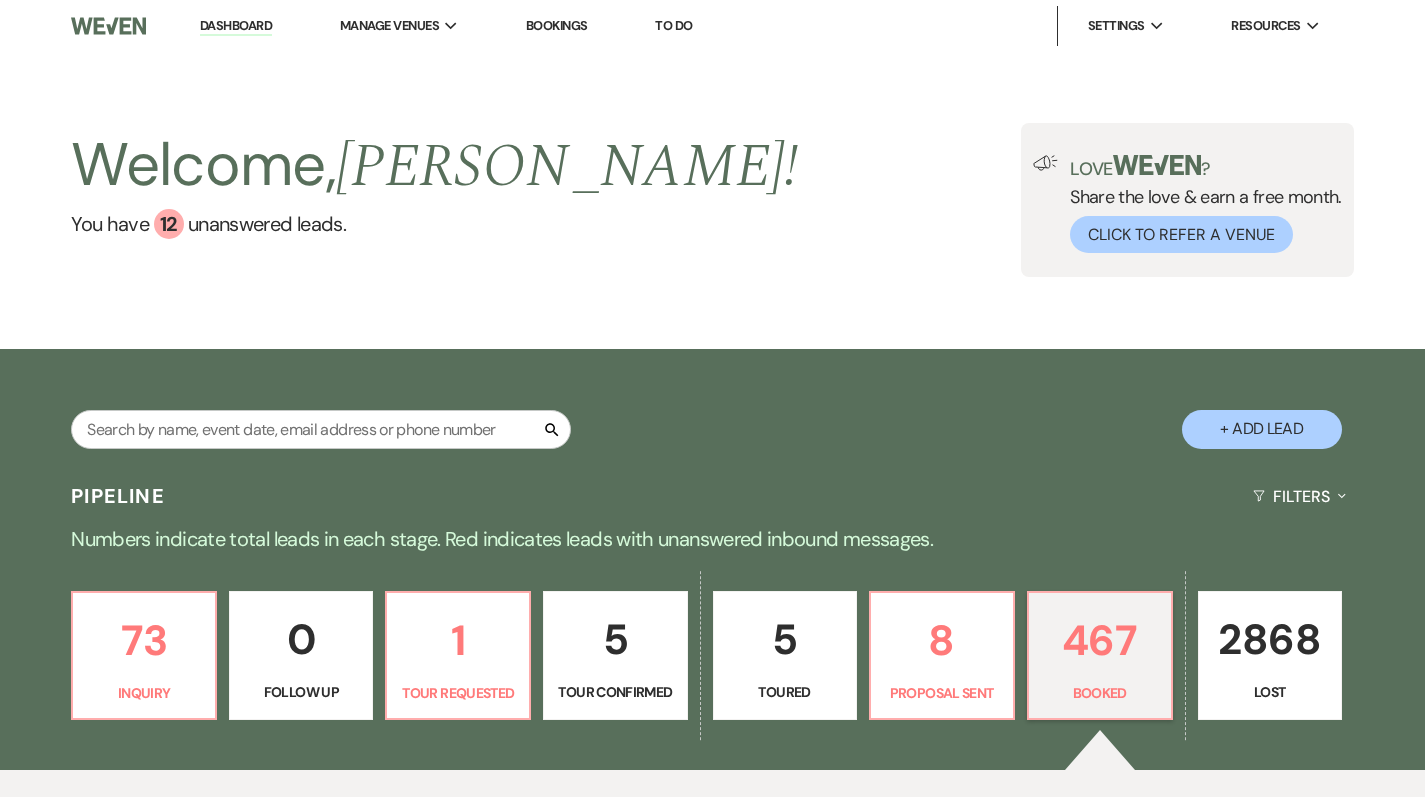 scroll, scrollTop: 366, scrollLeft: 0, axis: vertical 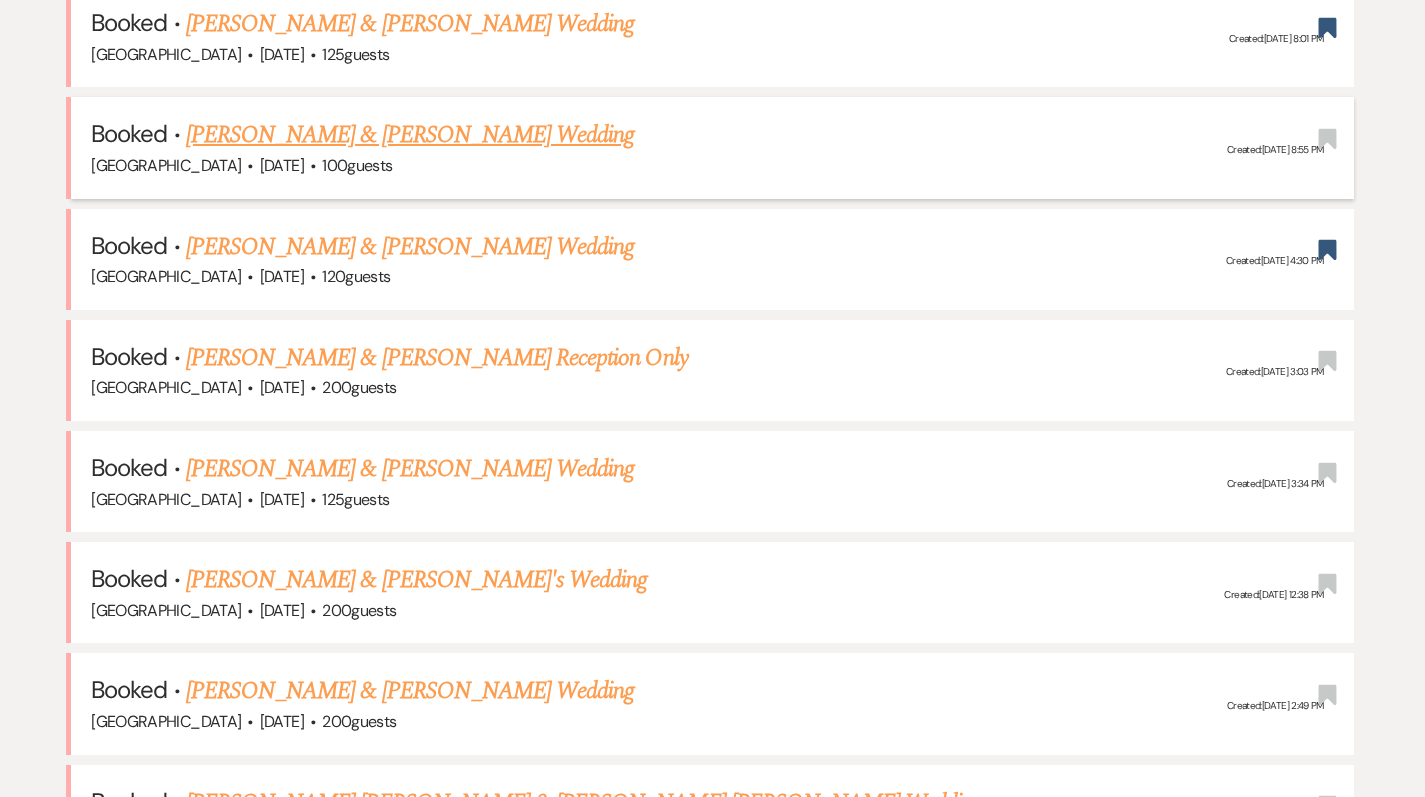 click on "[PERSON_NAME] & [PERSON_NAME] Wedding" at bounding box center [410, 135] 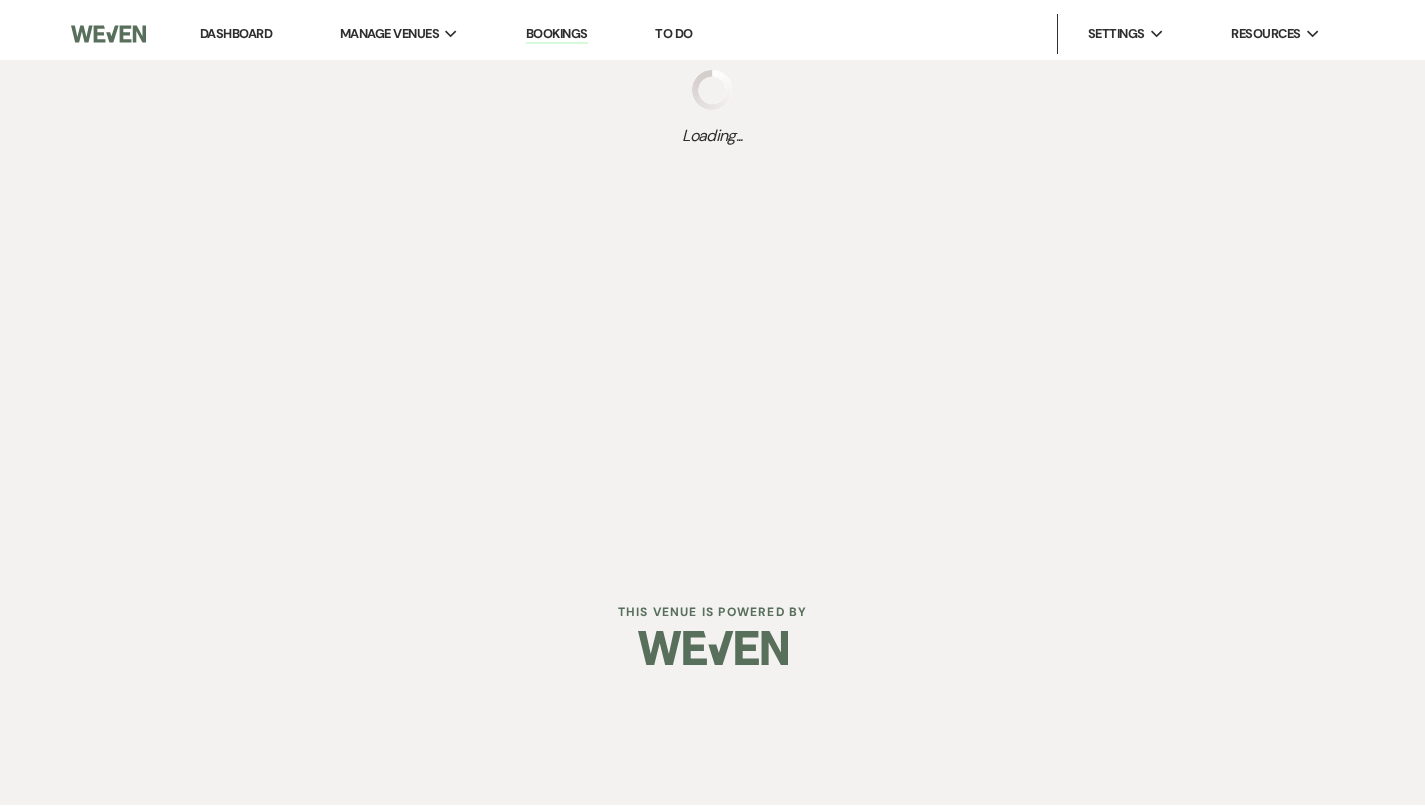 scroll, scrollTop: 0, scrollLeft: 0, axis: both 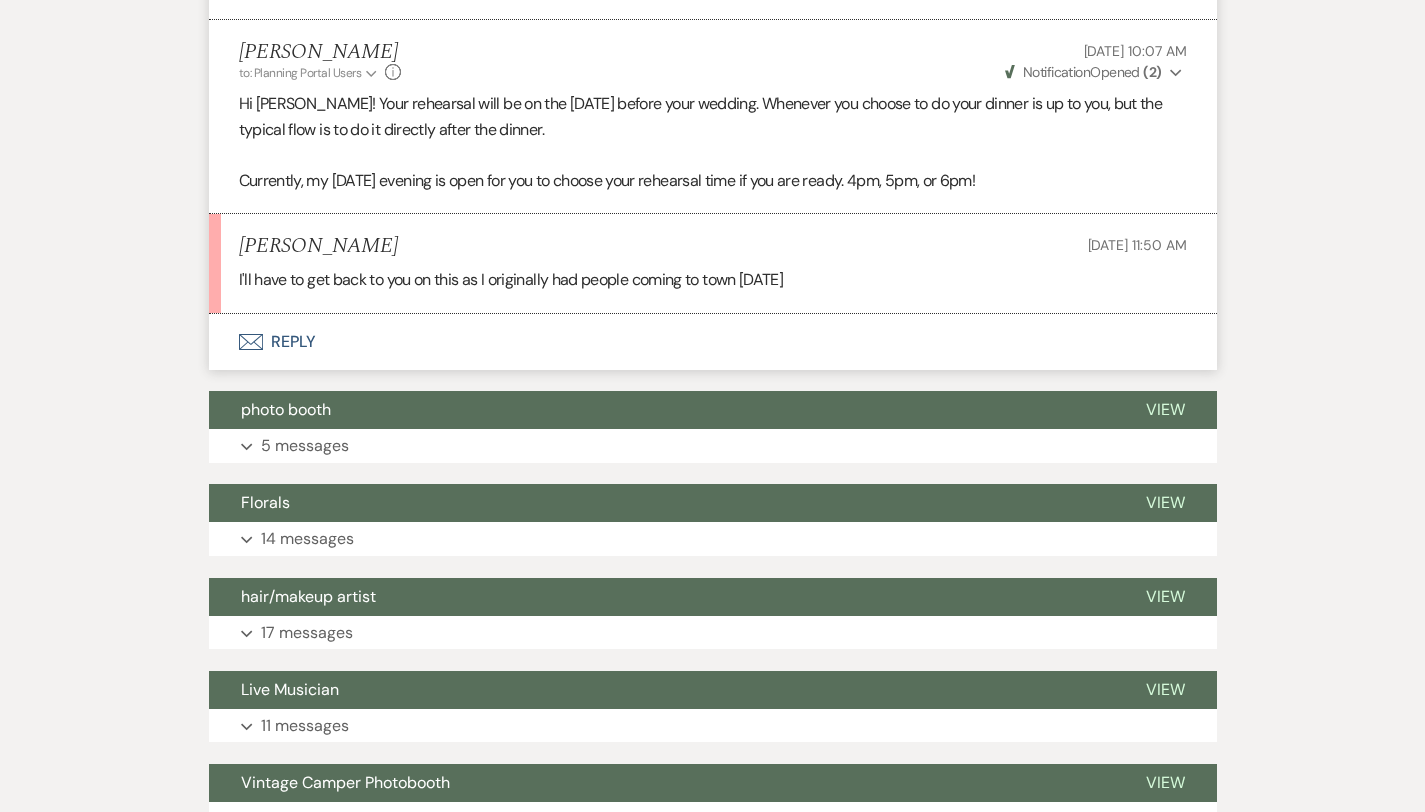 click on "Envelope Reply" at bounding box center (713, 342) 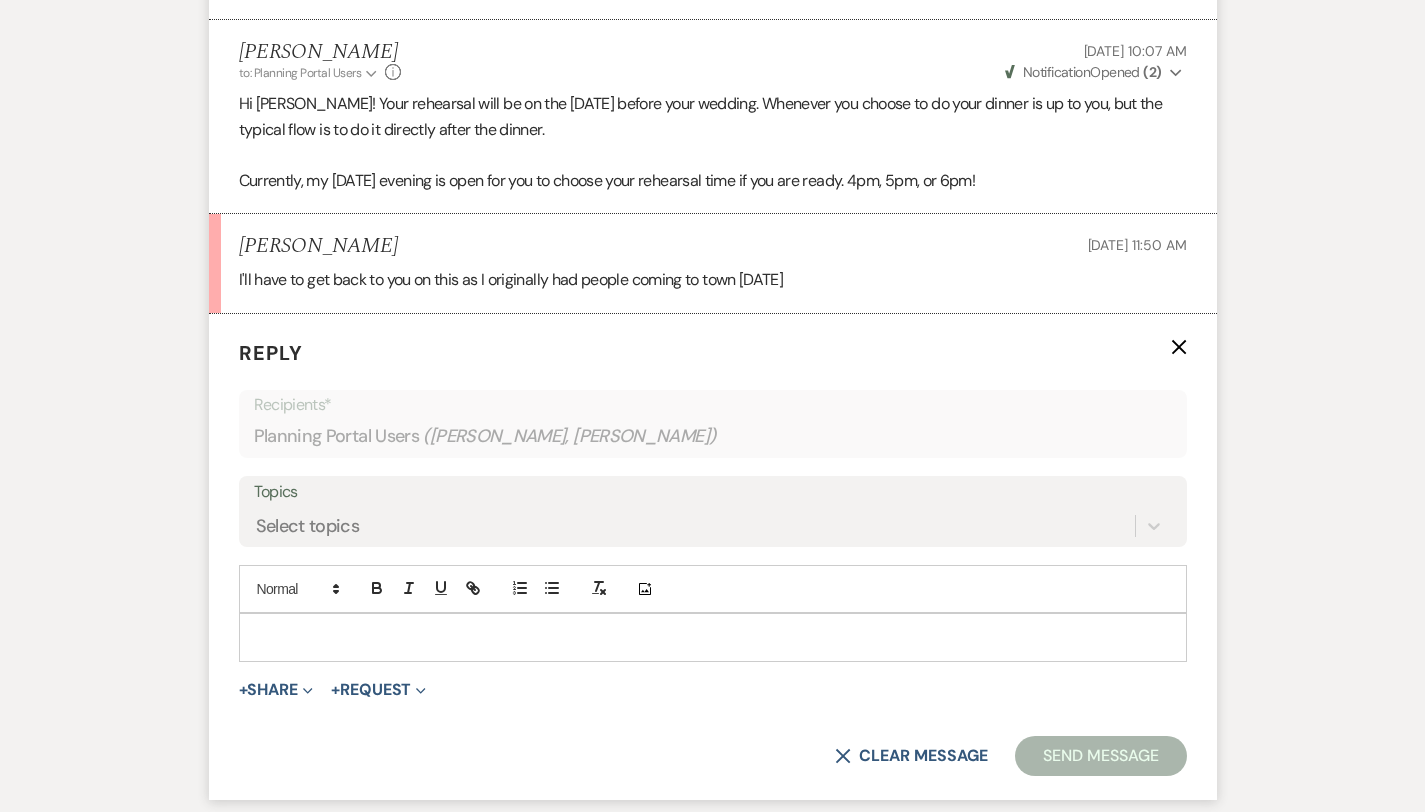 scroll, scrollTop: 920, scrollLeft: 0, axis: vertical 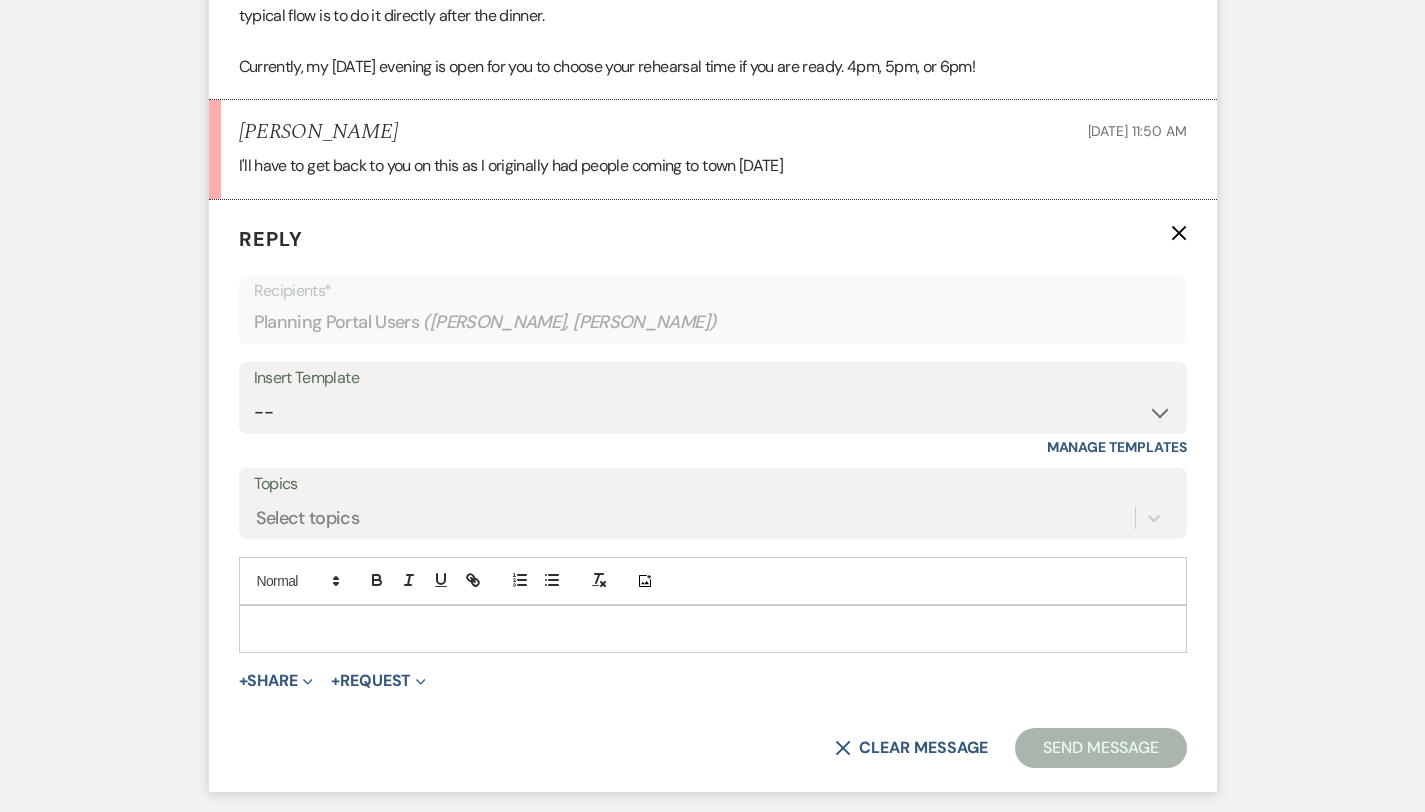 click at bounding box center [713, 629] 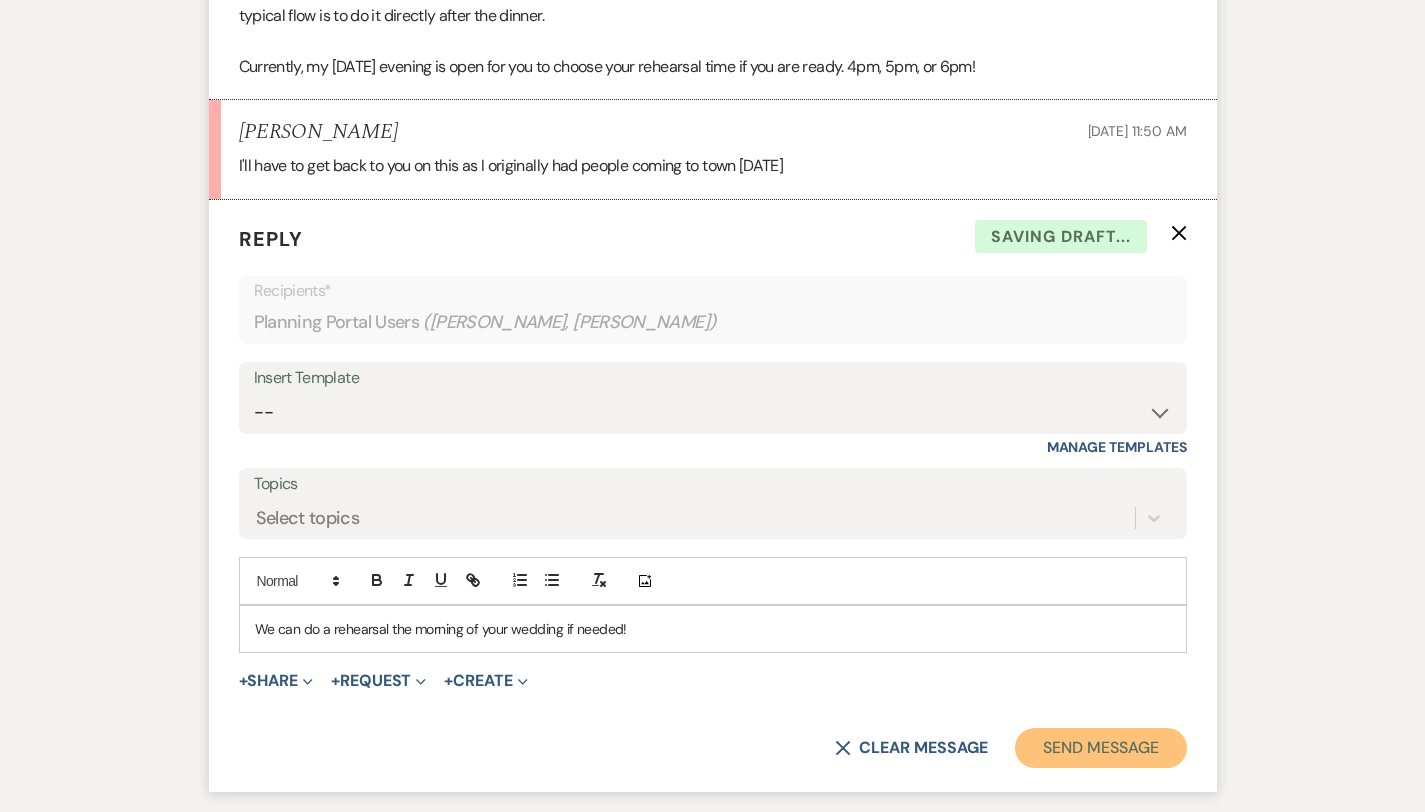 click on "Send Message" at bounding box center [1100, 748] 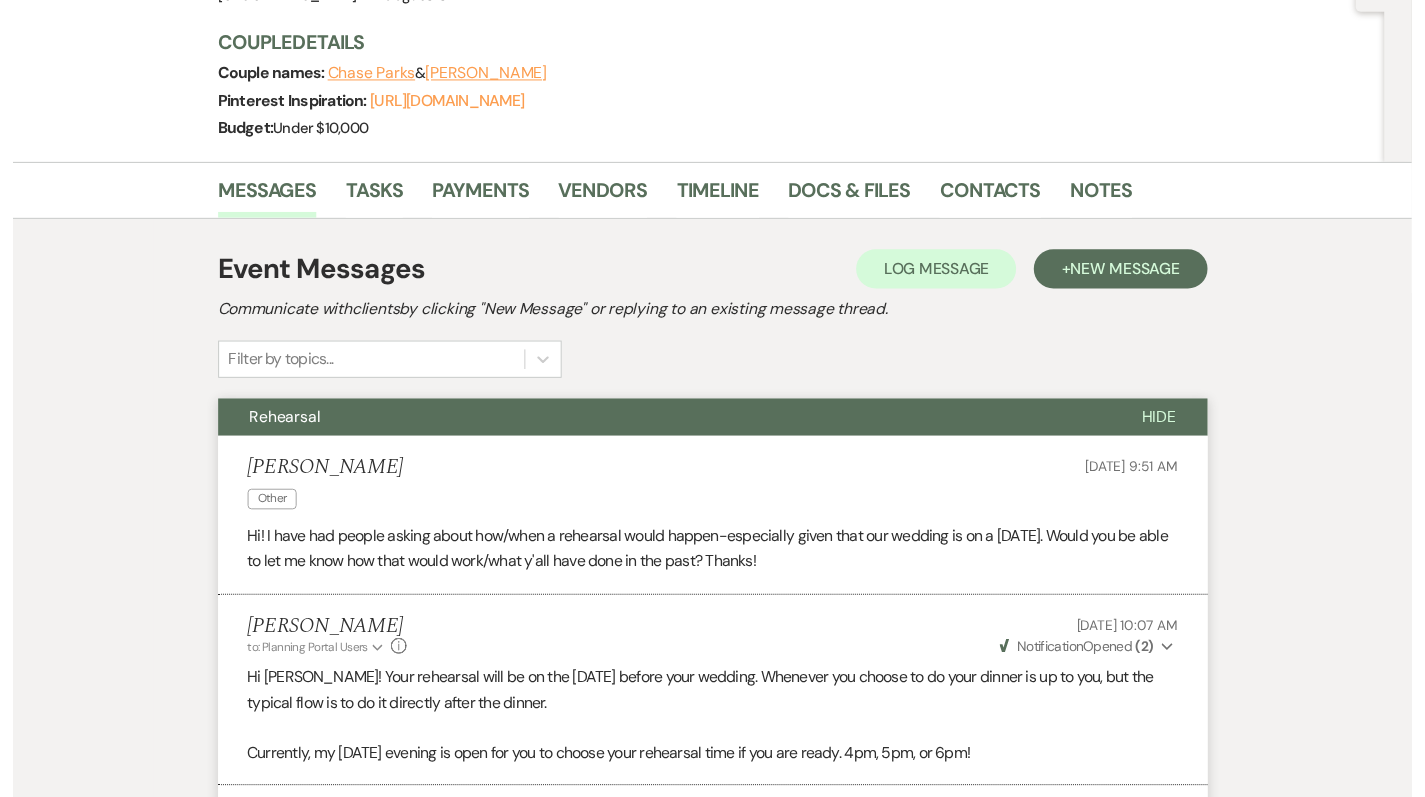 scroll, scrollTop: 0, scrollLeft: 0, axis: both 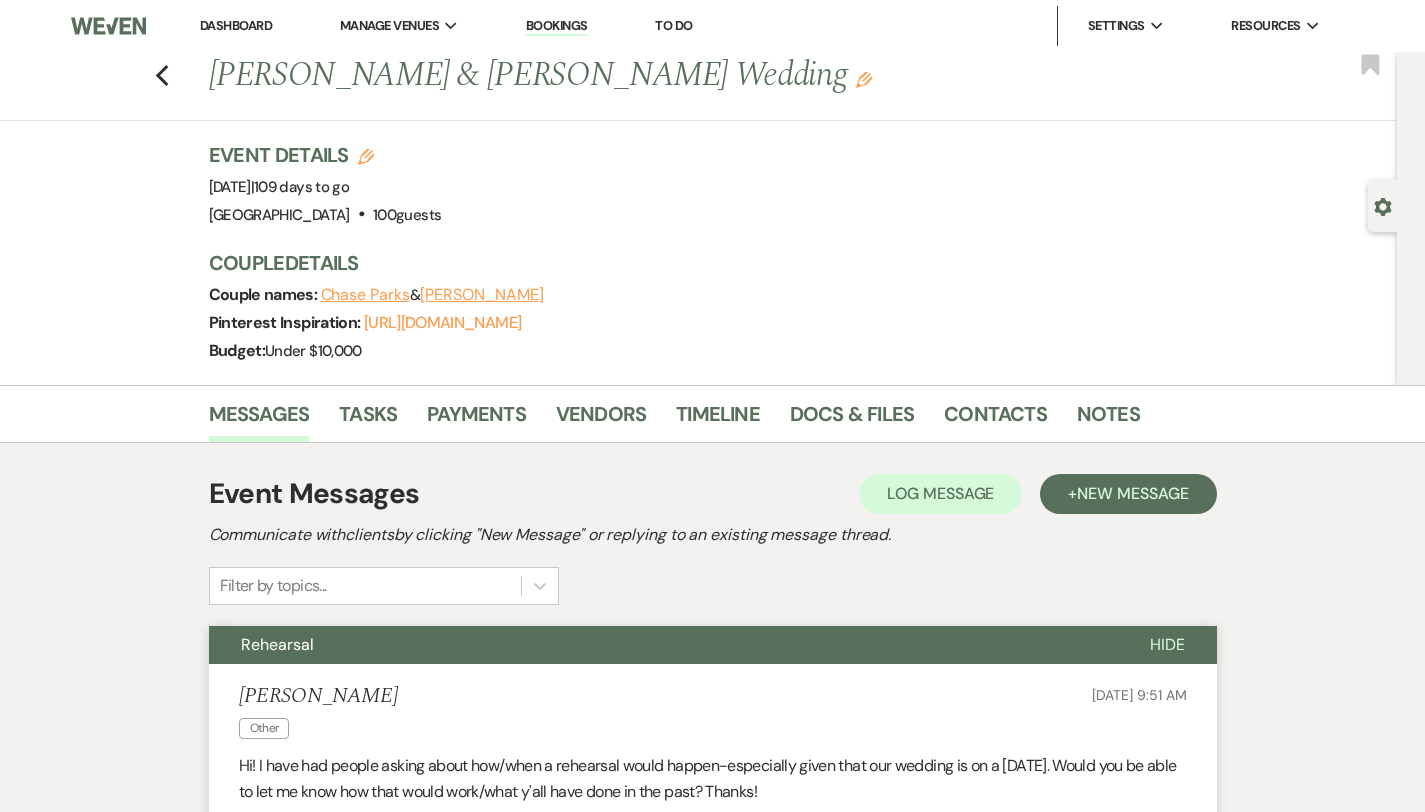 click on "Dashboard" at bounding box center (236, 25) 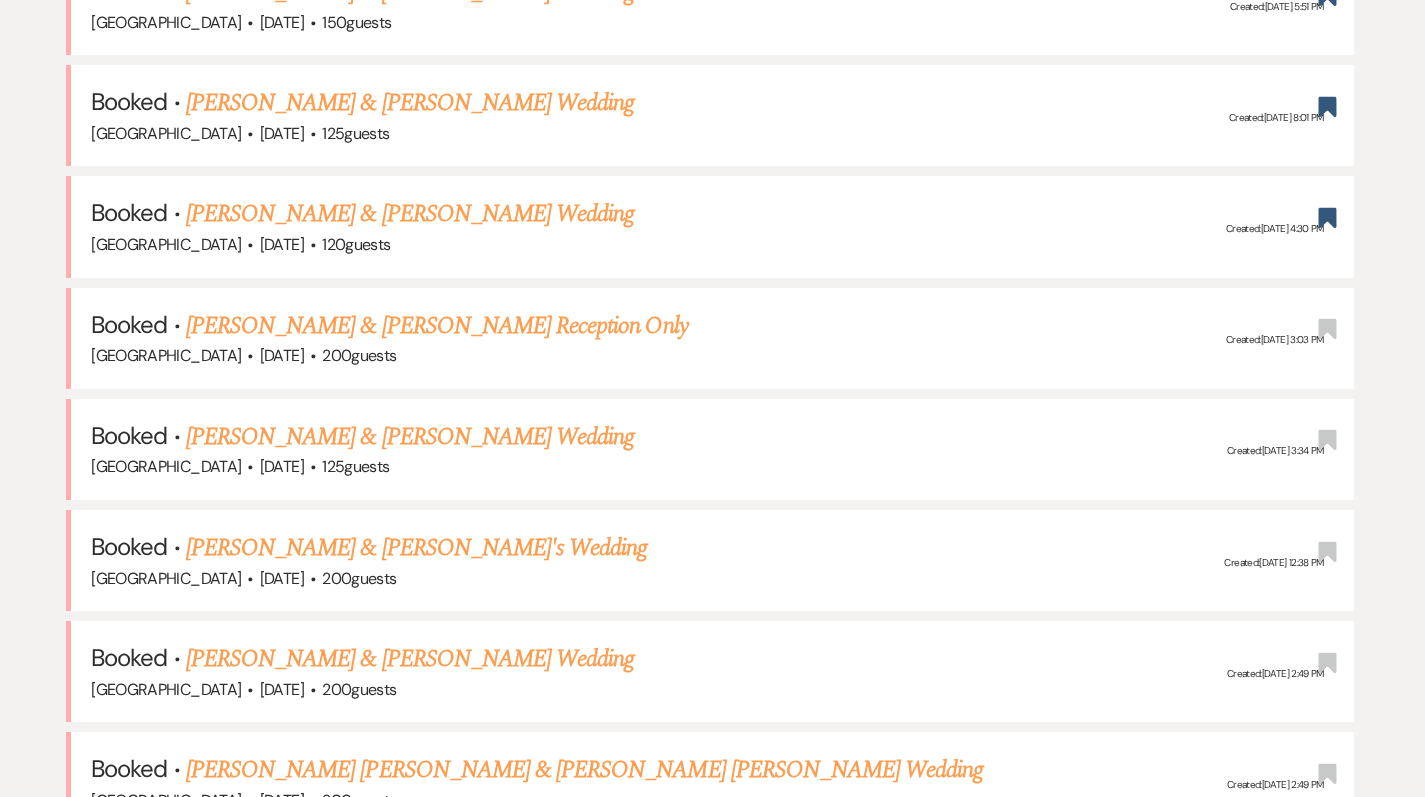 scroll, scrollTop: 922, scrollLeft: 0, axis: vertical 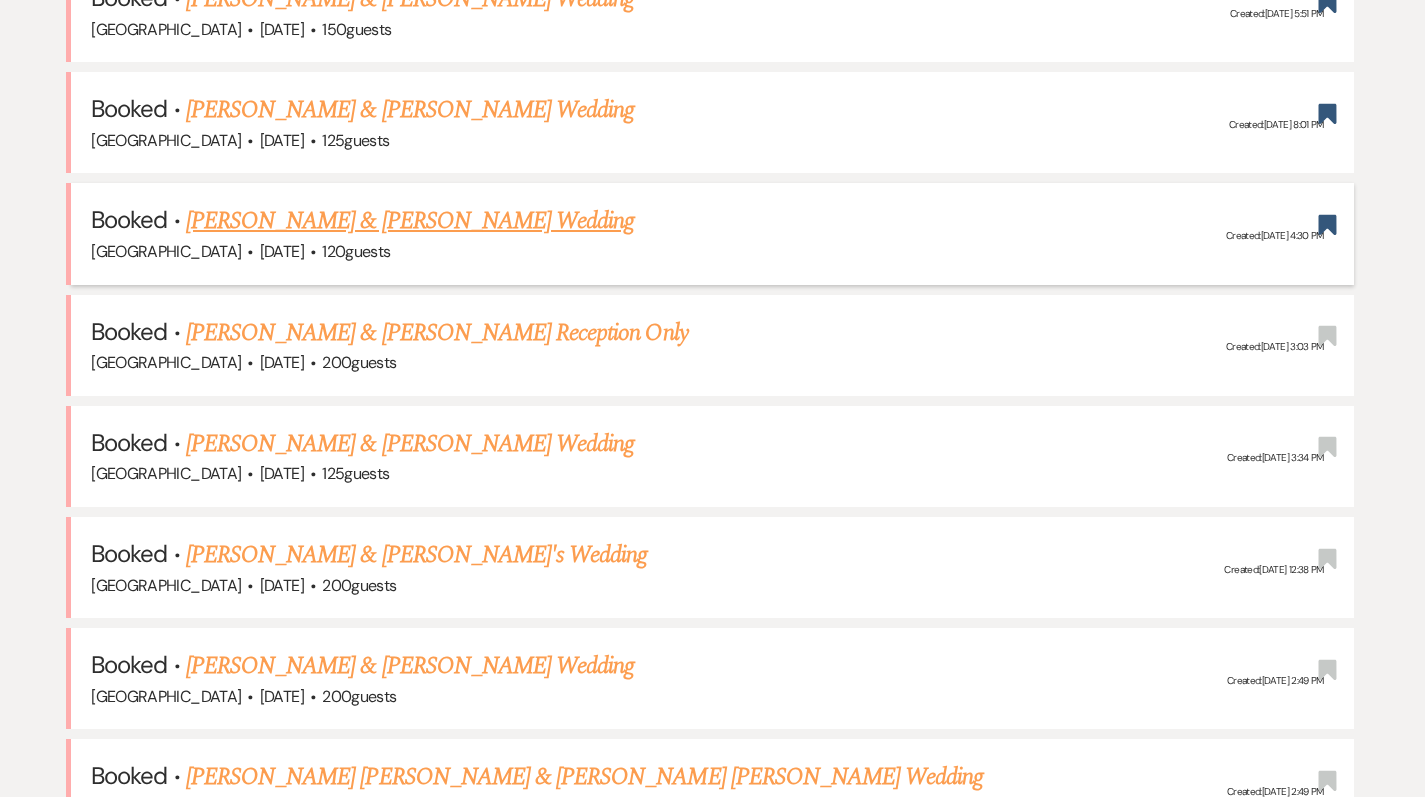 click on "[PERSON_NAME] & [PERSON_NAME] Wedding" at bounding box center [410, 221] 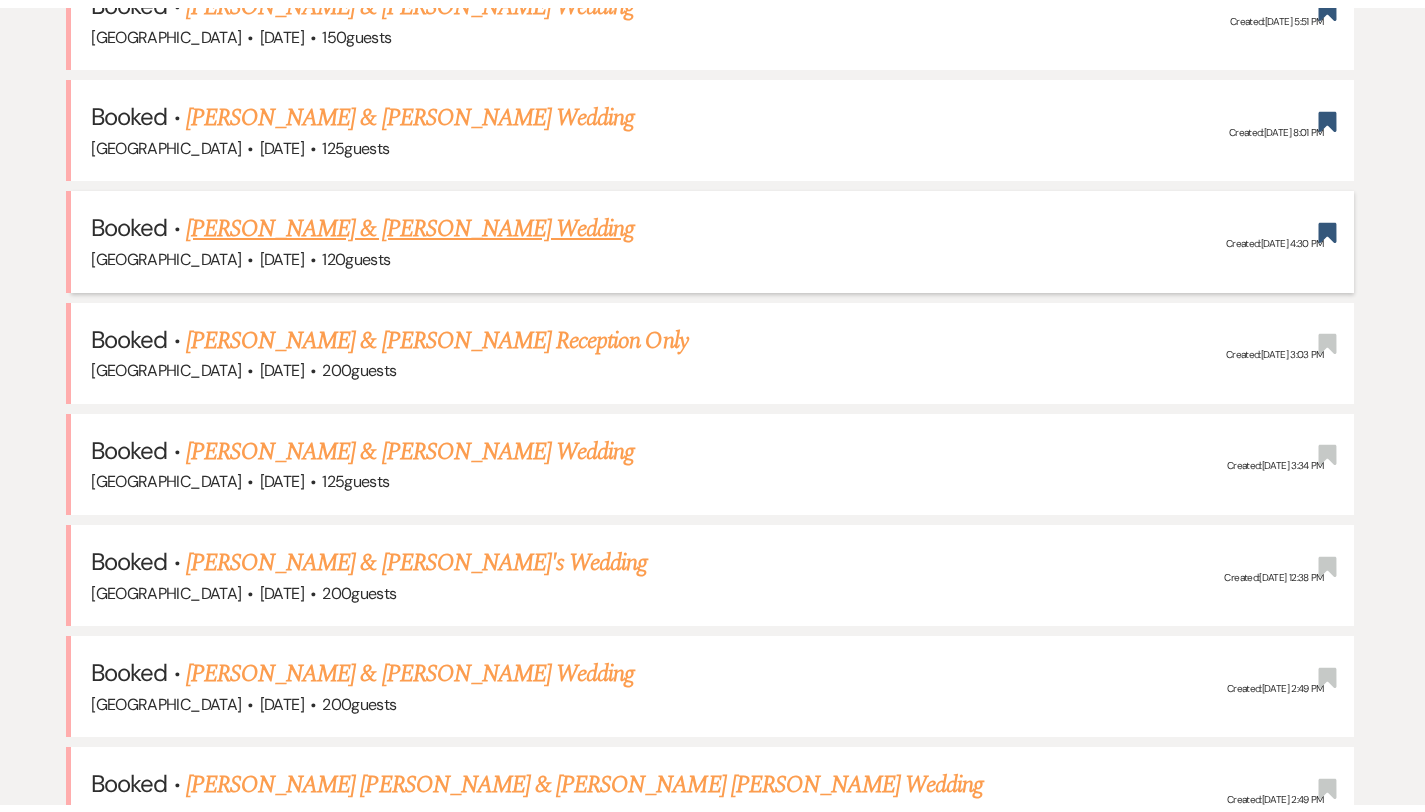 scroll, scrollTop: 0, scrollLeft: 0, axis: both 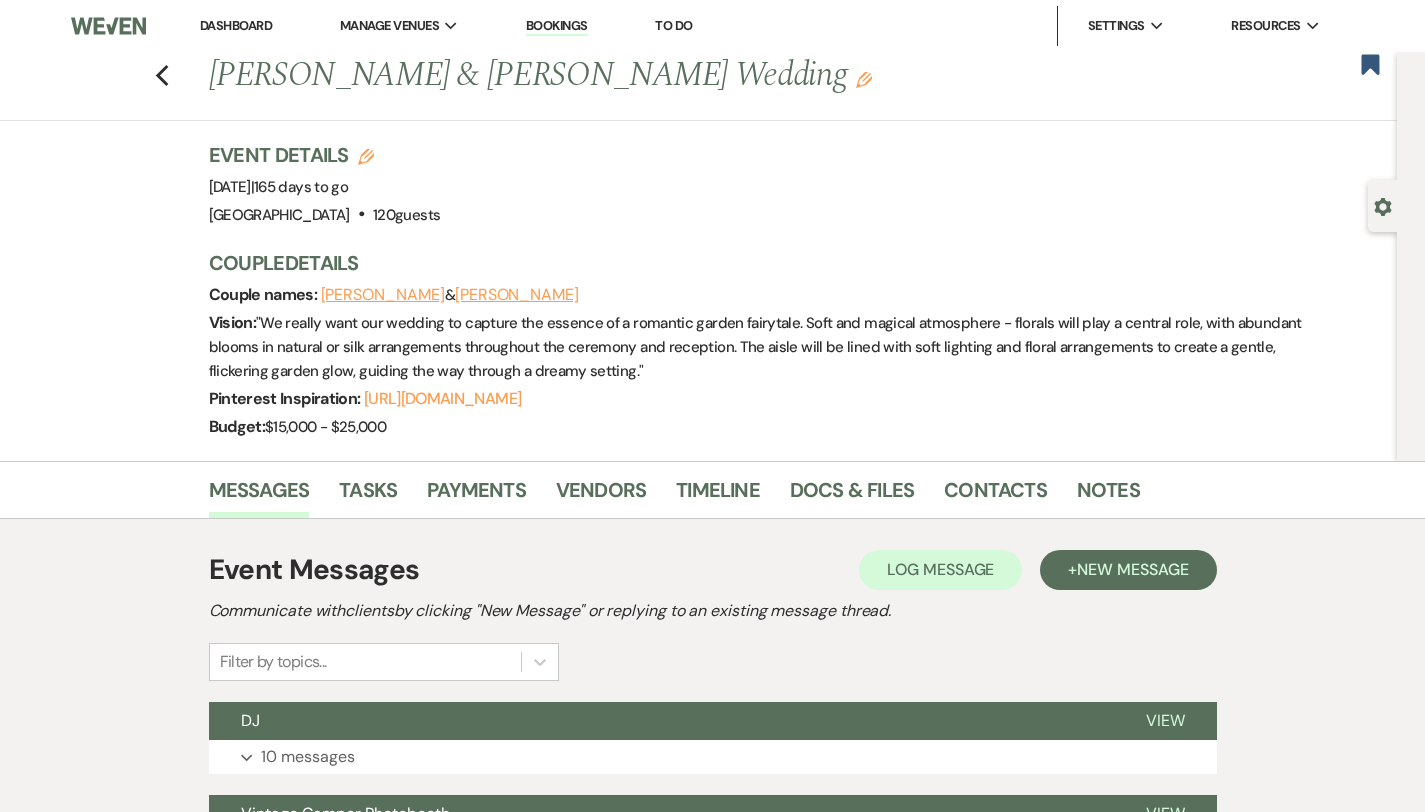 click on "Dashboard" at bounding box center [236, 25] 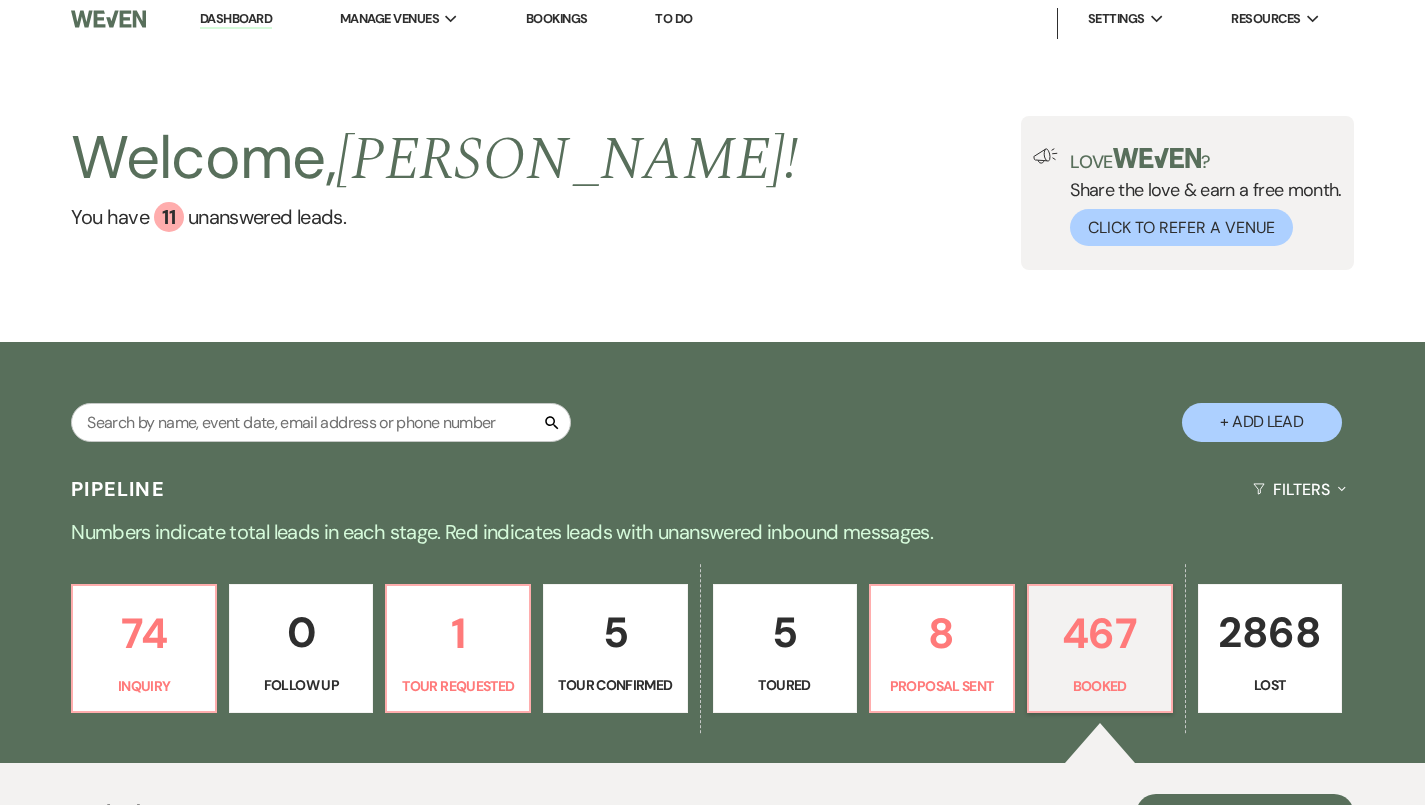 scroll, scrollTop: 0, scrollLeft: 0, axis: both 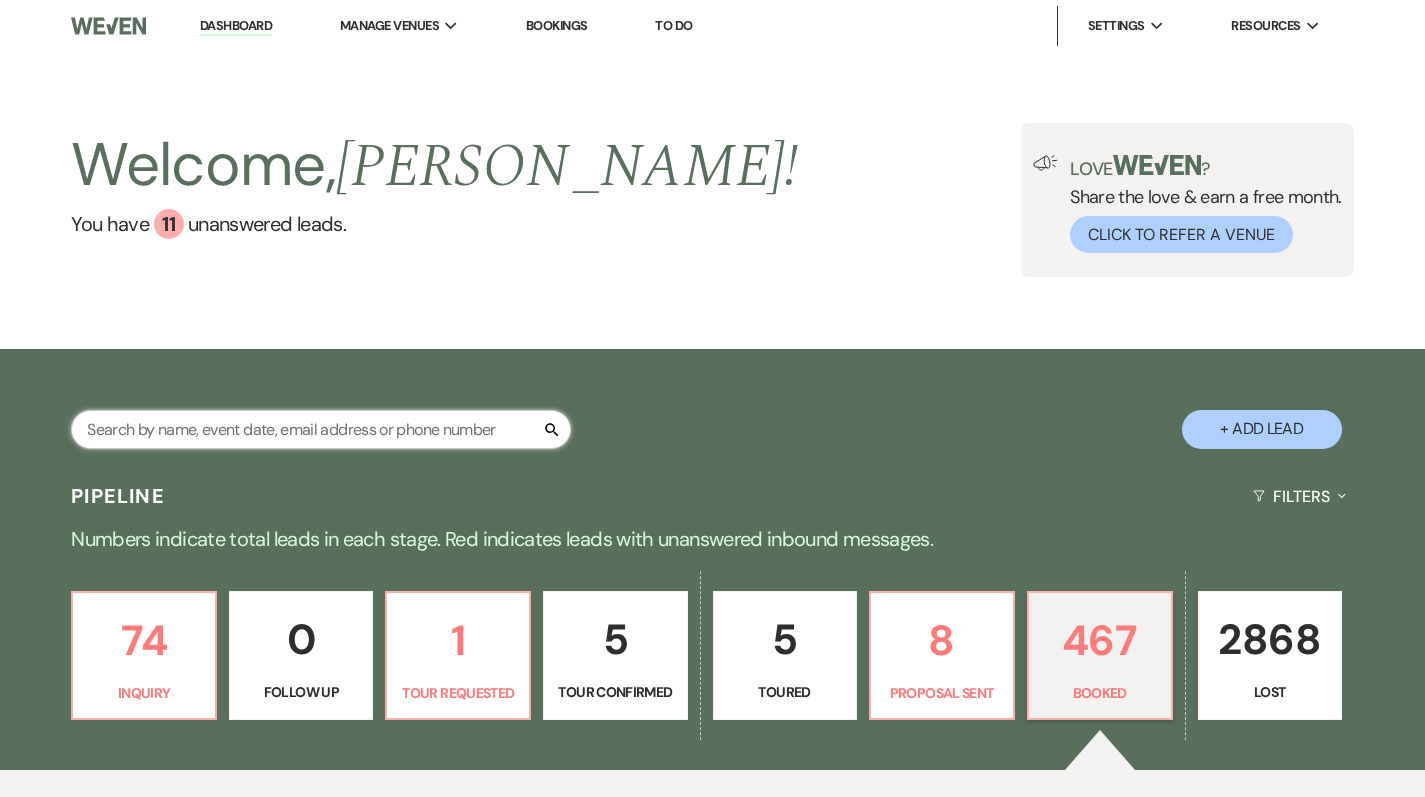 click at bounding box center [321, 429] 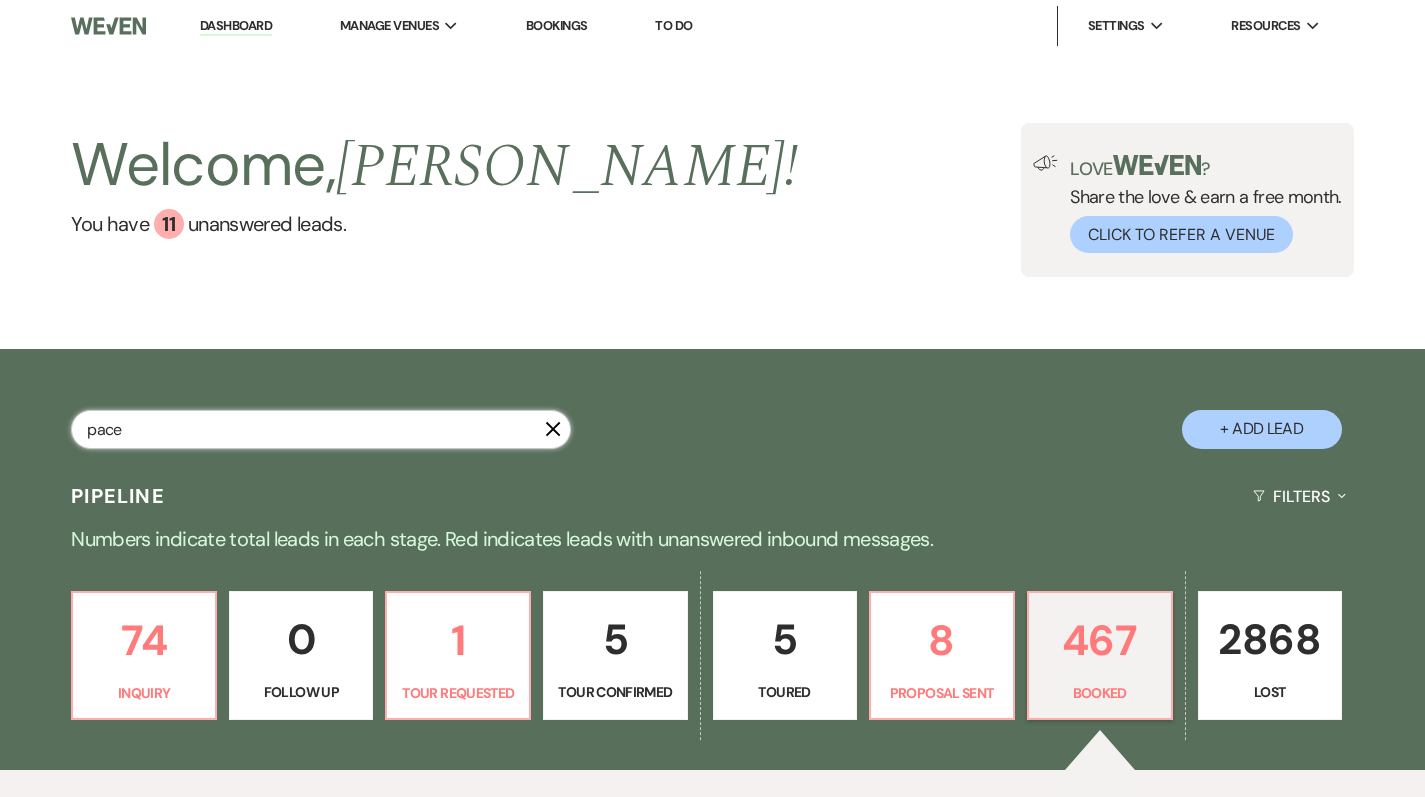 type on "pace" 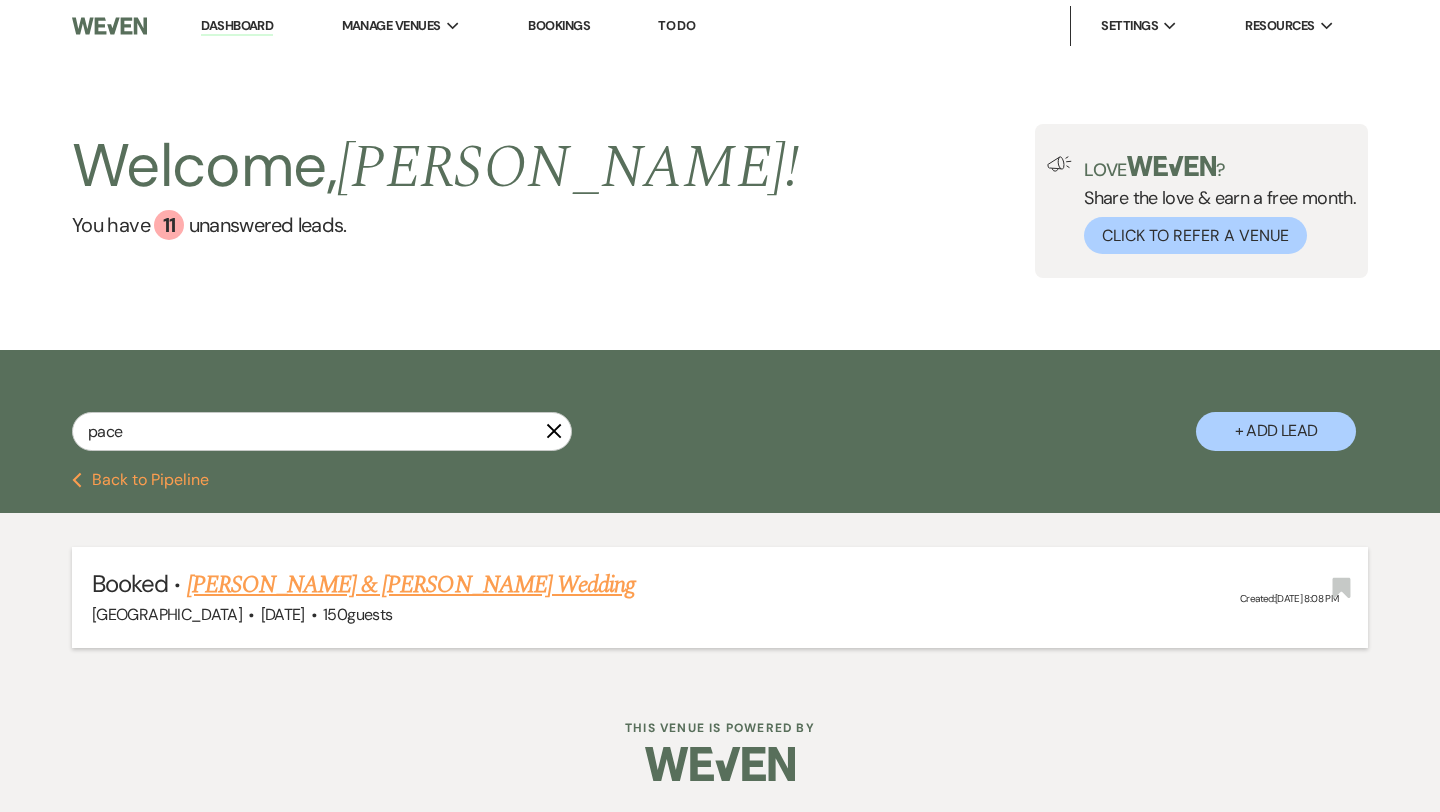 click on "[PERSON_NAME] & [PERSON_NAME] Wedding" at bounding box center (411, 585) 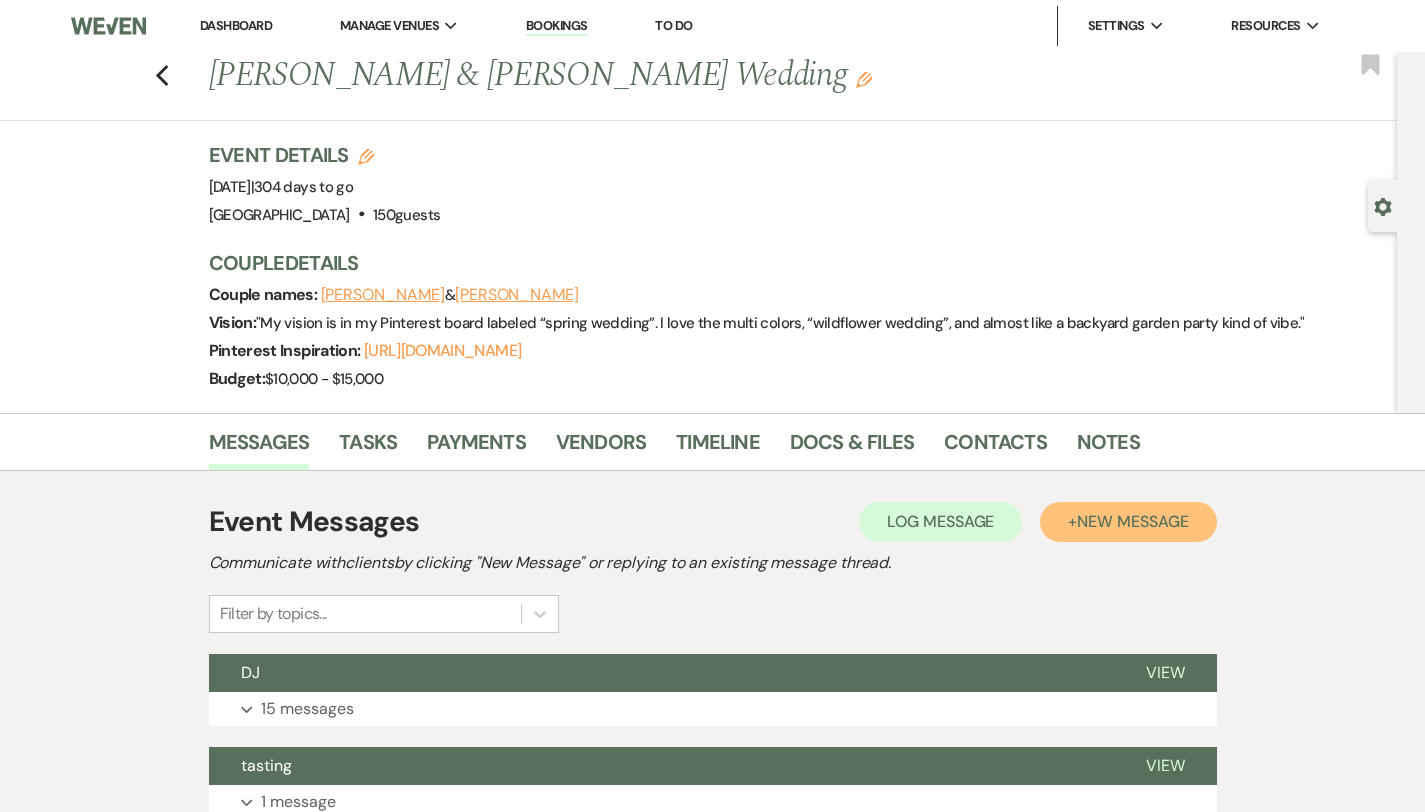 click on "New Message" at bounding box center [1132, 521] 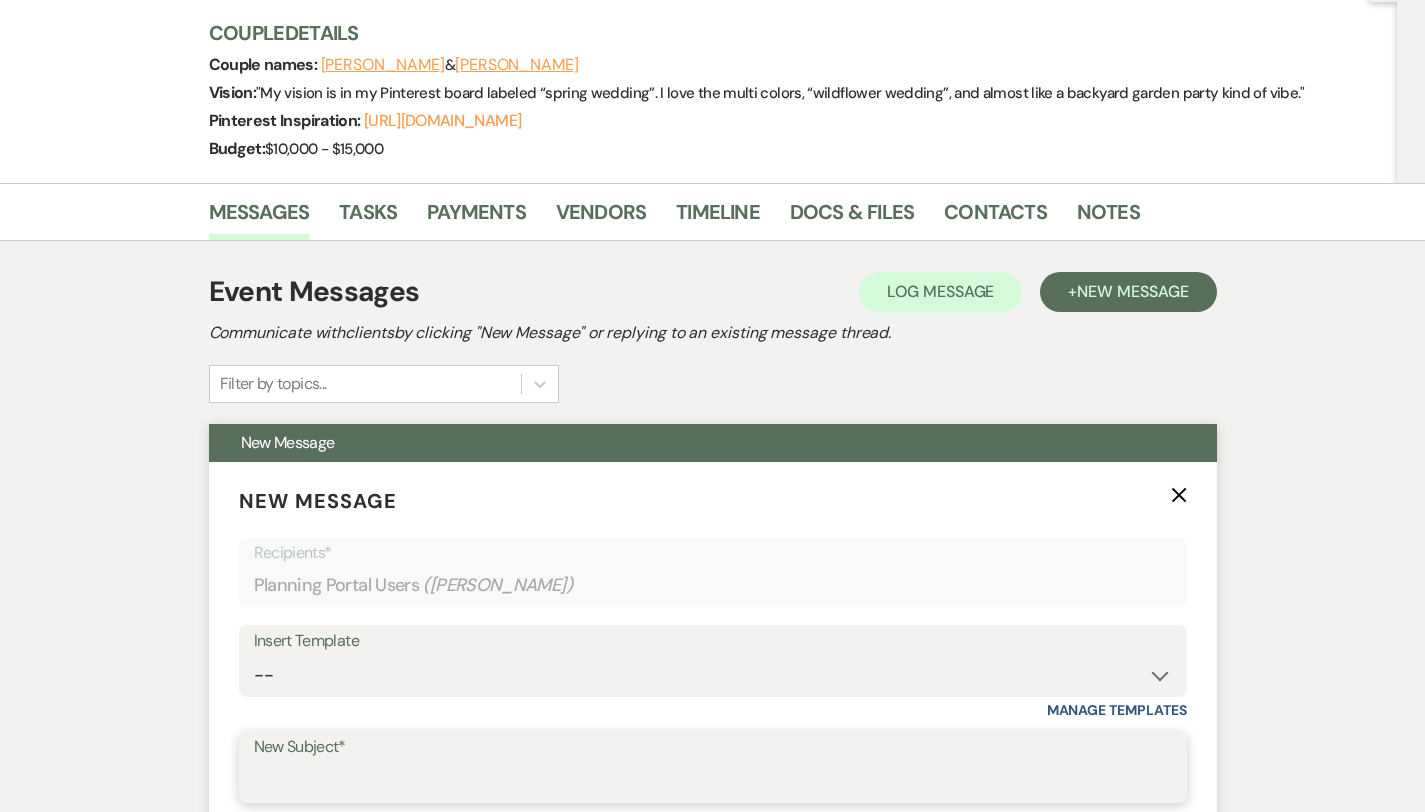 click on "New Message   X Recipients* Planning Portal Users   ( Victoria Pace )   Insert Template   -- Weven Planning Portal Introduction (Booked Events) Private Party Inquiry Response > 90 Private Party < 90 Contract (Pre-Booked Leads) Elopement Package iDo to Your Venue Wedding Inquiry Response 2024 Tent Contract Rehearsal Dinner 30-Day Wedding Meeting Detailed pricing request ( Pre tour) Website RSVP Tutorial Reunion Proposal Follow-Up Day of Wedding Reminder Pinterest Link Elopement Pkg > 60 Days Micro Wedding Wedding Payment Reminder Private Party Payment reminder Self Vendor Followup Booking Vendors  Tour Follow Up SM Photography Contract A&B Video contract Floral Questionnaire Final Meeting 2 Week Booking Followup Thank you for touring Saturday Minium Venue pricing Getting started Coordinator Introduction - Haileigh Event Coordinator Introduction- Holly DJ - Intro Cake - Intro Events Intro - Haileigh Wedding Inquiry 2025 Honeymoon Suite Reminders Invoice payment 2025/2026 availabilities  Decor Package Topics" at bounding box center [713, 803] 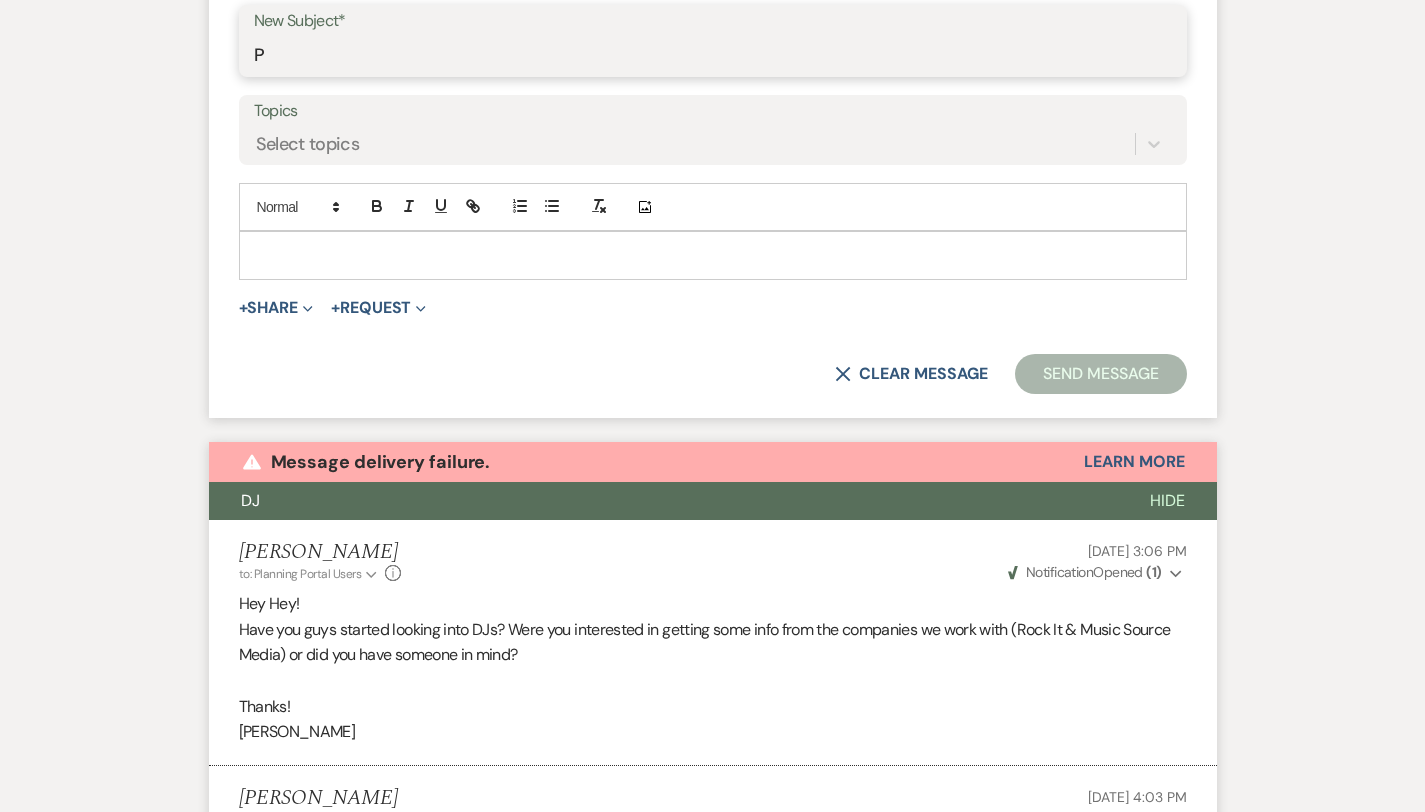 scroll, scrollTop: 999, scrollLeft: 0, axis: vertical 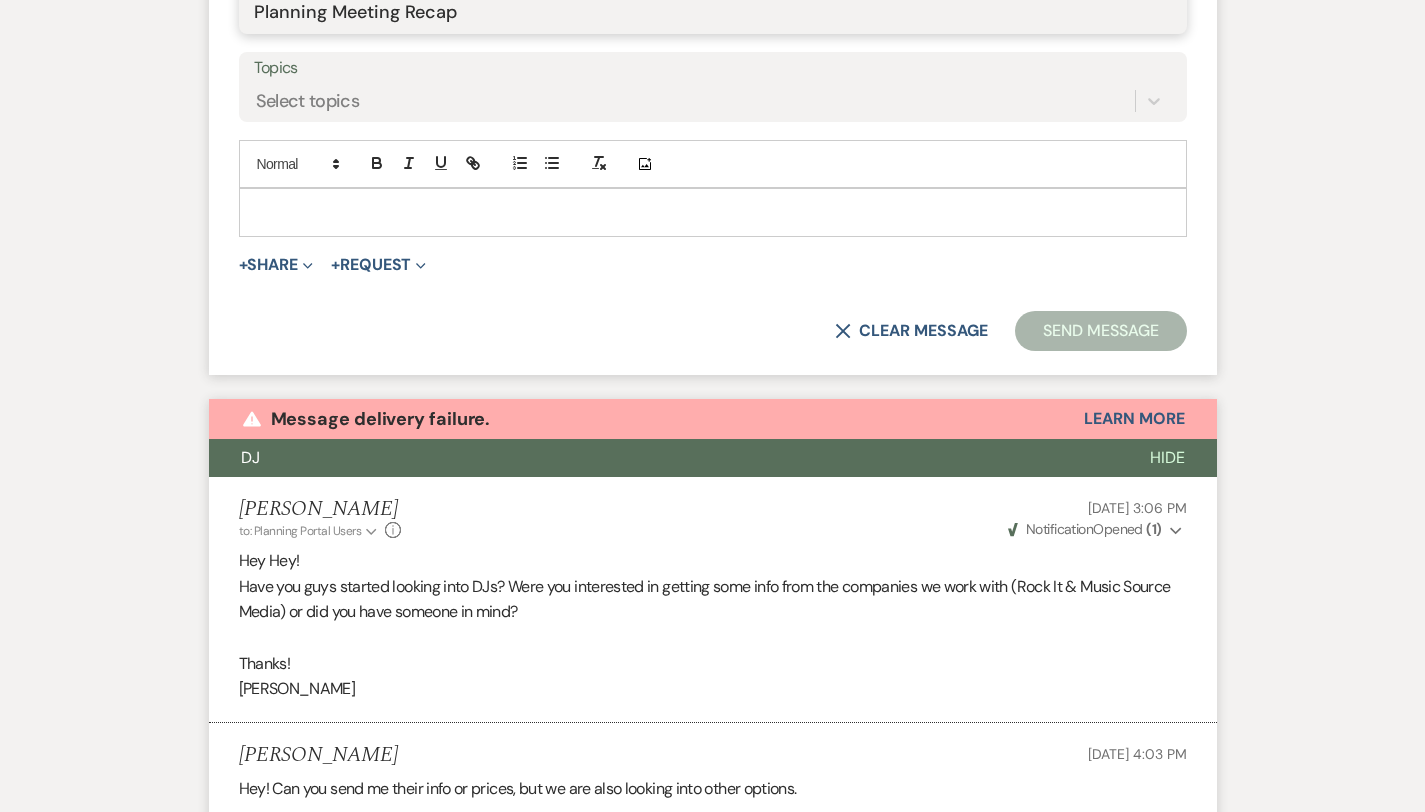 type on "Planning Meeting Recap" 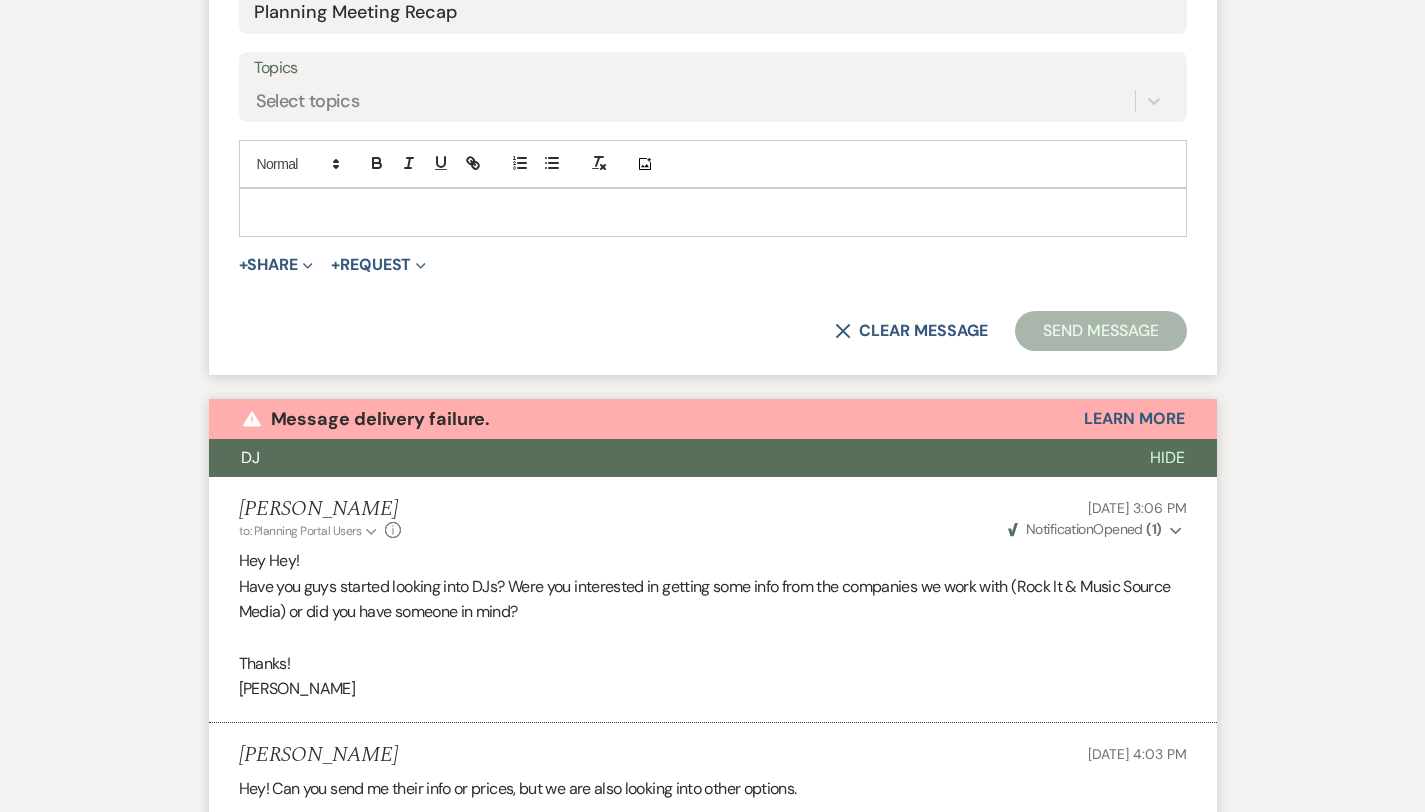 click at bounding box center (713, 212) 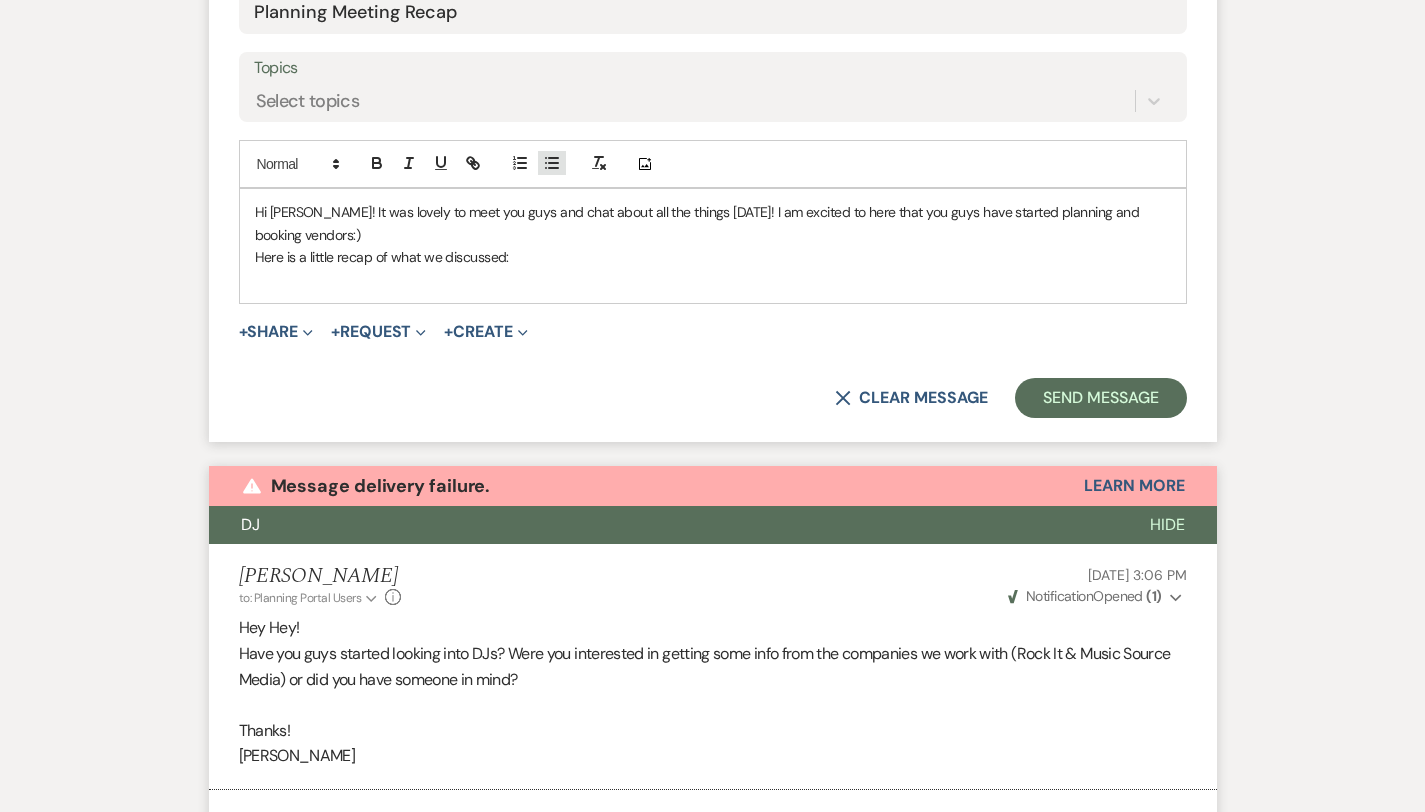 click 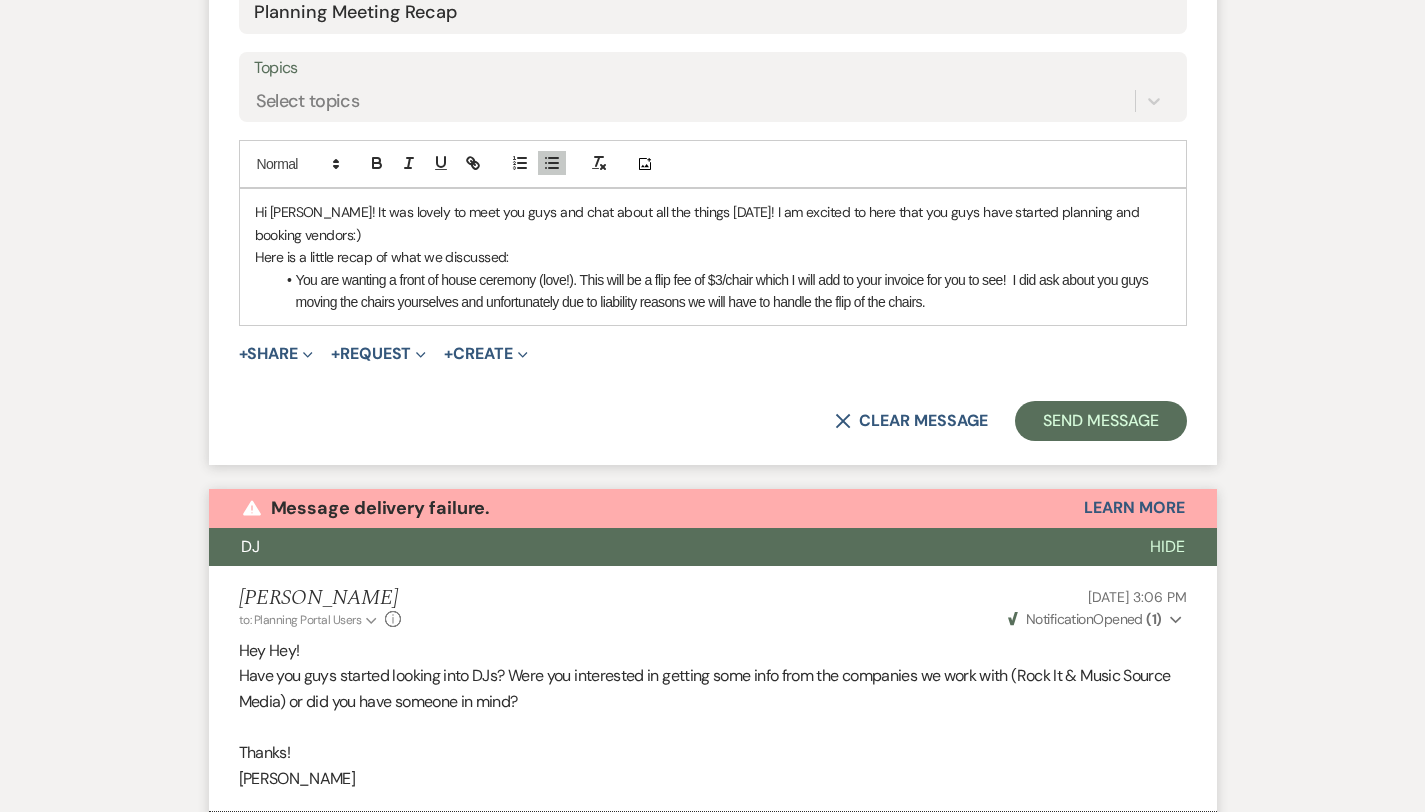 click on "You are wanting a front of house ceremony (love!). This will be a flip fee of $3/chair which I will add to your invoice for you to see!  I did ask about you guys moving the chairs yourselves and unfortunately due to liability reasons we will have to handle the flip of the chairs." at bounding box center (723, 291) 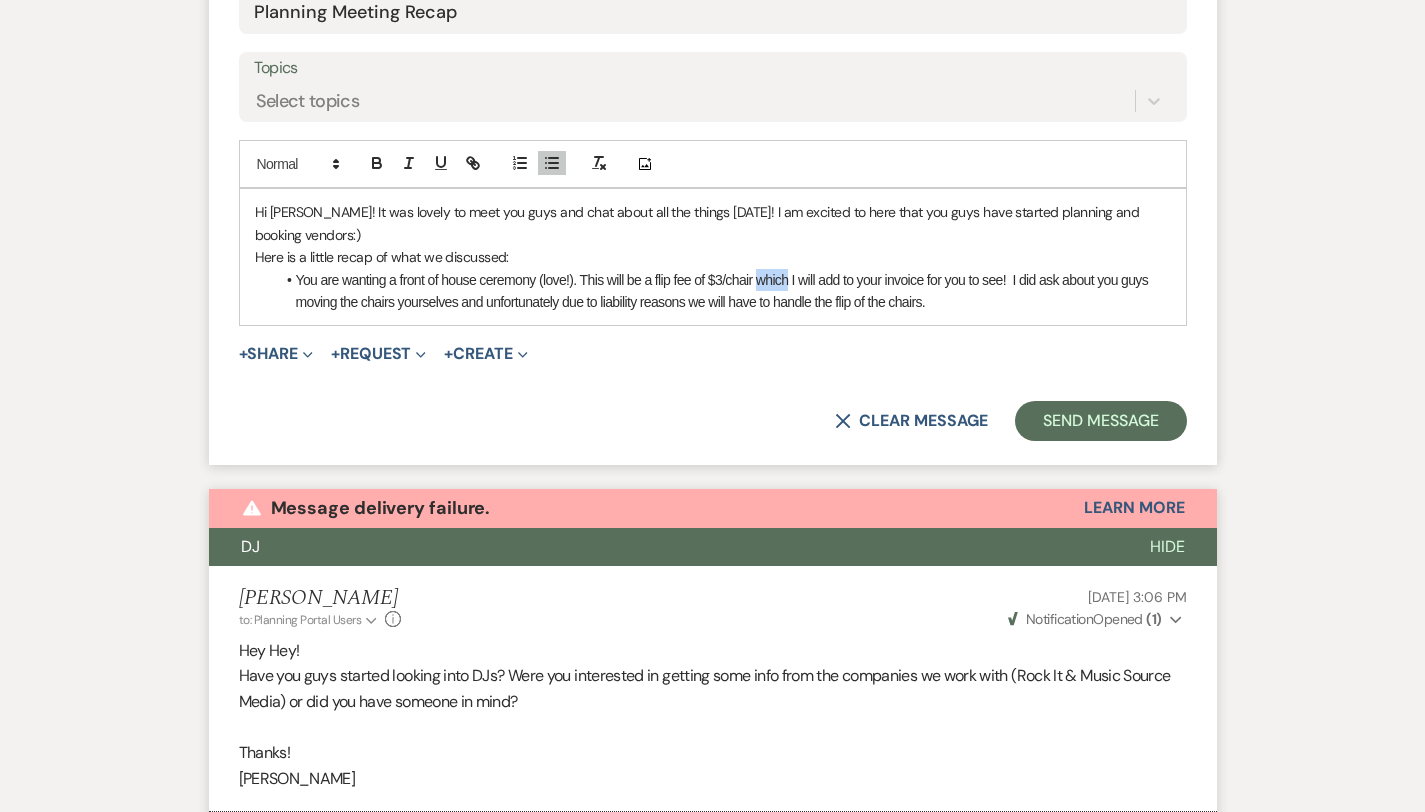 click on "You are wanting a front of house ceremony (love!). This will be a flip fee of $3/chair which I will add to your invoice for you to see!  I did ask about you guys moving the chairs yourselves and unfortunately due to liability reasons we will have to handle the flip of the chairs." at bounding box center [723, 291] 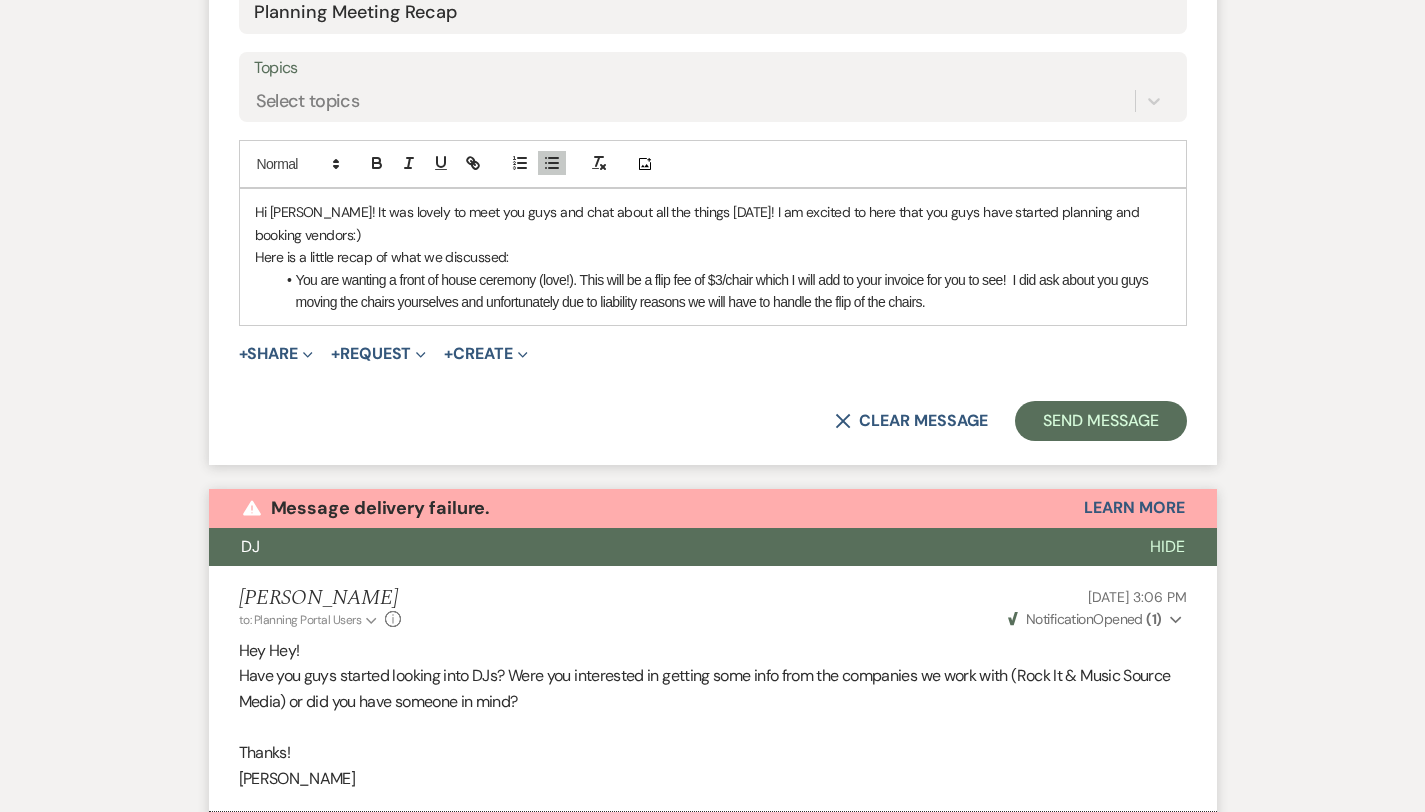 drag, startPoint x: 874, startPoint y: 278, endPoint x: 952, endPoint y: 261, distance: 79.83107 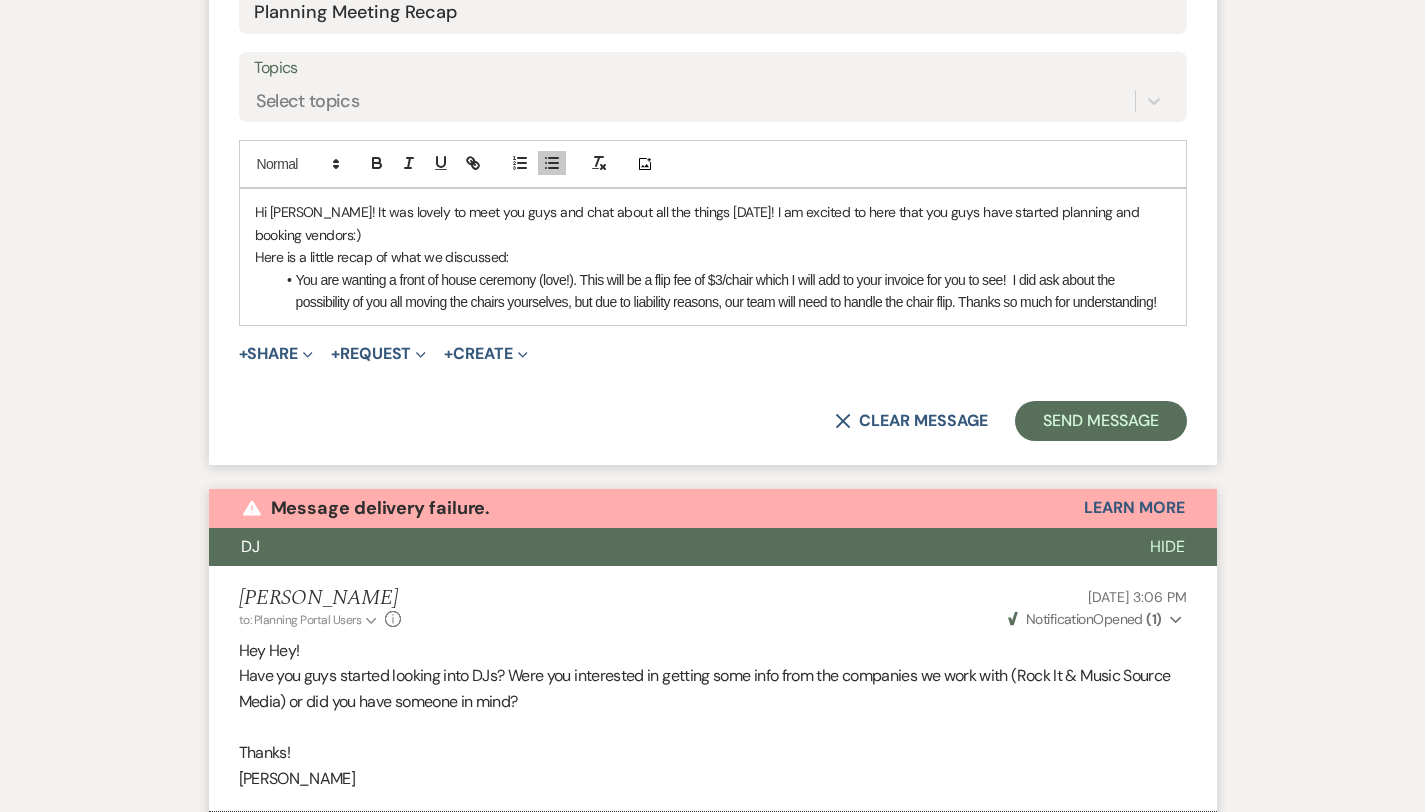 click on "You are wanting a front of house ceremony (love!). This will be a flip fee of $3/chair which I will add to your invoice for you to see!  I did ask about the possibility of you all moving the chairs yourselves, but due to liability reasons, our team will need to handle the chair flip. Thanks so much for understanding!" at bounding box center [723, 291] 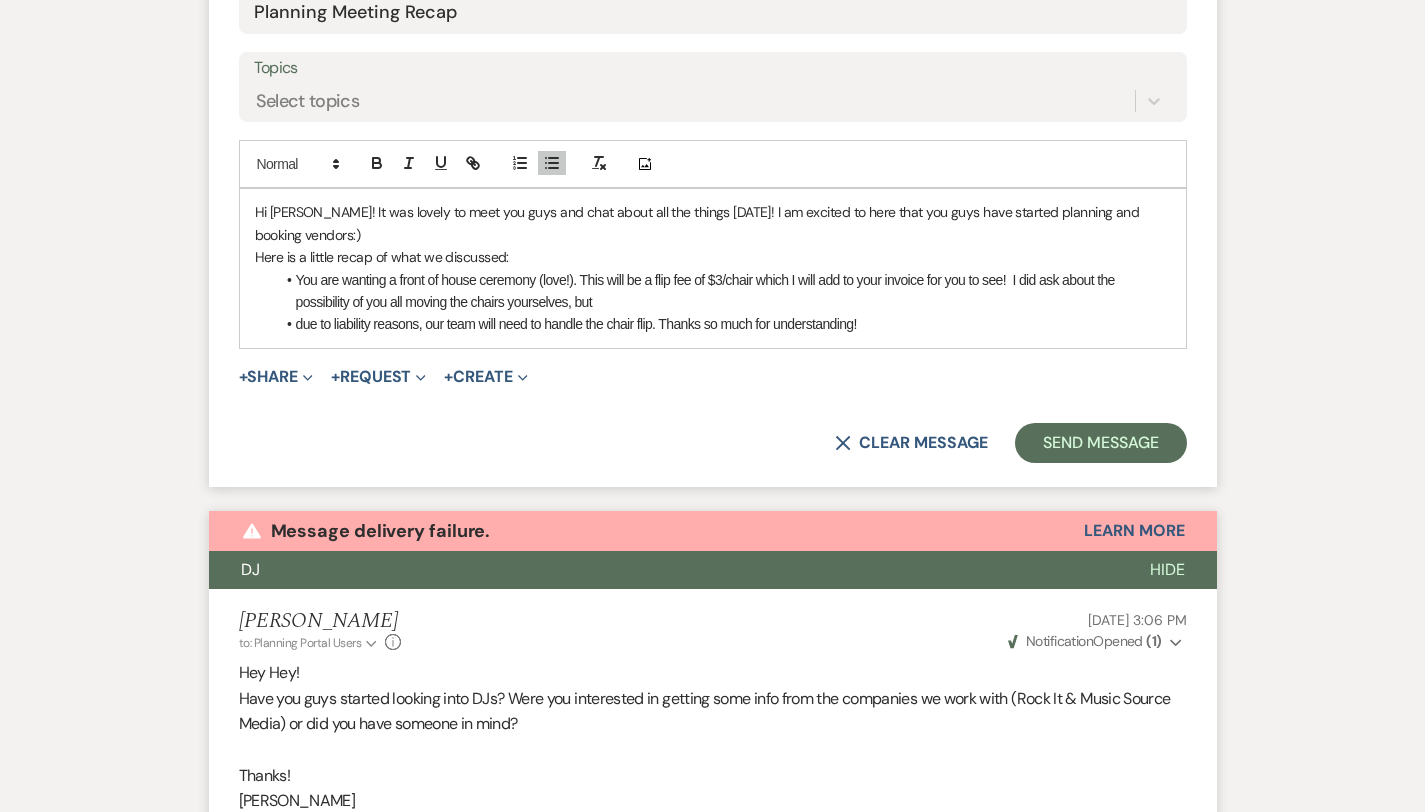 click on "You are wanting a front of house ceremony (love!). This will be a flip fee of $3/chair which I will add to your invoice for you to see!  I did ask about the possibility of you all moving the chairs yourselves, but" at bounding box center (723, 291) 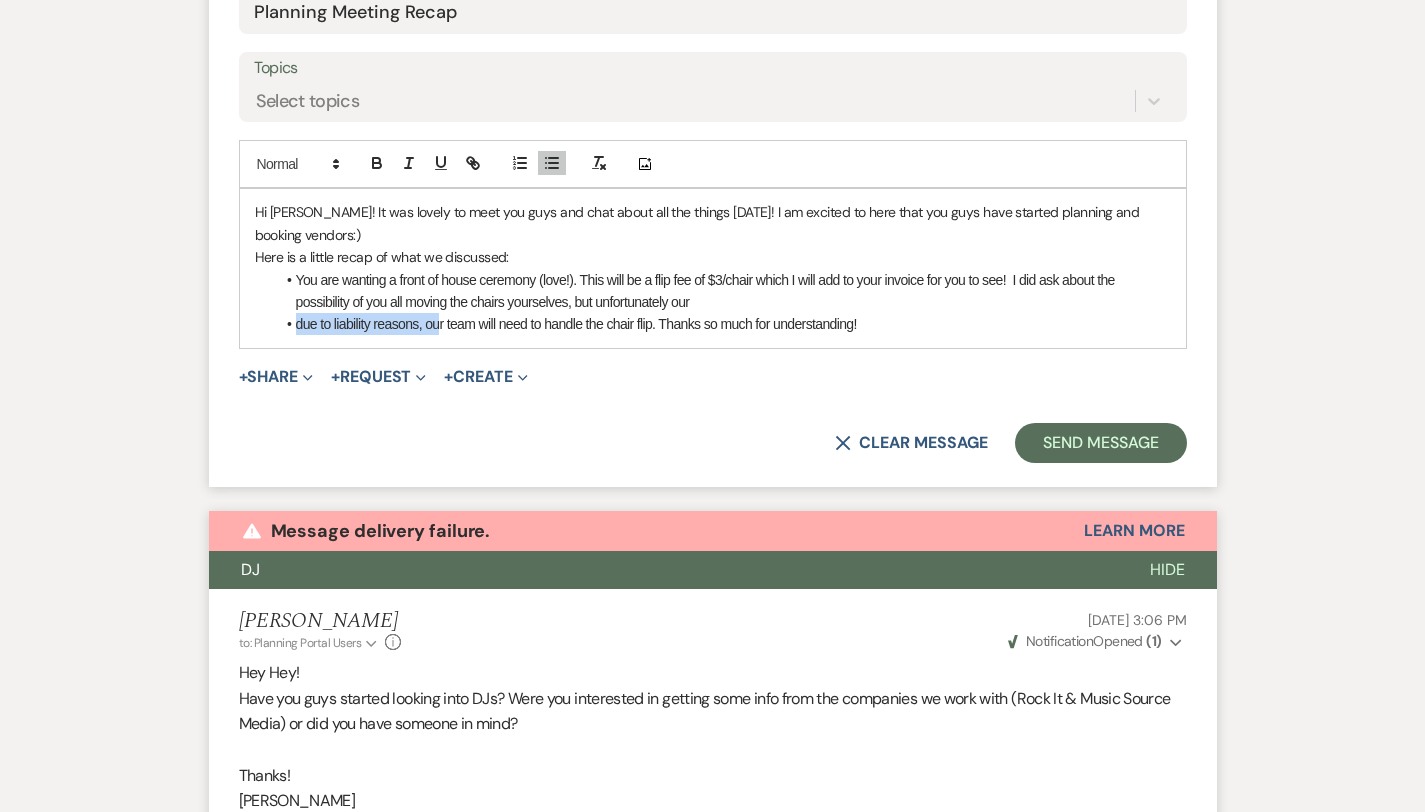 drag, startPoint x: 374, startPoint y: 304, endPoint x: 161, endPoint y: 302, distance: 213.00938 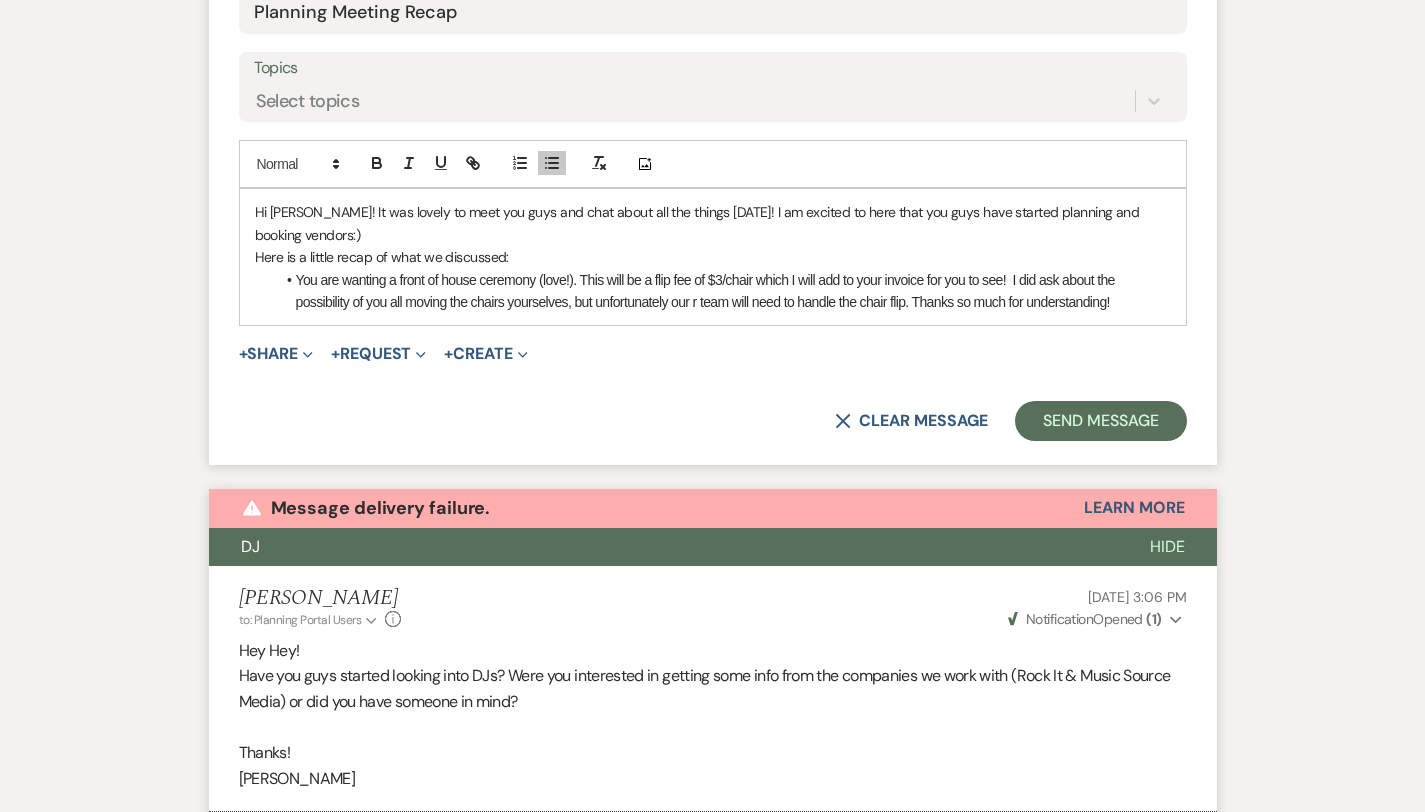 click on "You are wanting a front of house ceremony (love!). This will be a flip fee of $3/chair which I will add to your invoice for you to see!  I did ask about the possibility of you all moving the chairs yourselves, but unfortunately our r team will need to handle the chair flip. Thanks so much for understanding!" at bounding box center (723, 291) 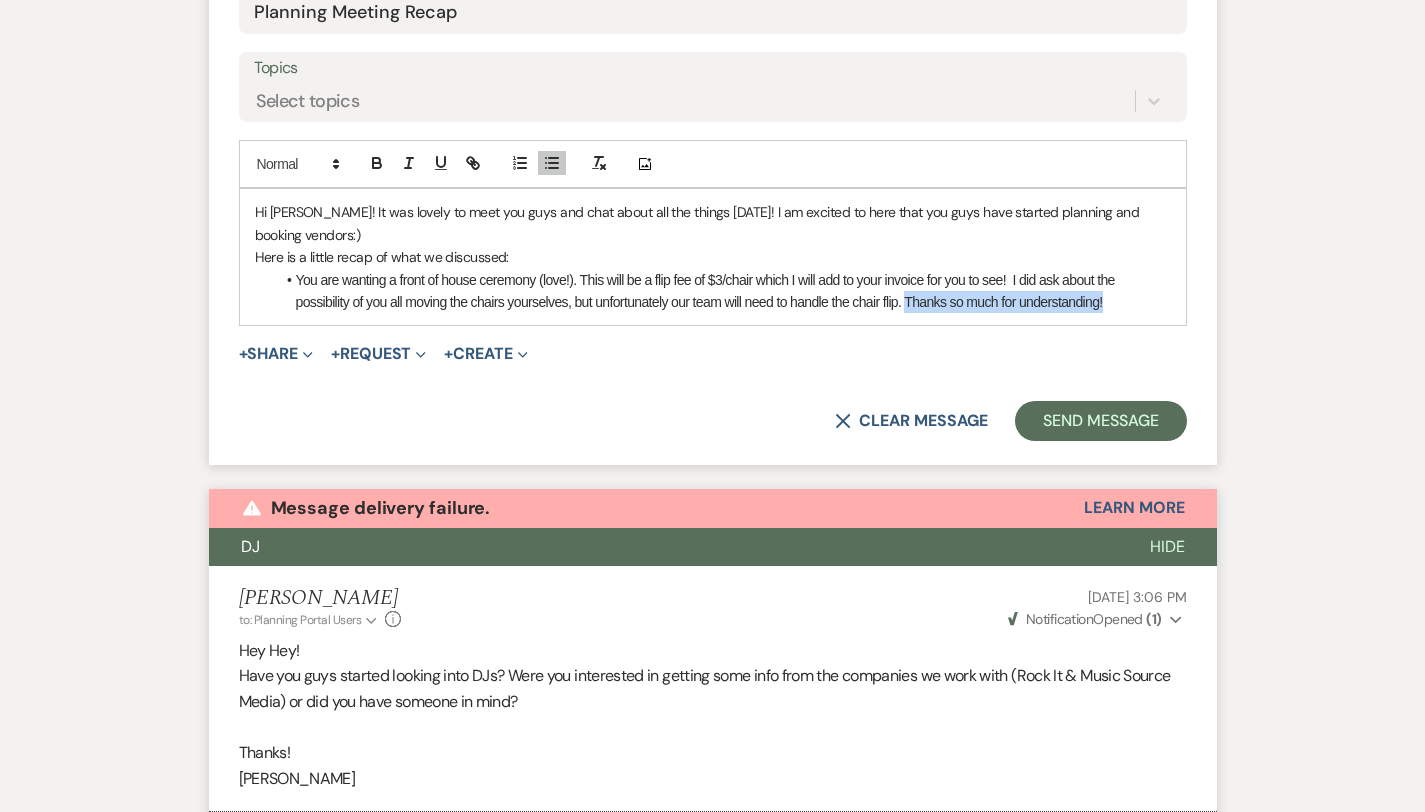drag, startPoint x: 885, startPoint y: 276, endPoint x: 669, endPoint y: 283, distance: 216.1134 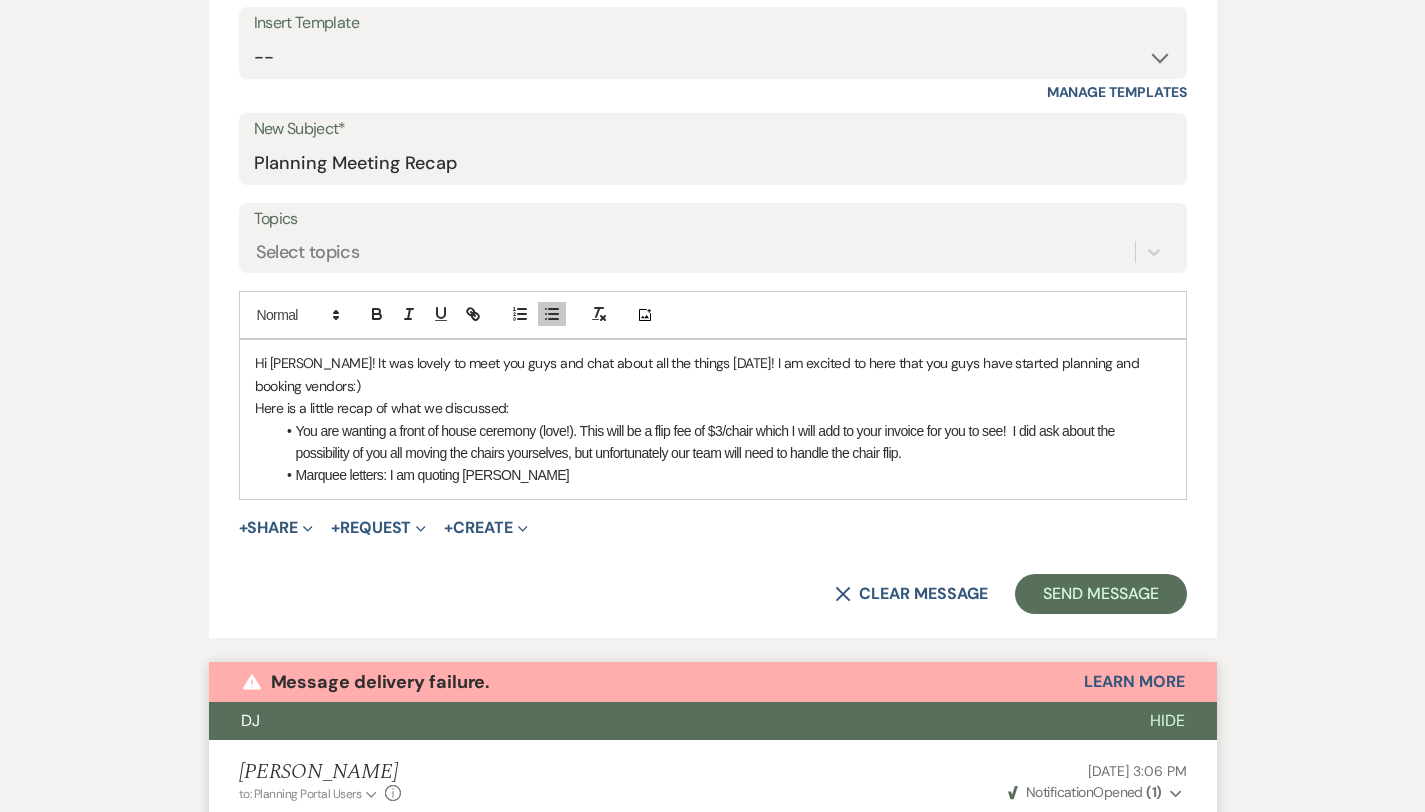 scroll, scrollTop: 871, scrollLeft: 0, axis: vertical 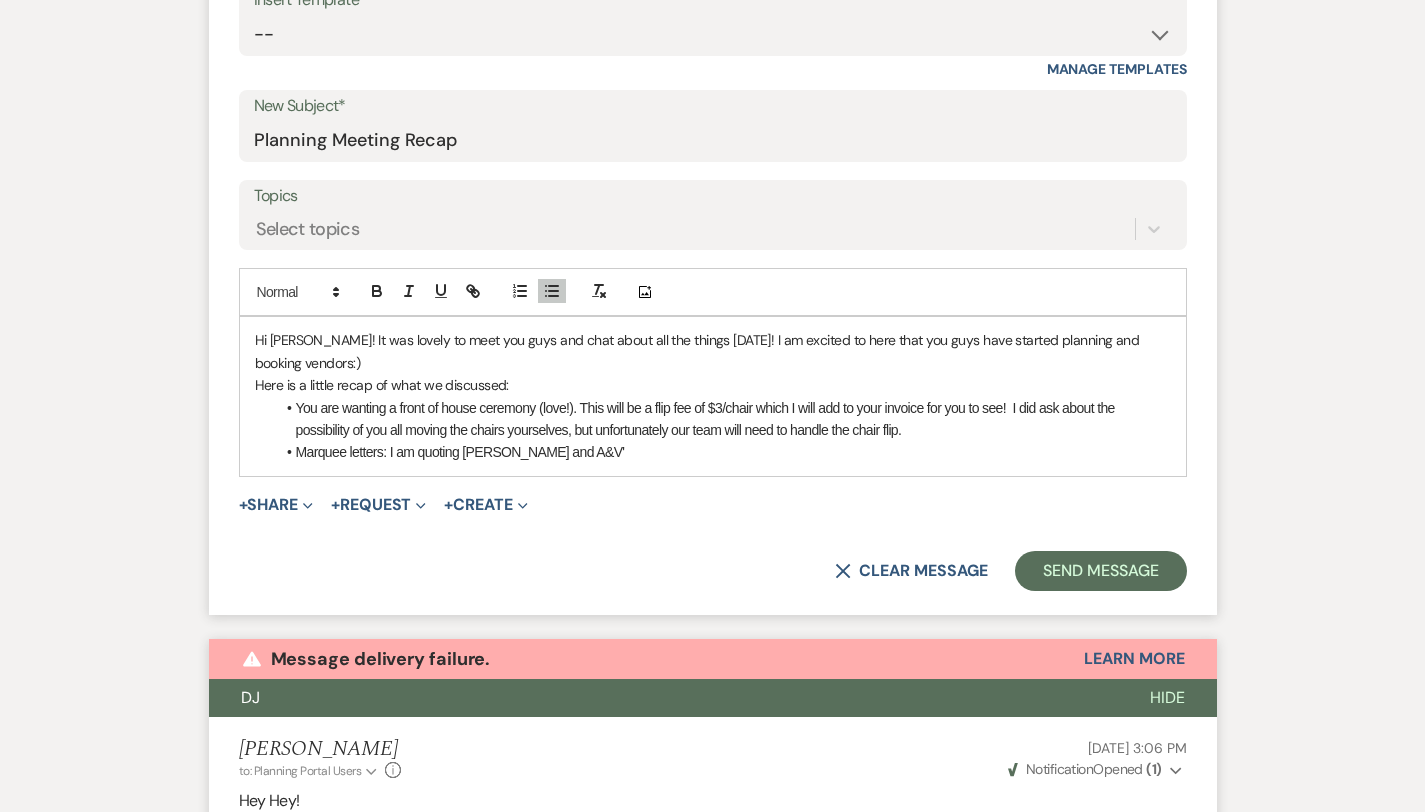 click on "Marquee letters: I am quoting MALBROUGH and A&V'" at bounding box center (723, 452) 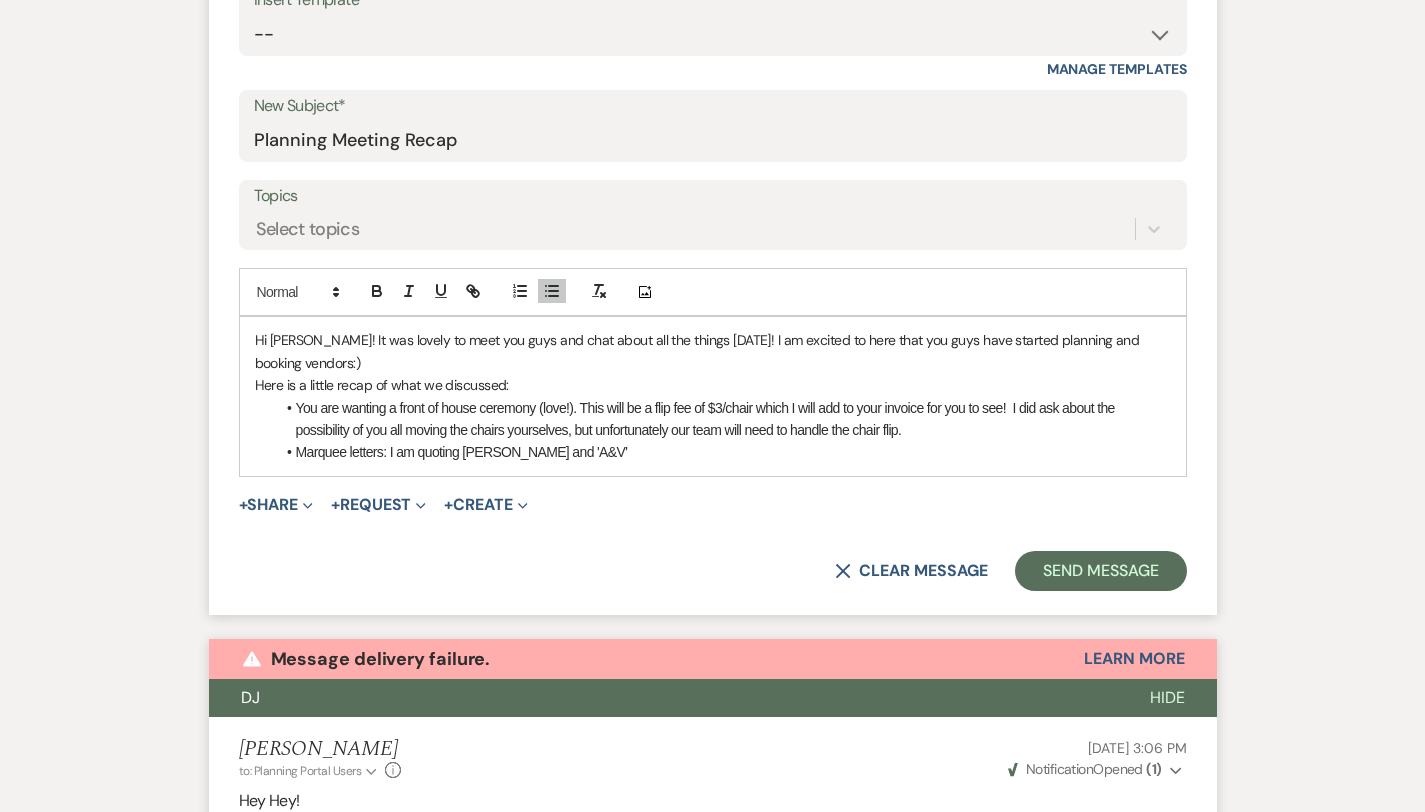 click on "Marquee letters: I am quoting MALBROUGH and 'A&V'" at bounding box center [723, 452] 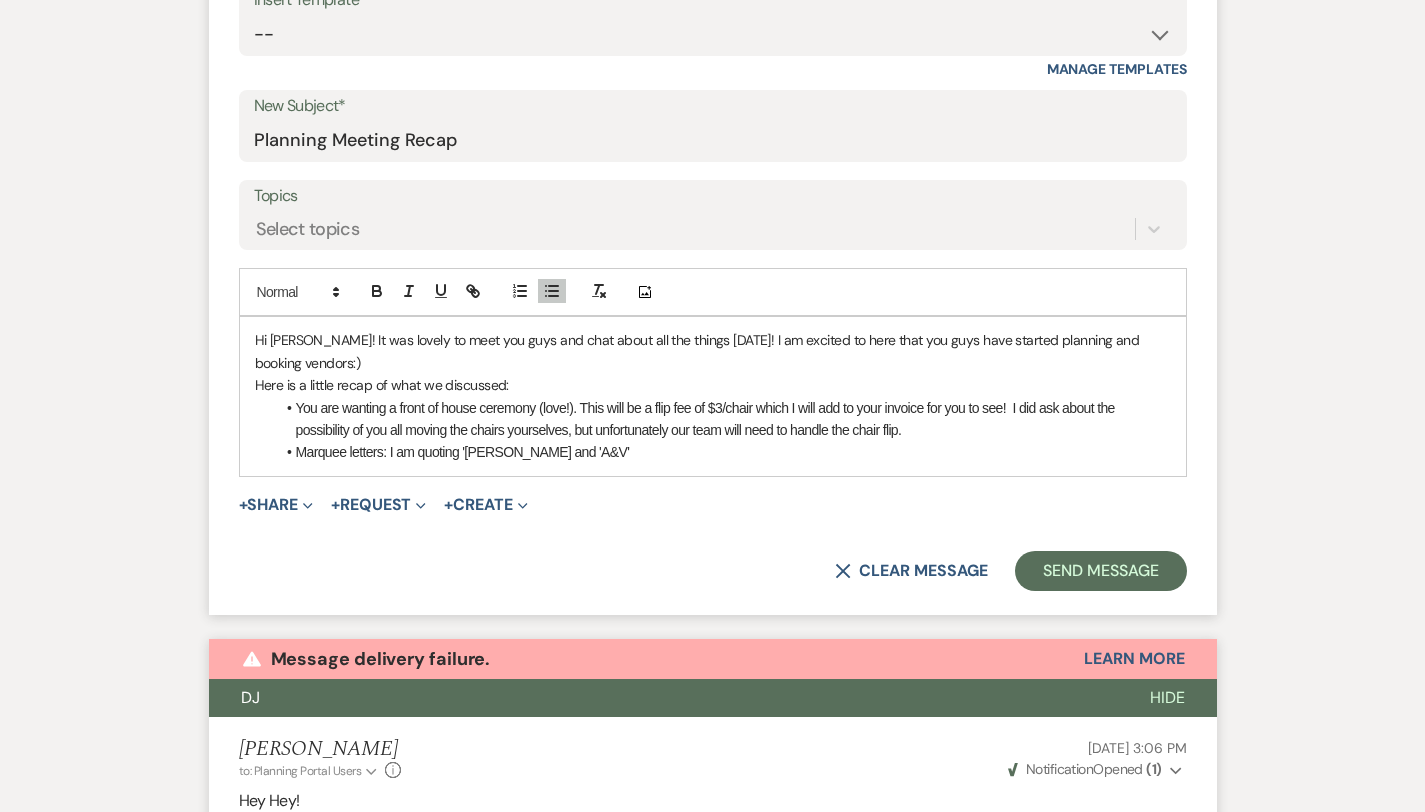 click on "Marquee letters: I am quoting 'MALBROUGH and 'A&V'" at bounding box center (723, 452) 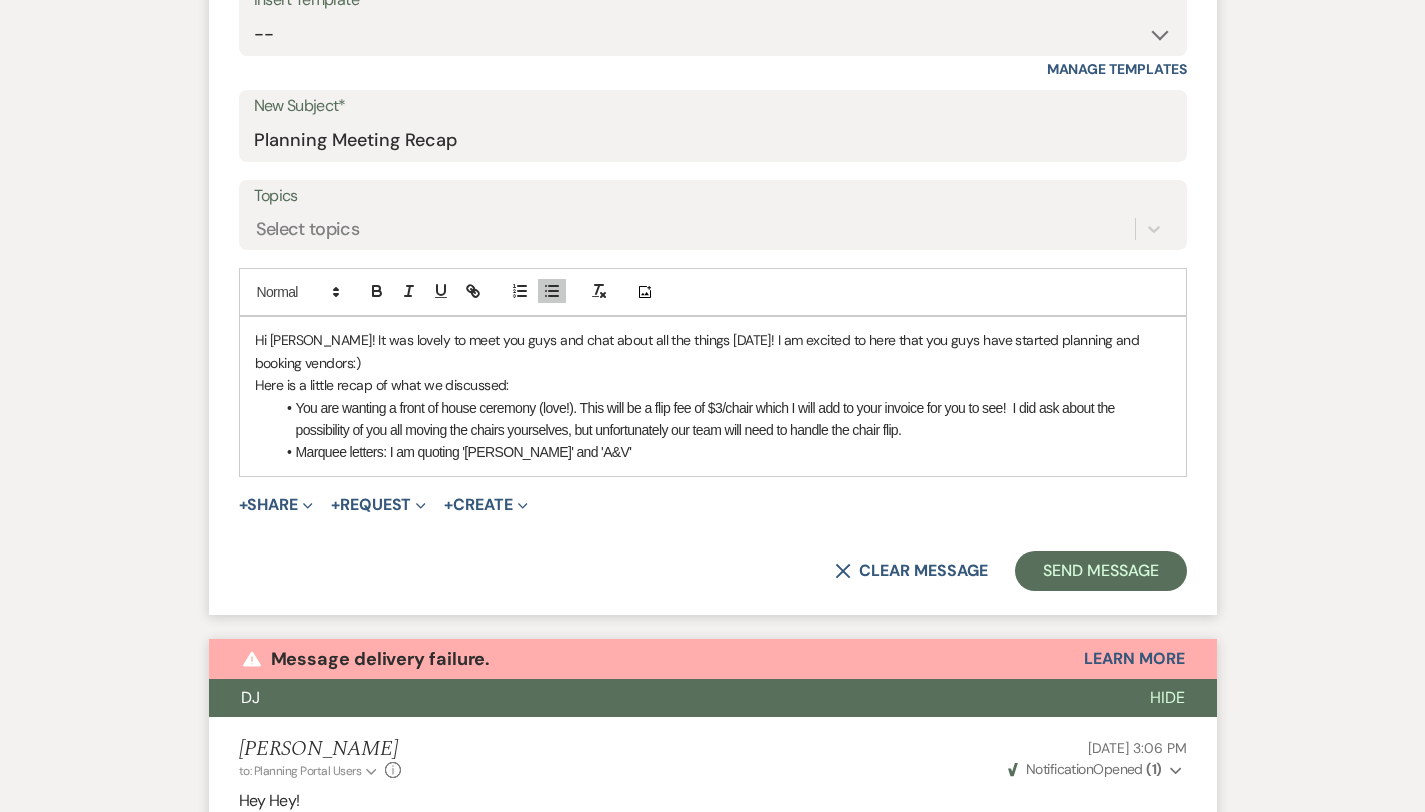 click on "Marquee letters: I am quoting 'MALBROUGH' and 'A&V'" at bounding box center (723, 452) 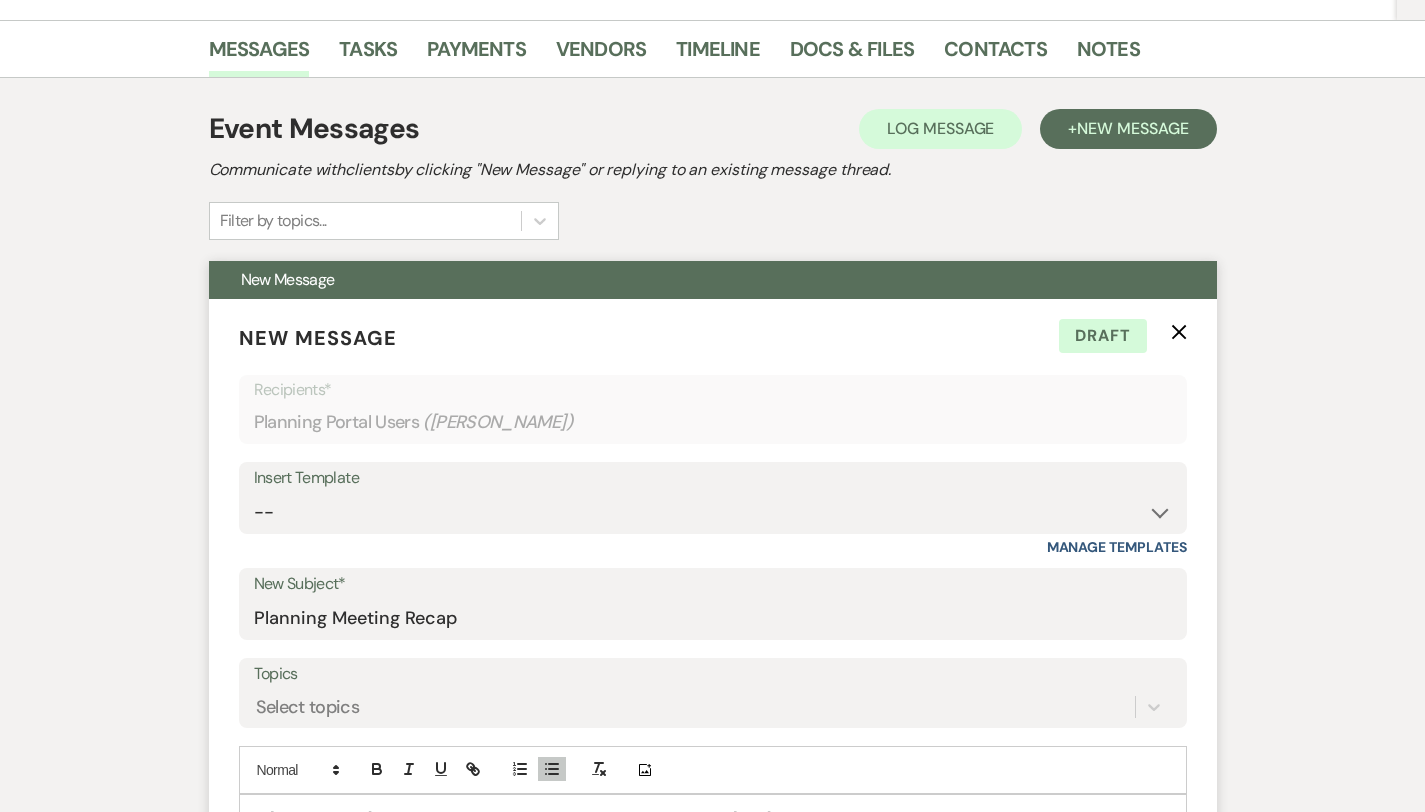 scroll, scrollTop: 0, scrollLeft: 0, axis: both 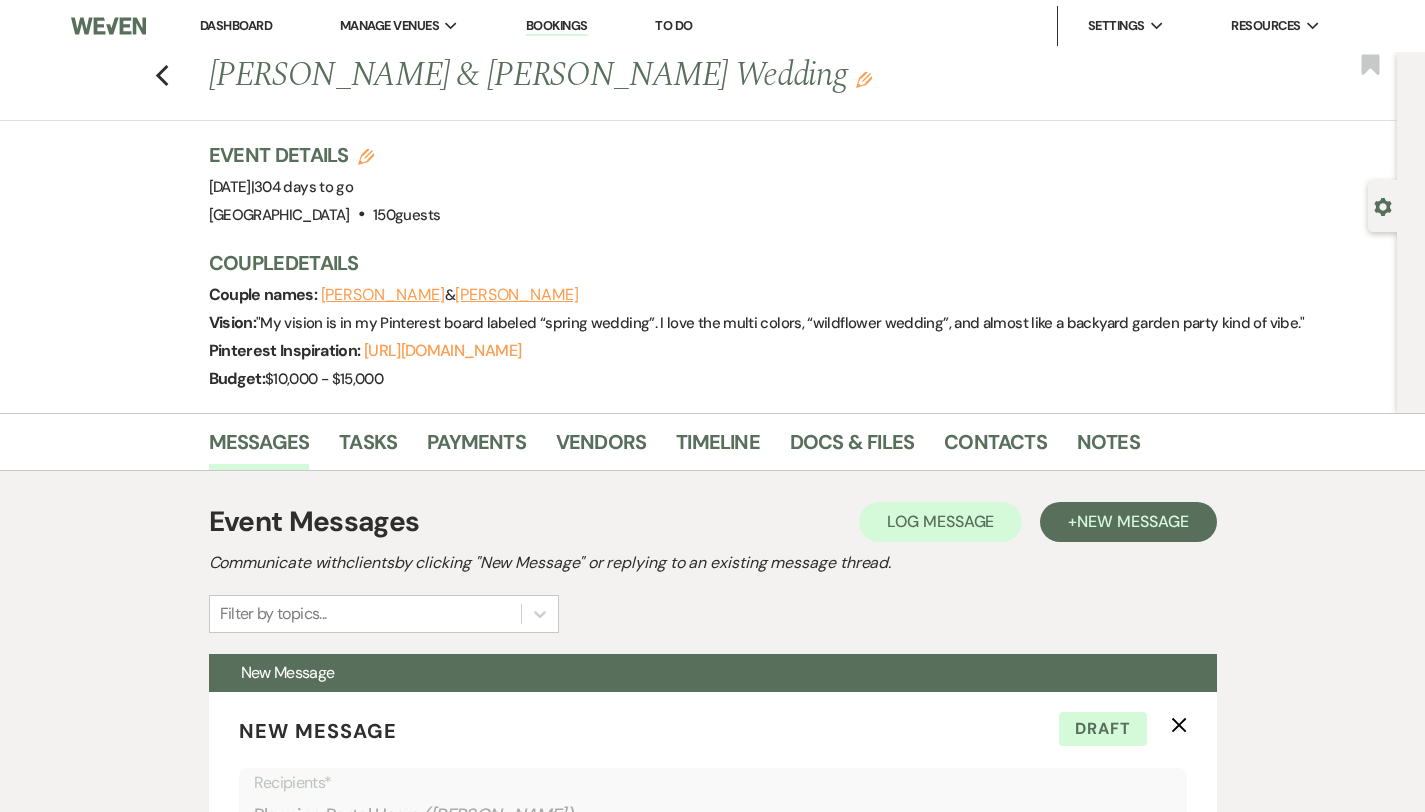 click on "Dashboard" at bounding box center [236, 25] 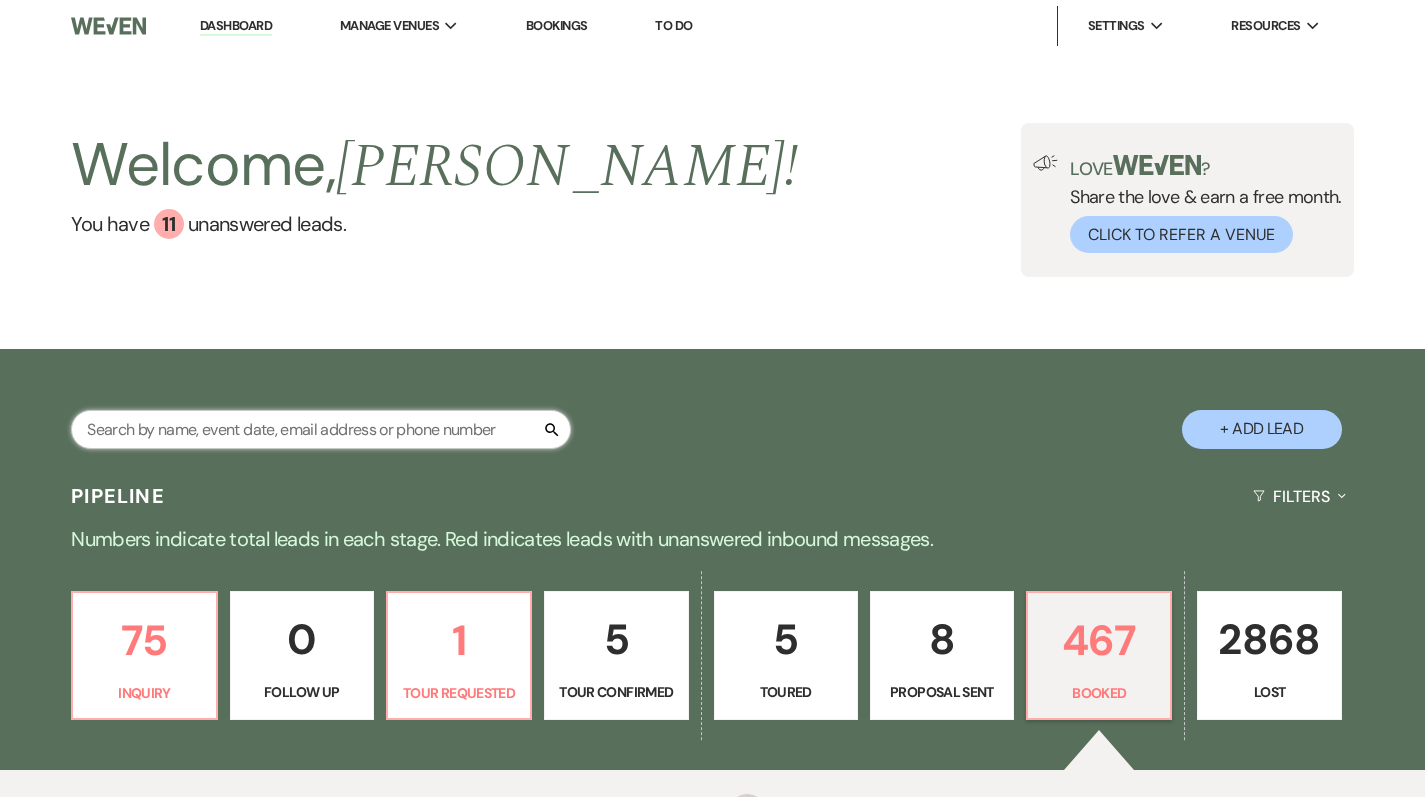 click at bounding box center [321, 429] 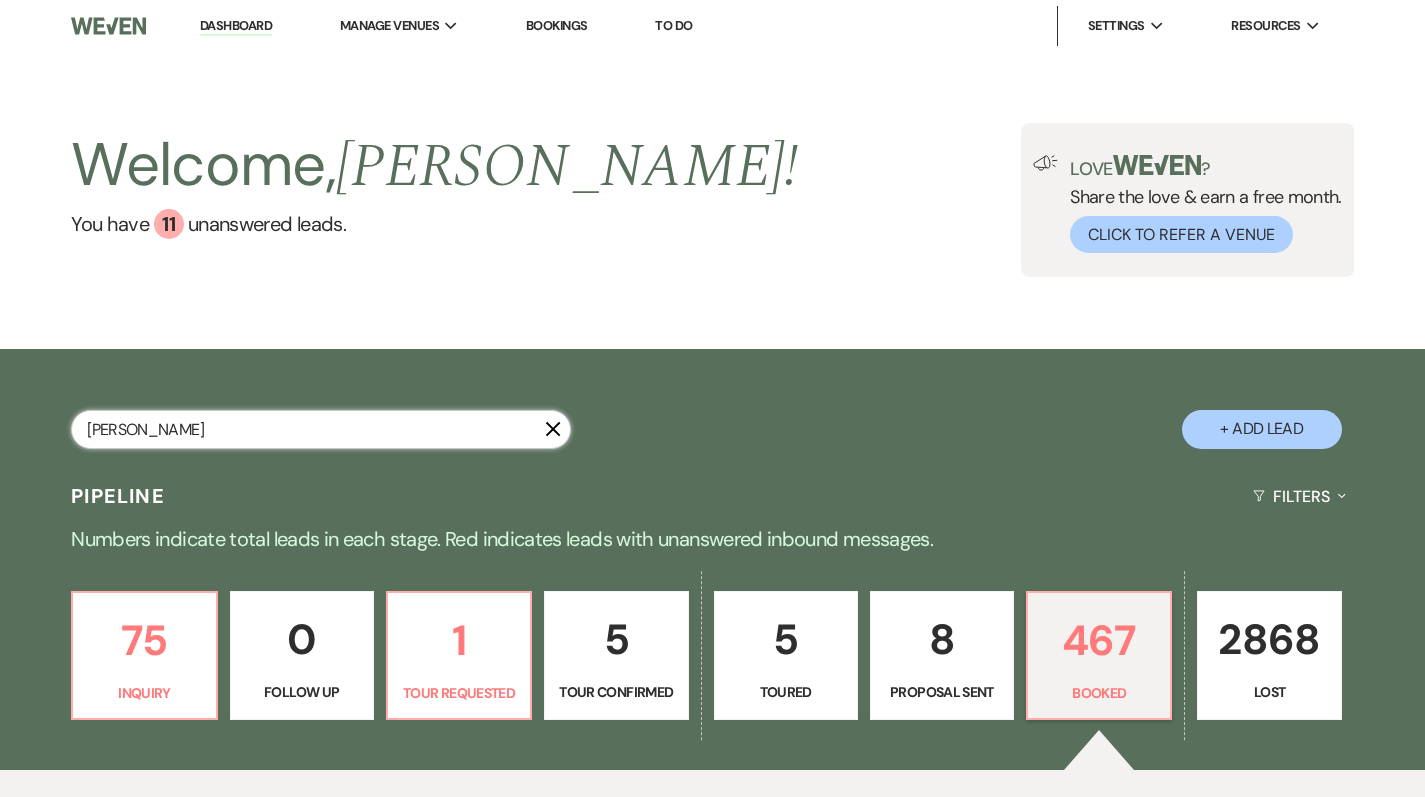 type on "cooper" 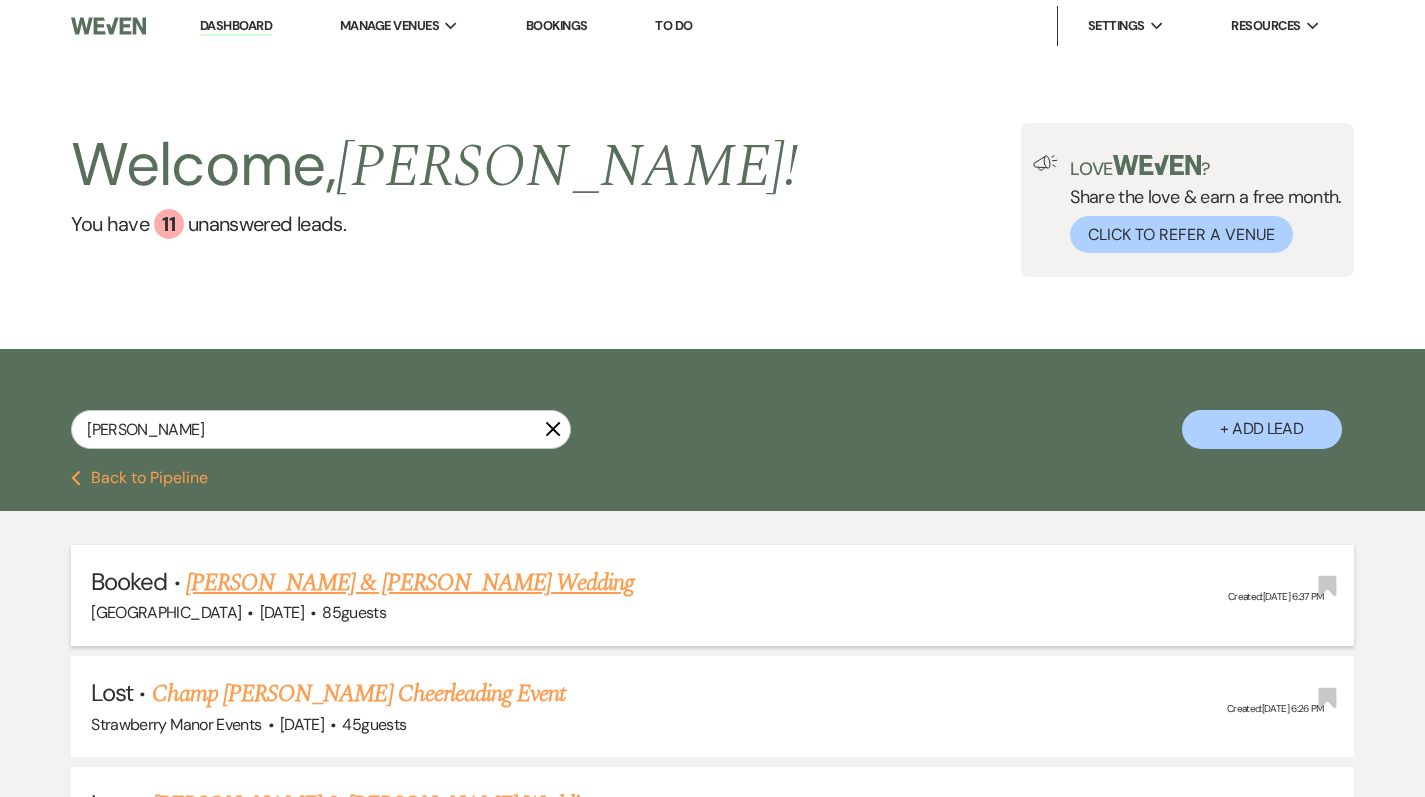 click on "[PERSON_NAME] & [PERSON_NAME] Wedding" at bounding box center [410, 583] 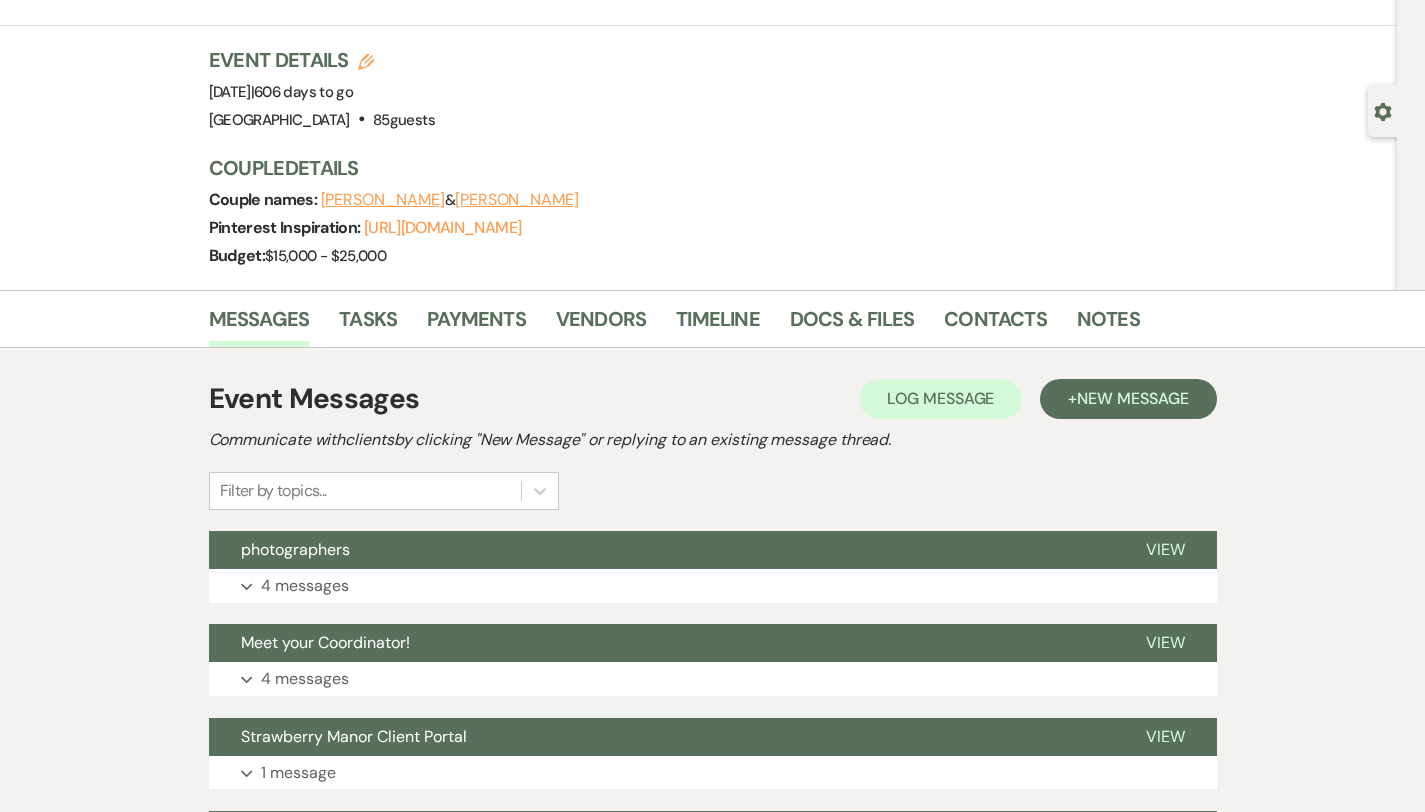 scroll, scrollTop: 117, scrollLeft: 0, axis: vertical 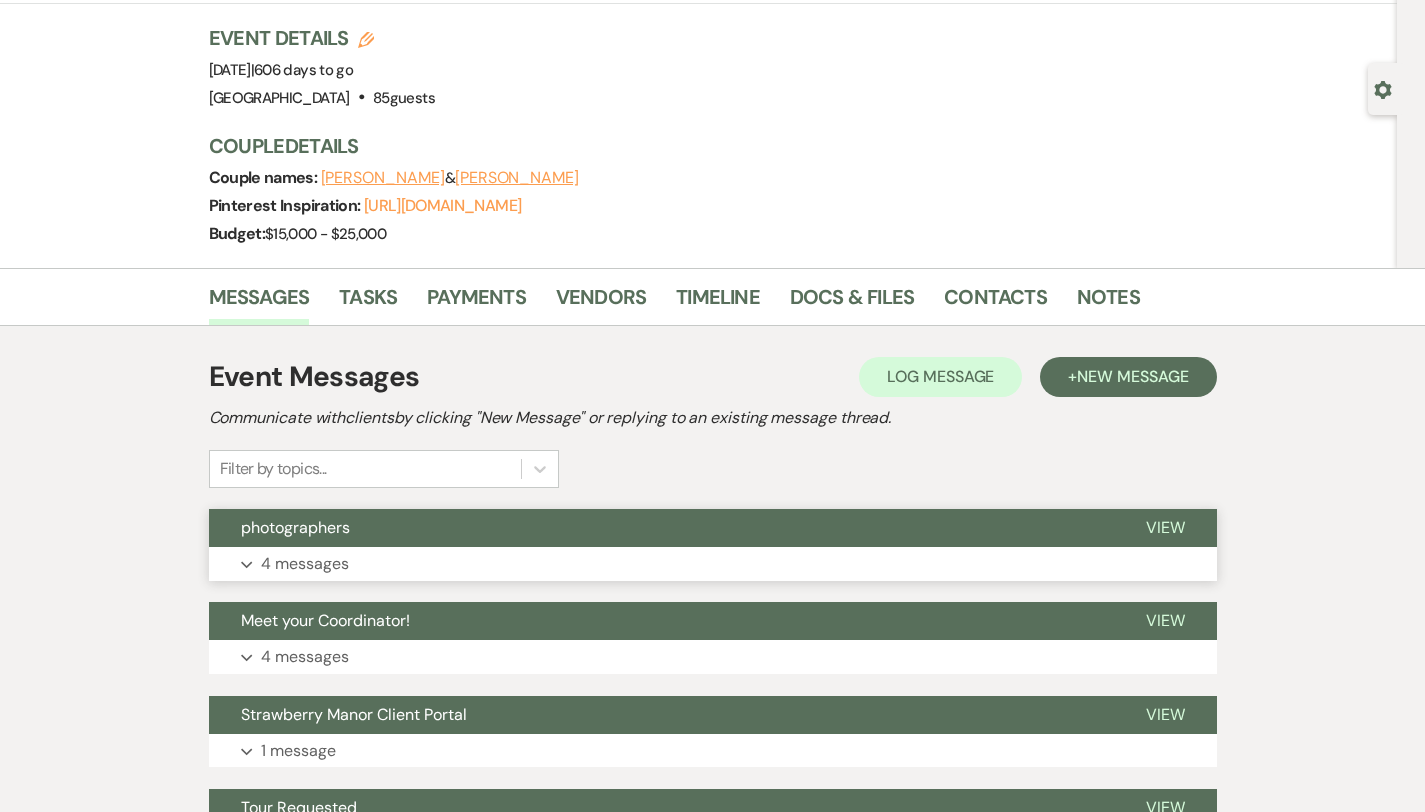 click on "Expand 4 messages" at bounding box center [713, 564] 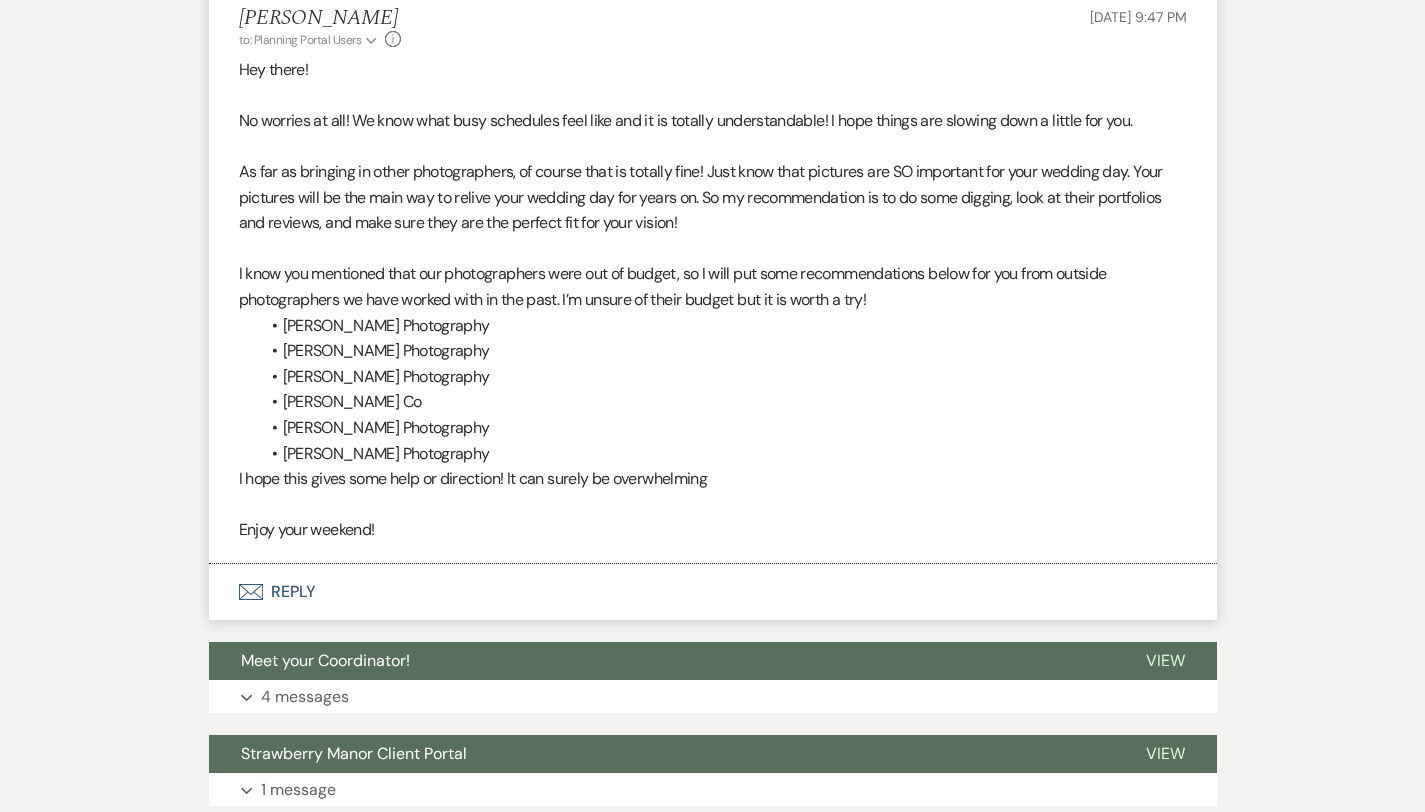 scroll, scrollTop: 1298, scrollLeft: 0, axis: vertical 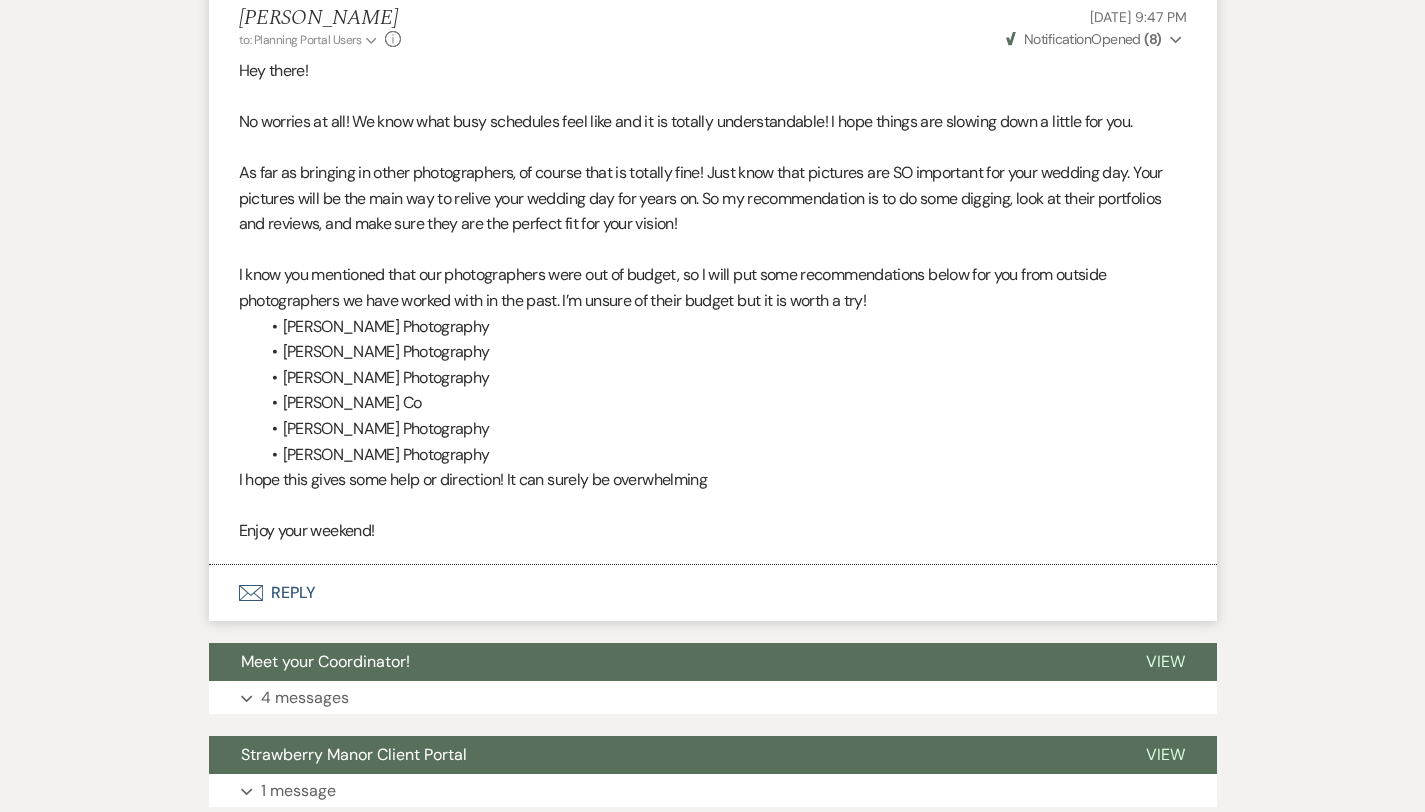click on "Envelope Reply" at bounding box center [713, 593] 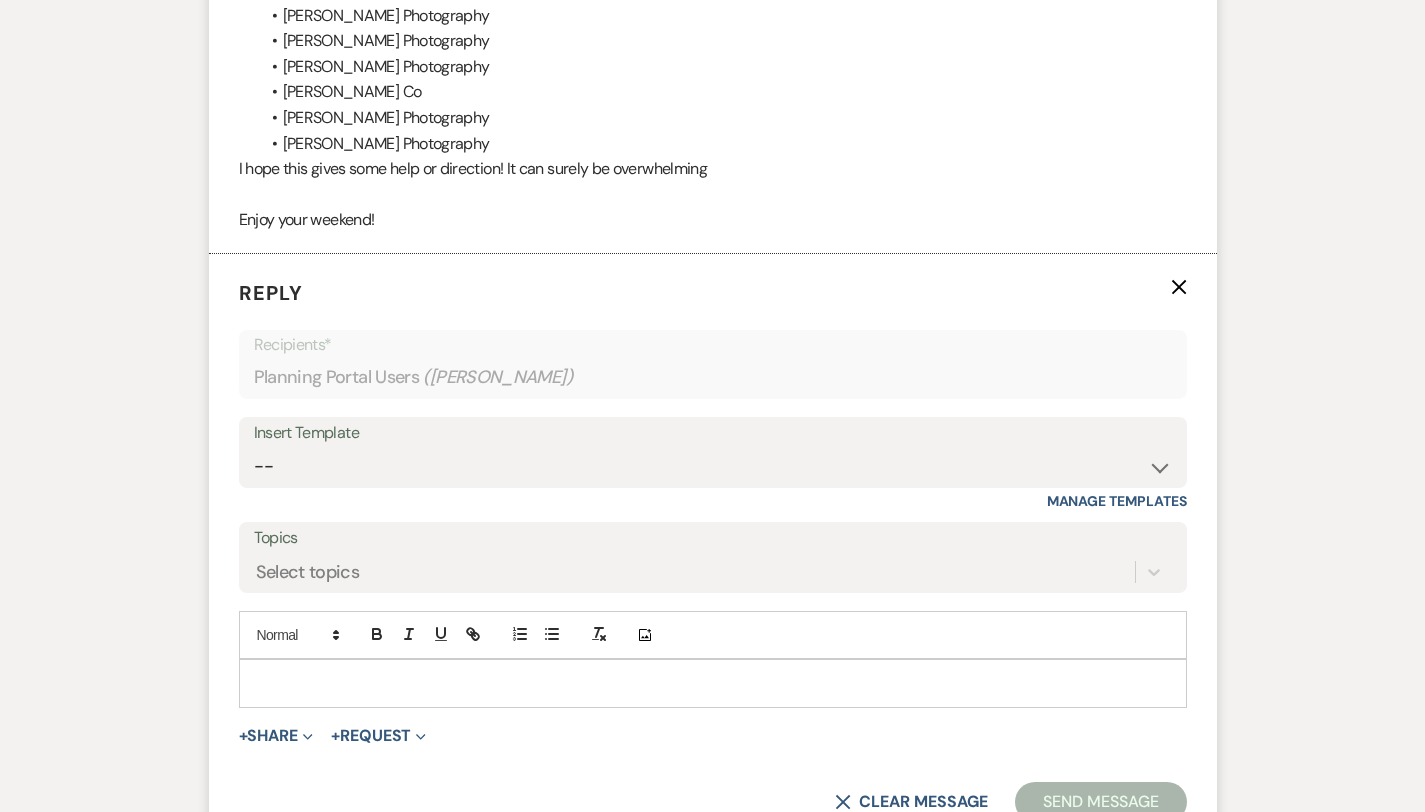 scroll, scrollTop: 1752, scrollLeft: 0, axis: vertical 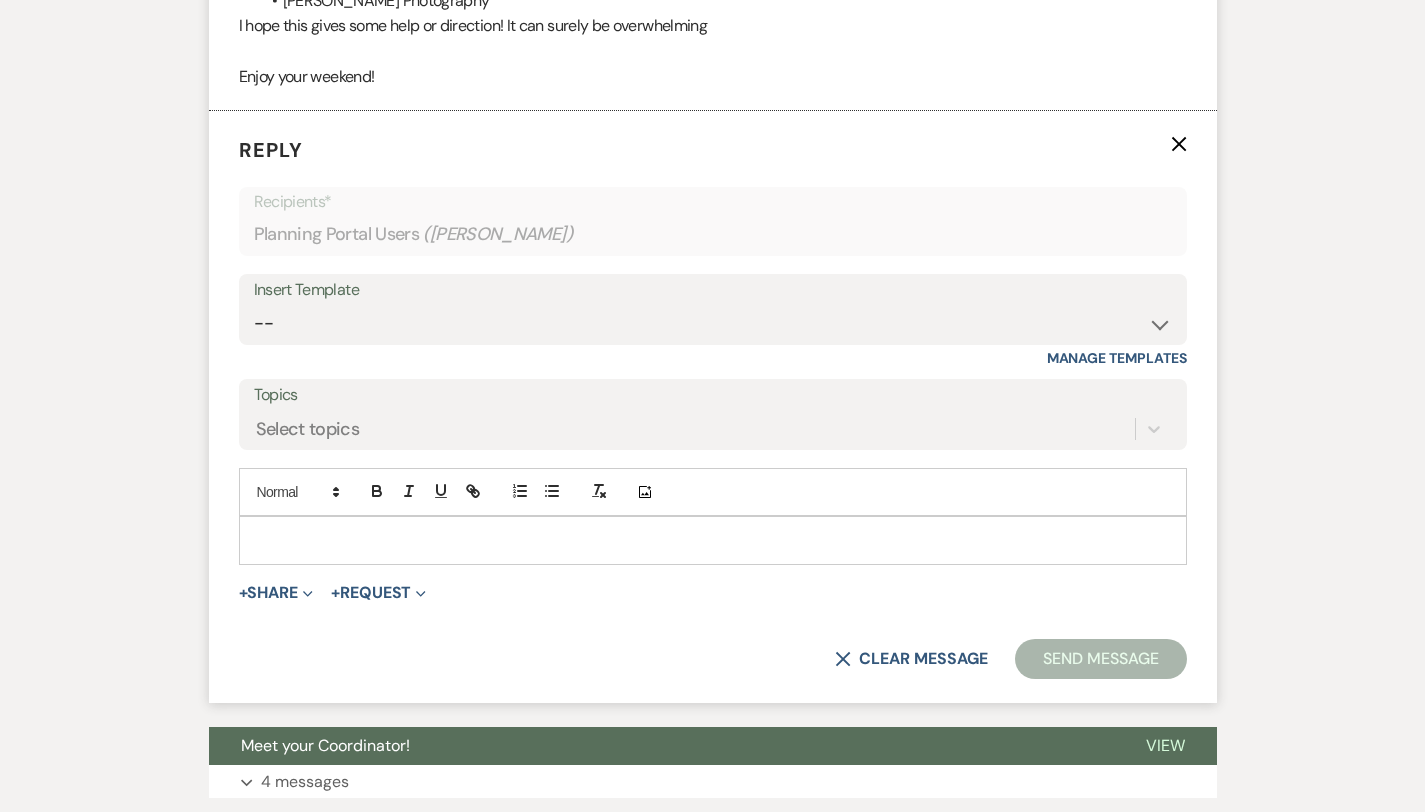 click at bounding box center [713, 540] 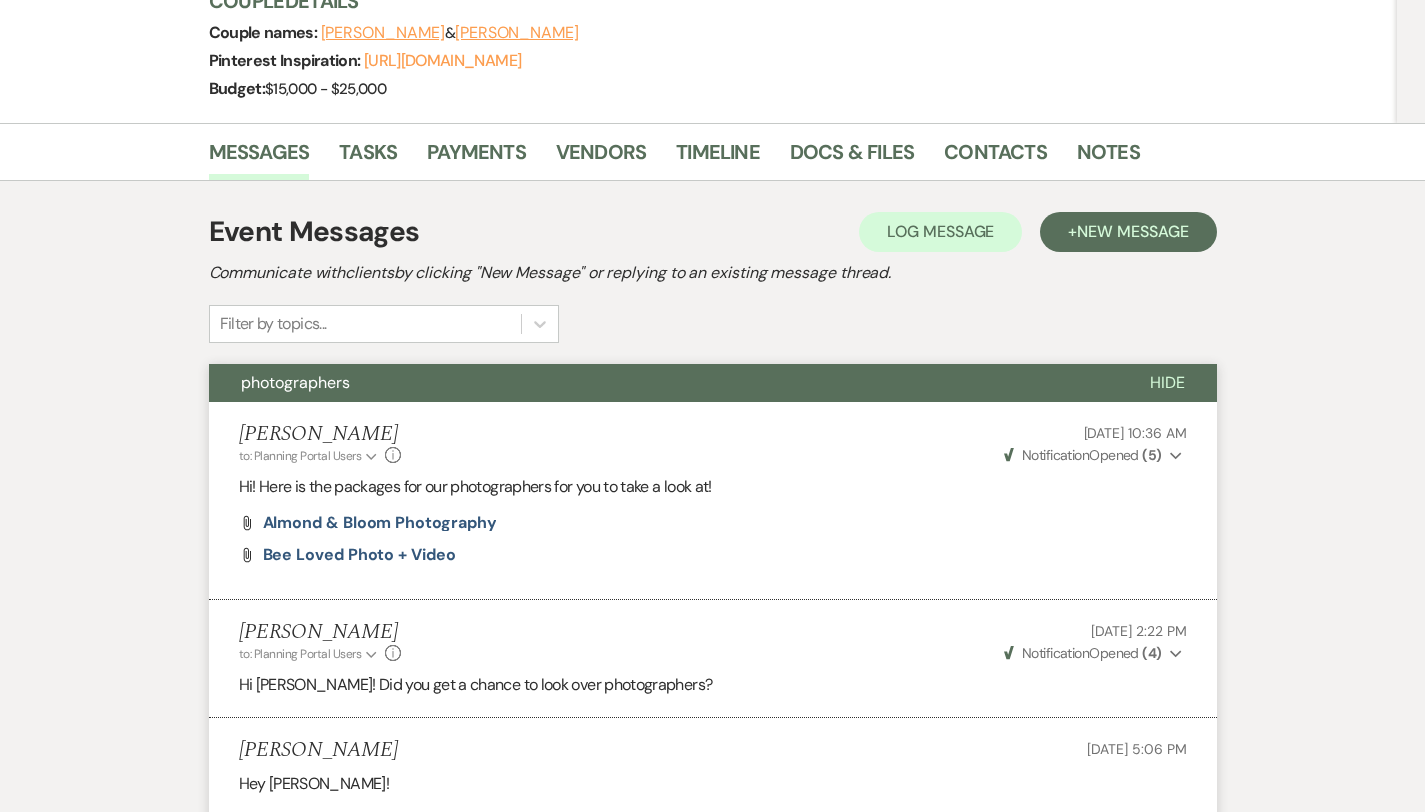 scroll, scrollTop: 257, scrollLeft: 0, axis: vertical 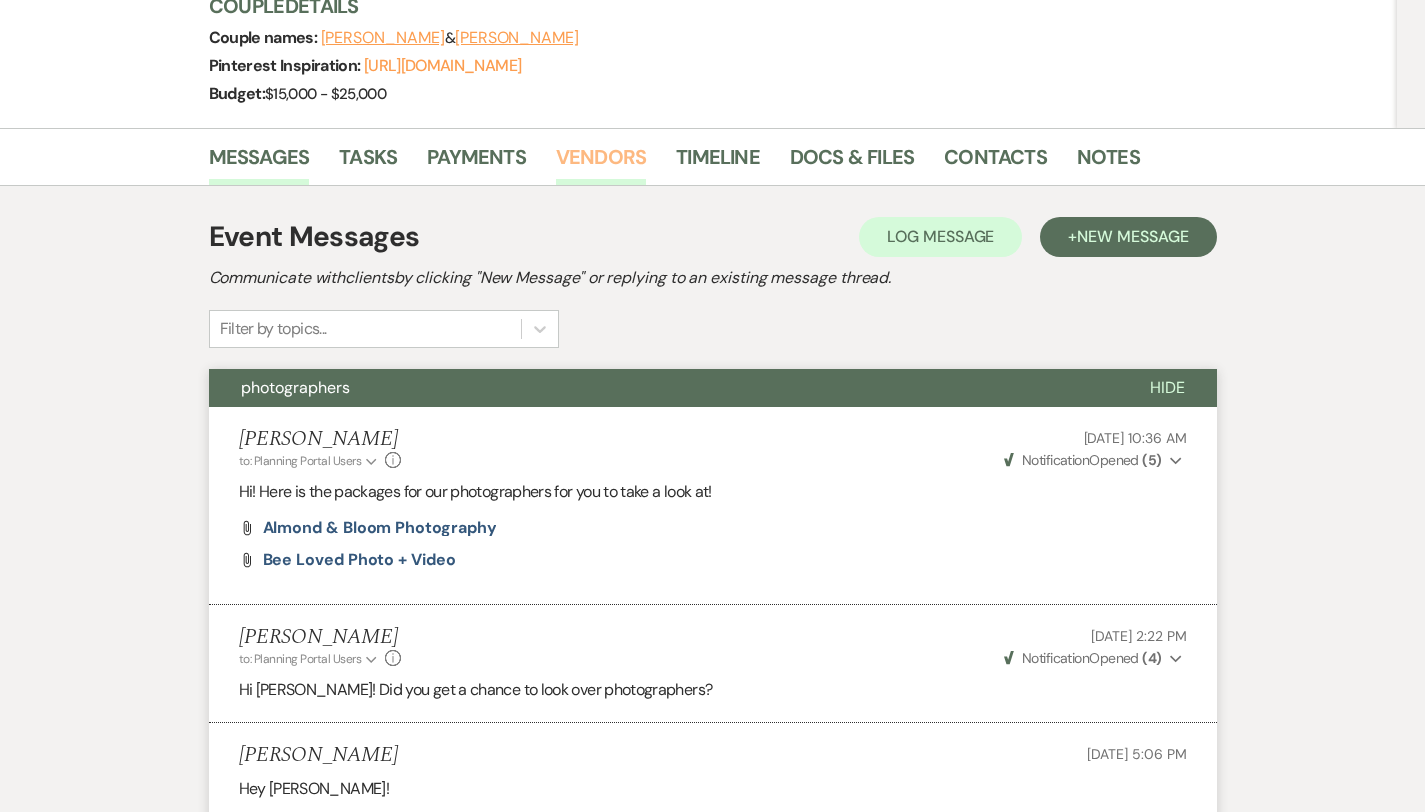 click on "Vendors" at bounding box center (601, 163) 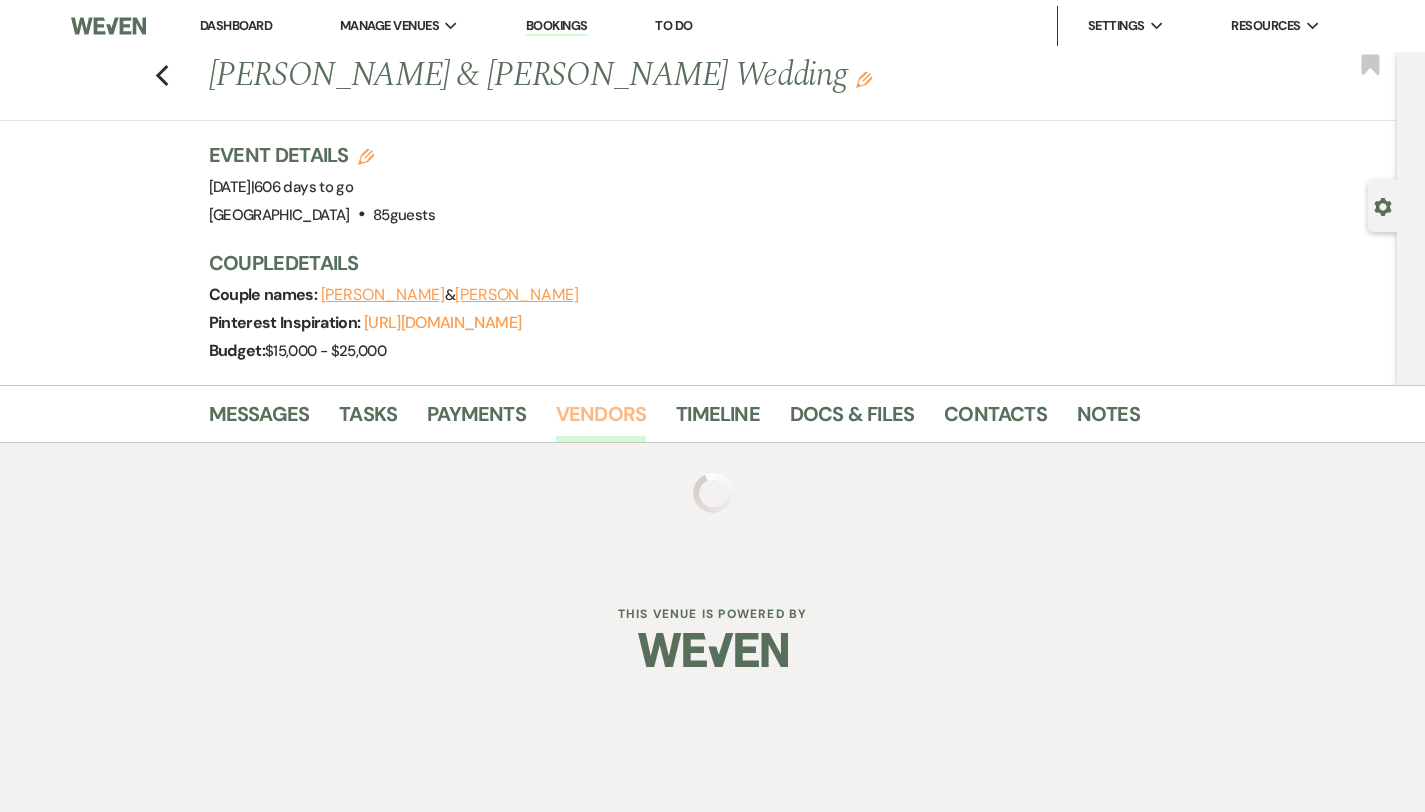 scroll, scrollTop: 0, scrollLeft: 0, axis: both 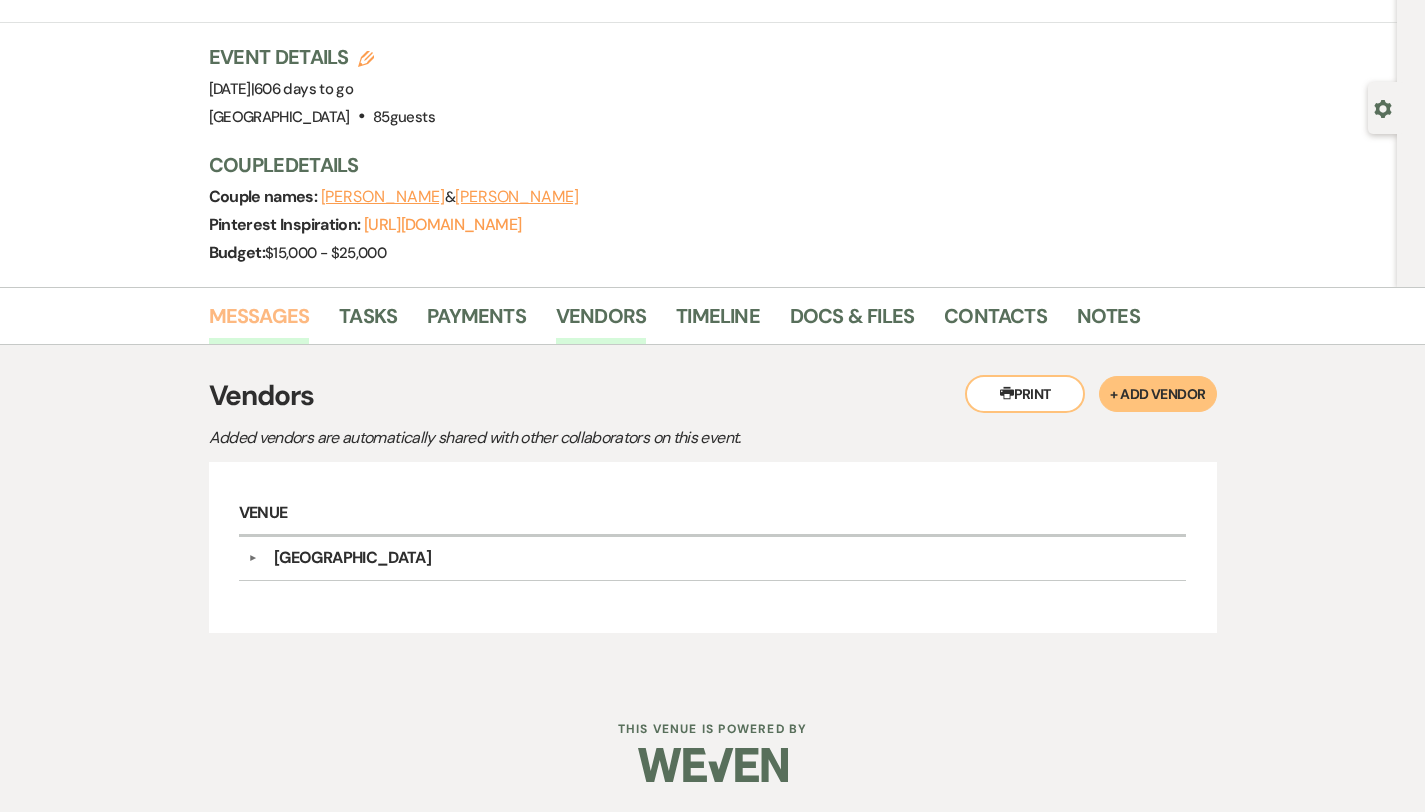 click on "Messages" at bounding box center (259, 322) 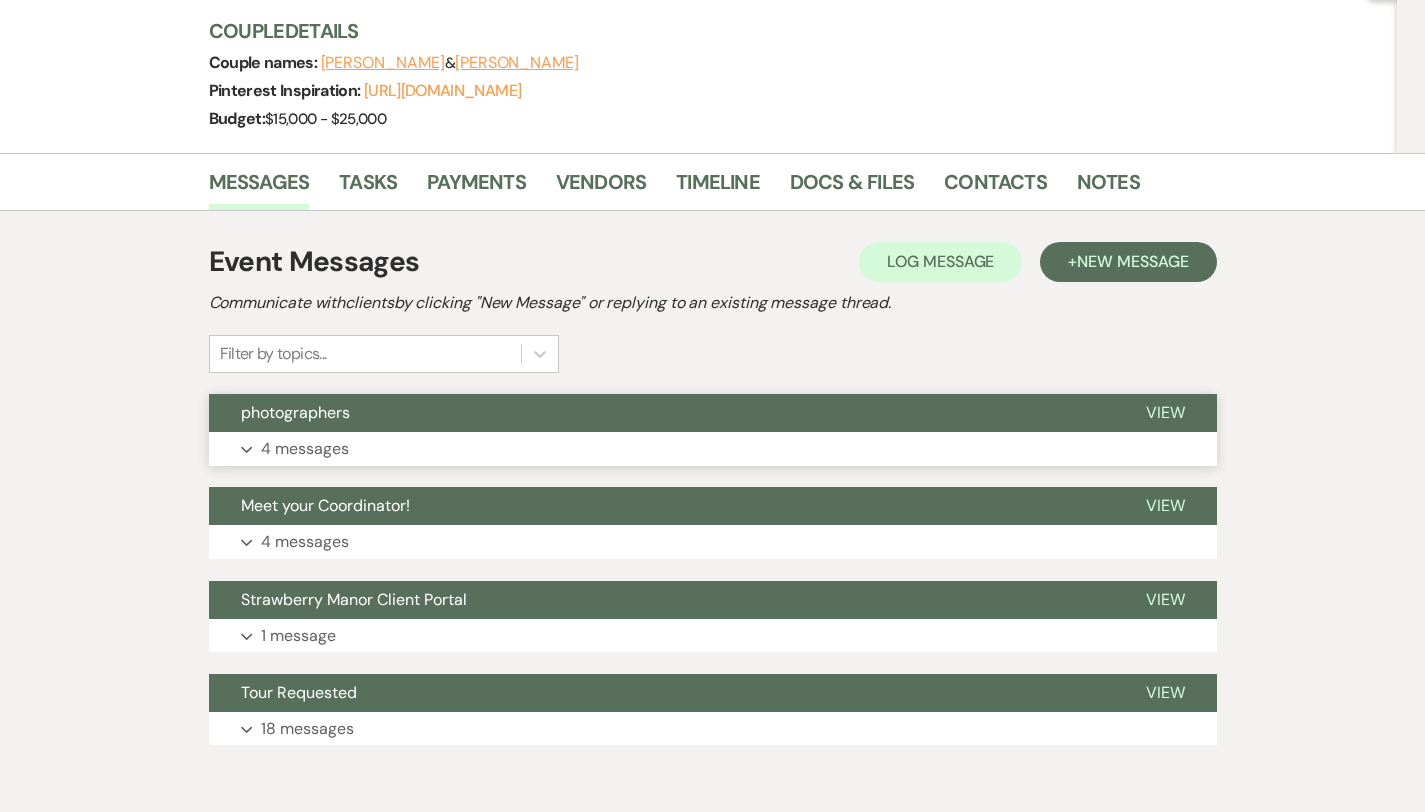 click on "4 messages" at bounding box center [305, 449] 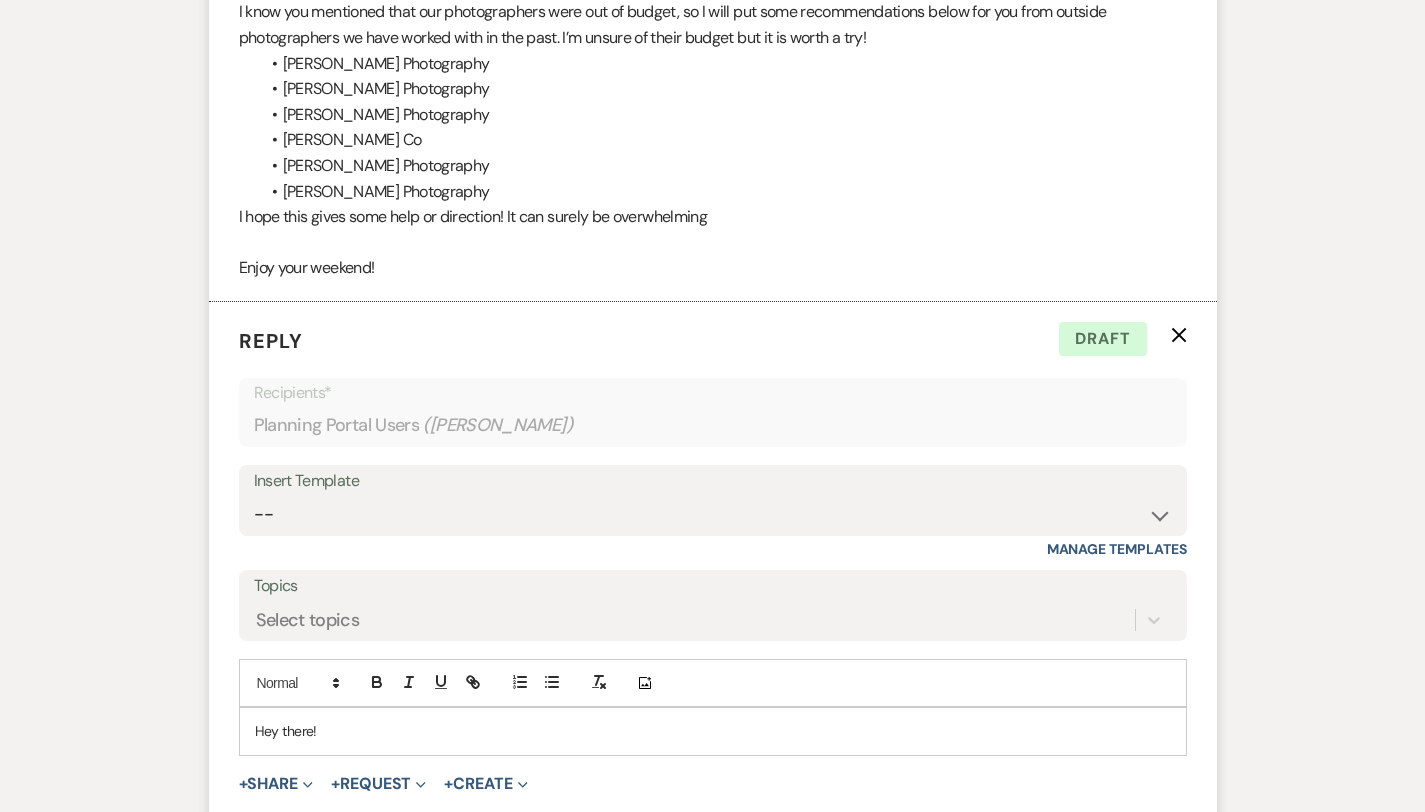 scroll, scrollTop: 2083, scrollLeft: 0, axis: vertical 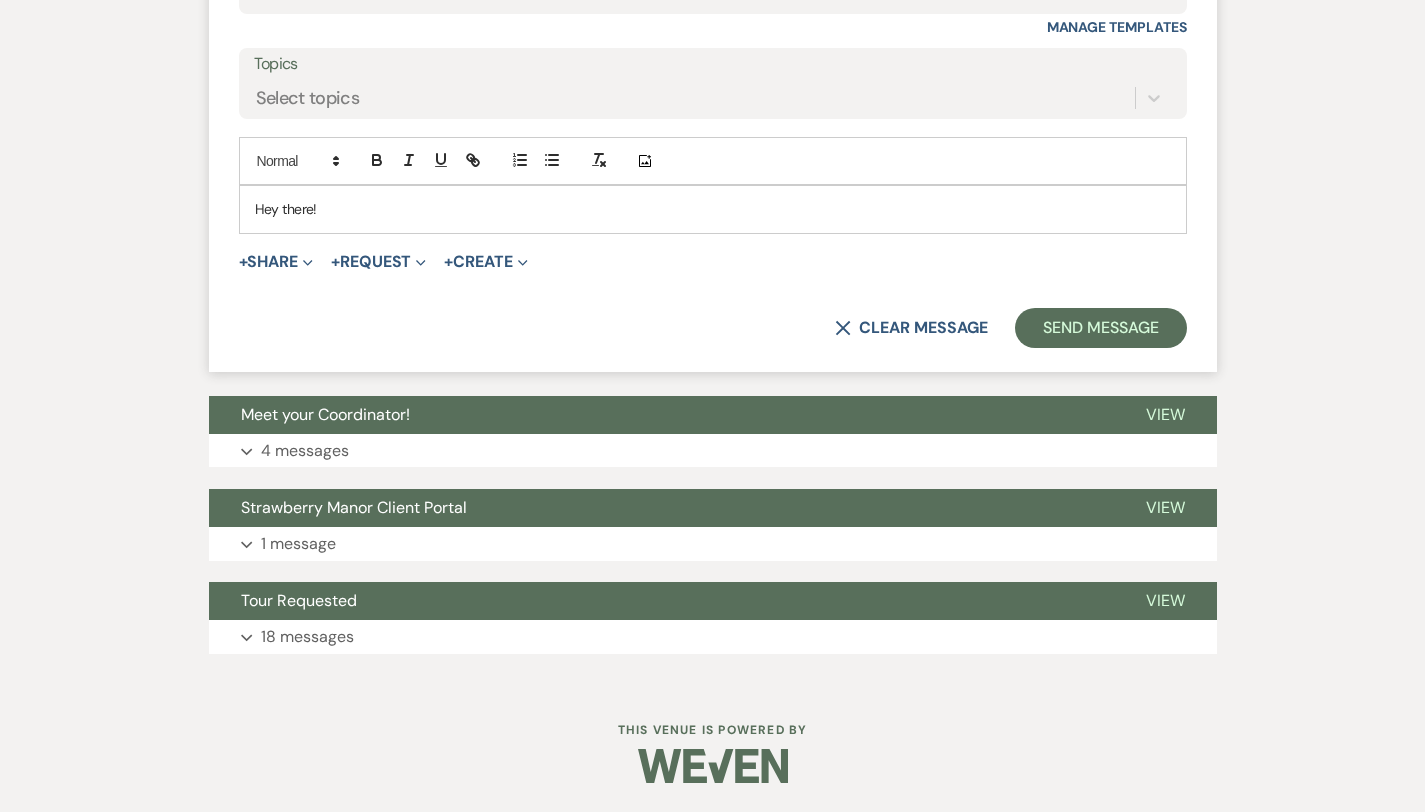 click on "Hey there!" at bounding box center (713, 209) 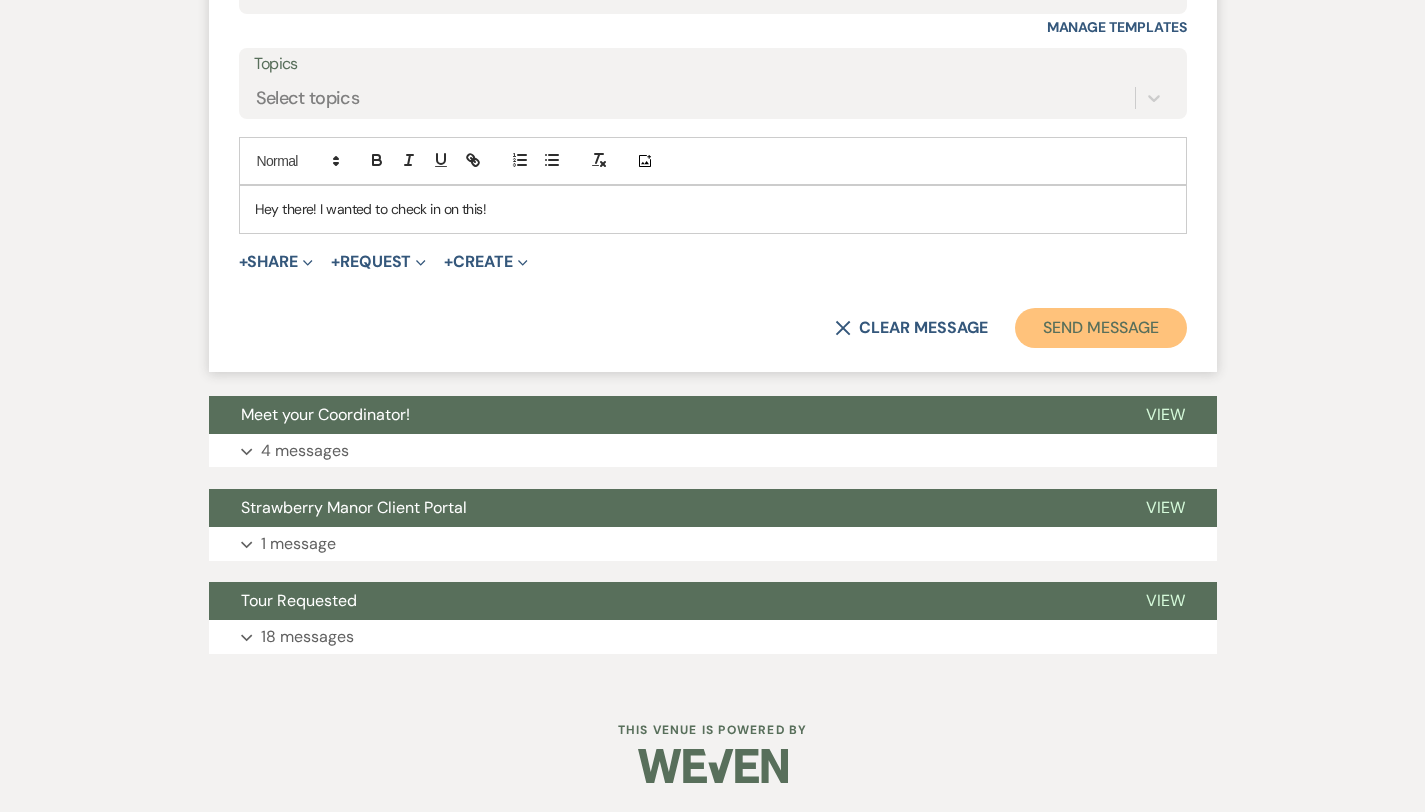 click on "Send Message" at bounding box center (1100, 328) 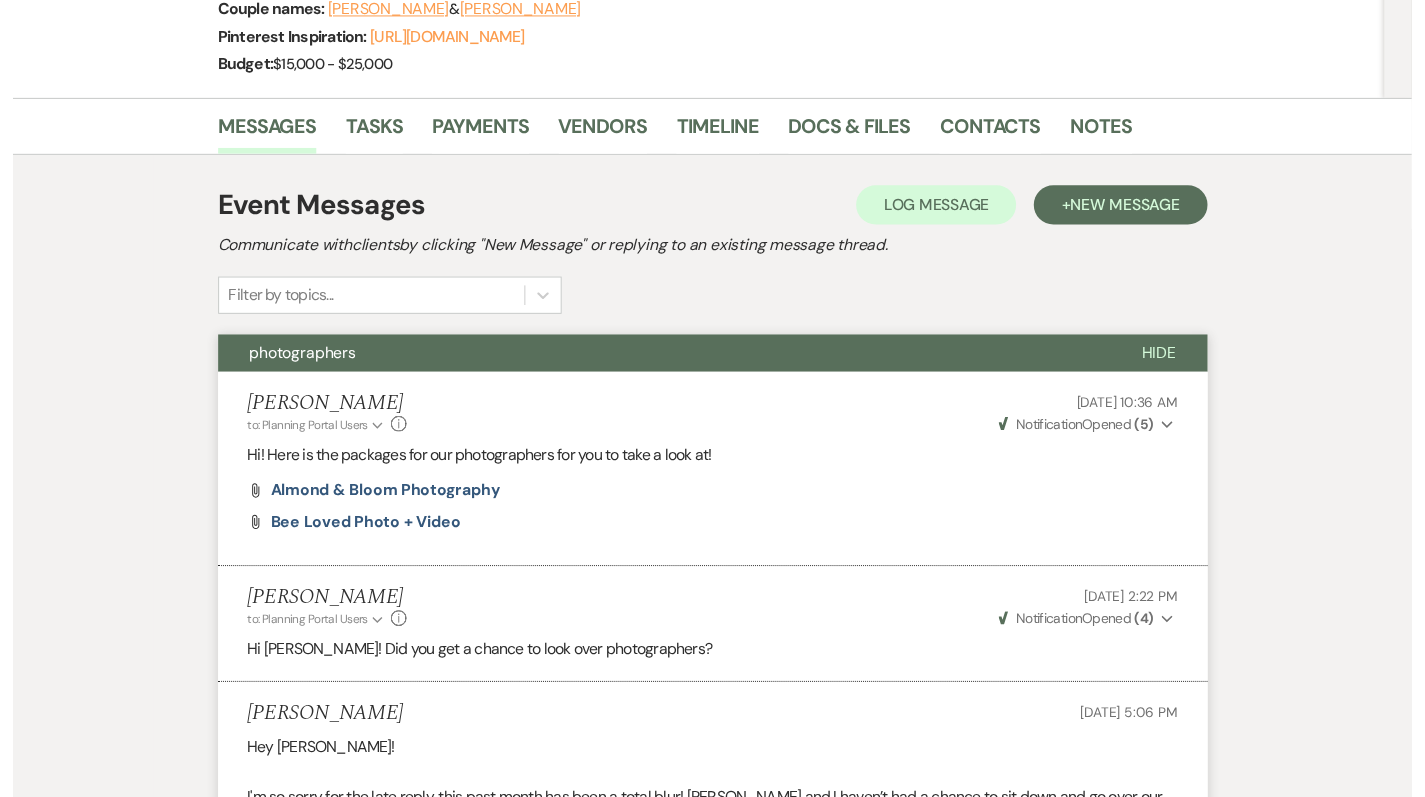 scroll, scrollTop: 0, scrollLeft: 0, axis: both 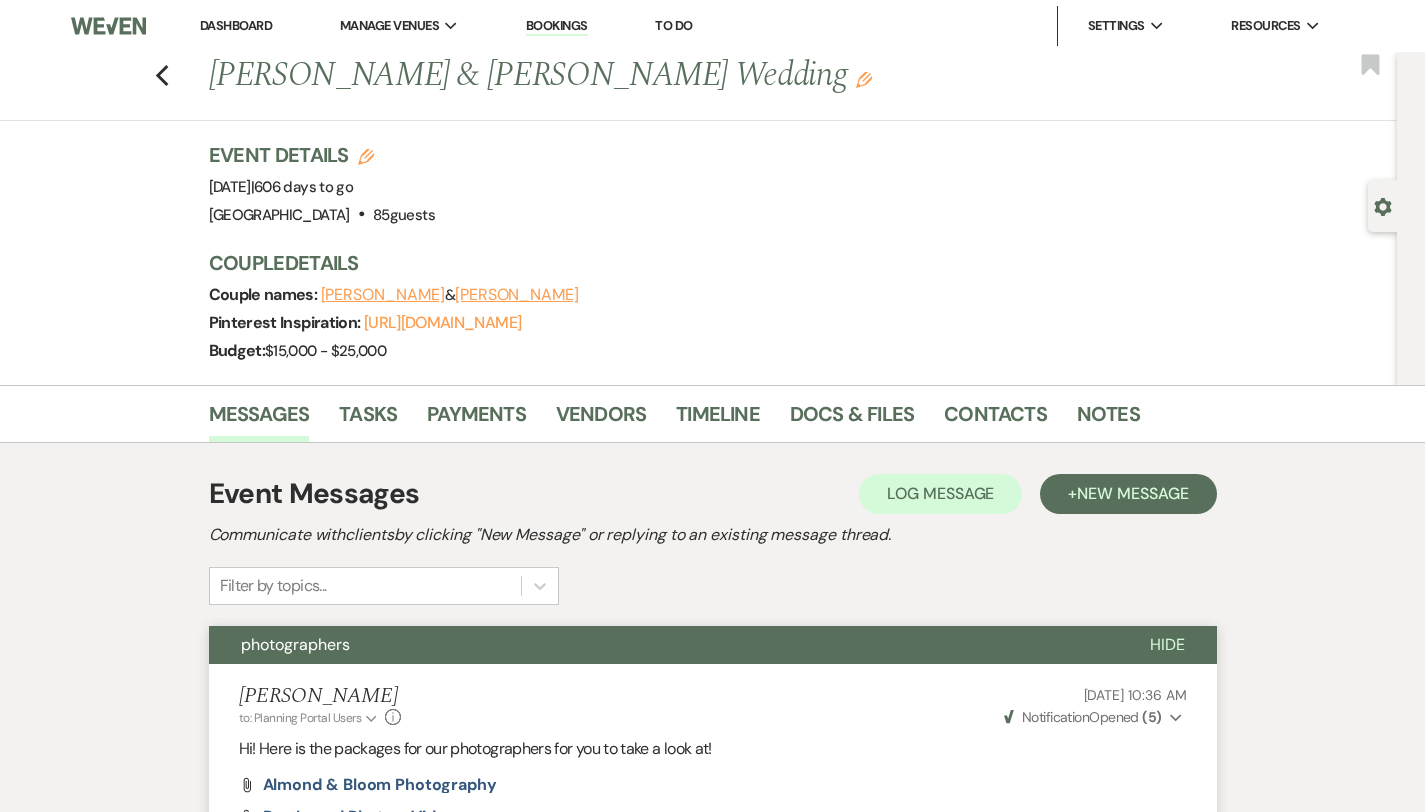 click on "Dashboard" at bounding box center (236, 25) 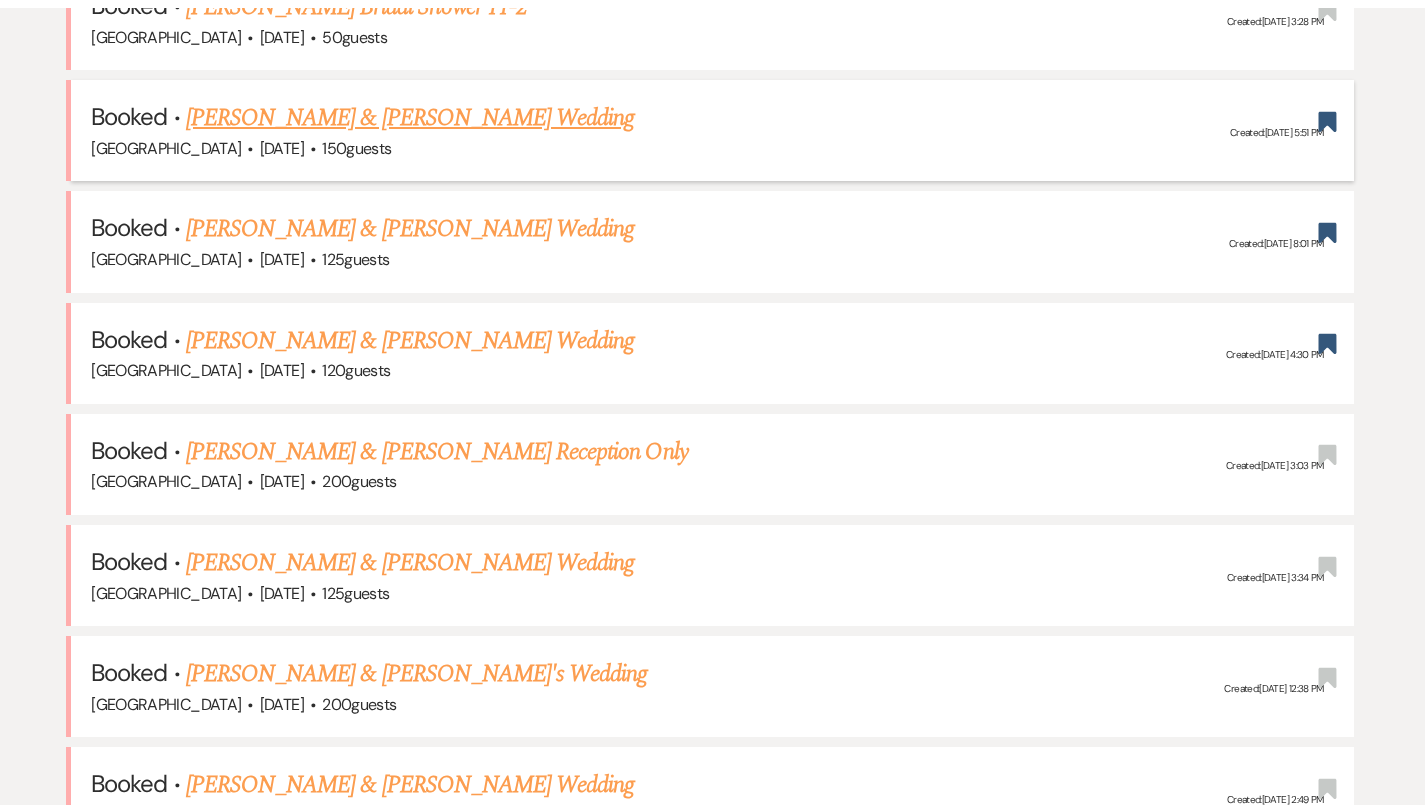 scroll, scrollTop: 921, scrollLeft: 0, axis: vertical 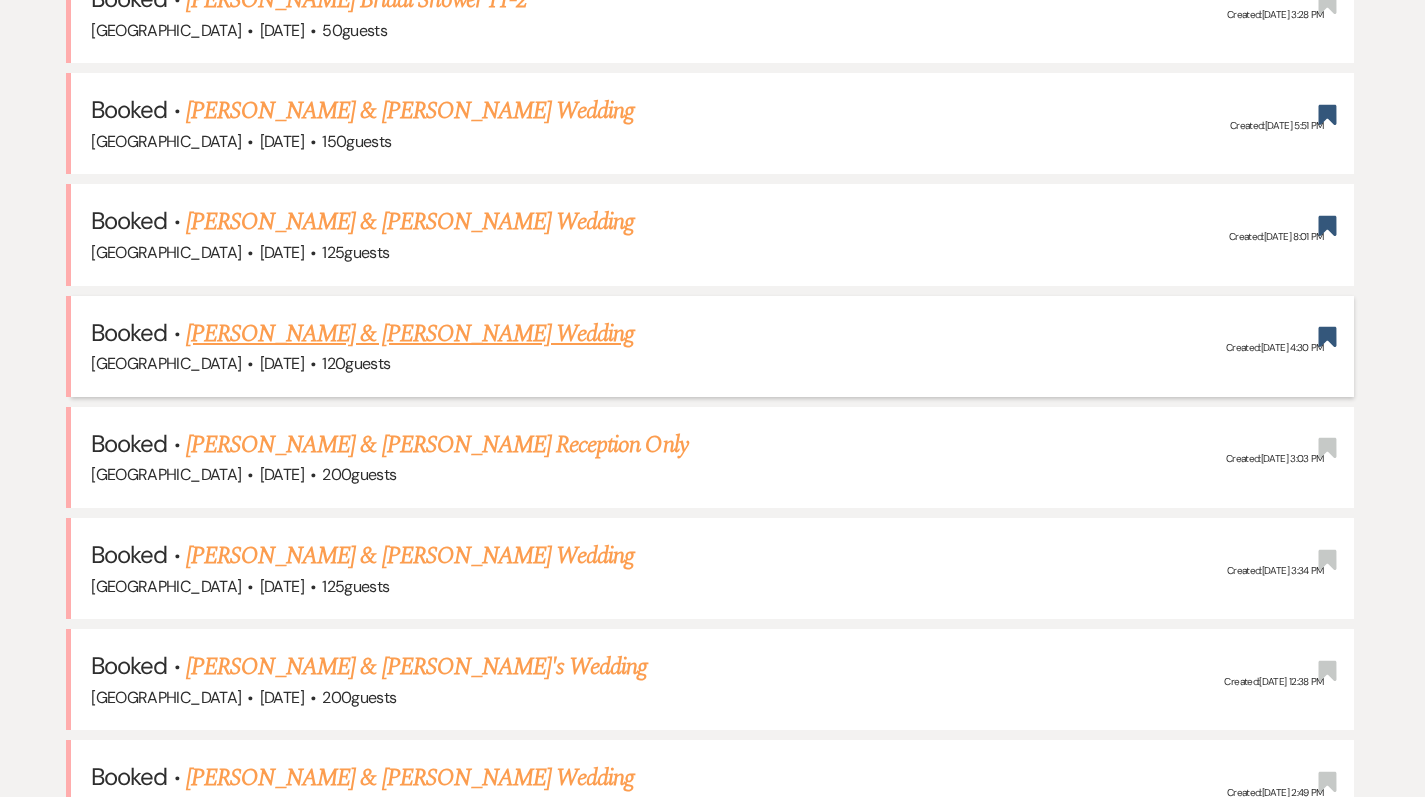 click on "[PERSON_NAME] & [PERSON_NAME] Wedding" at bounding box center (410, 334) 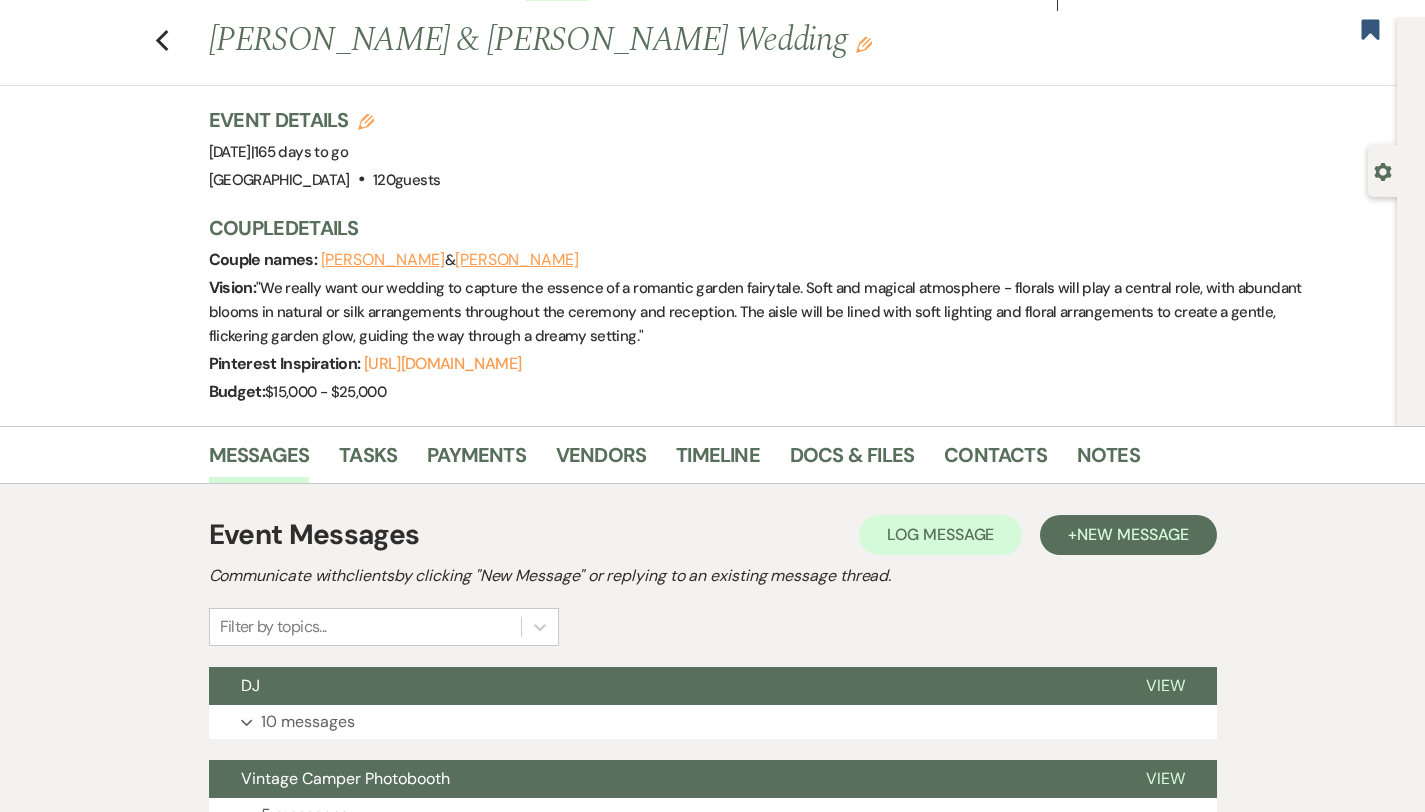 scroll, scrollTop: 0, scrollLeft: 0, axis: both 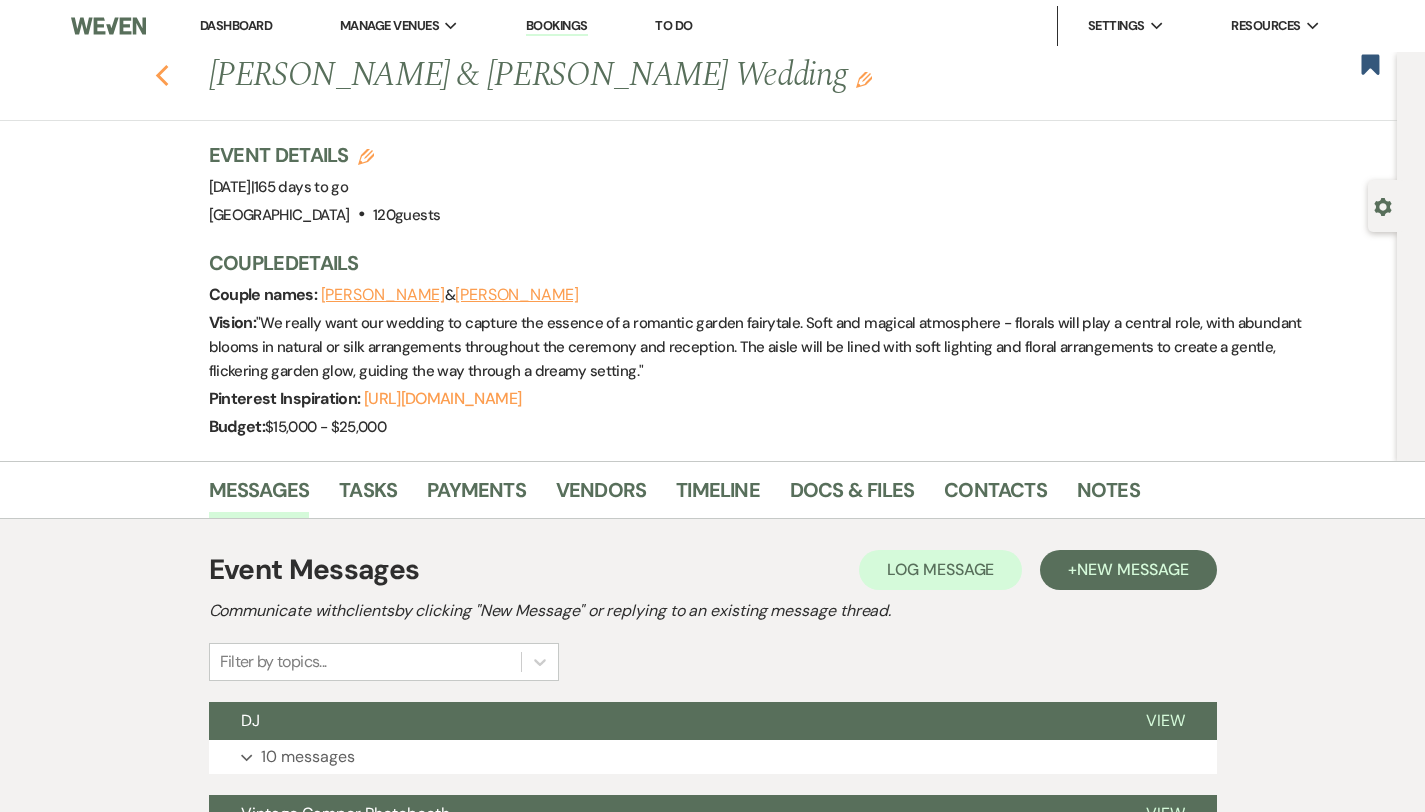 click on "Previous" 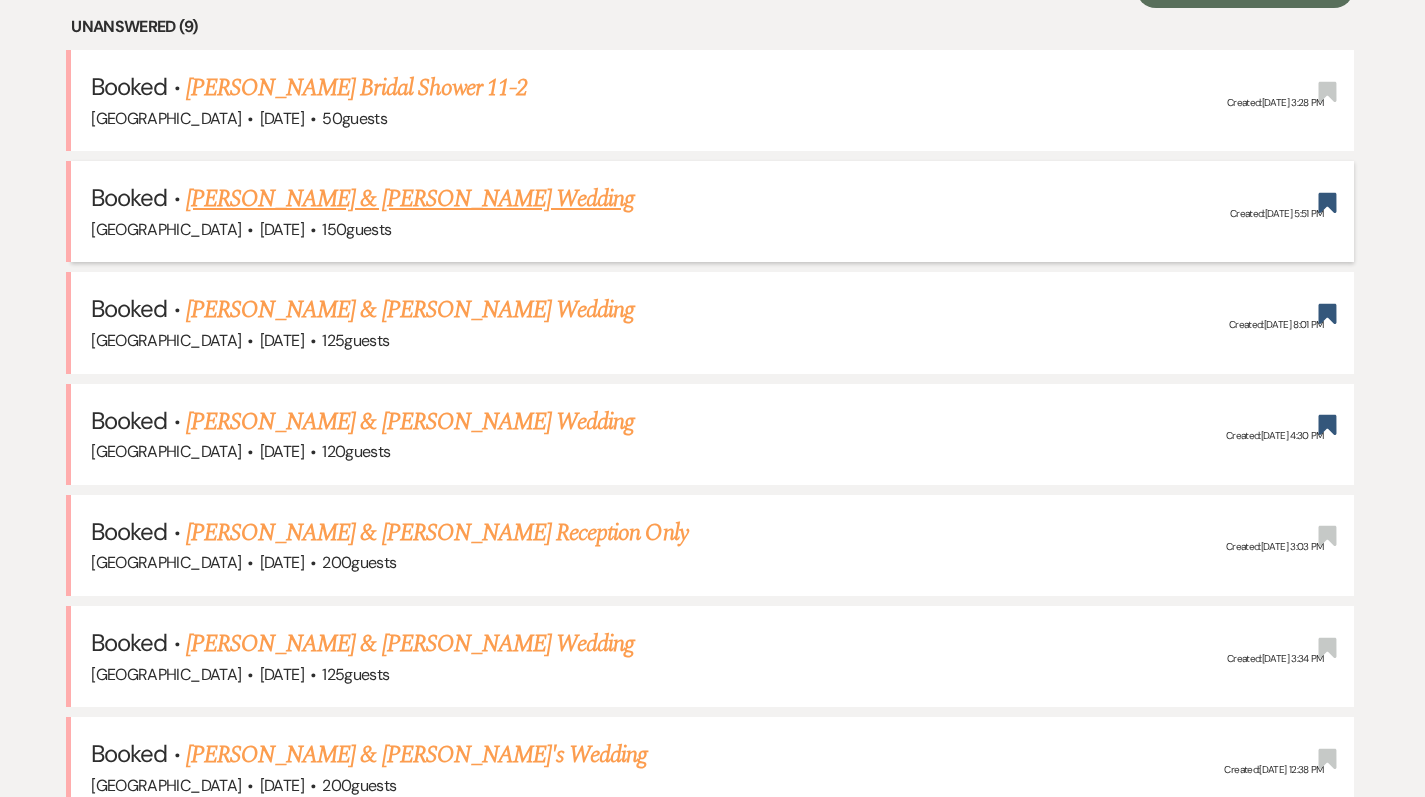 scroll, scrollTop: 808, scrollLeft: 0, axis: vertical 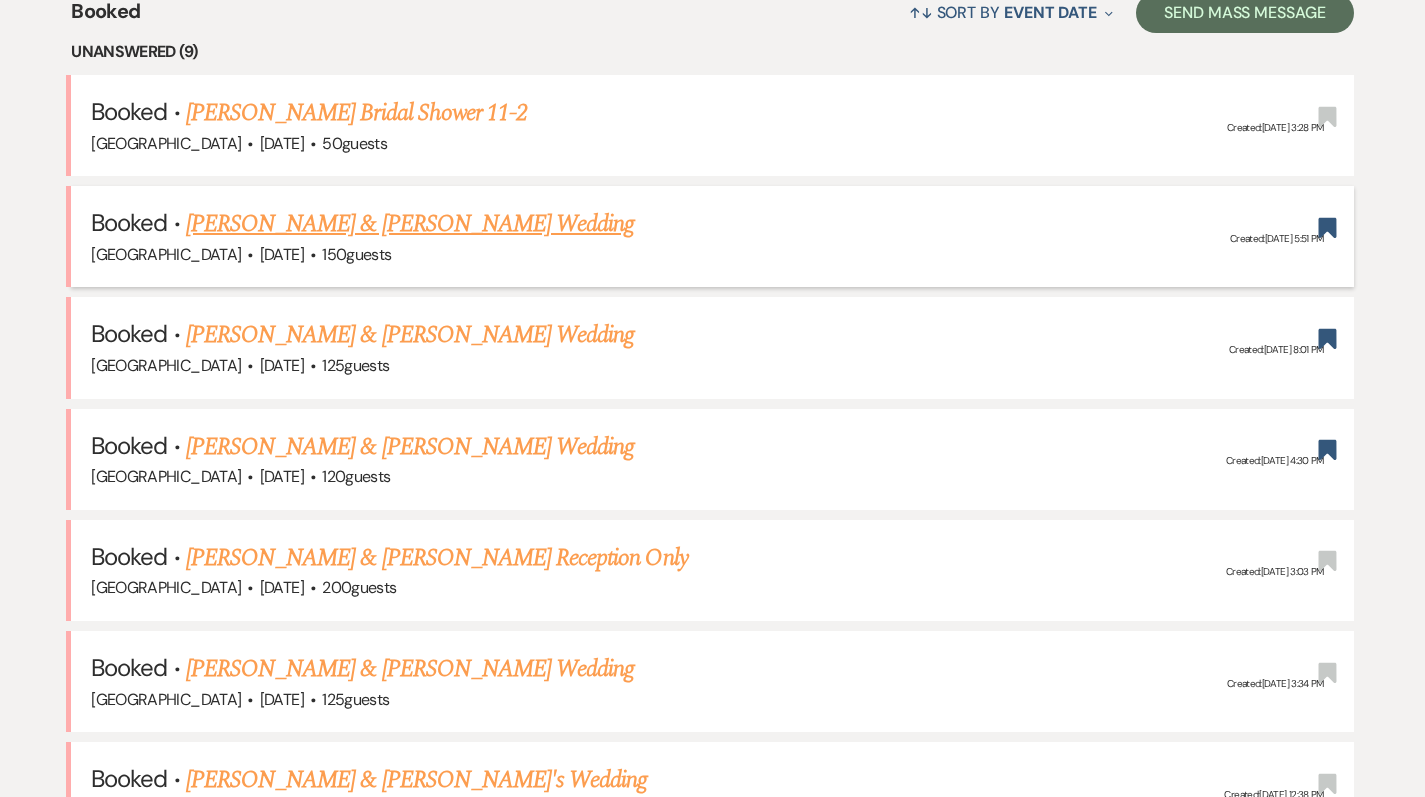 click on "[PERSON_NAME] & [PERSON_NAME] Wedding" at bounding box center [410, 224] 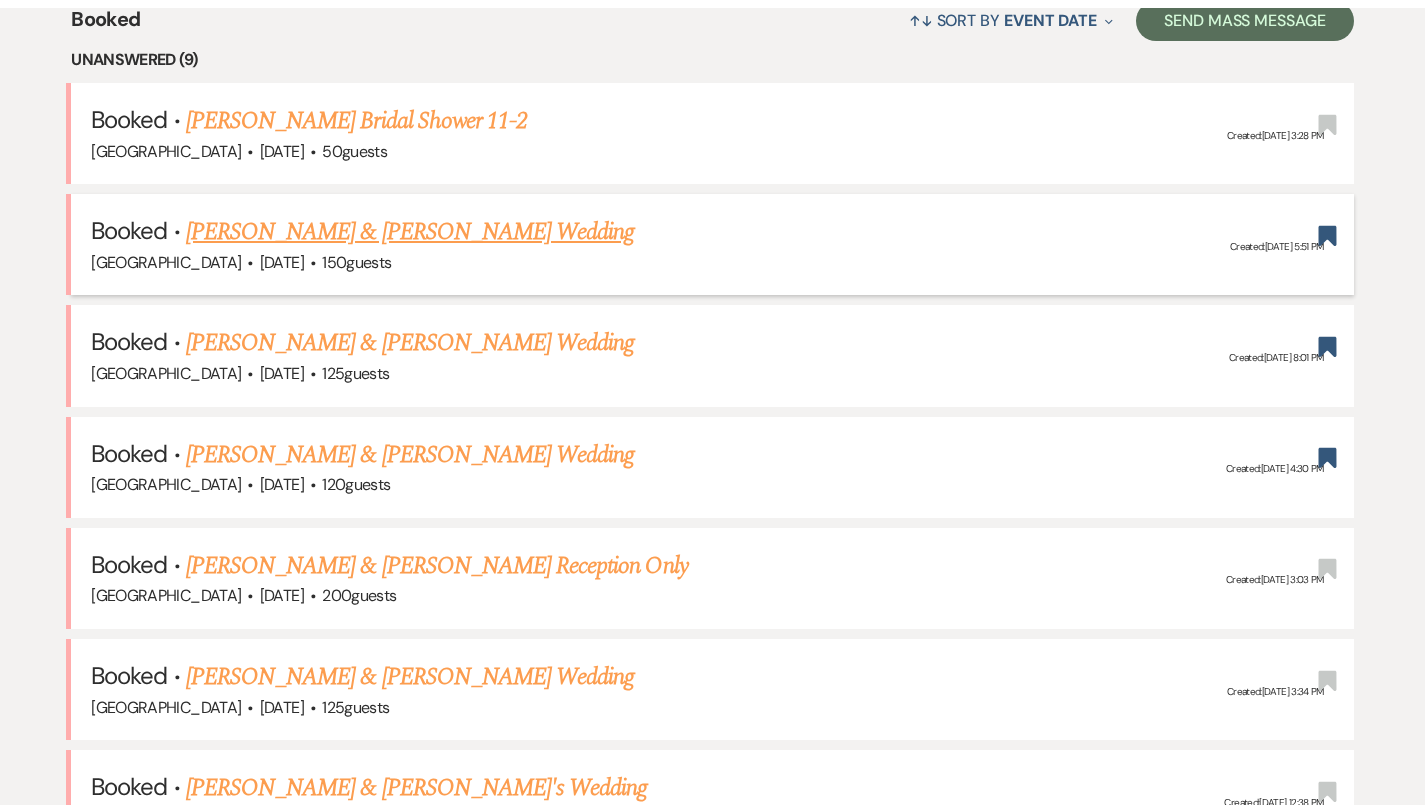 scroll, scrollTop: 0, scrollLeft: 0, axis: both 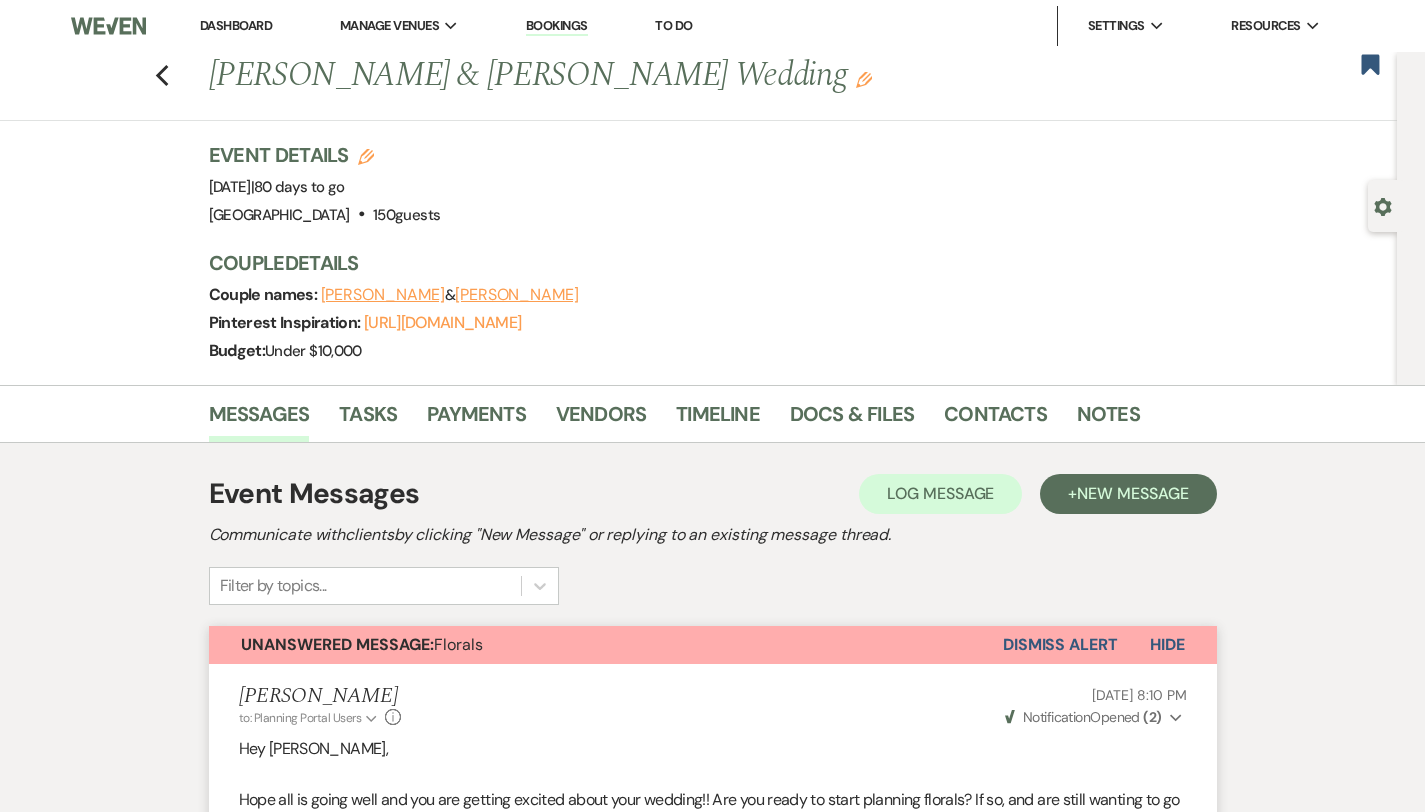 click on "Dashboard" at bounding box center (236, 25) 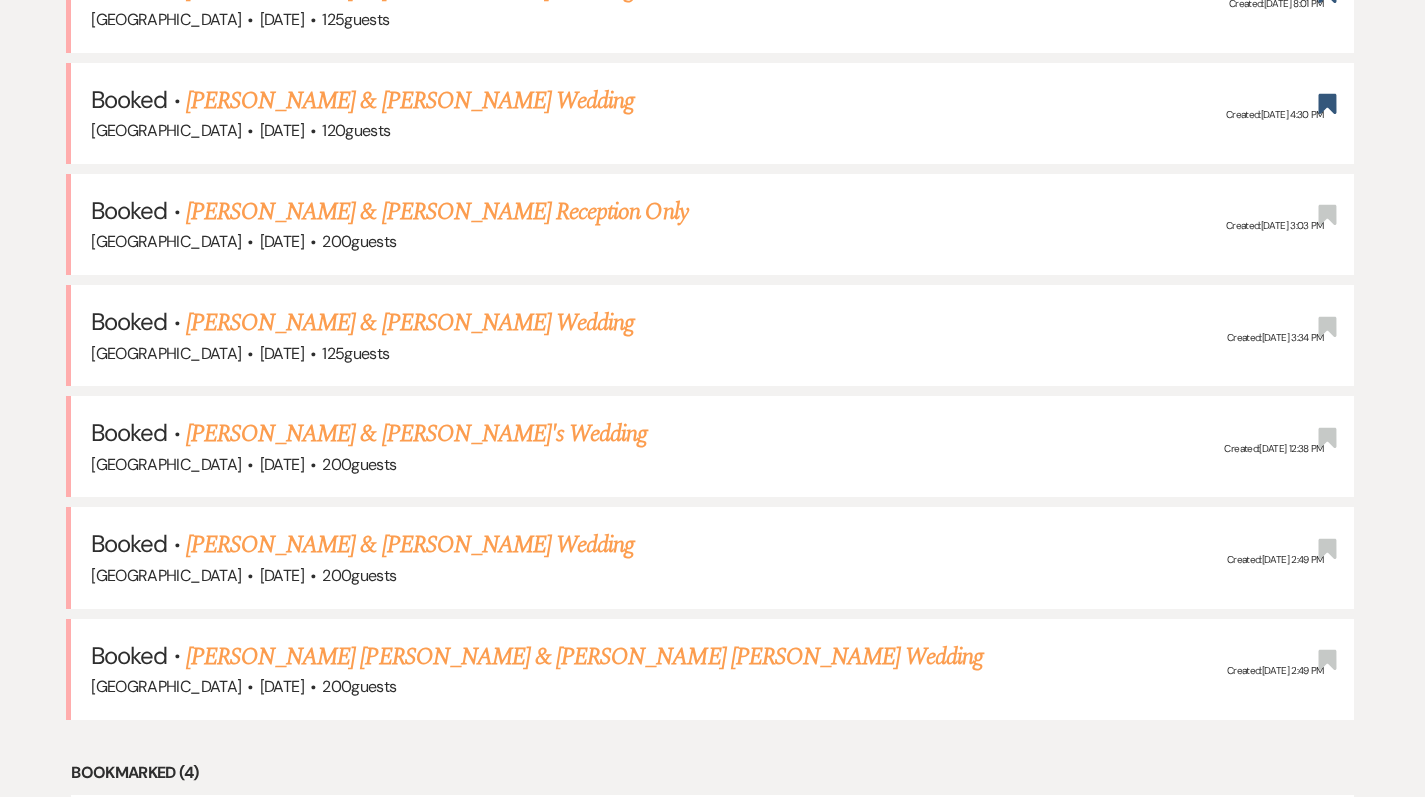 scroll, scrollTop: 1166, scrollLeft: 3, axis: both 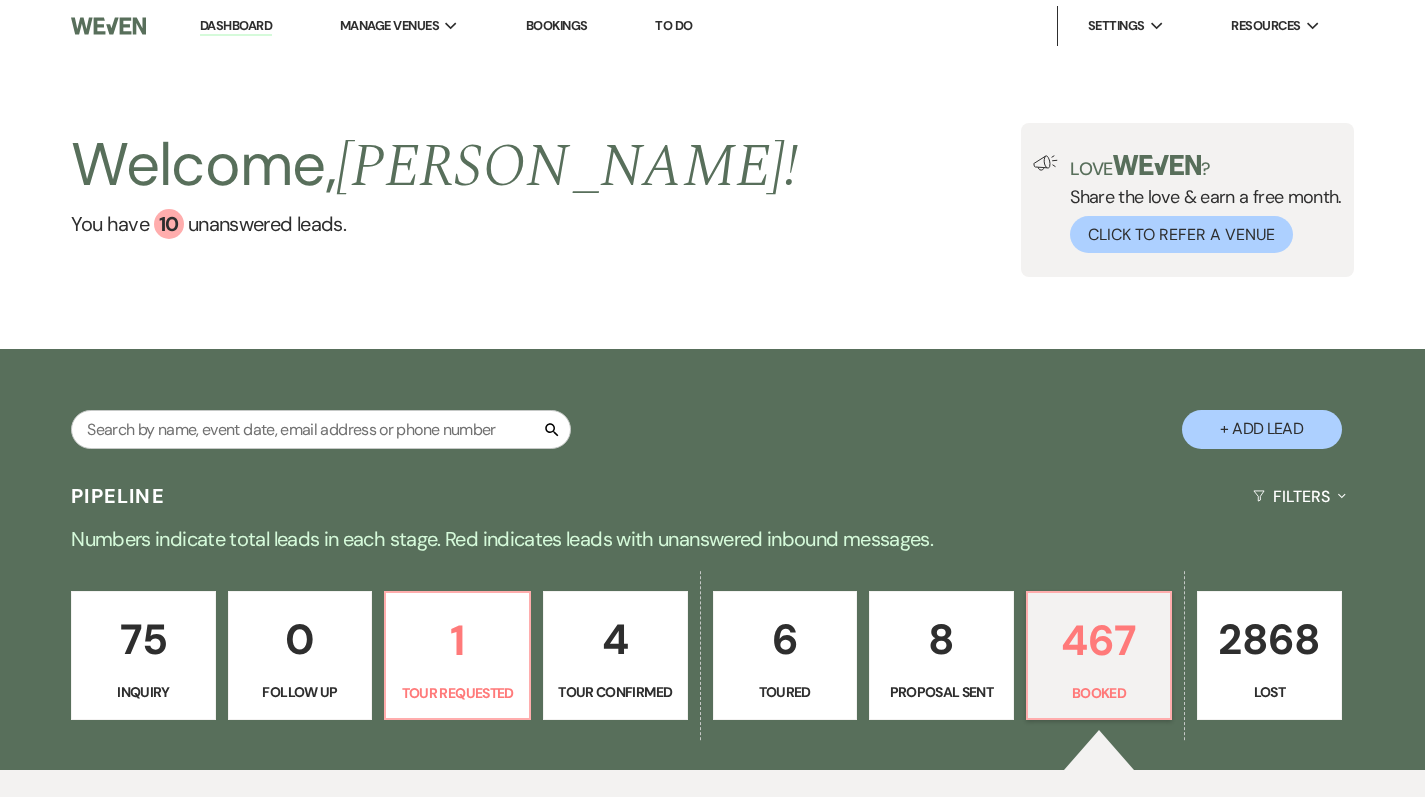 click on "Search" at bounding box center (321, 437) 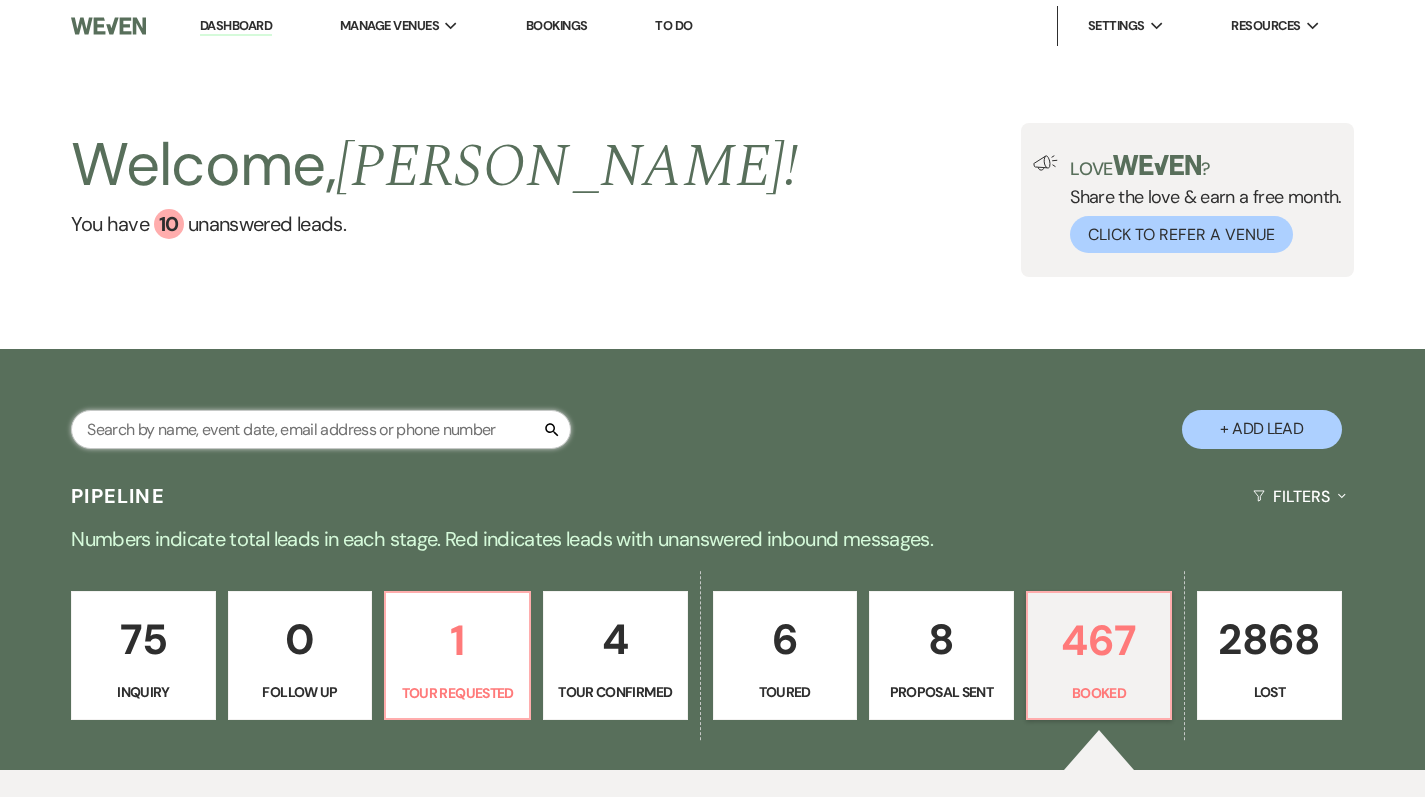 click at bounding box center (321, 429) 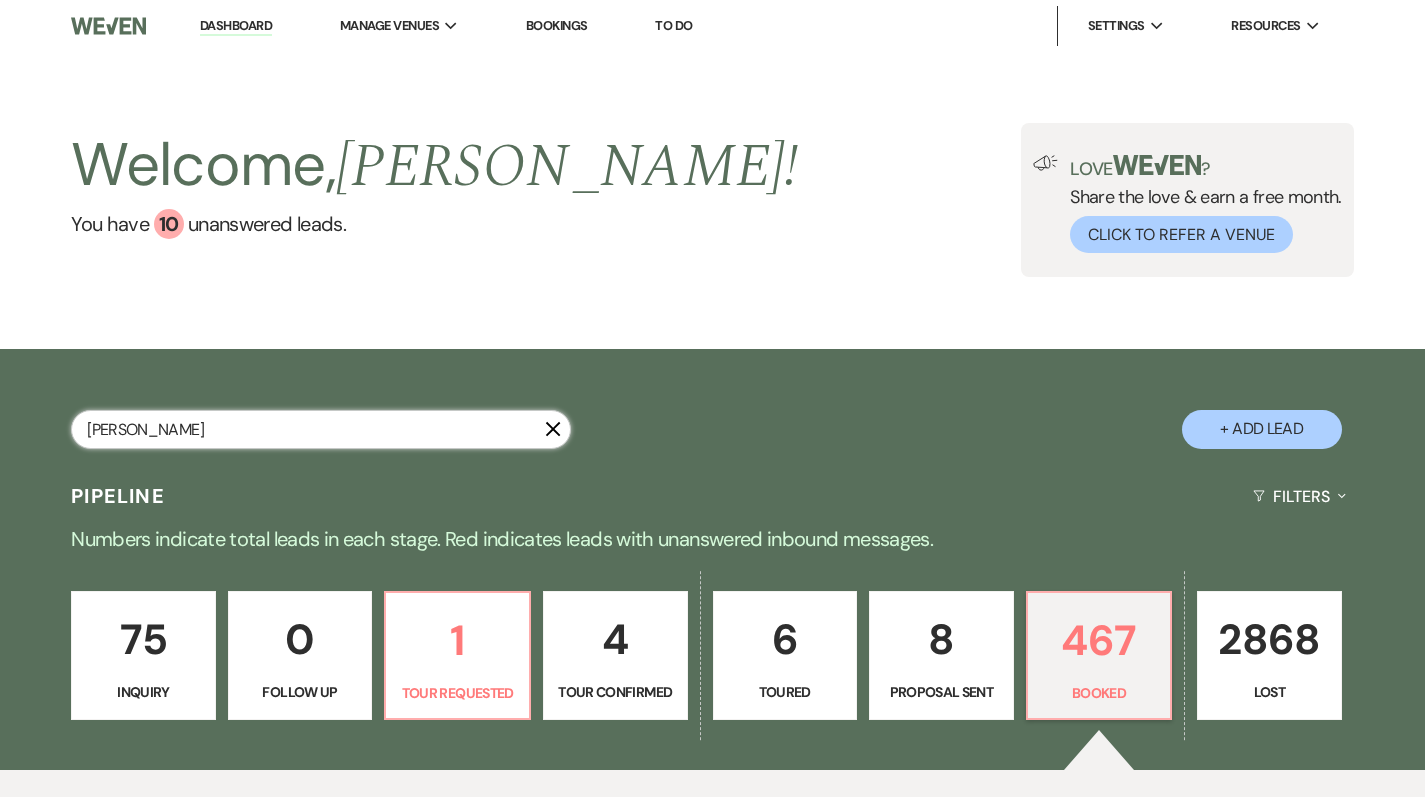 type on "kay" 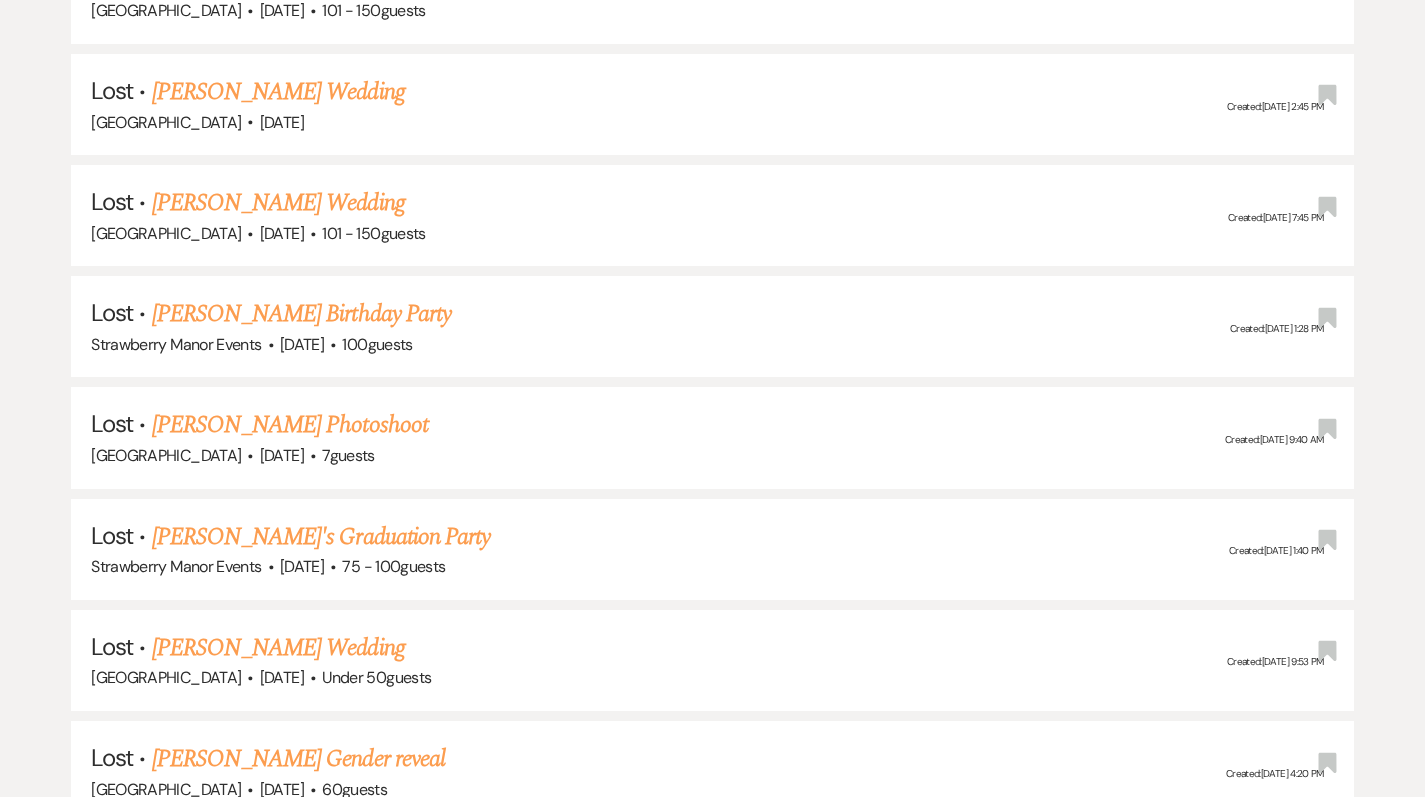 scroll, scrollTop: 2936, scrollLeft: 0, axis: vertical 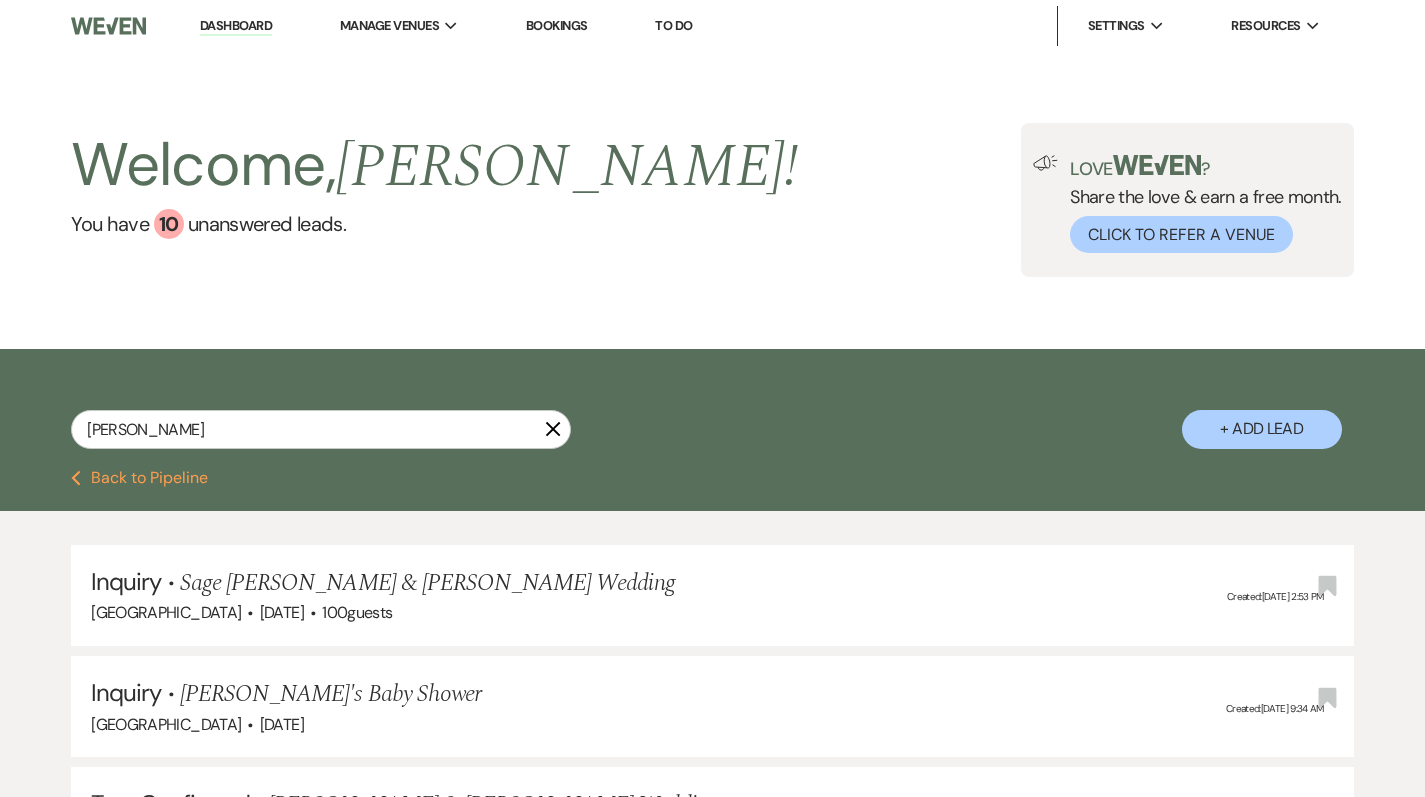 click on "Dashboard" at bounding box center (236, 26) 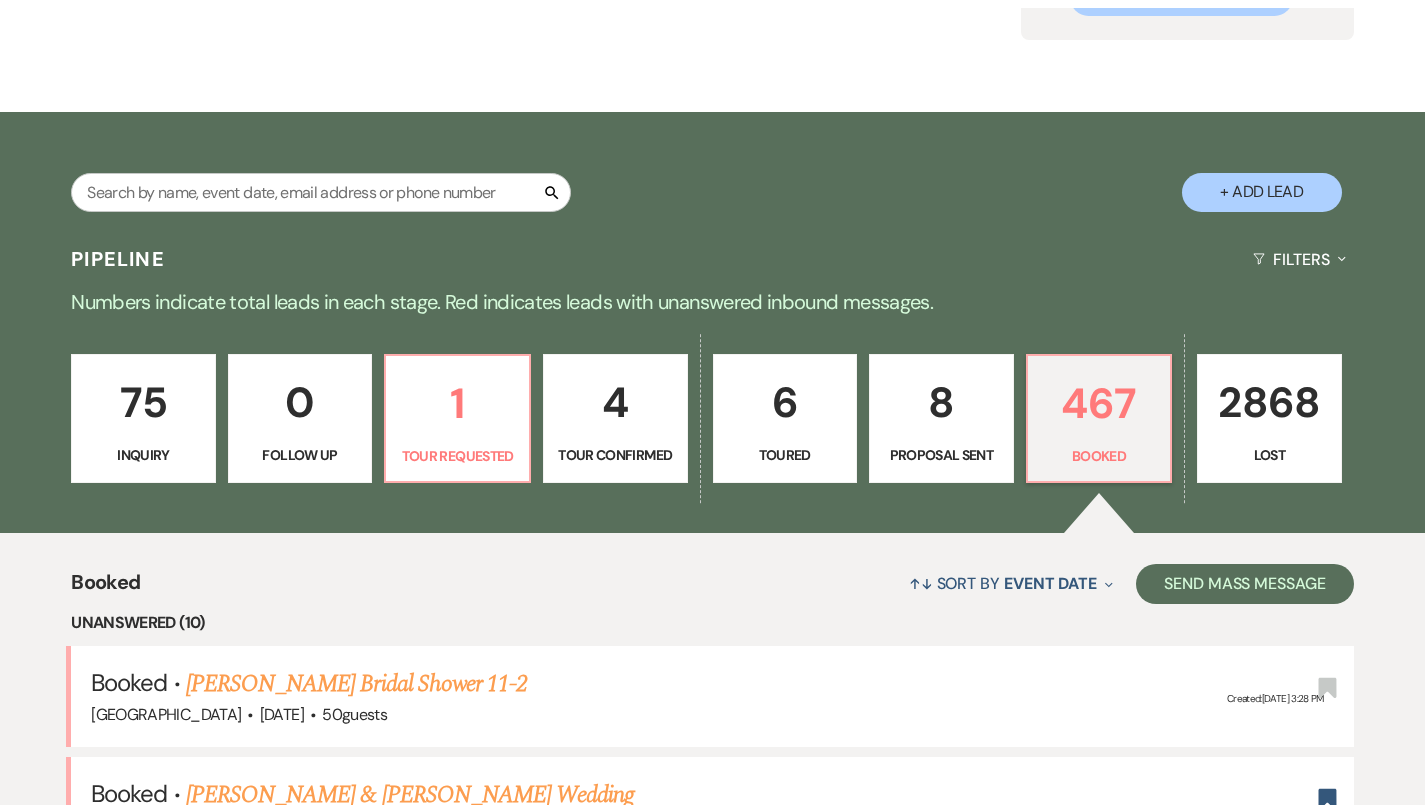 scroll, scrollTop: 0, scrollLeft: 0, axis: both 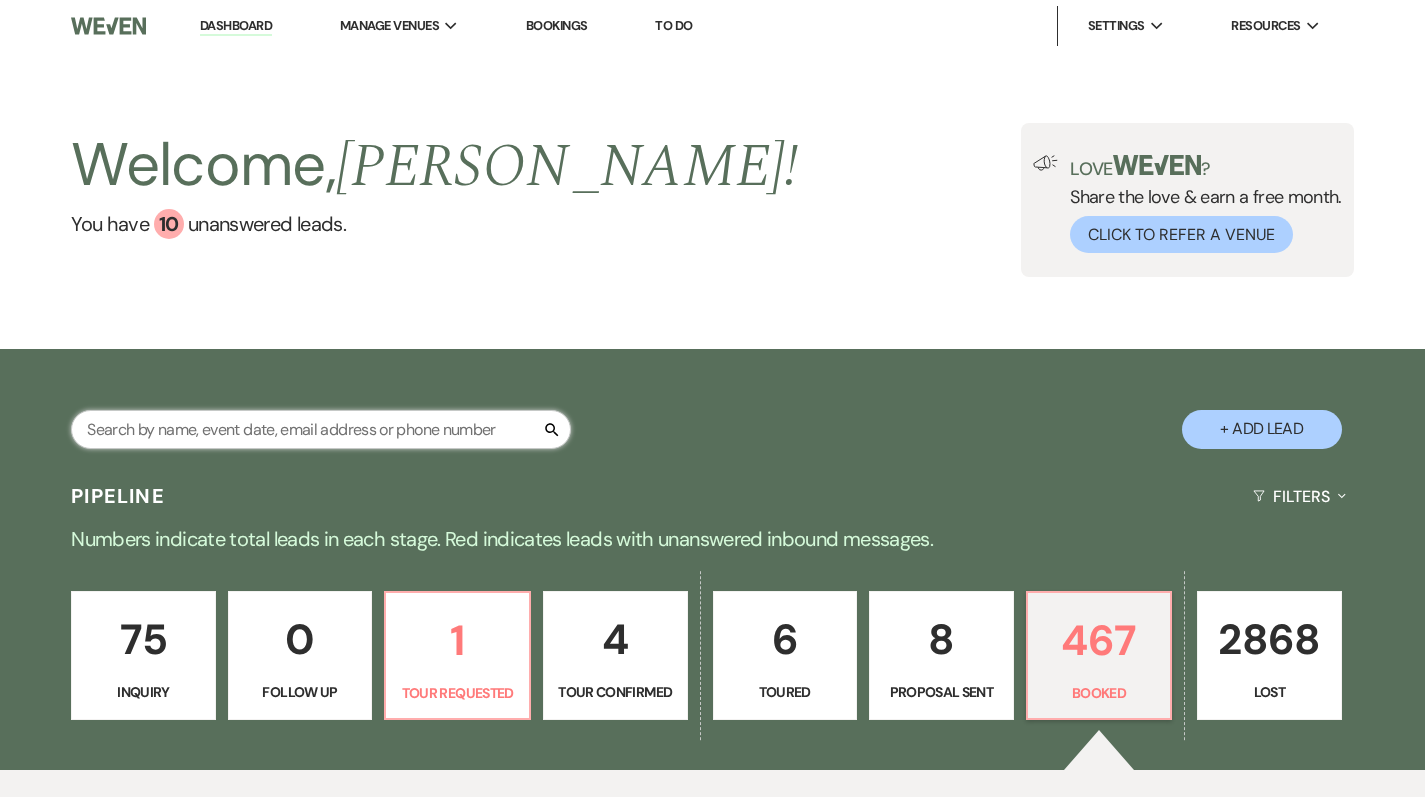 click at bounding box center [321, 429] 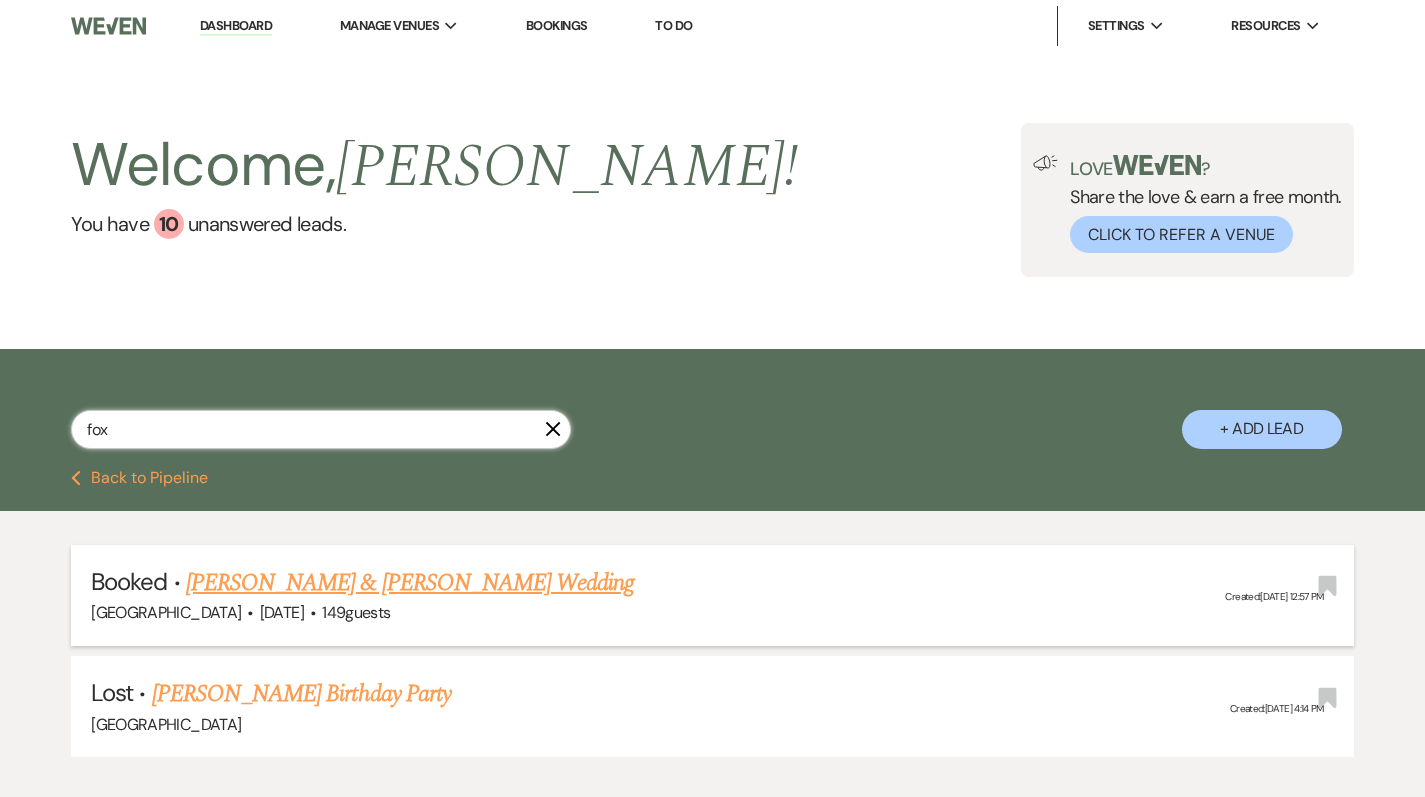 type on "fox" 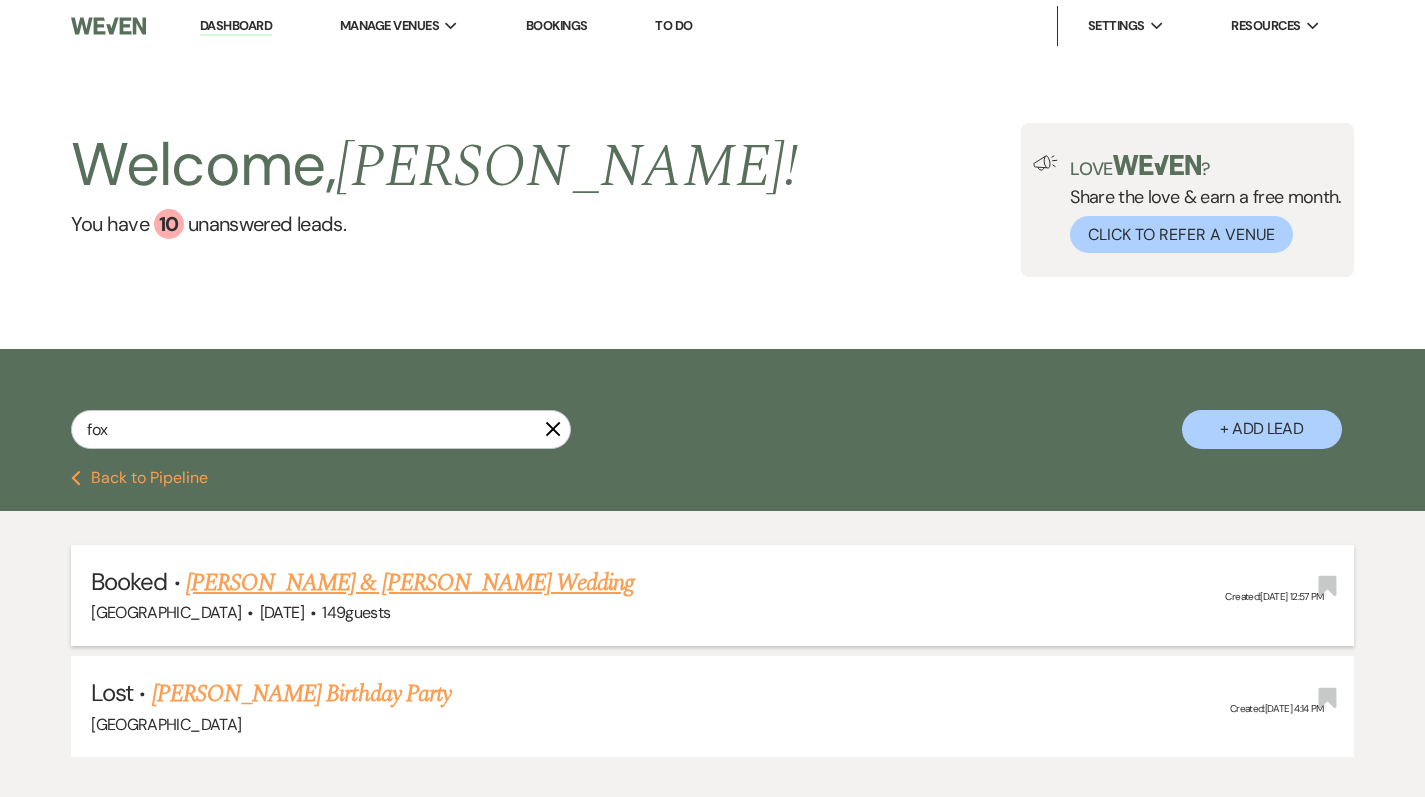 click on "[PERSON_NAME] & [PERSON_NAME] Wedding" at bounding box center (410, 583) 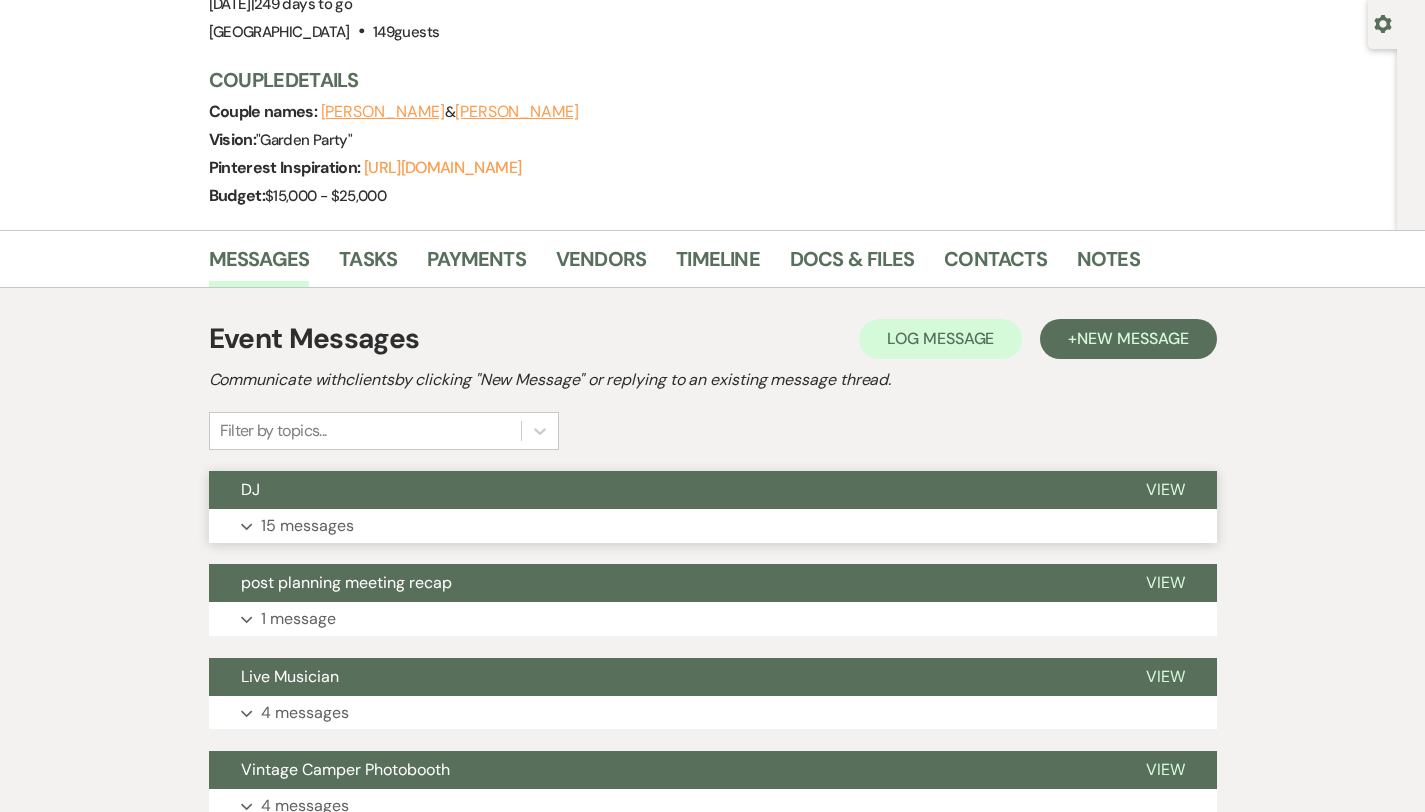 click on "Expand 15 messages" at bounding box center (713, 526) 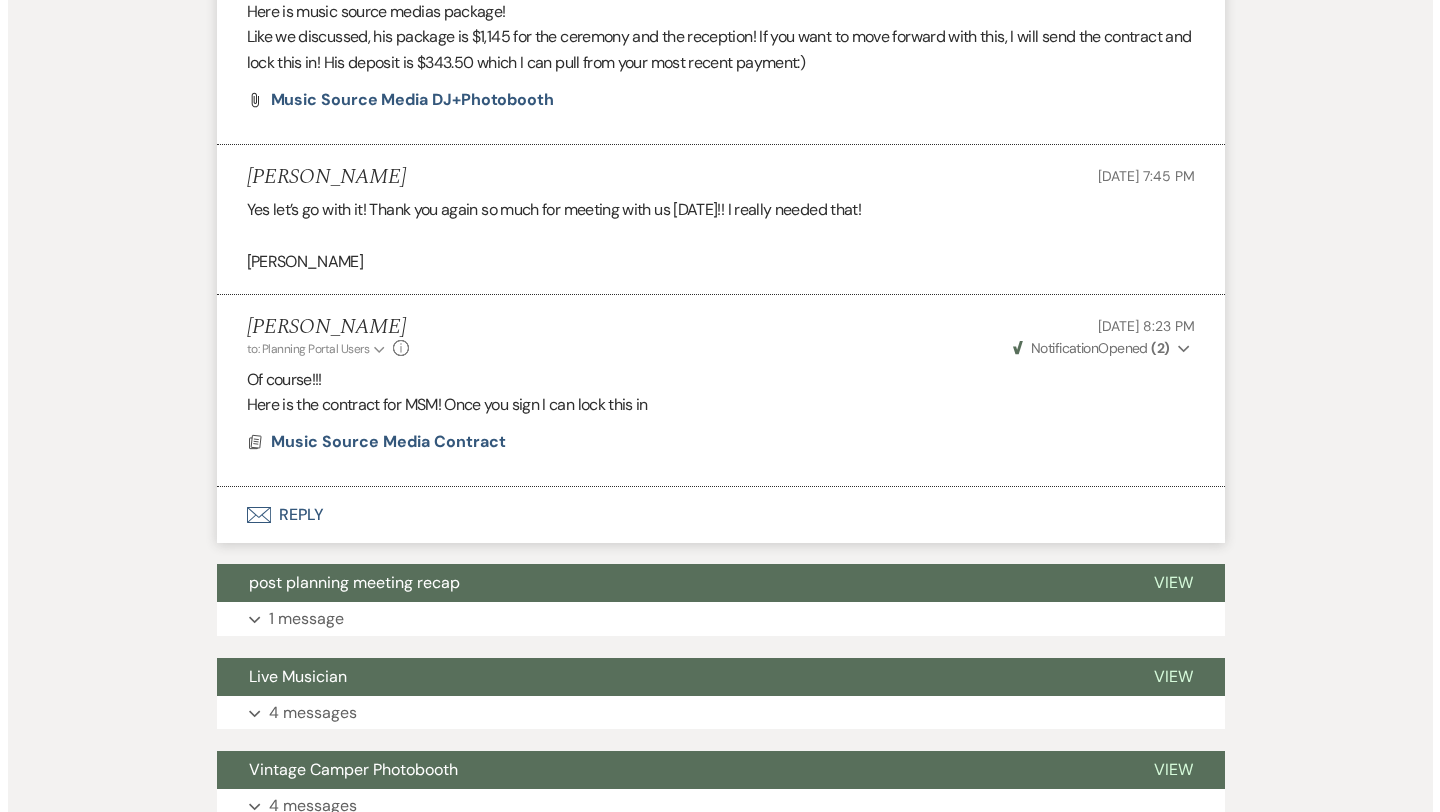 scroll, scrollTop: 3328, scrollLeft: 0, axis: vertical 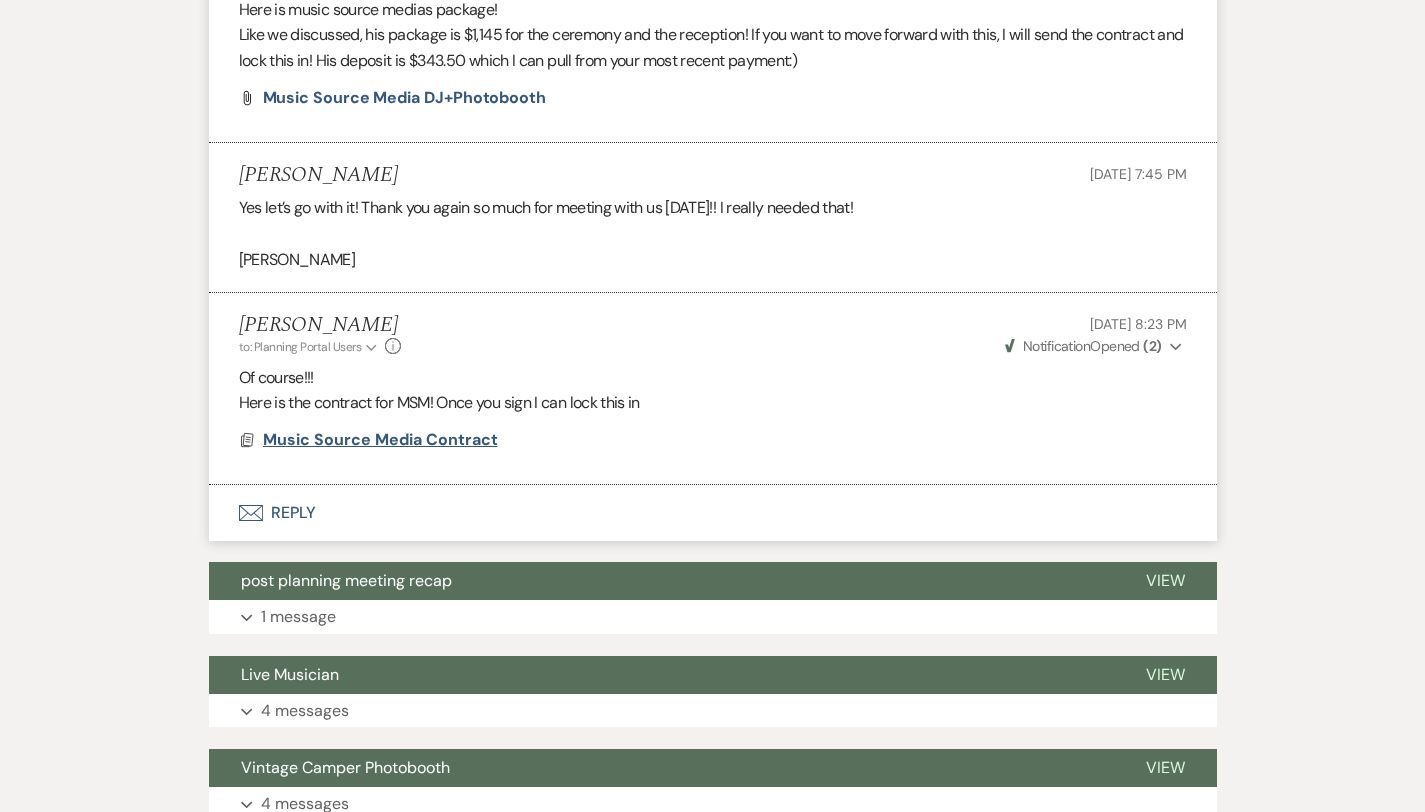 click on "Music Source Media Contract" at bounding box center (380, 439) 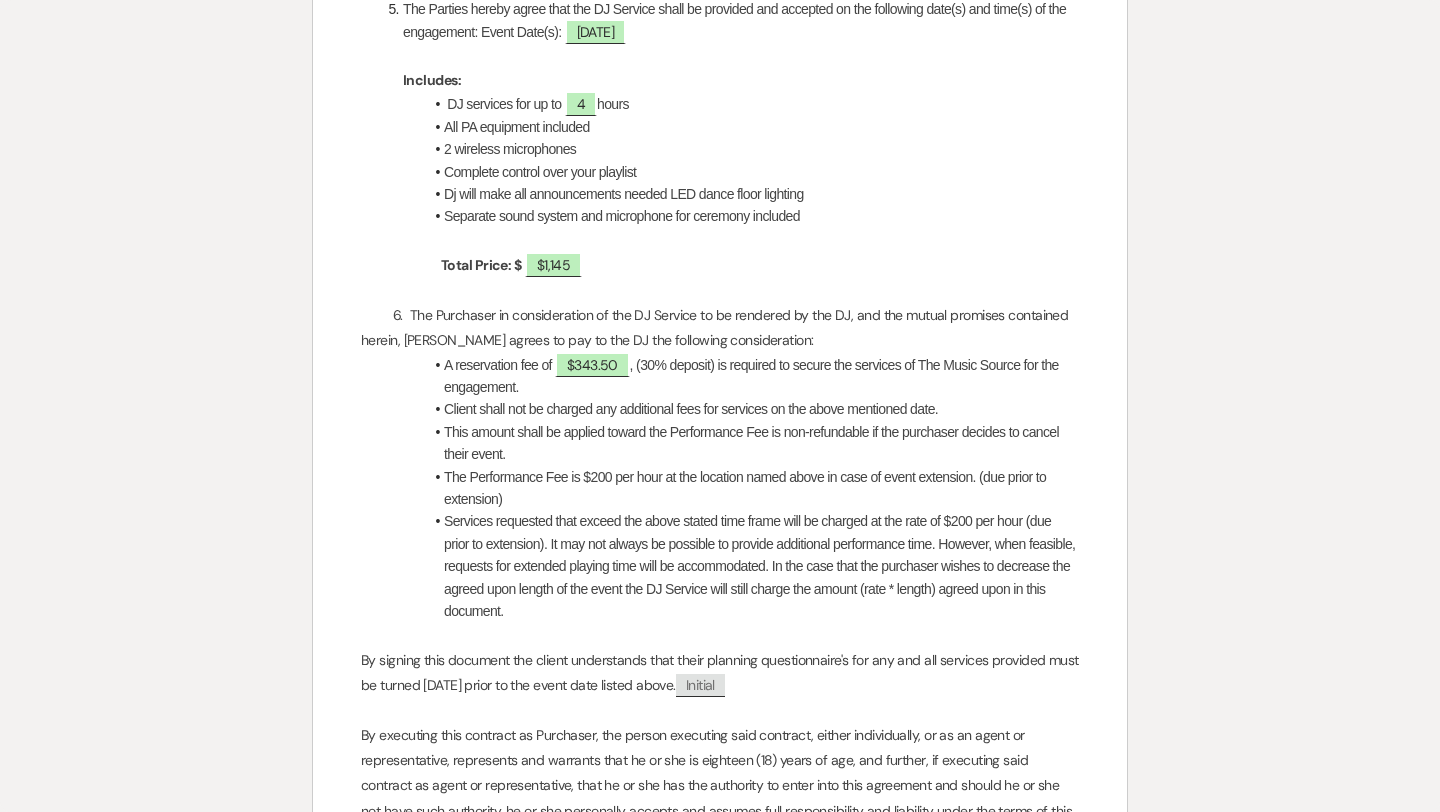 scroll, scrollTop: 1316, scrollLeft: 0, axis: vertical 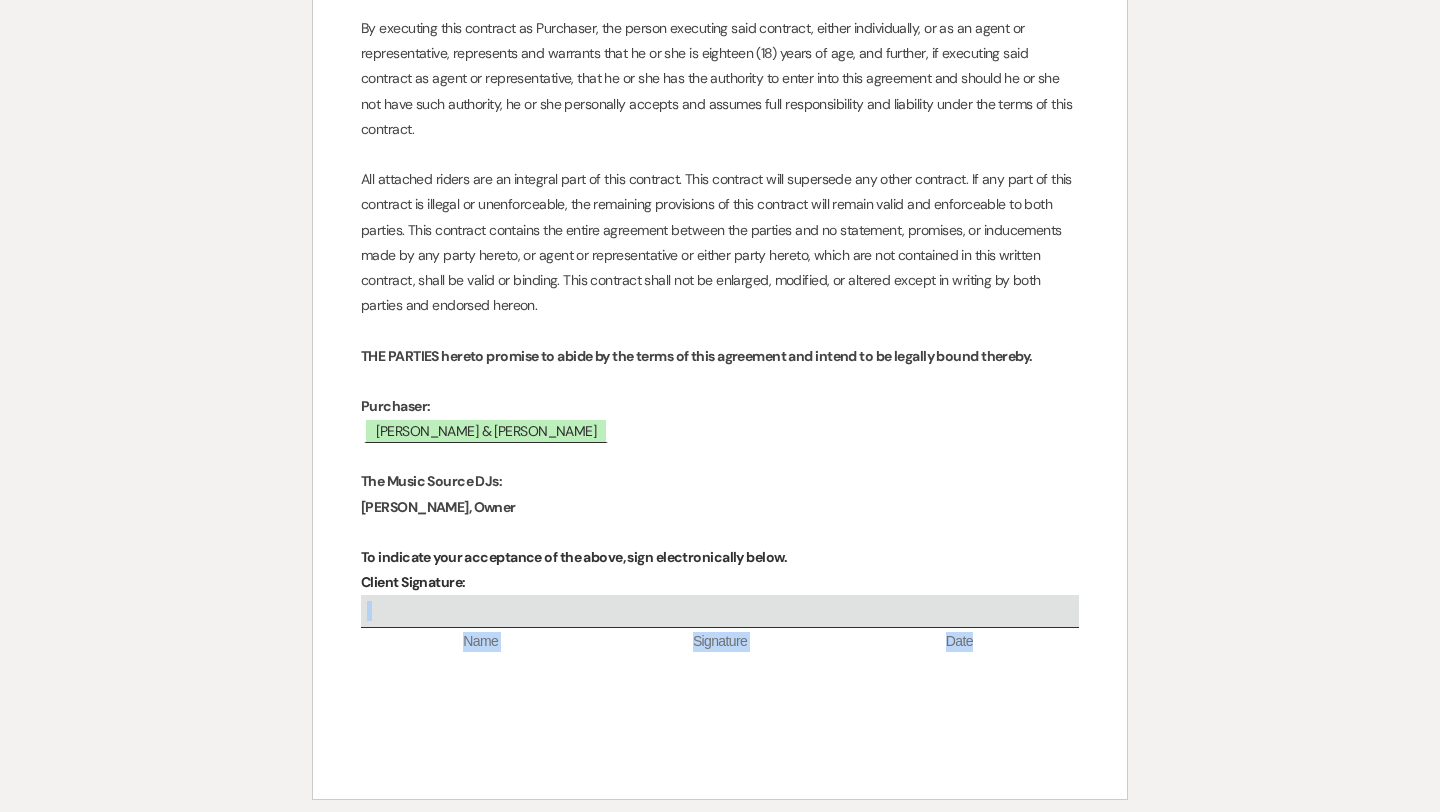 click at bounding box center (720, 611) 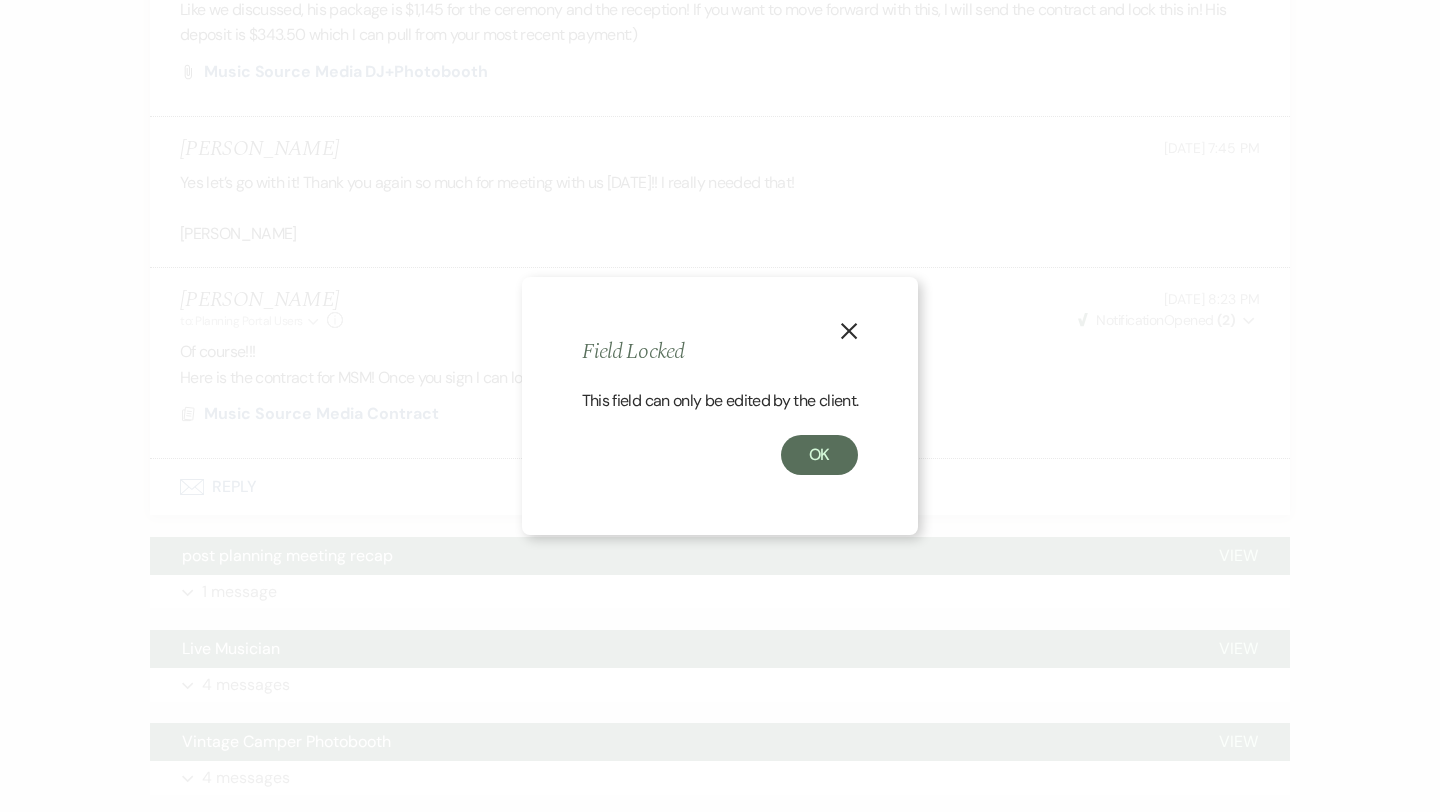 click on "X" at bounding box center (849, 330) 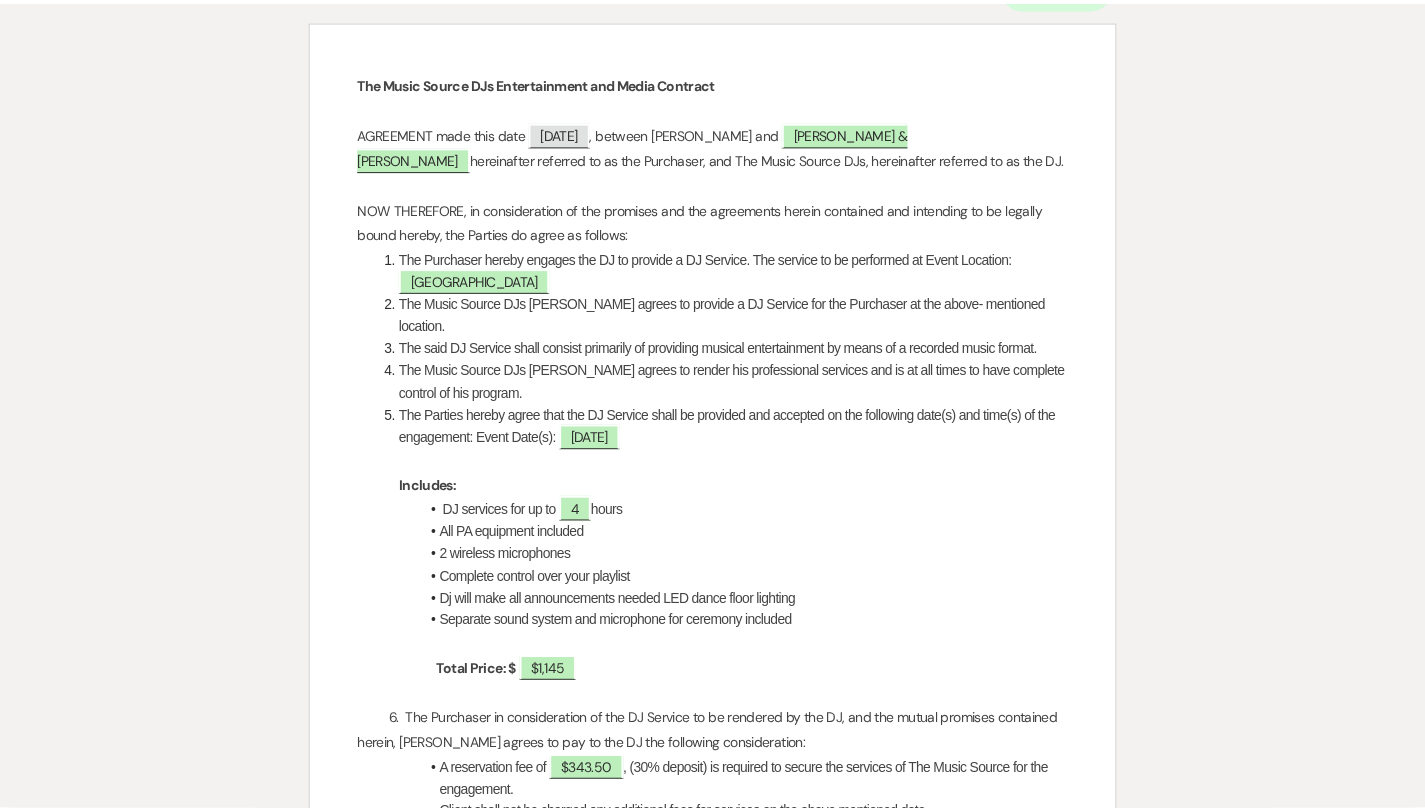 scroll, scrollTop: 0, scrollLeft: 0, axis: both 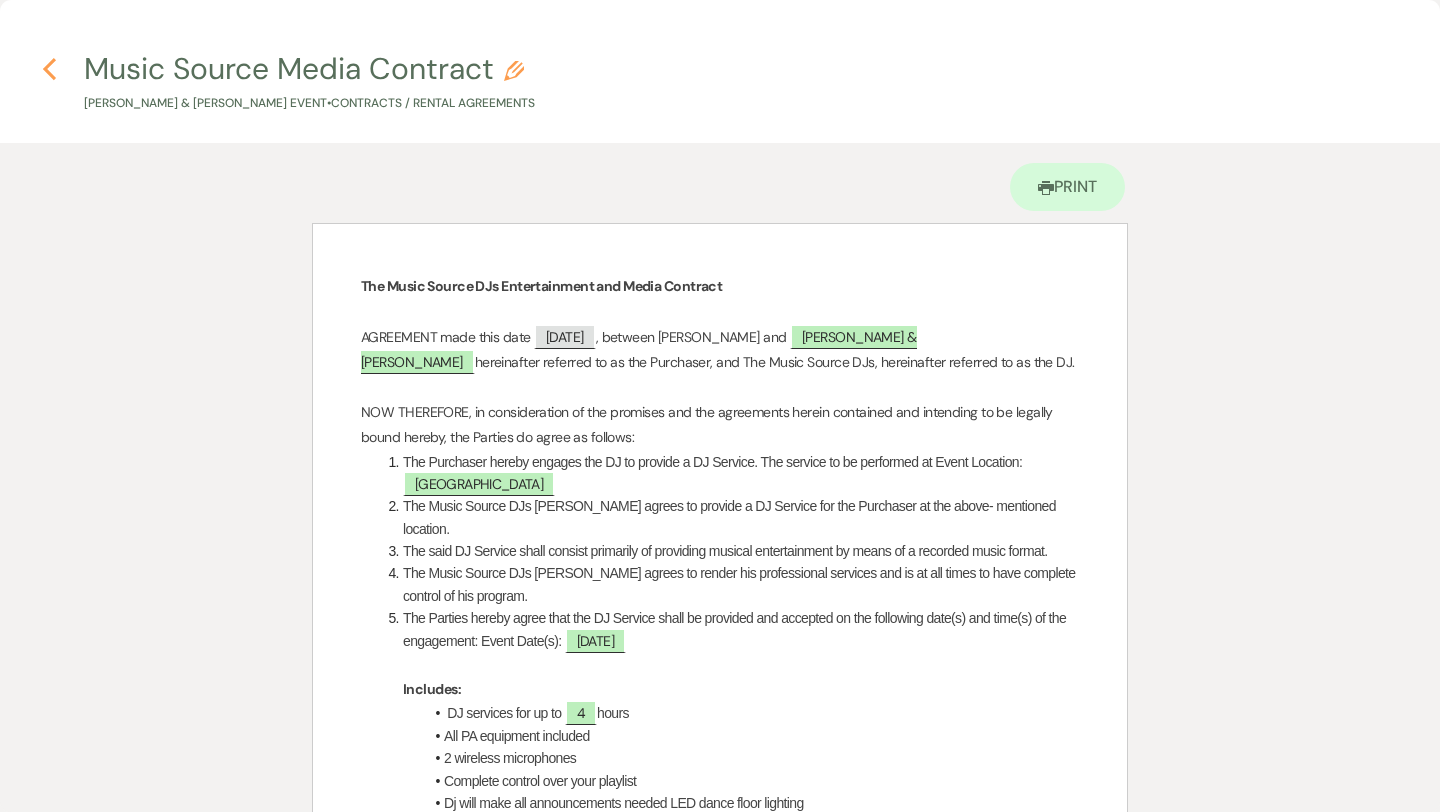 click 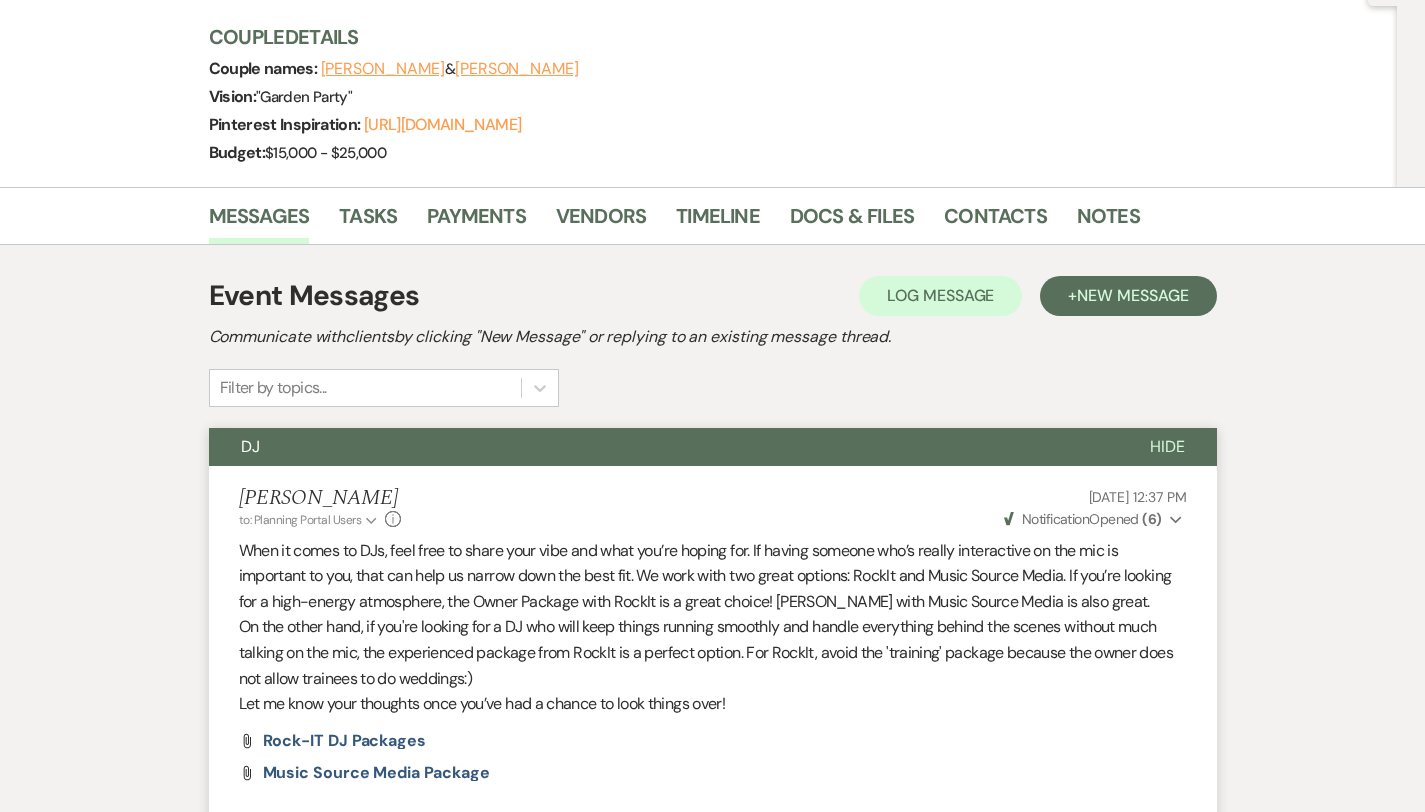 scroll, scrollTop: 0, scrollLeft: 0, axis: both 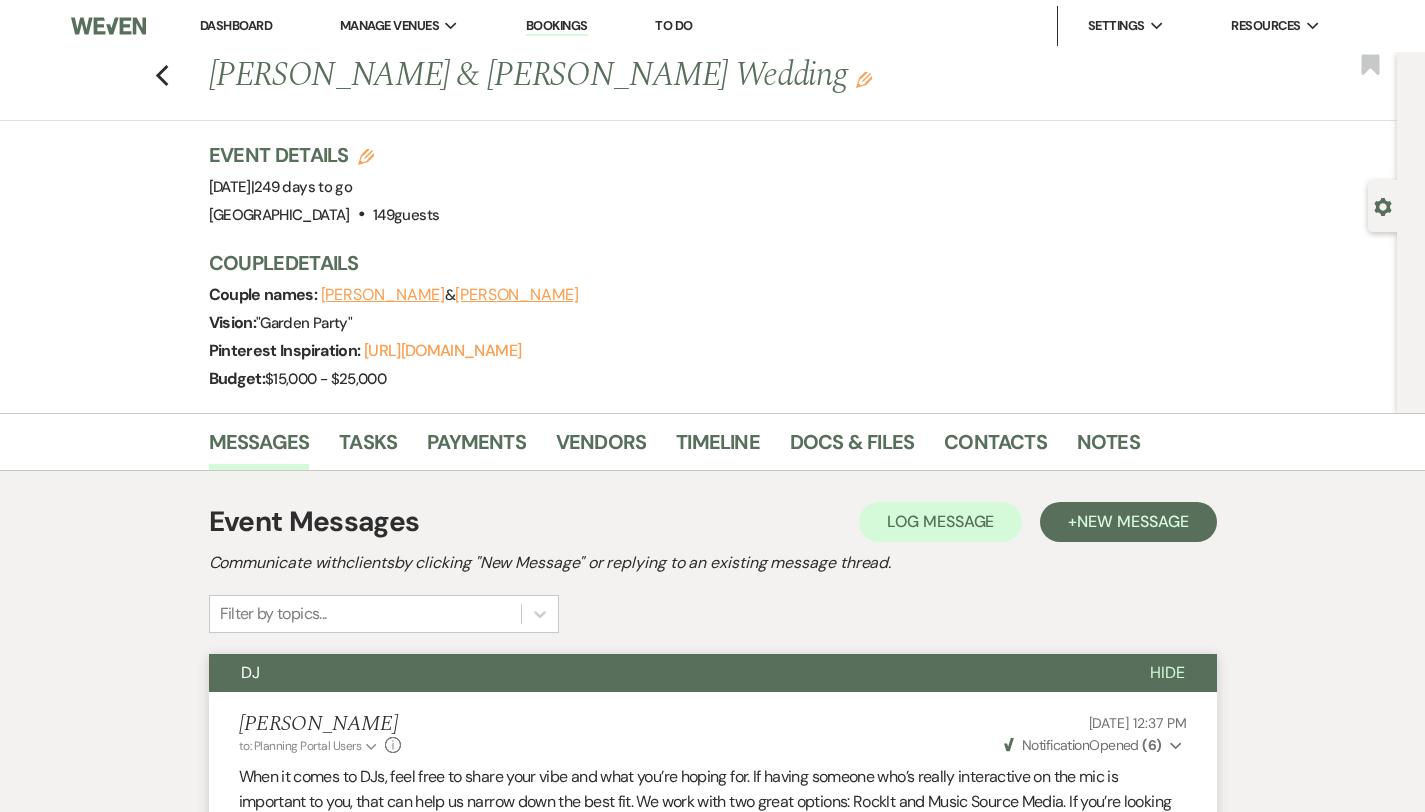 click on "Dashboard" at bounding box center [236, 25] 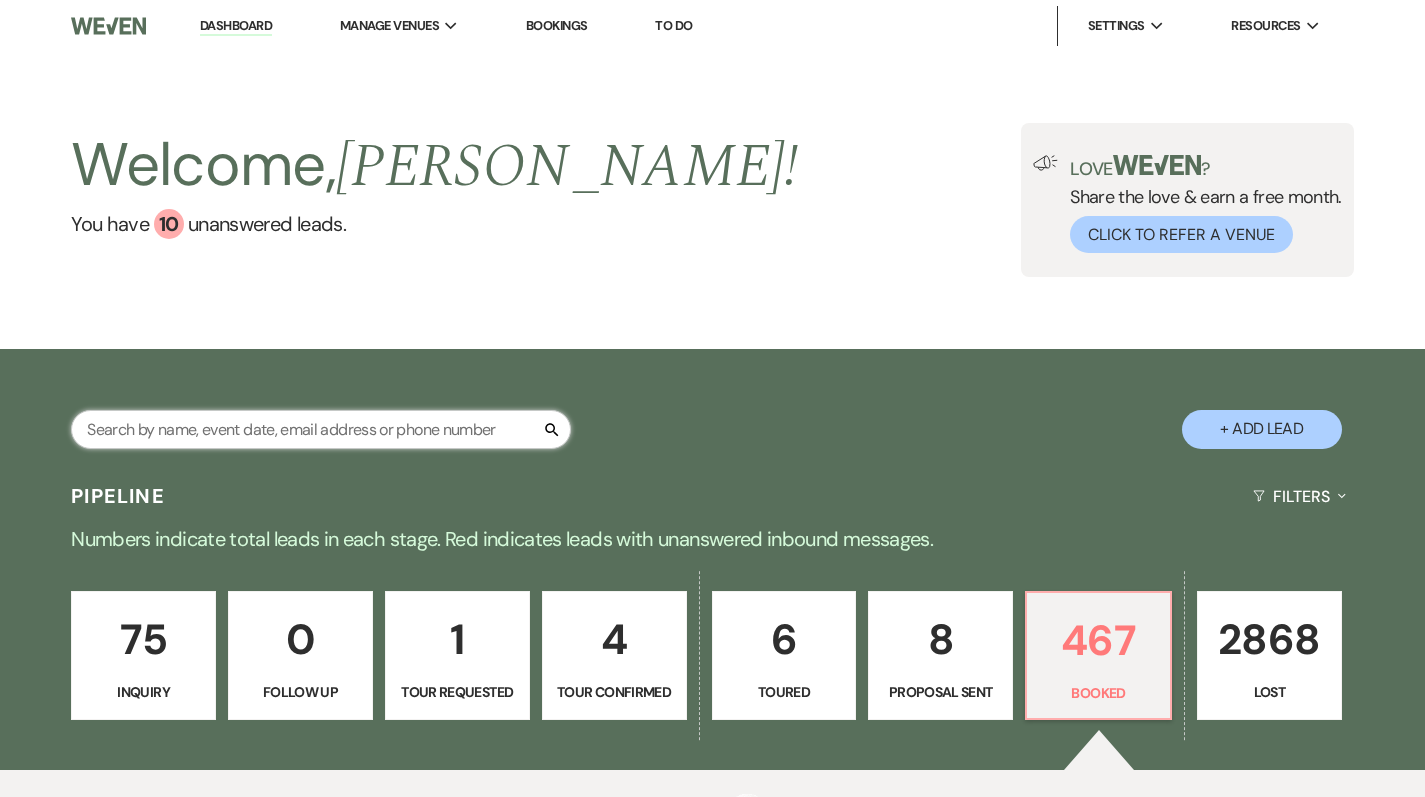 click at bounding box center (321, 429) 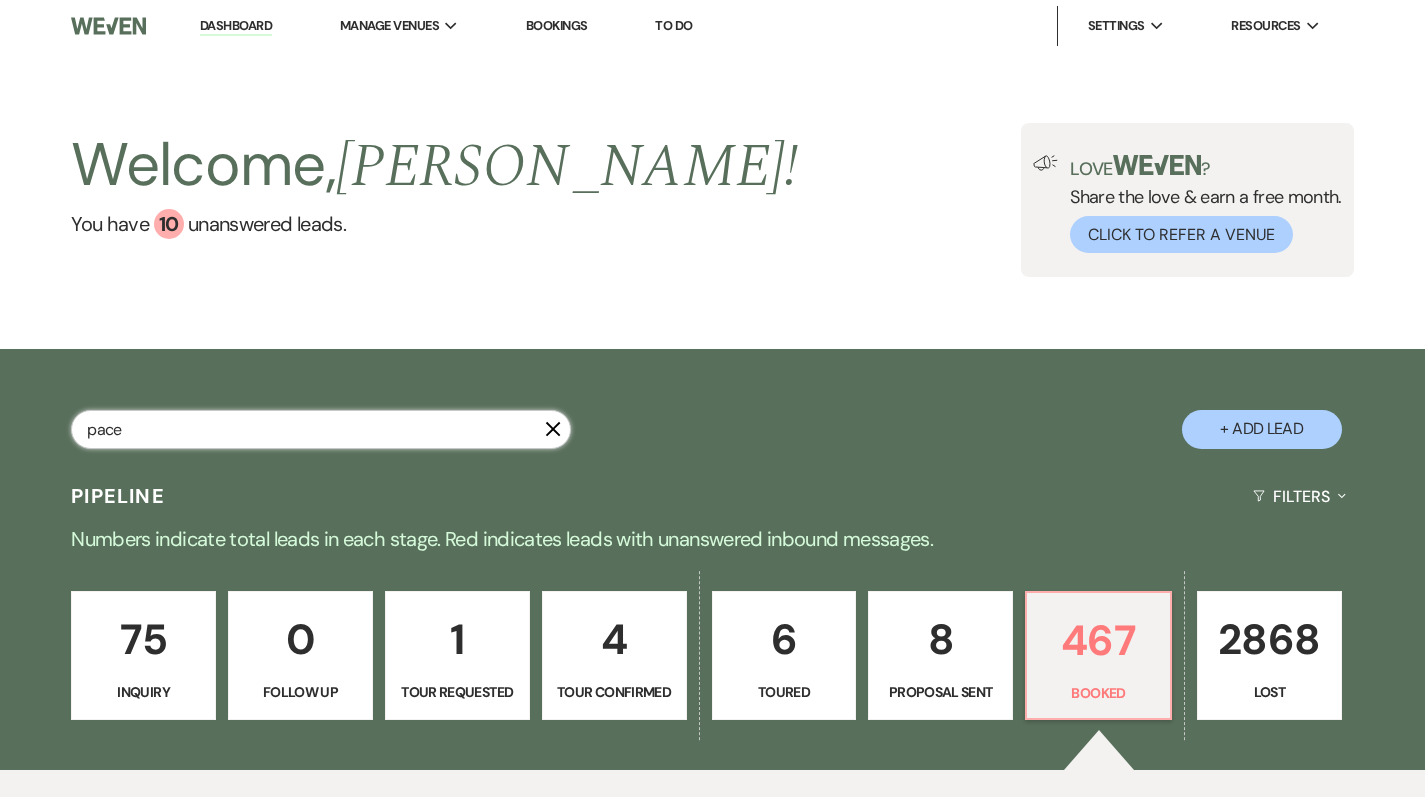 type on "pace" 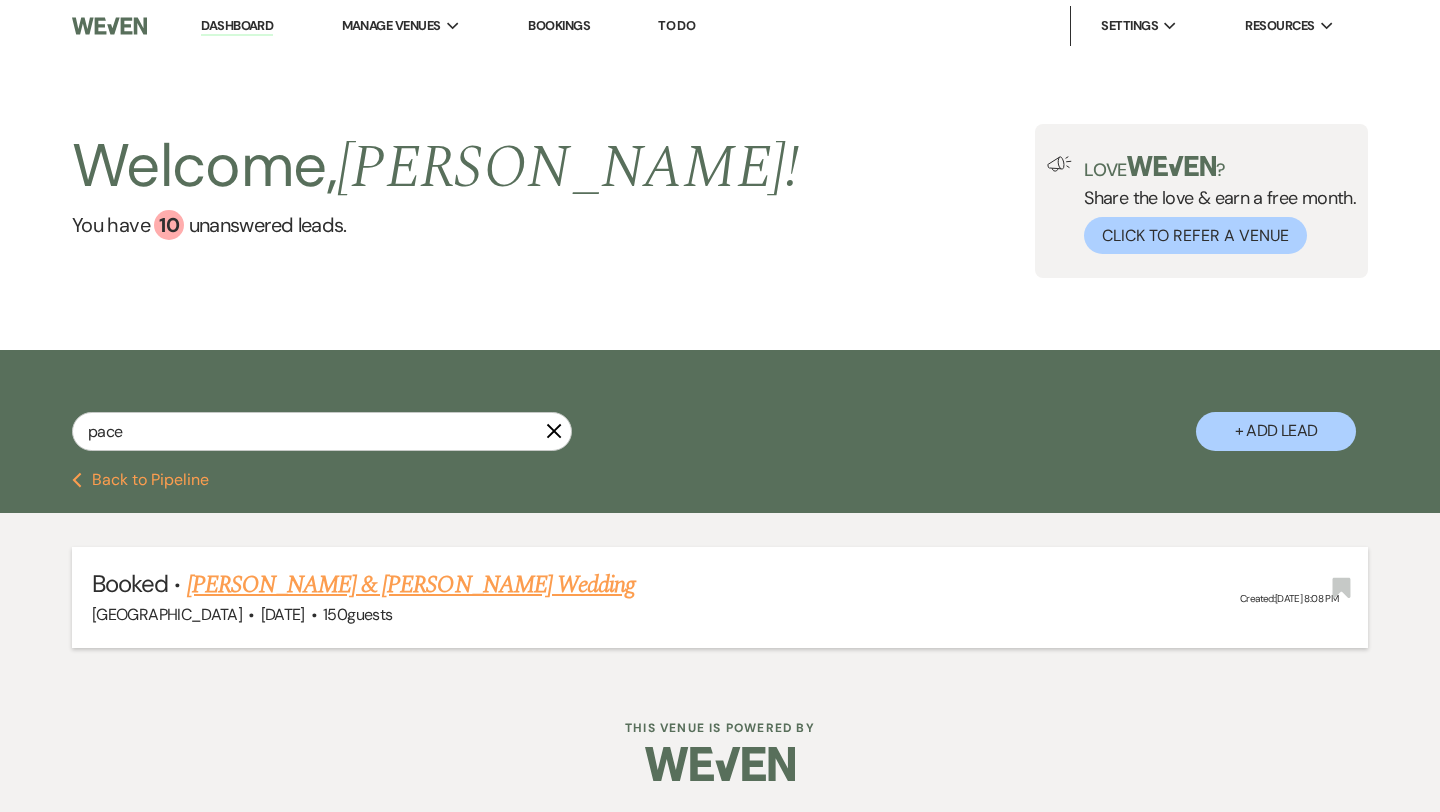 click on "[PERSON_NAME] & [PERSON_NAME] Wedding" at bounding box center (411, 585) 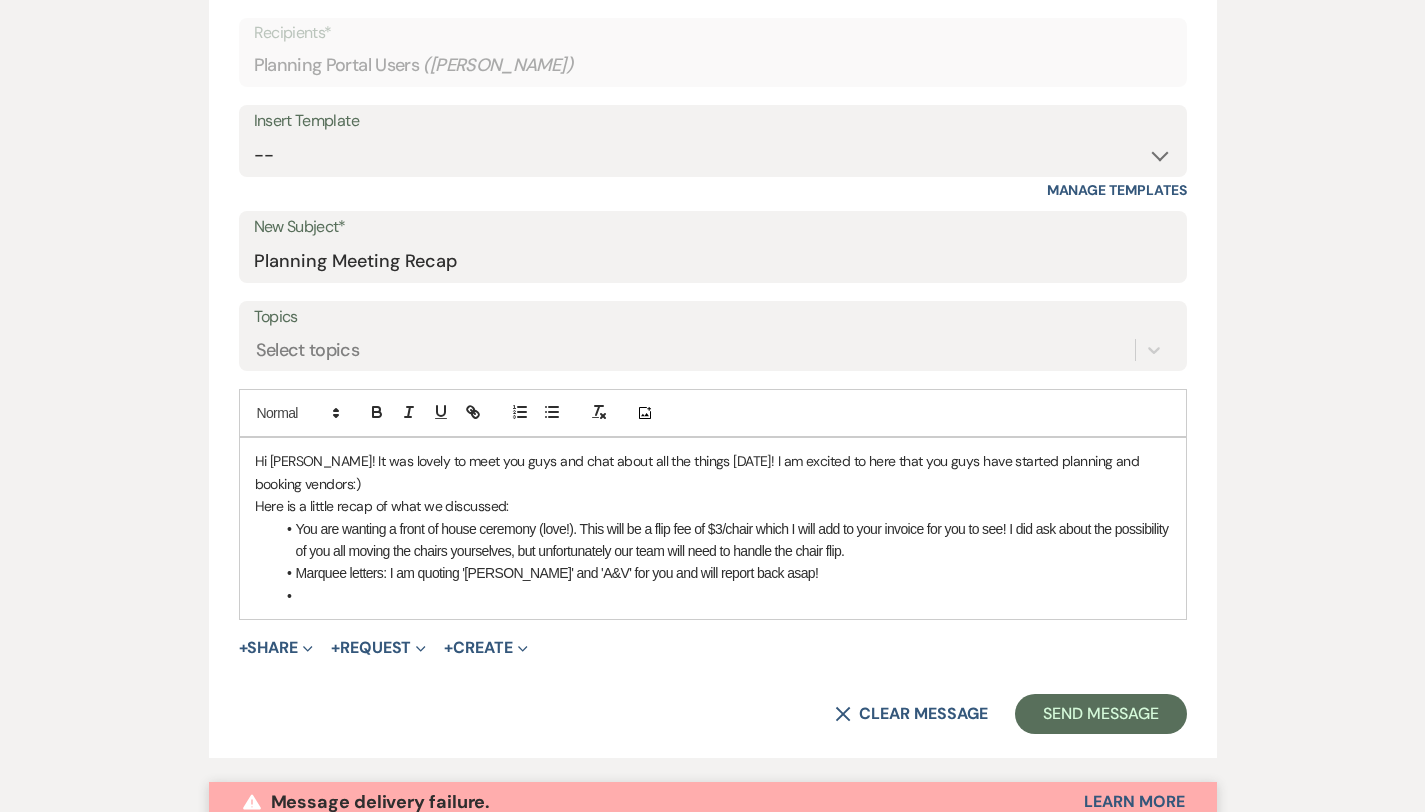 scroll, scrollTop: 763, scrollLeft: 0, axis: vertical 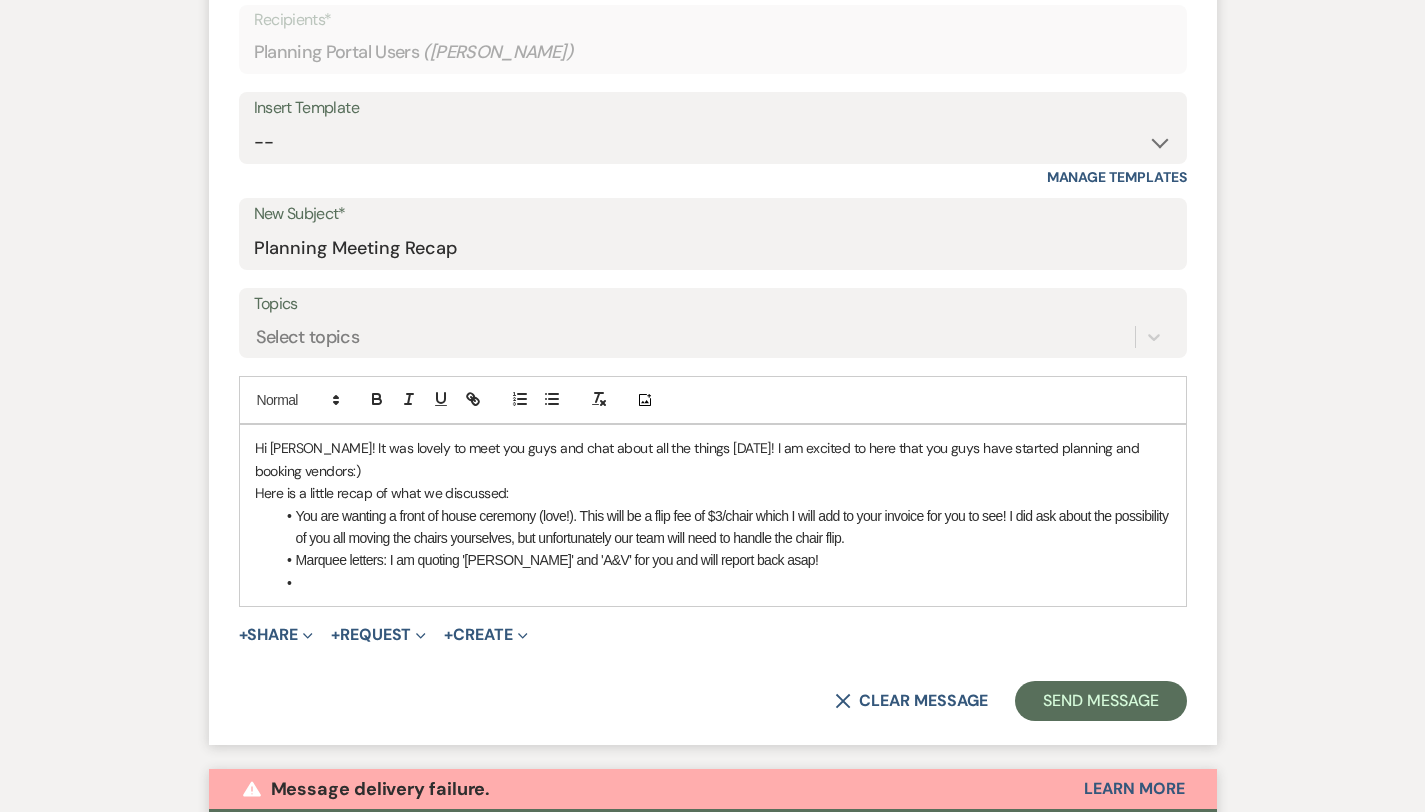 click at bounding box center [723, 583] 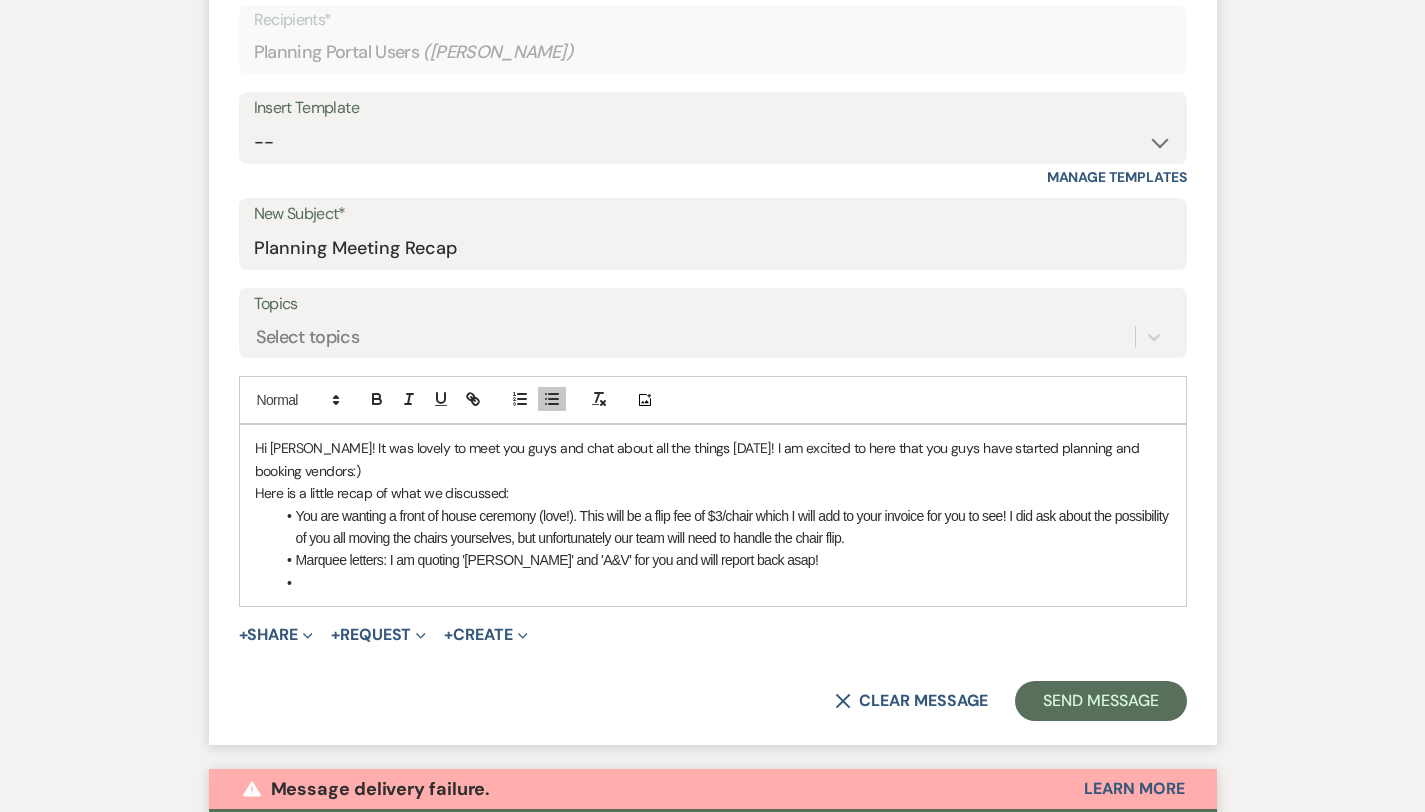 type 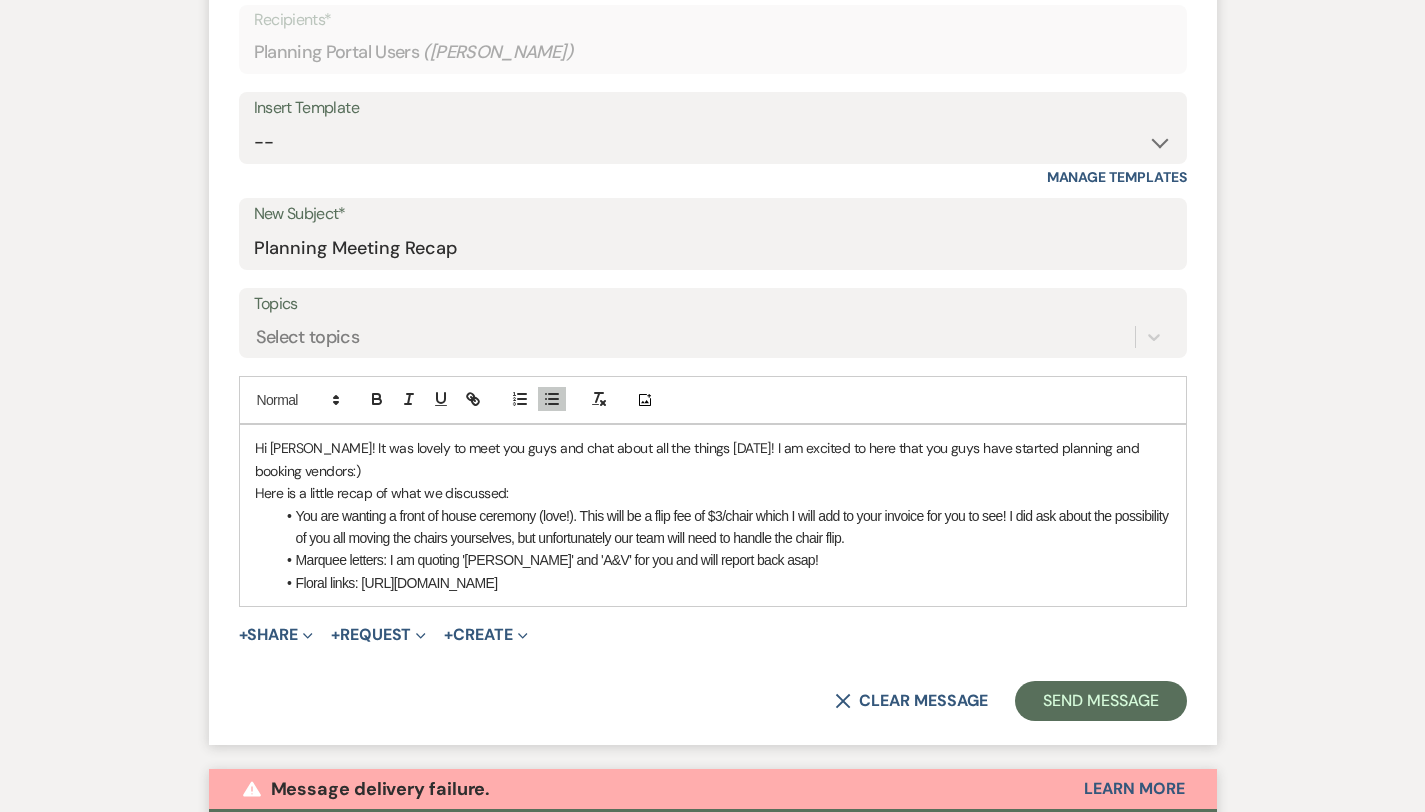 click on "Marquee letters: I am quoting 'MALBROUGH' and 'A&V' for you and will report back asap!" at bounding box center (723, 560) 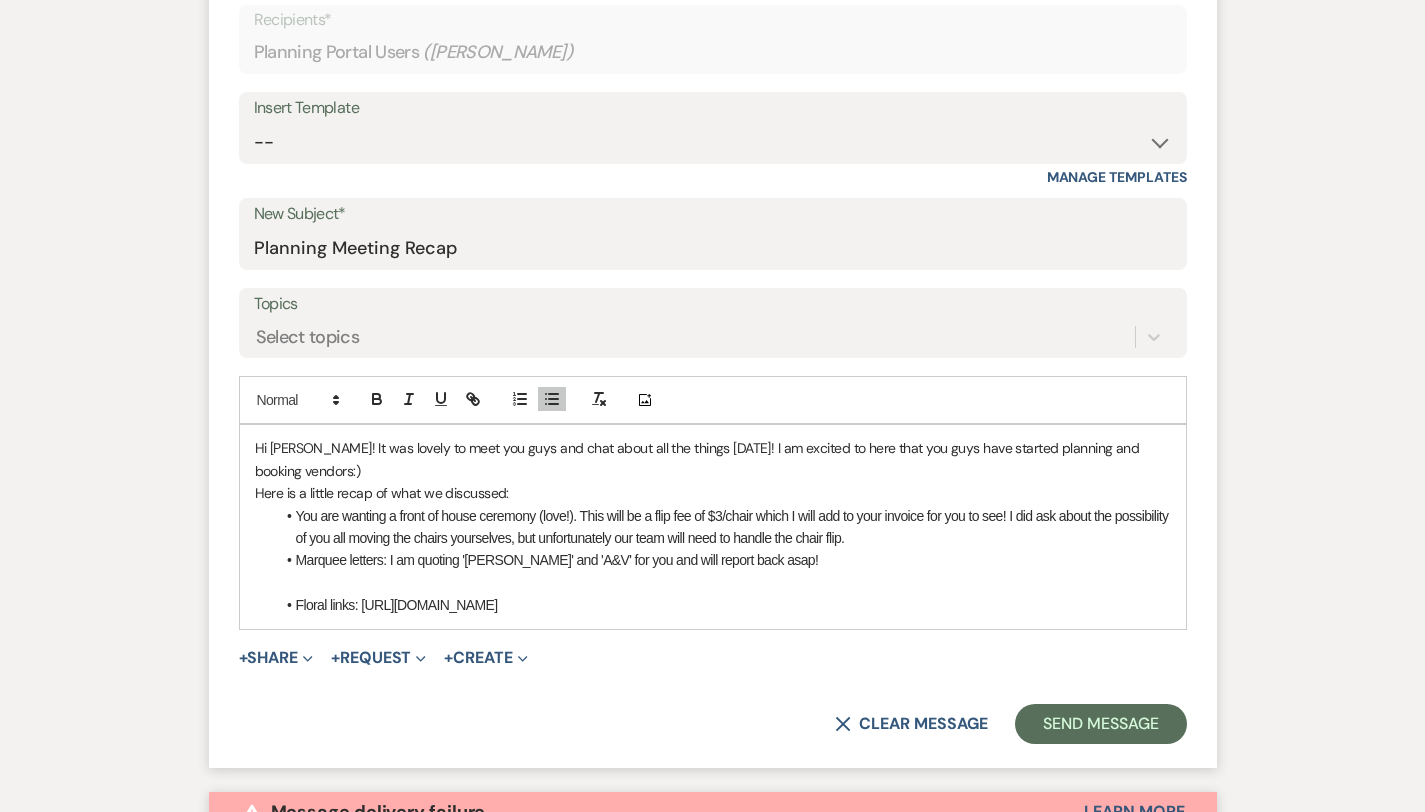 click on "Floral links: https://www.amazon.com/IPOPU-Flowers-Delphinium-Artificial-Larkspur/dp/B0C1N6WYV8/ref=sr_1_33_sspa?crid=1SLA16H9R5AOX&dib=eyJ2IjoiMSJ9.QNuJ6EYac61ZCpFaMrnxXsOOVjWwqN2MfN1ljk21YrnwyiS5Xl2tA4IDtFa50gandrhsEAAAf-H2bnkaPZQQpBXoaJiQBWMglg9R2Kv_m1A056W2k5oF3ZTDl5tQ3mtmb-Qqc1M6OwWVhSjbYiqy-hVddmhfWfoO_uOZaU1b5O7BC3Y1TPd7QlpVIdsJgajK2FrGEme22Z6JImkWZ2ZSEnlvOOqjSneF-8NWu2oNiNL3Af-QI90OO9hGMsCdneFRz6KWpJxkyJdKfROn1Ek5dqRsfGec8yrJCq1lRDuw1Wo.yGaUxeKTVXhqd-rchn_c4C9-549kEunbhcNzFfzKVU4&dib_tag=se&keywords=light+blue+hydrangea&qid=1752604990&s=home-garden&sprefix=light+blue+hyd%2Cgarden%2C579&sr=1-33-spons&sp_csd=d2lkZ2V0TmFtZT1zcF9idGY&psc=1" at bounding box center (723, 605) 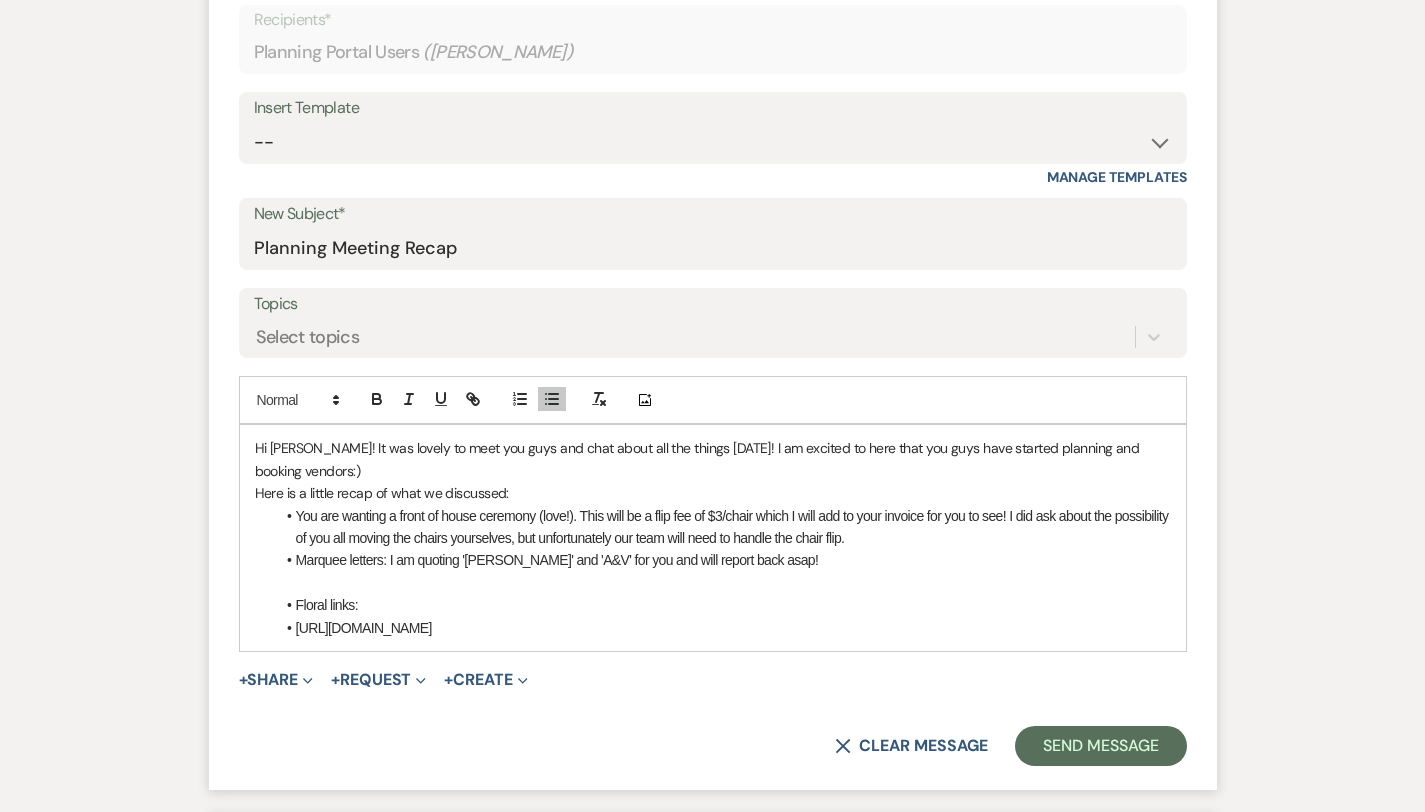 click on "Floral links:" at bounding box center [723, 605] 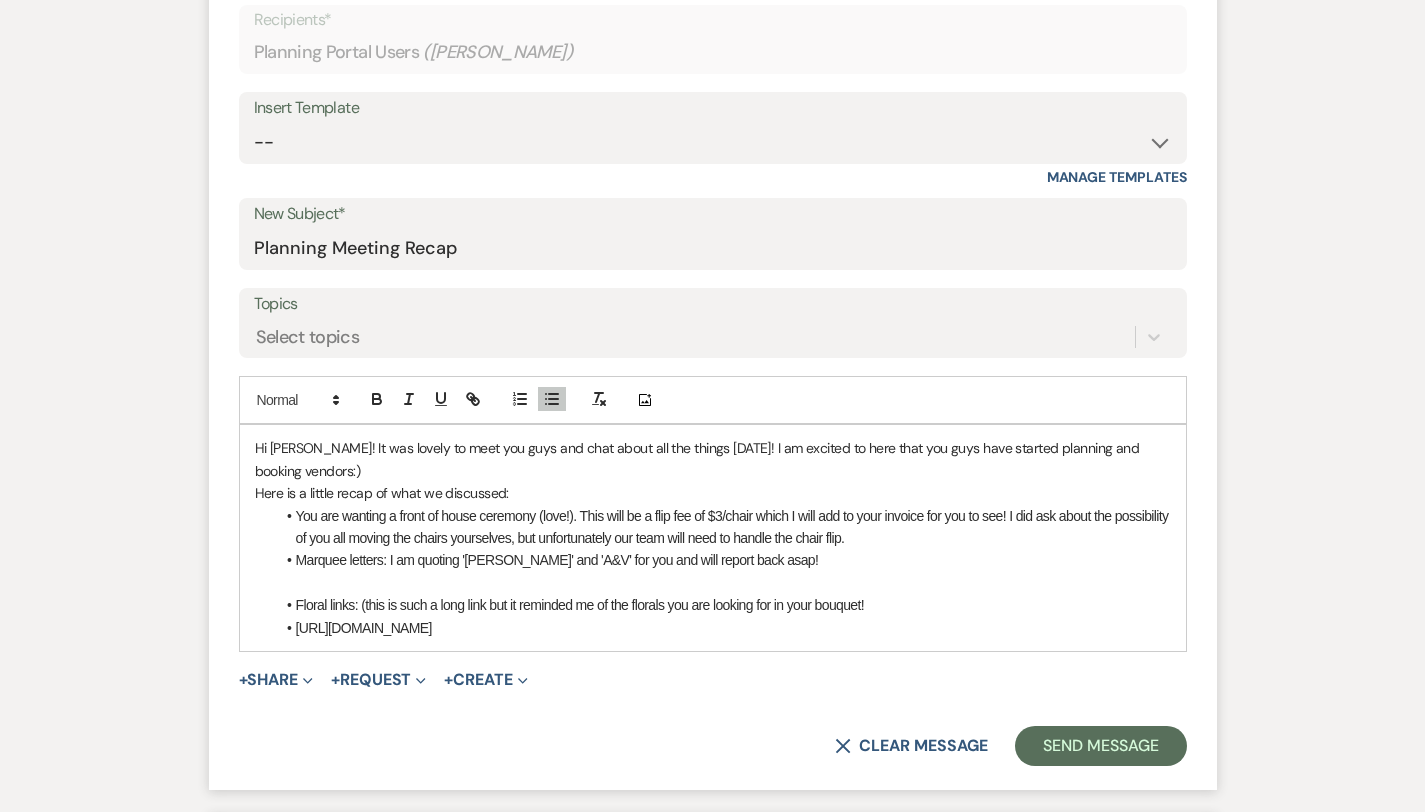 click on "https://www.amazon.com/IPOPU-Flowers-Delphinium-Artificial-Larkspur/dp/B0C1N6WYV8/ref=sr_1_33_sspa?crid=1SLA16H9R5AOX&dib=eyJ2IjoiMSJ9.QNuJ6EYac61ZCpFaMrnxXsOOVjWwqN2MfN1ljk21YrnwyiS5Xl2tA4IDtFa50gandrhsEAAAf-H2bnkaPZQQpBXoaJiQBWMglg9R2Kv_m1A056W2k5oF3ZTDl5tQ3mtmb-Qqc1M6OwWVhSjbYiqy-hVddmhfWfoO_uOZaU1b5O7BC3Y1TPd7QlpVIdsJgajK2FrGEme22Z6JImkWZ2ZSEnlvOOqjSneF-8NWu2oNiNL3Af-QI90OO9hGMsCdneFRz6KWpJxkyJdKfROn1Ek5dqRsfGec8yrJCq1lRDuw1Wo.yGaUxeKTVXhqd-rchn_c4C9-549kEunbhcNzFfzKVU4&dib_tag=se&keywords=light+blue+hydrangea&qid=1752604990&s=home-garden&sprefix=light+blue+hyd%2Cgarden%2C579&sr=1-33-spons&sp_csd=d2lkZ2V0TmFtZT1zcF9idGY&psc=1" at bounding box center (723, 628) 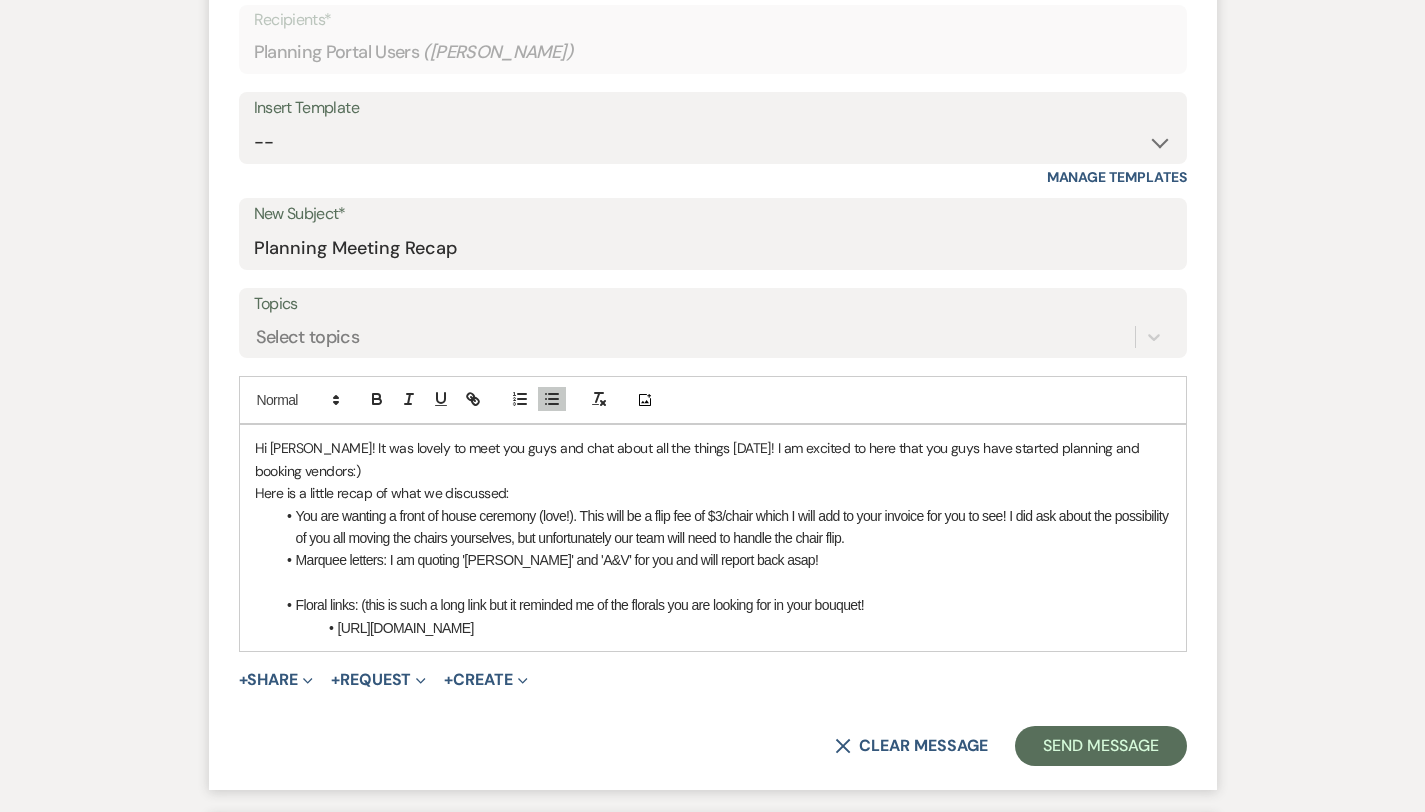 click on "https://www.amazon.com/IPOPU-Flowers-Delphinium-Artificial-Larkspur/dp/B0C1N6WYV8/ref=sr_1_33_sspa?crid=1SLA16H9R5AOX&dib=eyJ2IjoiMSJ9.QNuJ6EYac61ZCpFaMrnxXsOOVjWwqN2MfN1ljk21YrnwyiS5Xl2tA4IDtFa50gandrhsEAAAf-H2bnkaPZQQpBXoaJiQBWMglg9R2Kv_m1A056W2k5oF3ZTDl5tQ3mtmb-Qqc1M6OwWVhSjbYiqy-hVddmhfWfoO_uOZaU1b5O7BC3Y1TPd7QlpVIdsJgajK2FrGEme22Z6JImkWZ2ZSEnlvOOqjSneF-8NWu2oNiNL3Af-QI90OO9hGMsCdneFRz6KWpJxkyJdKfROn1Ek5dqRsfGec8yrJCq1lRDuw1Wo.yGaUxeKTVXhqd-rchn_c4C9-549kEunbhcNzFfzKVU4&dib_tag=se&keywords=light+blue+hydrangea&qid=1752604990&s=home-garden&sprefix=light+blue+hyd%2Cgarden%2C579&sr=1-33-spons&sp_csd=d2lkZ2V0TmFtZT1zcF9idGY&psc=1" at bounding box center (723, 628) 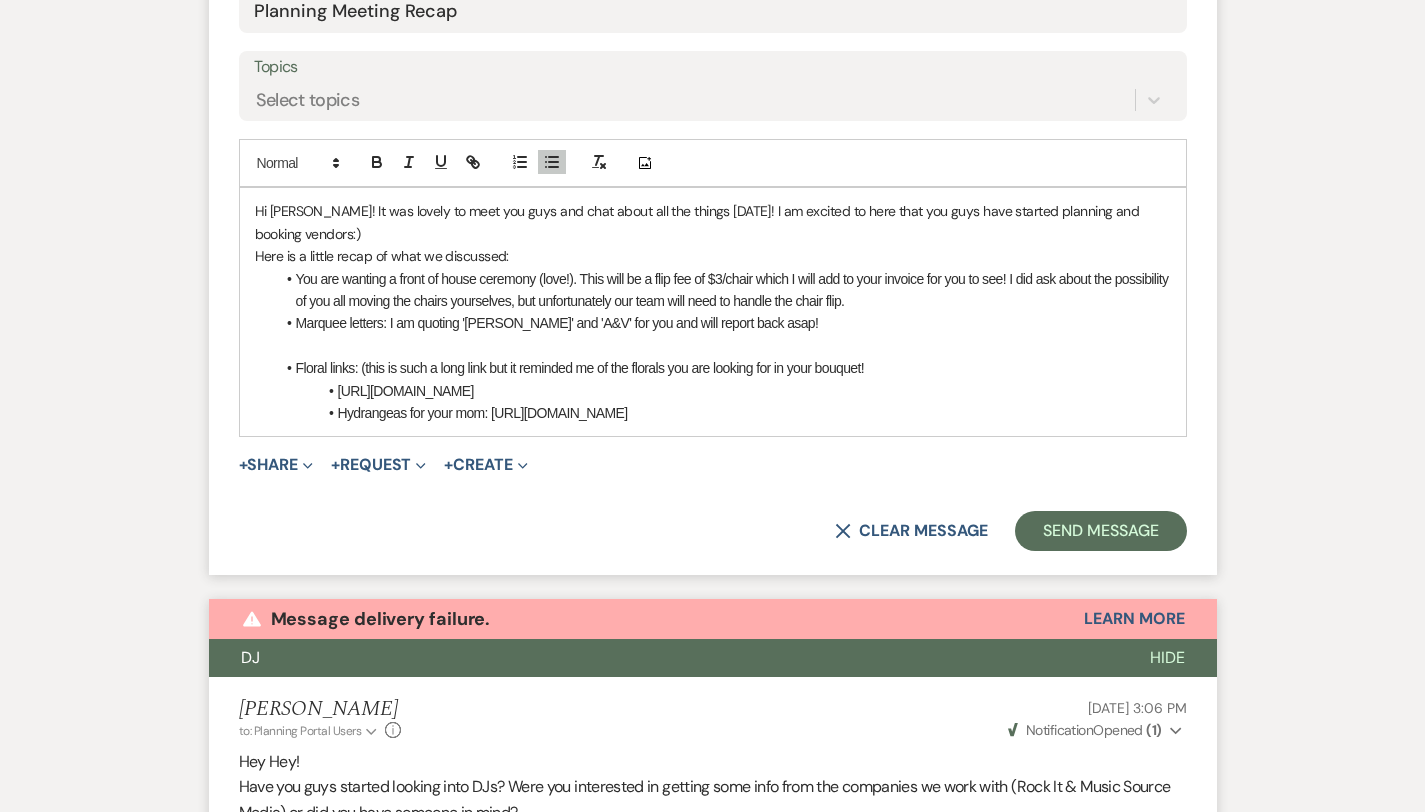 scroll, scrollTop: 1004, scrollLeft: 0, axis: vertical 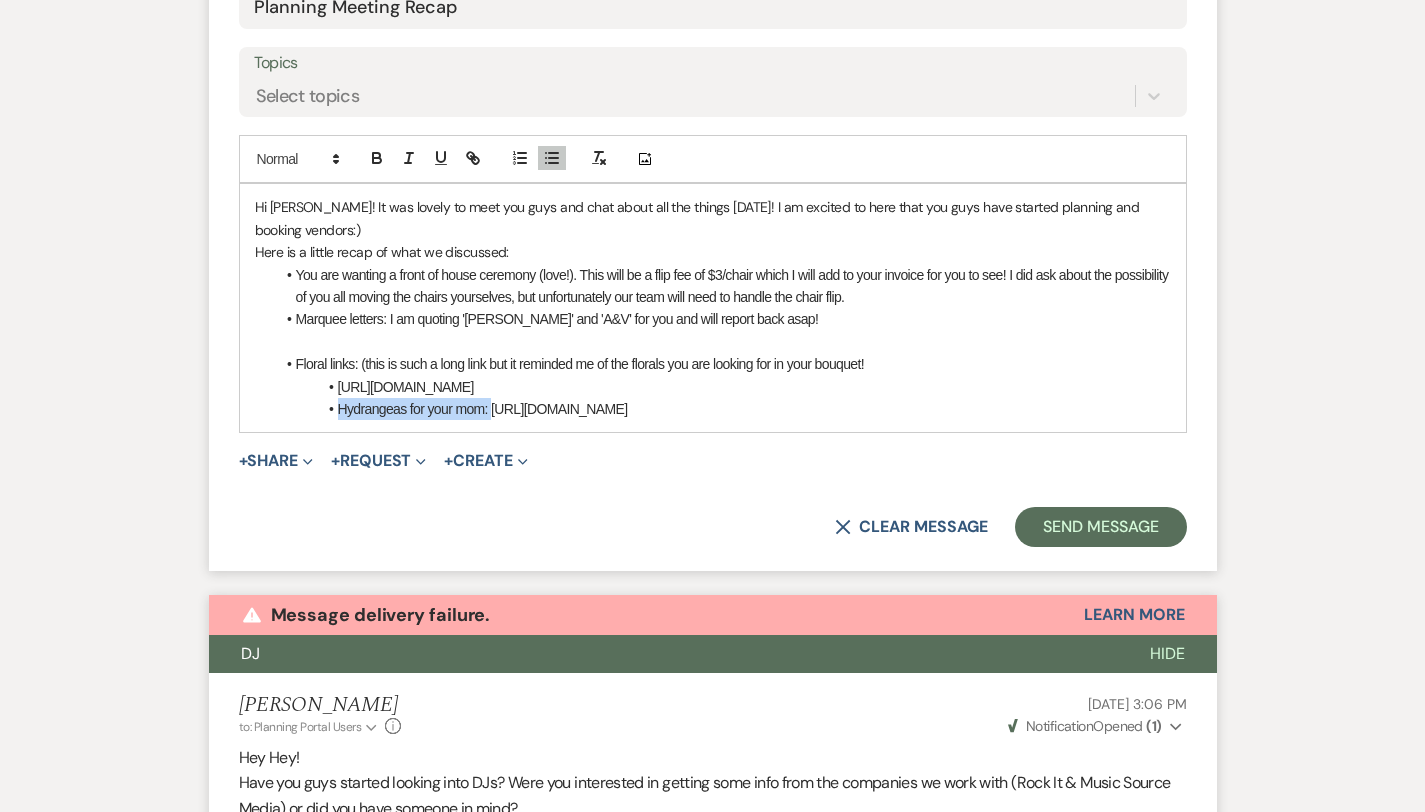drag, startPoint x: 426, startPoint y: 525, endPoint x: 255, endPoint y: 520, distance: 171.07309 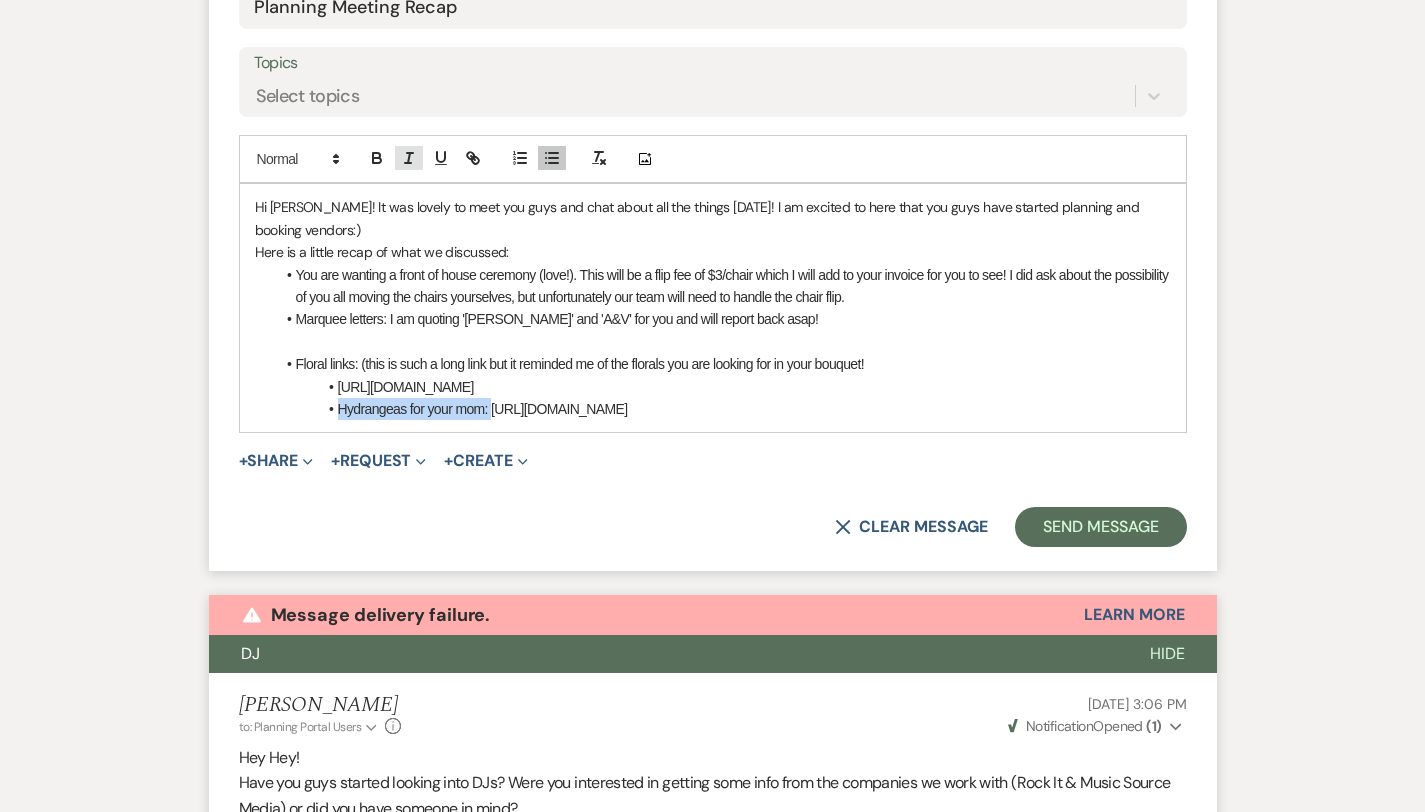click 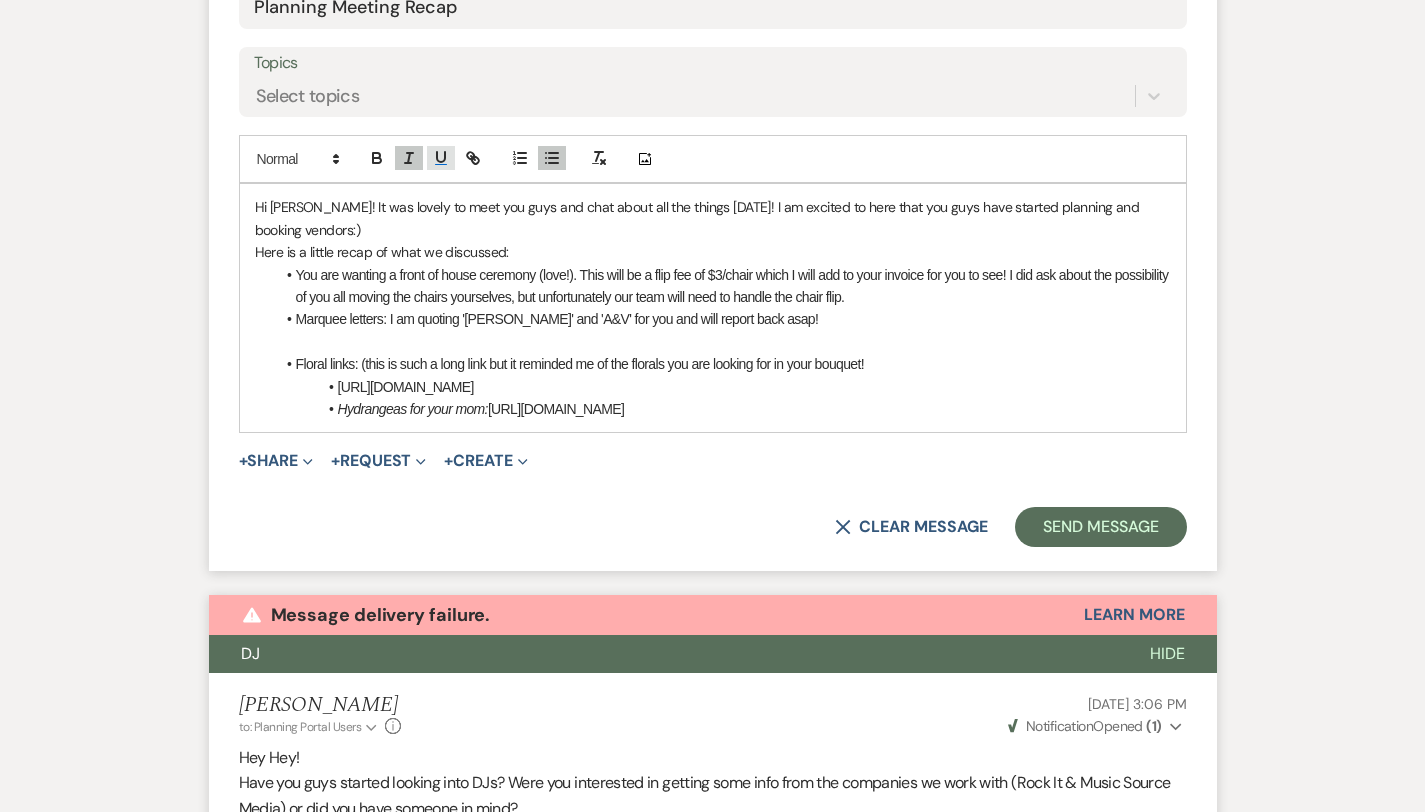 click 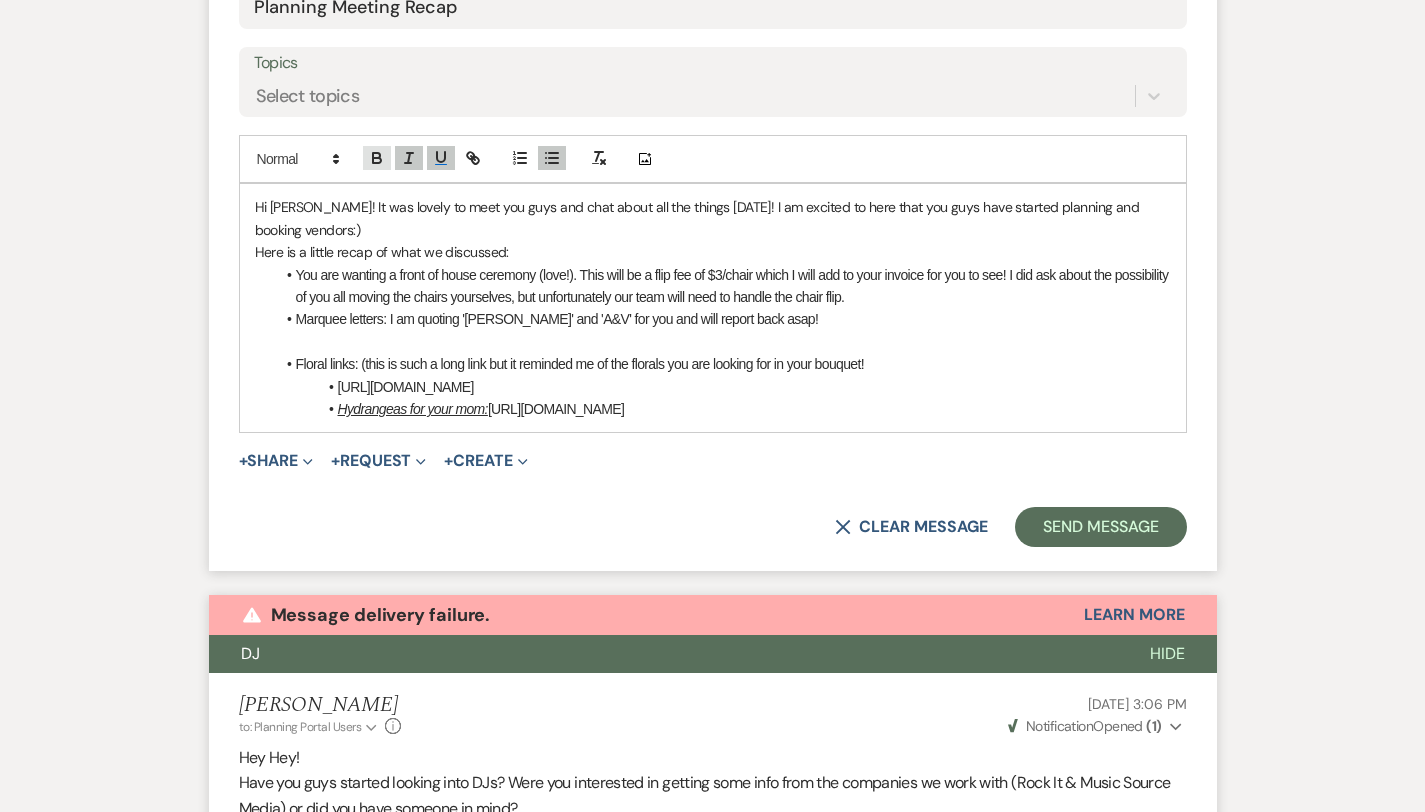 click 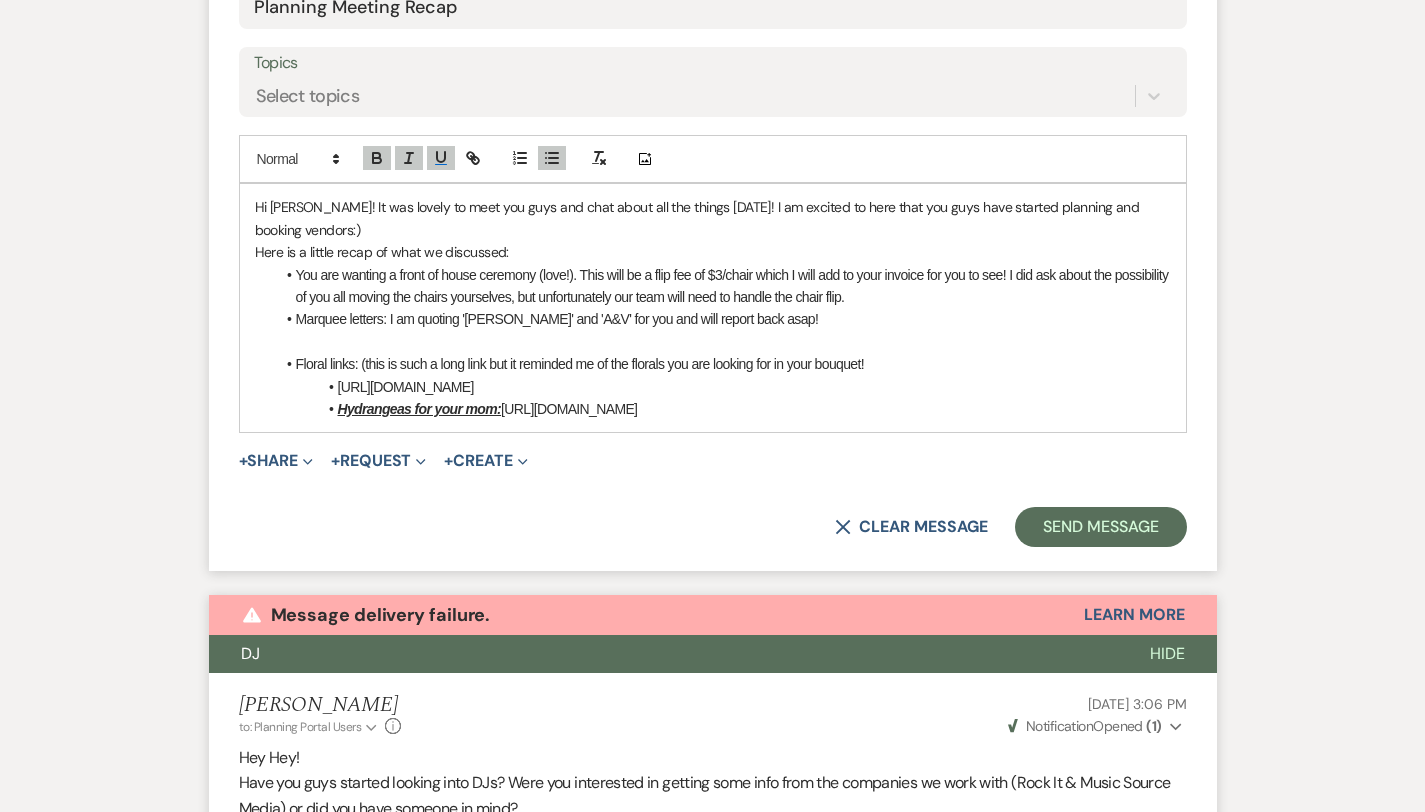 click on "Floral links: (this is such a long link but it reminded me of the florals you are looking for in your bouquet!" at bounding box center (723, 364) 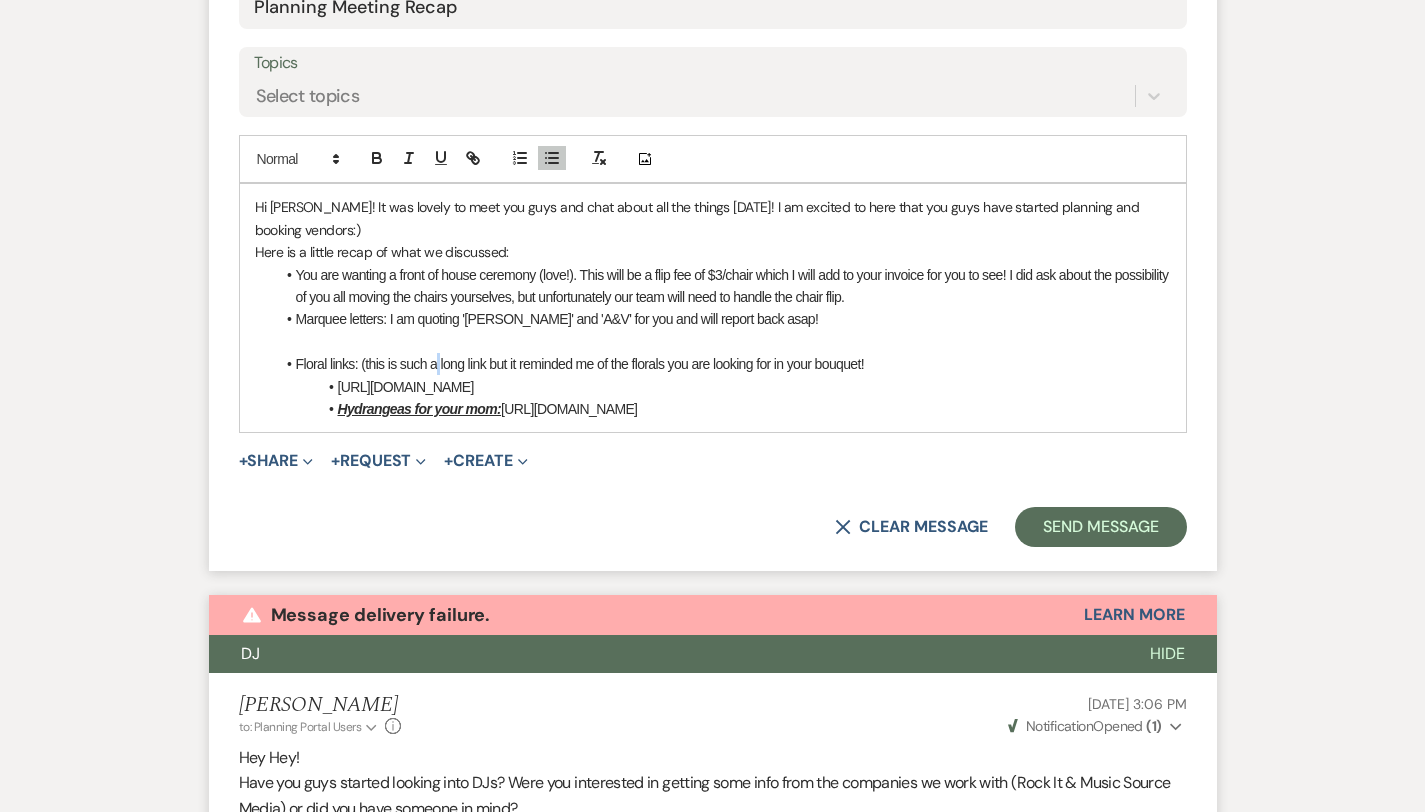 click on "Floral links: (this is such a long link but it reminded me of the florals you are looking for in your bouquet!" at bounding box center [723, 364] 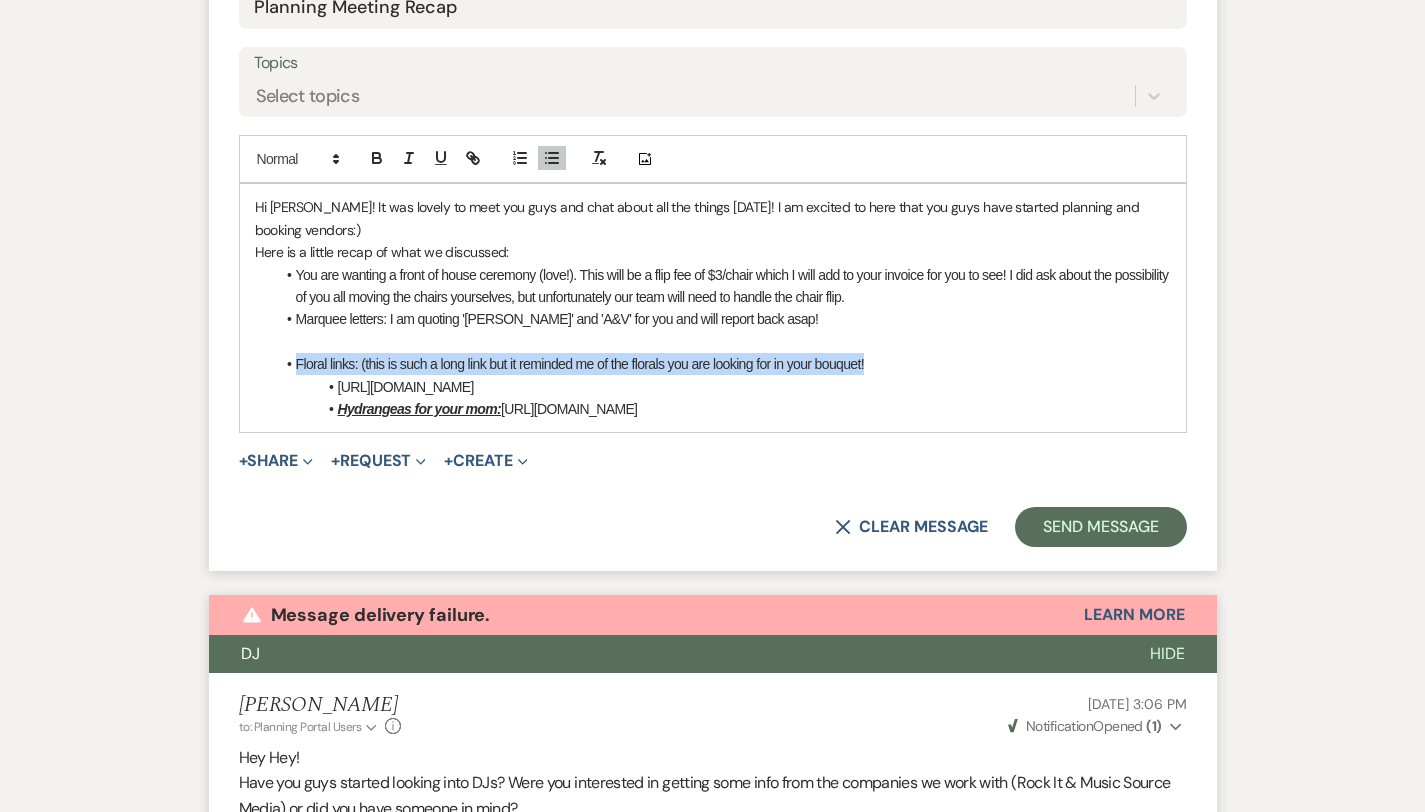 click on "Floral links: (this is such a long link but it reminded me of the florals you are looking for in your bouquet!" at bounding box center [723, 364] 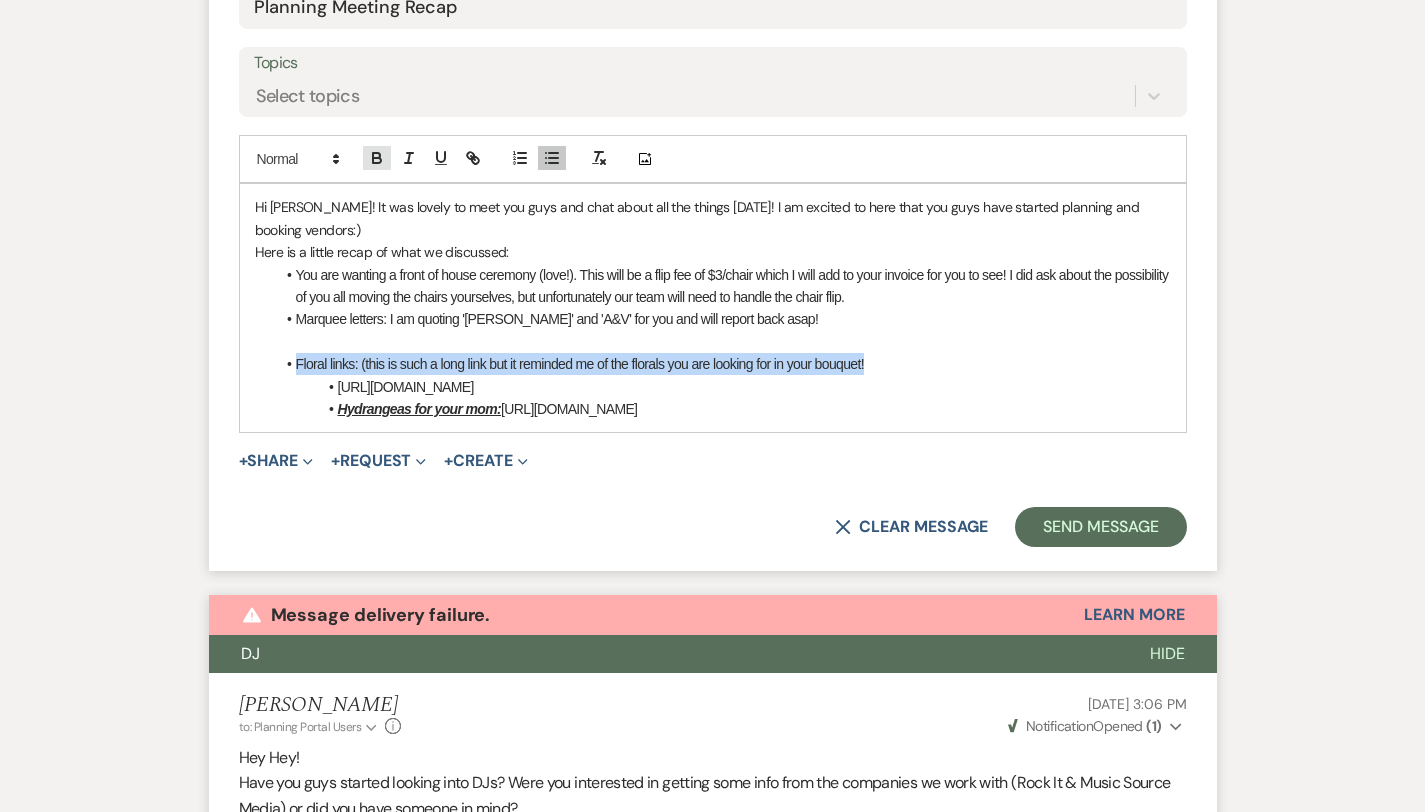 click 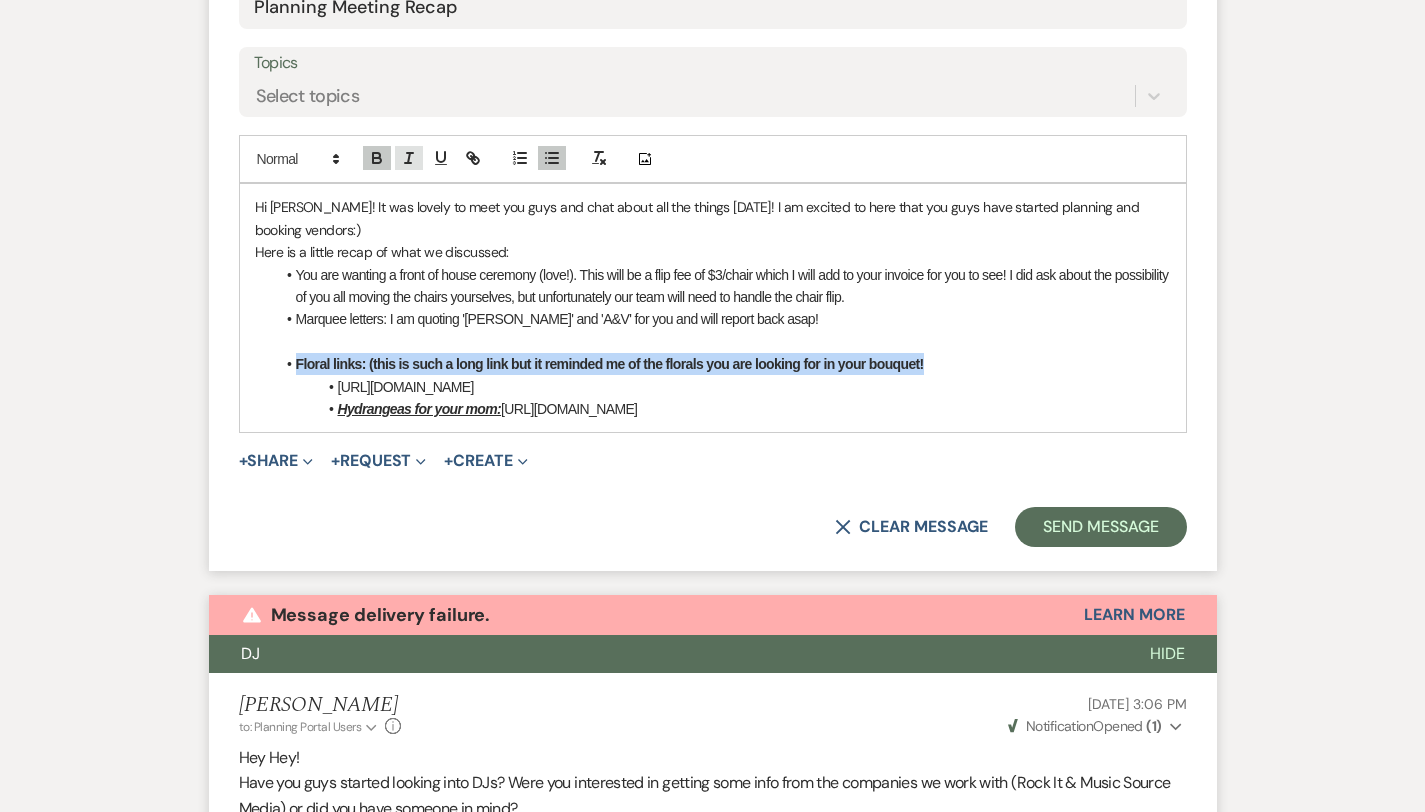 click 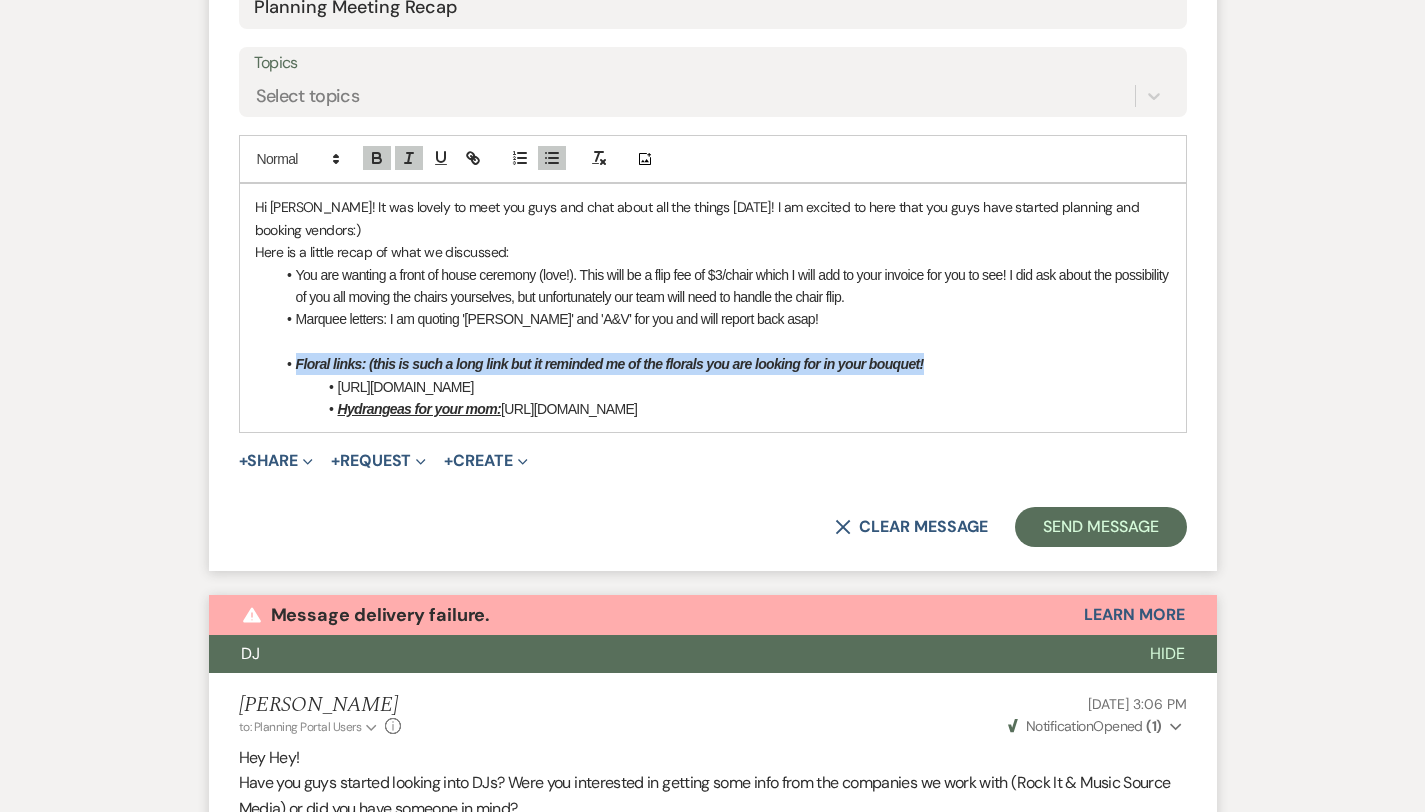 scroll, scrollTop: 1142, scrollLeft: 0, axis: vertical 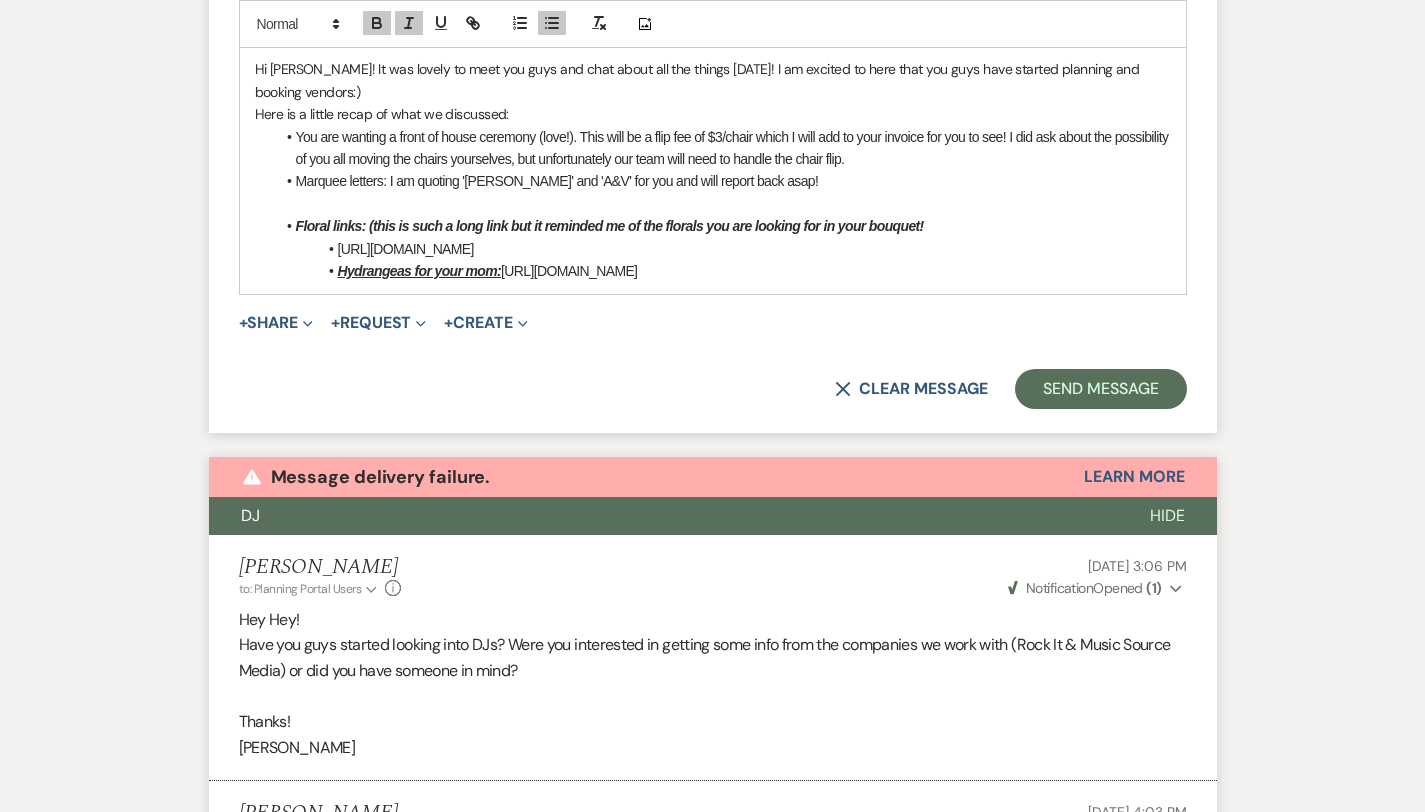 click on "Hi Victoria! It was lovely to meet you guys and chat about all the things today! I am excited to here that you guys have started planning and booking vendors:) Here is a little recap of what we discussed: You are wanting a front of house ceremony (love!). This will be a flip fee of $3/chair which I will add to your invoice for you to see! I did ask about the possibility of you all moving the chairs yourselves, but unfortunately our team will need to handle the chair flip. Marquee letters: I am quoting 'MALBROUGH' and 'A&V' for you and will report back asap! Floral links: (this is such a long link but it reminded me of the florals you are looking for in your bouquet! Hydrangeas for your mom:" at bounding box center [713, 170] 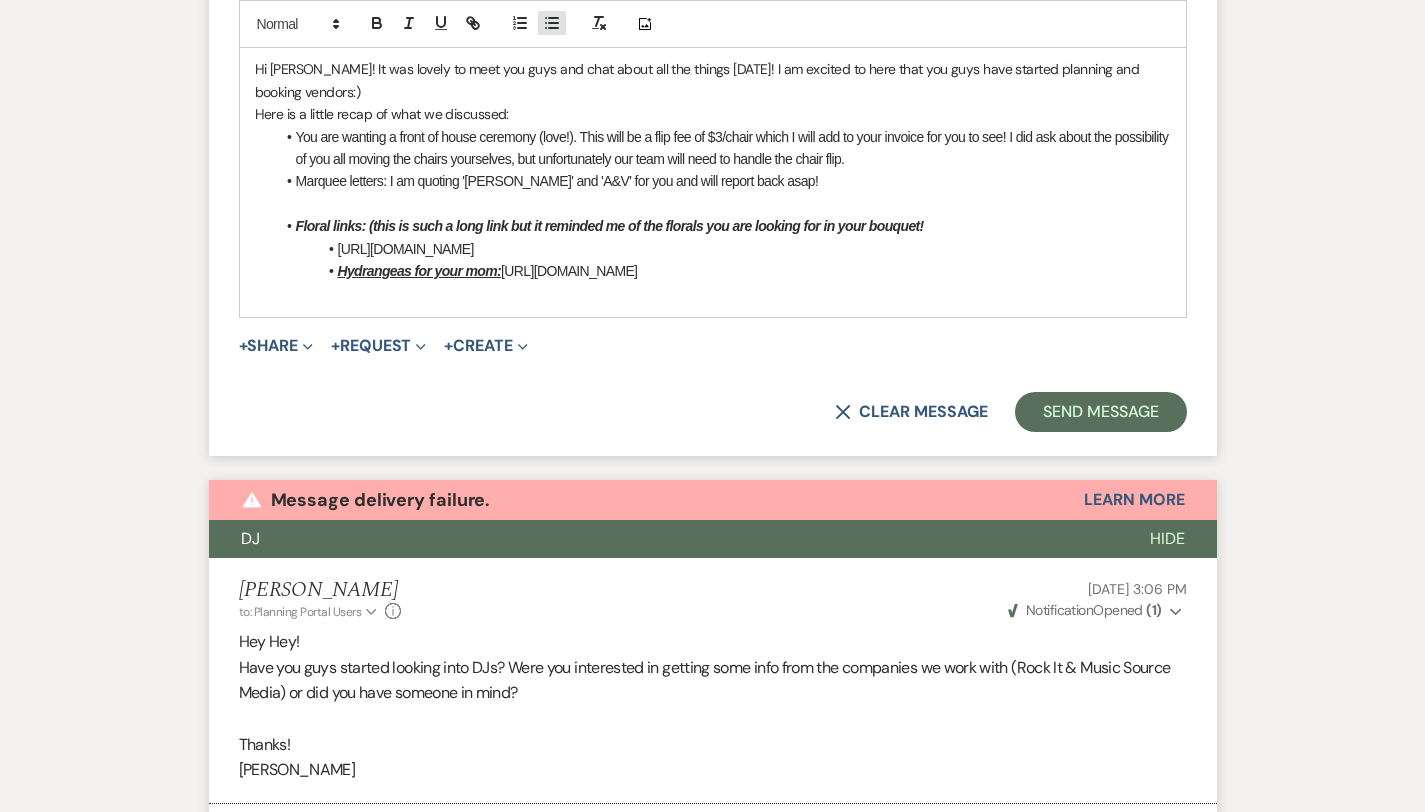 click at bounding box center [552, 23] 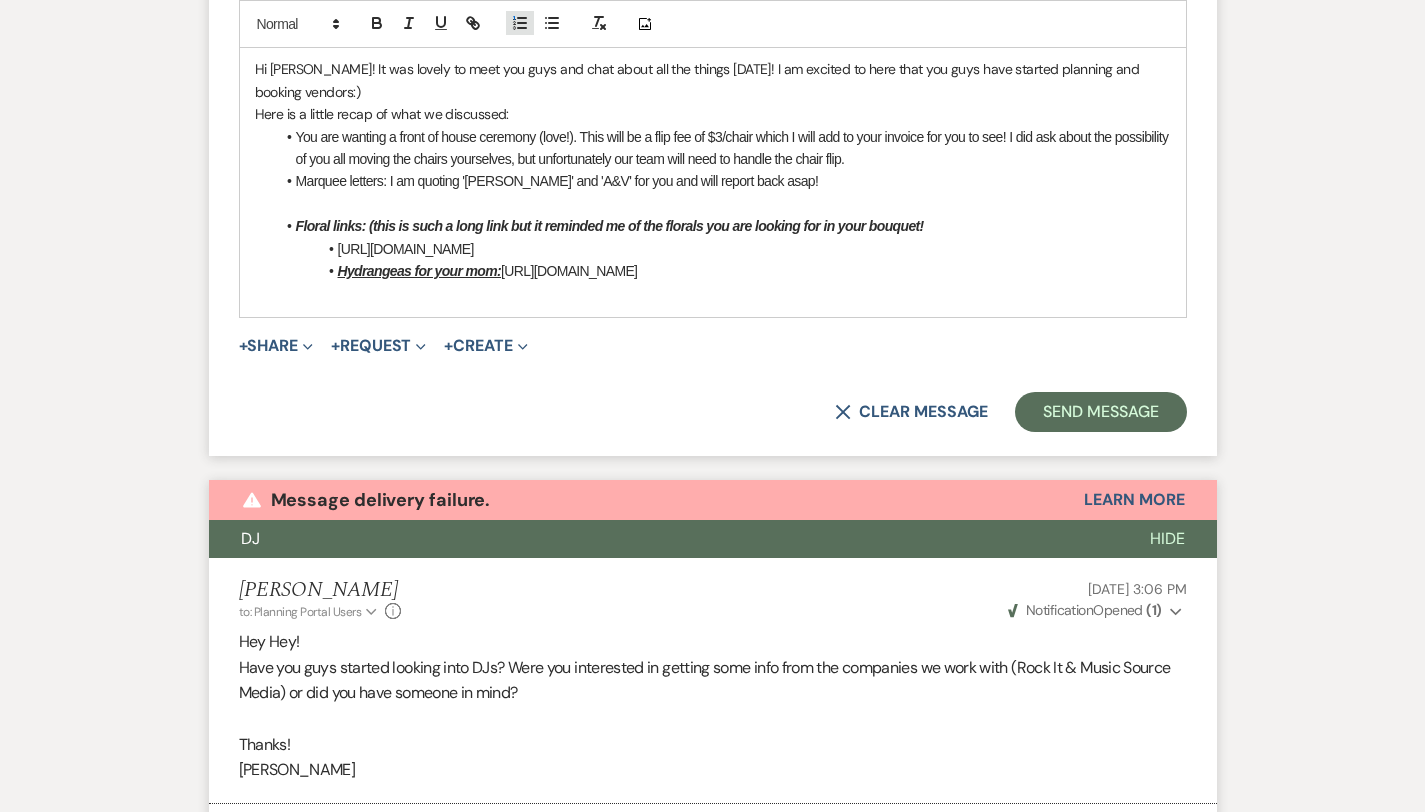 click at bounding box center [520, 23] 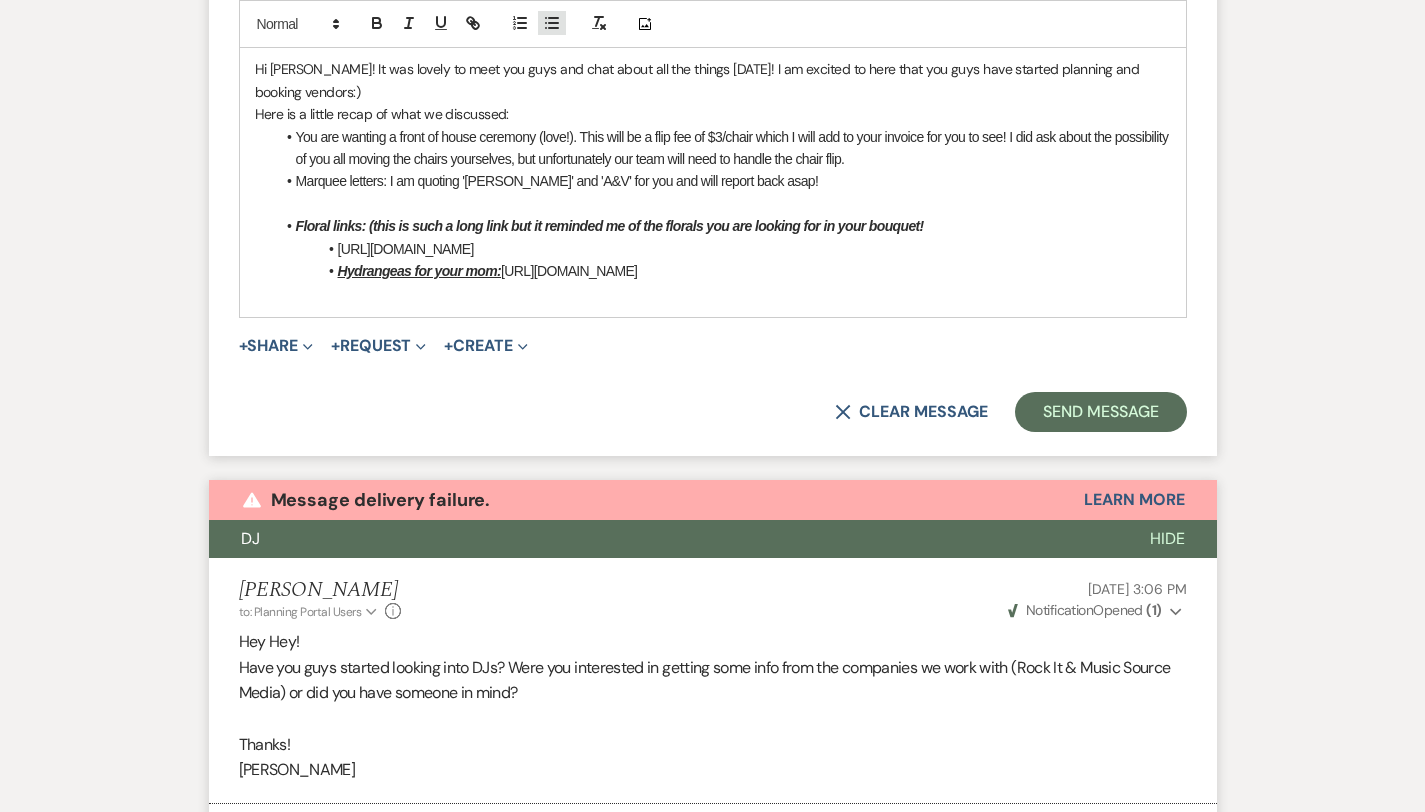 click 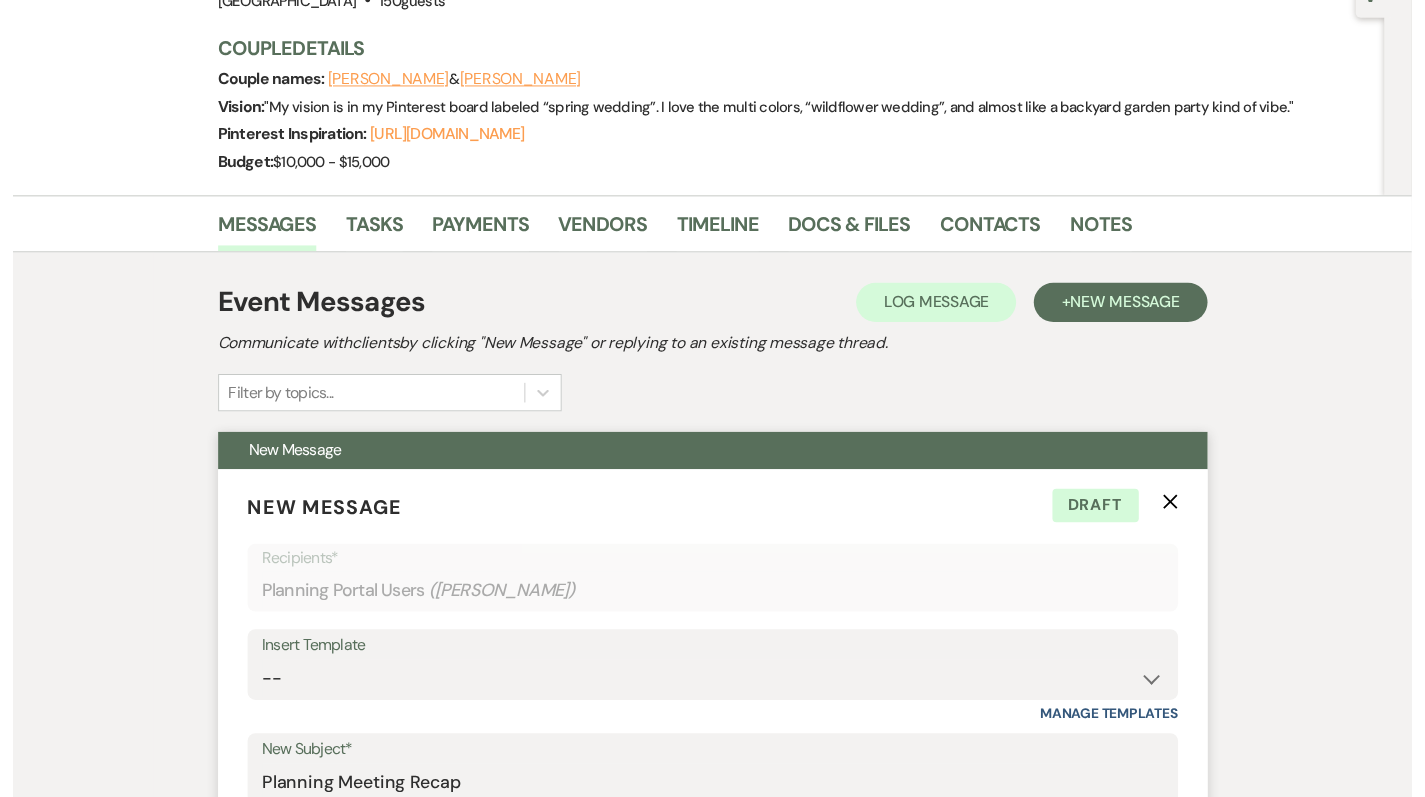 scroll, scrollTop: 0, scrollLeft: 0, axis: both 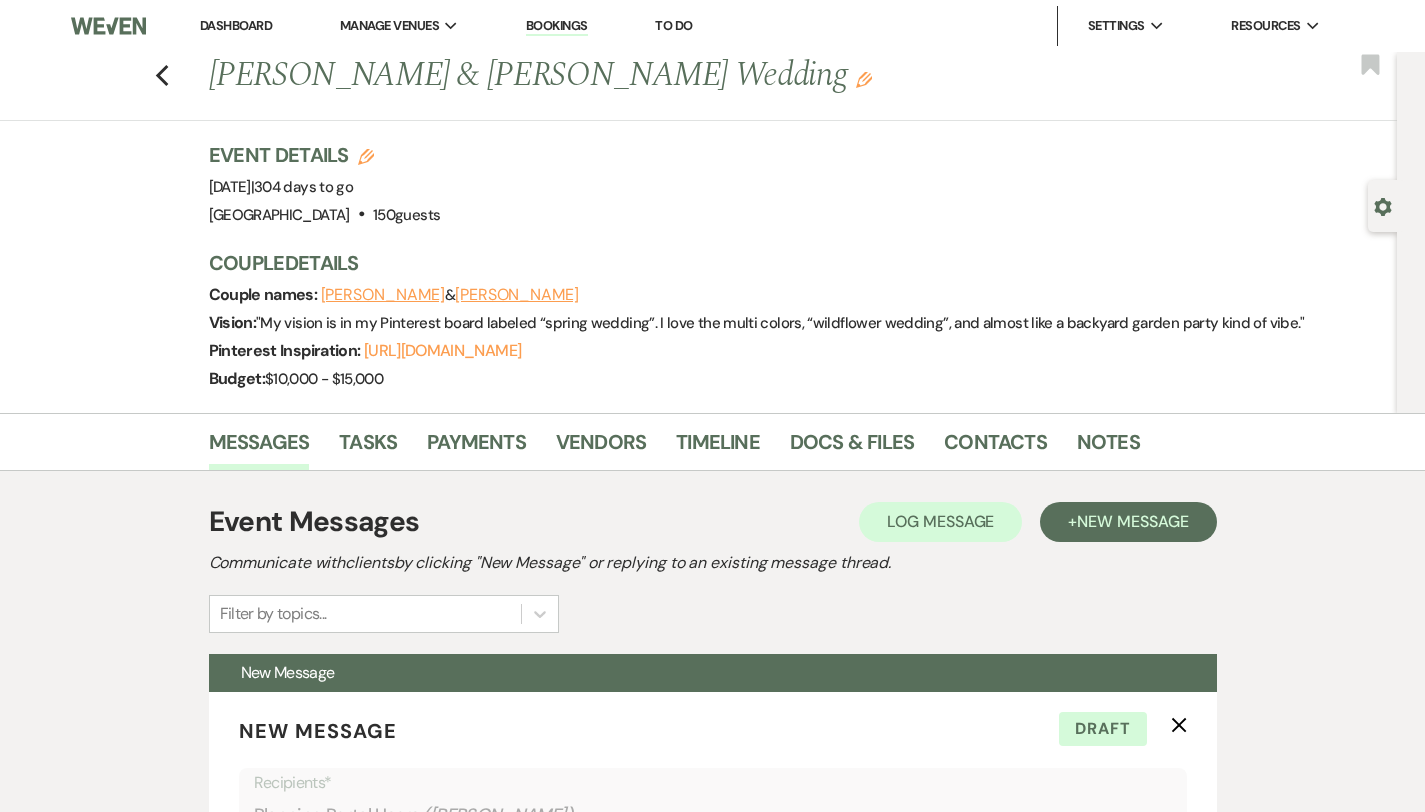 click on "Dashboard" at bounding box center (236, 25) 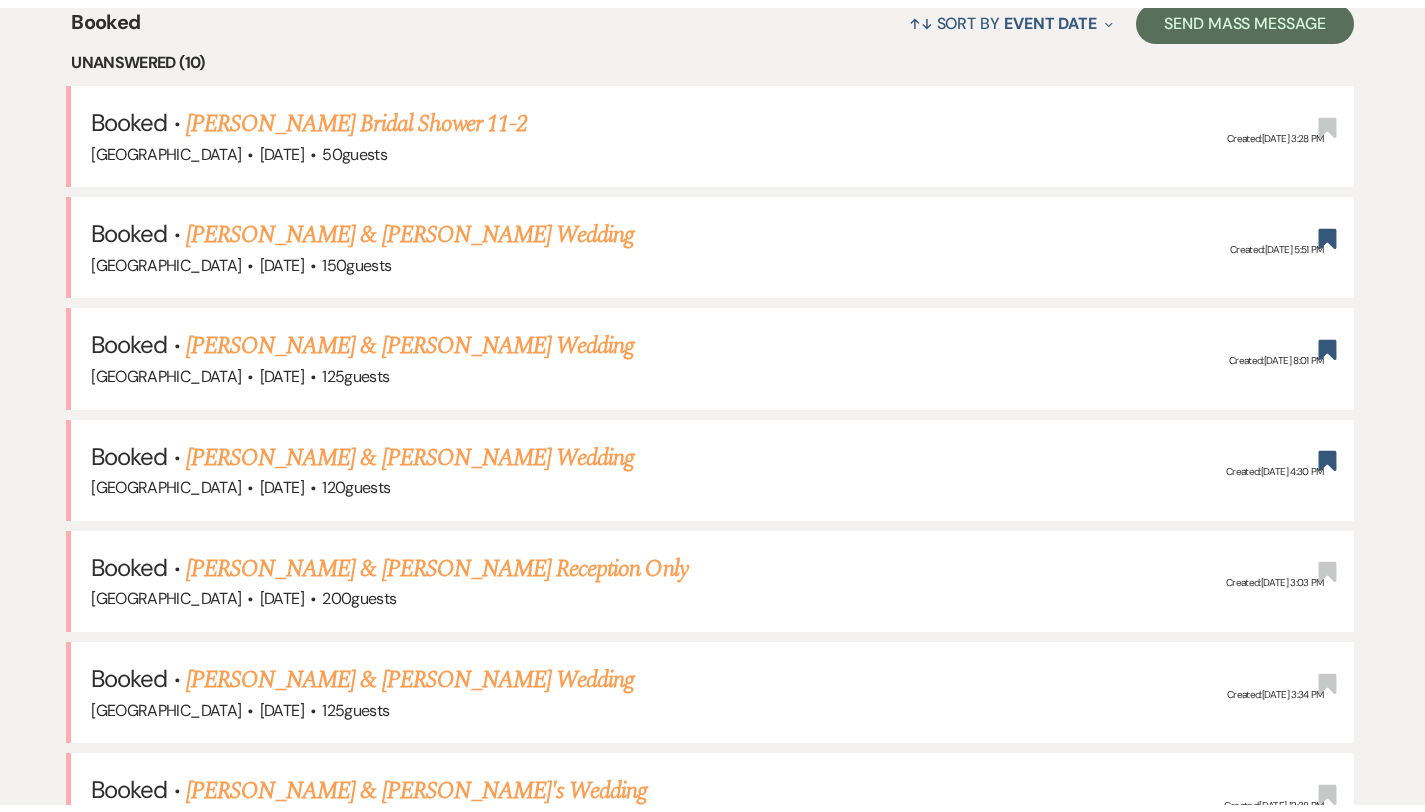 scroll, scrollTop: 852, scrollLeft: 0, axis: vertical 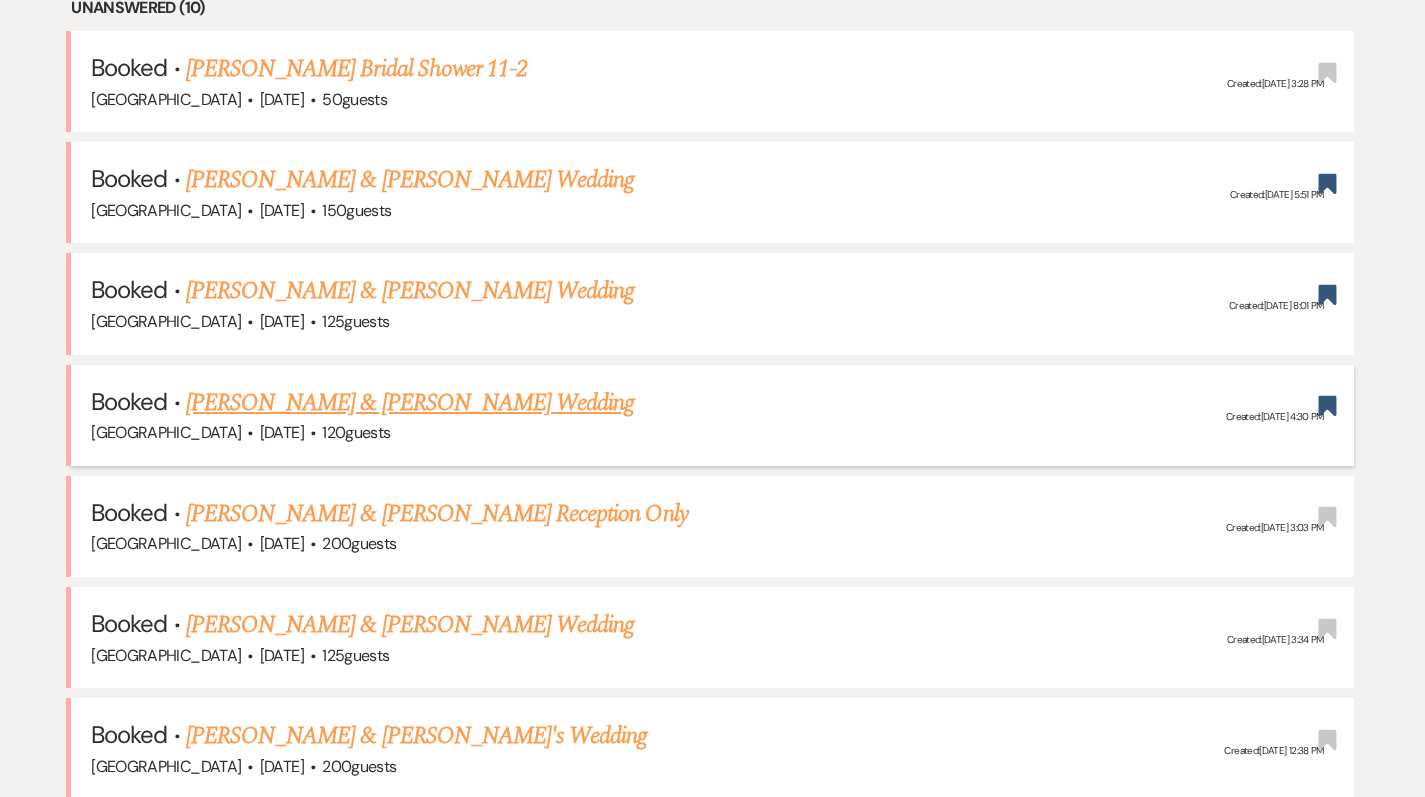 click on "[PERSON_NAME] & [PERSON_NAME] Wedding" at bounding box center [410, 403] 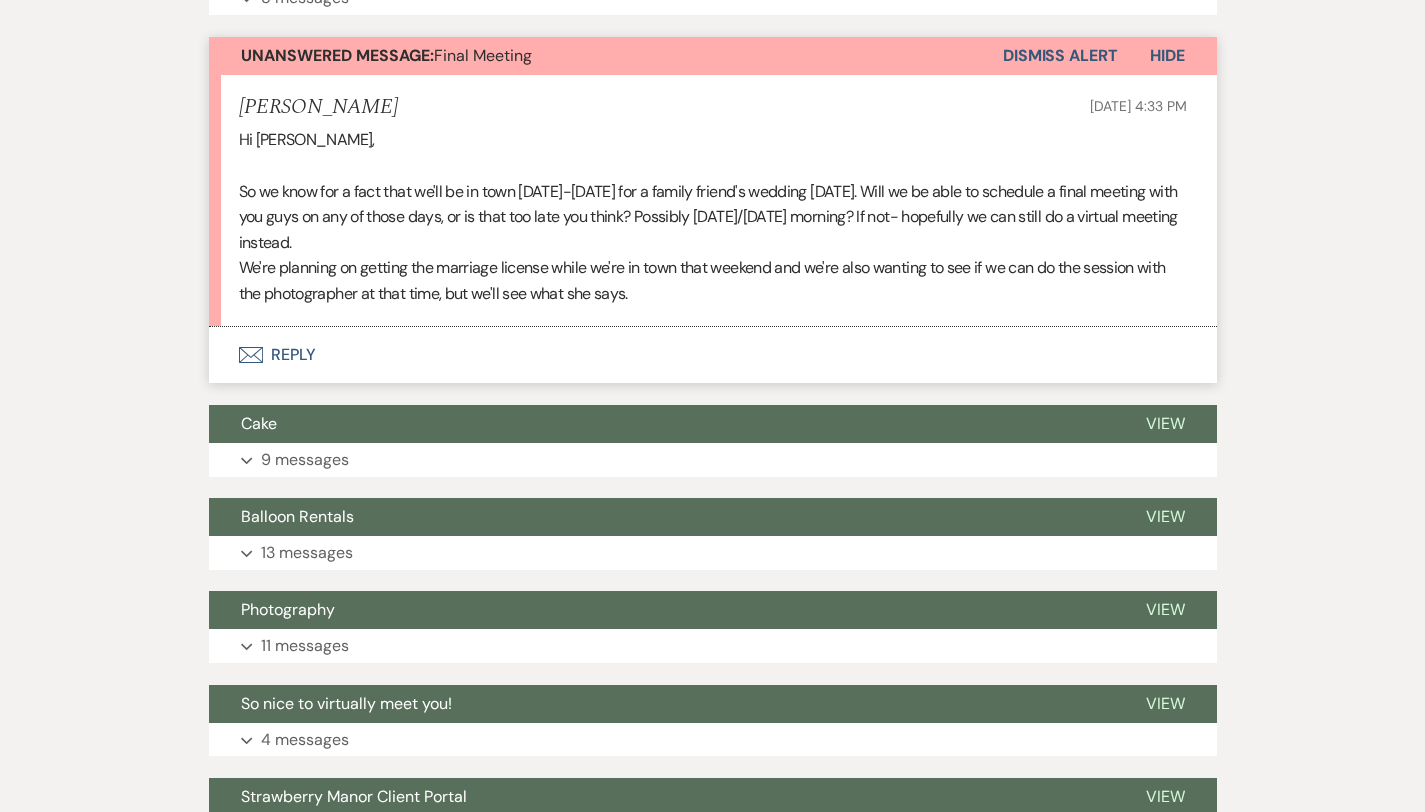 scroll, scrollTop: 906, scrollLeft: 0, axis: vertical 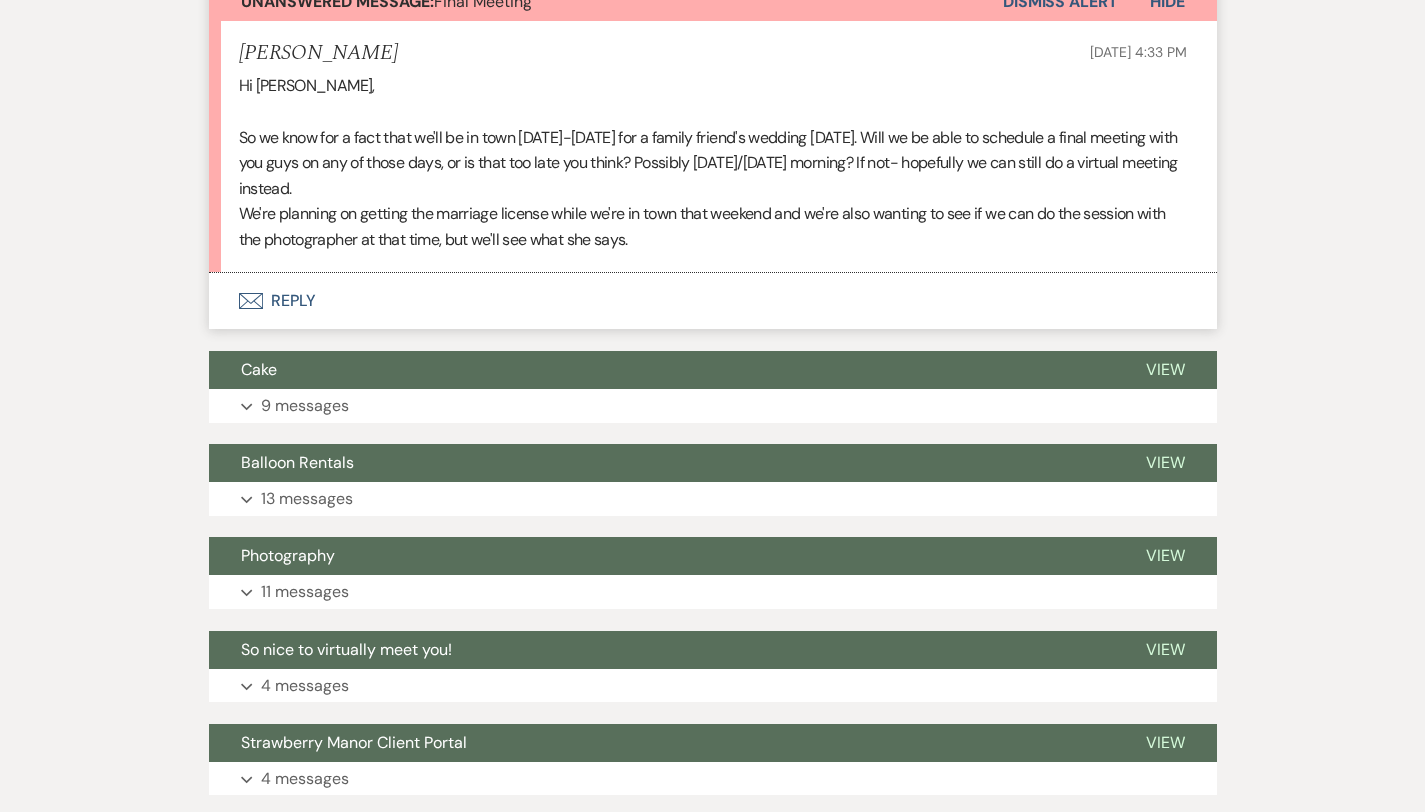 click on "Envelope Reply" at bounding box center (713, 301) 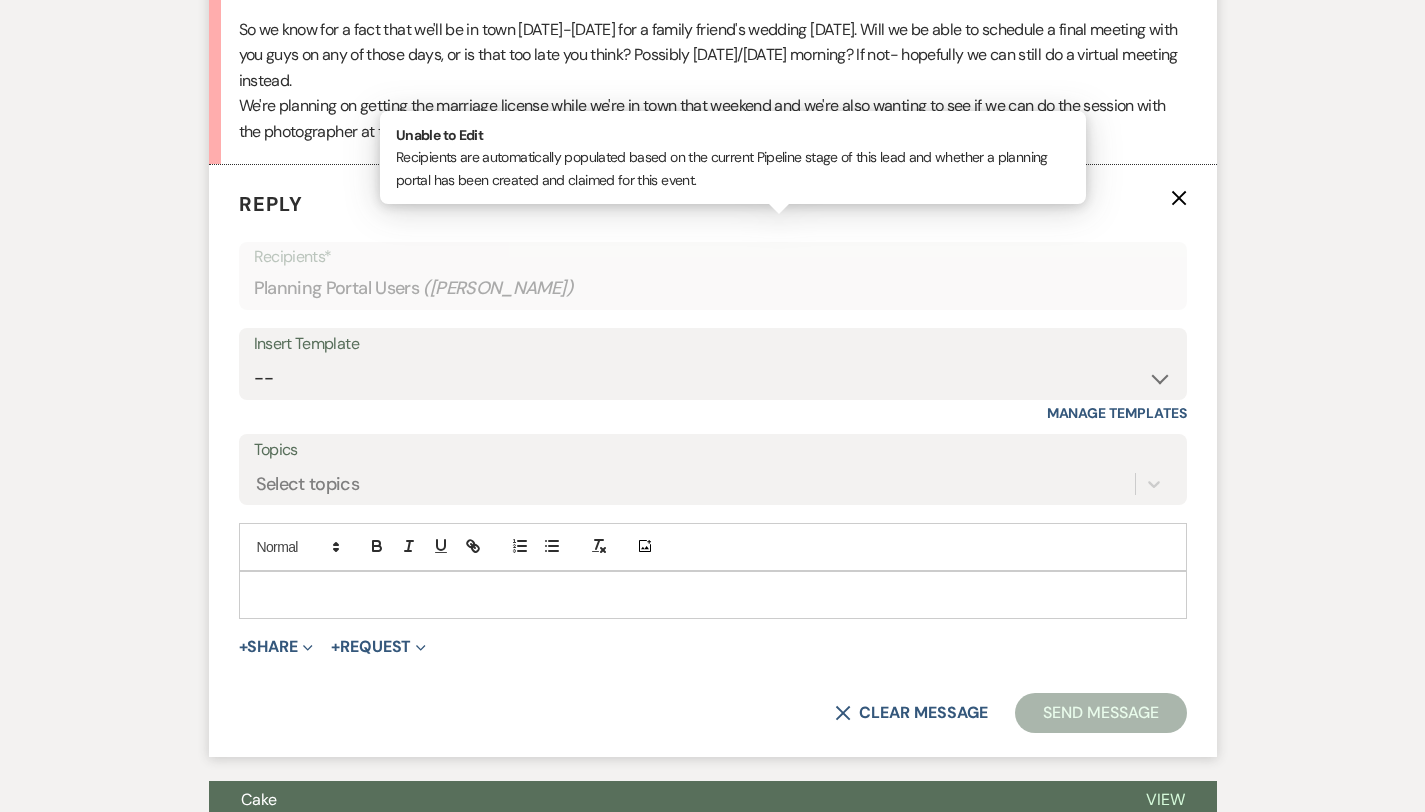 scroll, scrollTop: 1043, scrollLeft: 0, axis: vertical 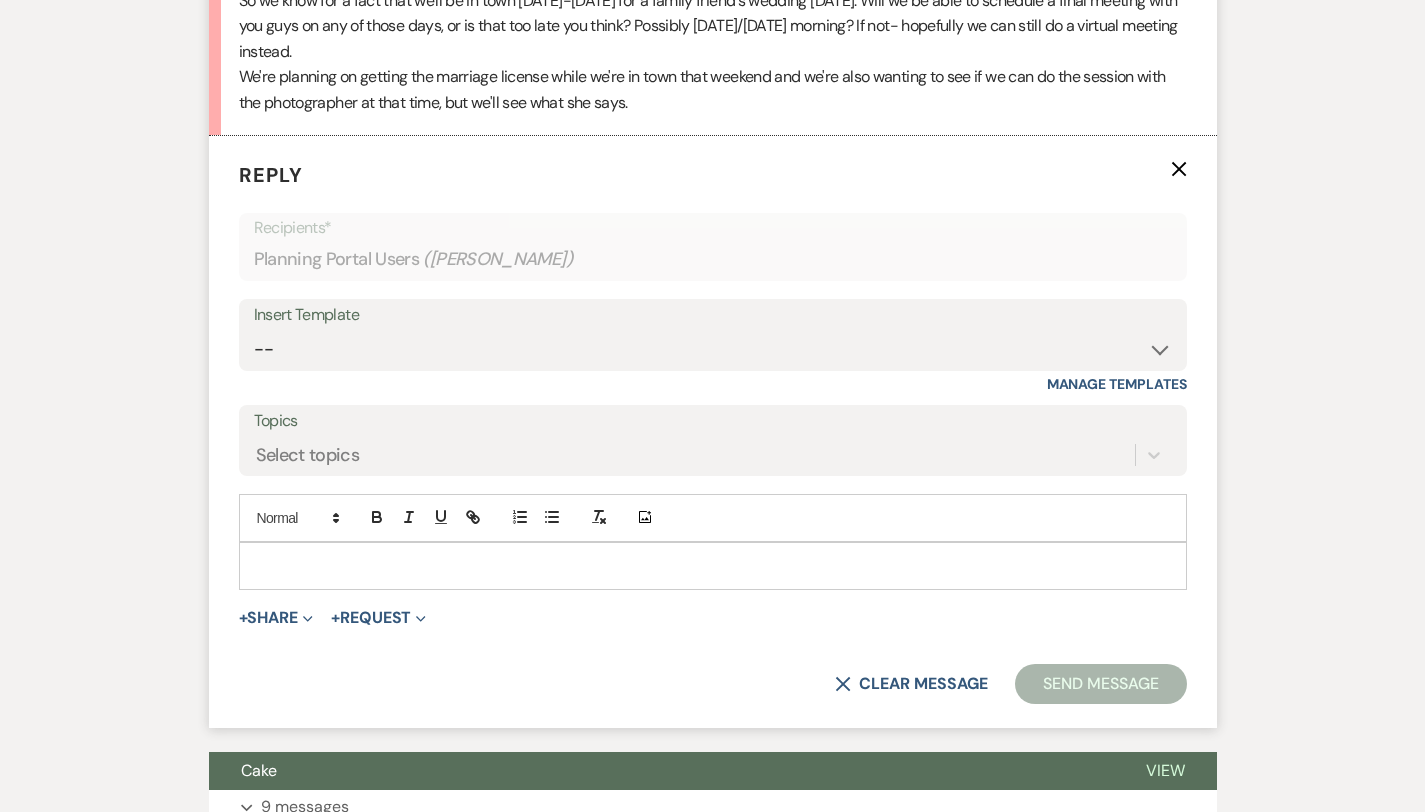 click on "Reply   X Recipients* Planning Portal Users   ( Tam Chan )   Insert Template   -- Weven Planning Portal Introduction (Booked Events) Private Party Inquiry Response > 90 Private Party < 90 Contract (Pre-Booked Leads) Elopement Package iDo to Your Venue Wedding Inquiry Response 2024 Tent Contract Rehearsal Dinner 30-Day Wedding Meeting Detailed pricing request ( Pre tour) Website RSVP Tutorial Reunion Proposal Follow-Up Day of Wedding Reminder Pinterest Link Elopement Pkg > 60 Days Micro Wedding Wedding Payment Reminder Private Party Payment reminder Self Vendor Followup Booking Vendors  Tour Follow Up SM Photography Contract A&B Video contract Floral Questionnaire Final Meeting 2 Week Booking Followup Thank you for touring Saturday Minium Venue pricing Getting started Coordinator Introduction - Haileigh Event Coordinator Introduction- Holly DJ - Intro Cake - Intro Events Intro - Haileigh Wedding Inquiry 2025 Honeymoon Suite Reminders Invoice payment 2025/2026 availabilities  Decor Package Manage Templates" at bounding box center (713, 432) 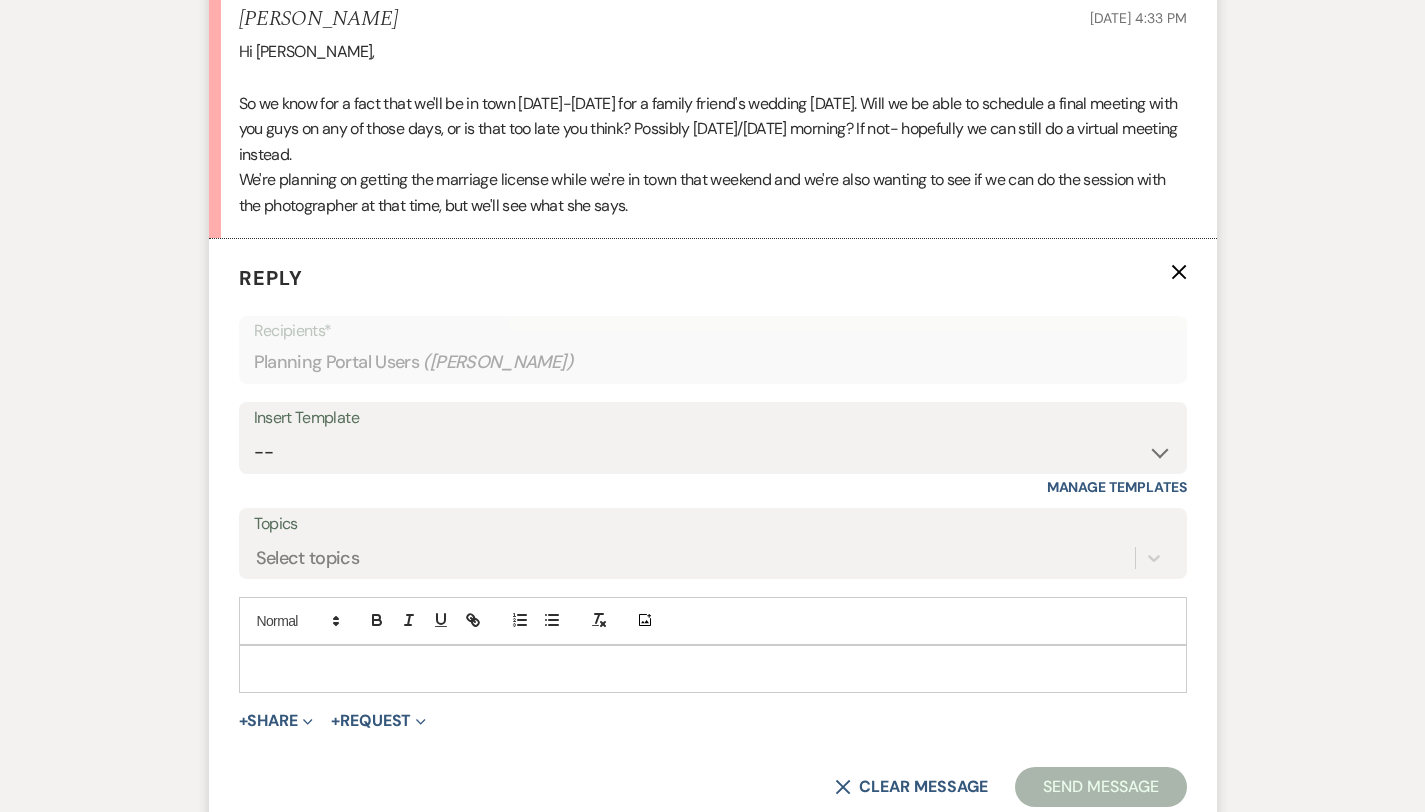 scroll, scrollTop: 912, scrollLeft: 0, axis: vertical 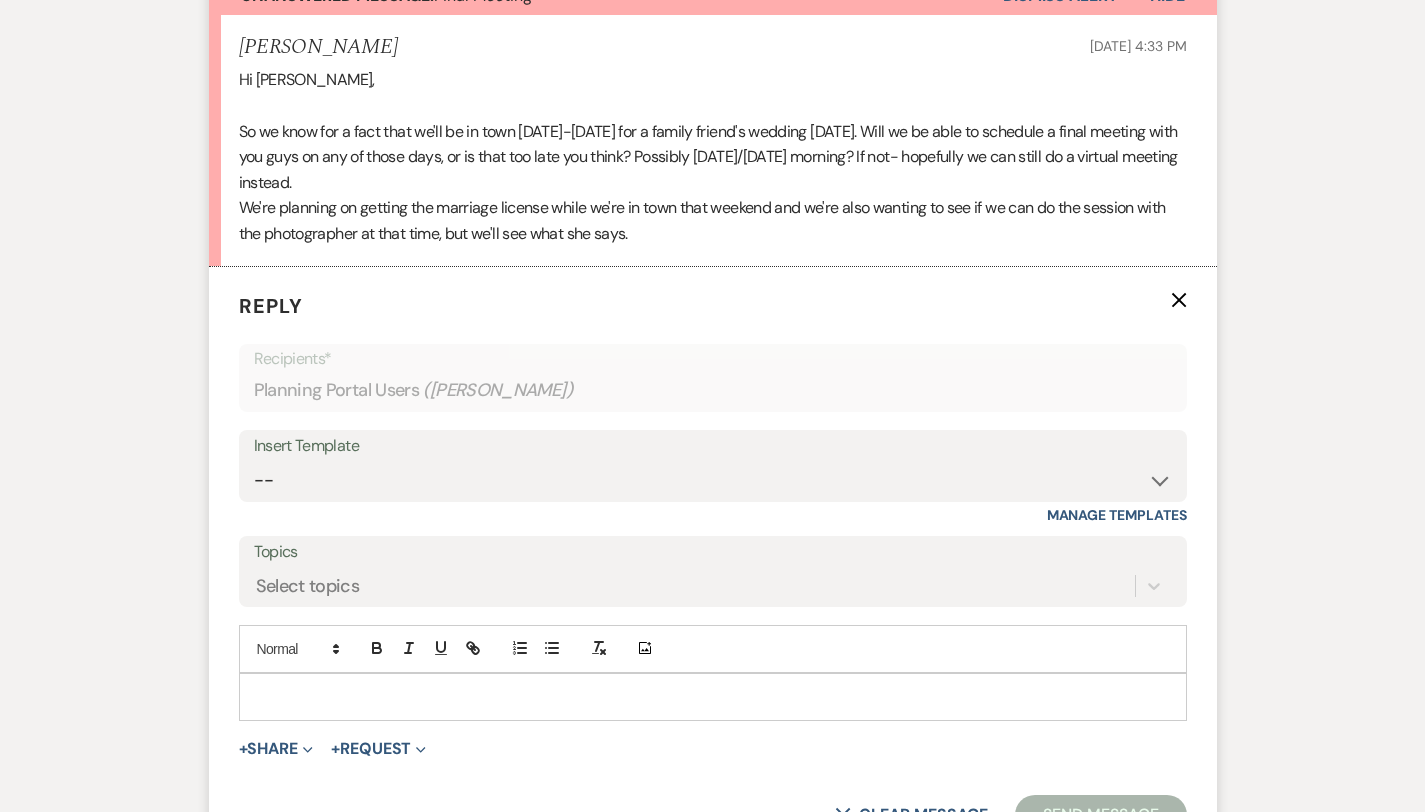 type 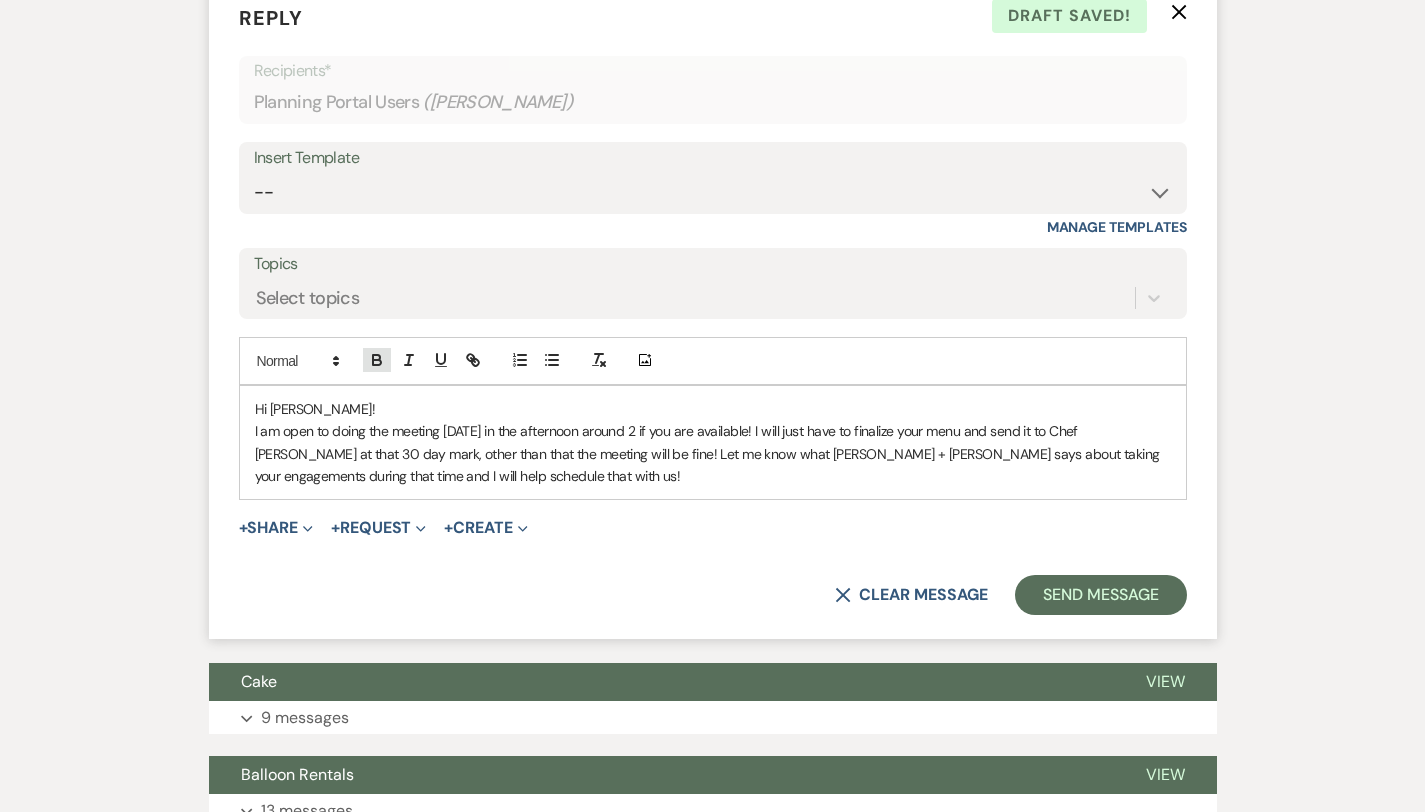 scroll, scrollTop: 1227, scrollLeft: 0, axis: vertical 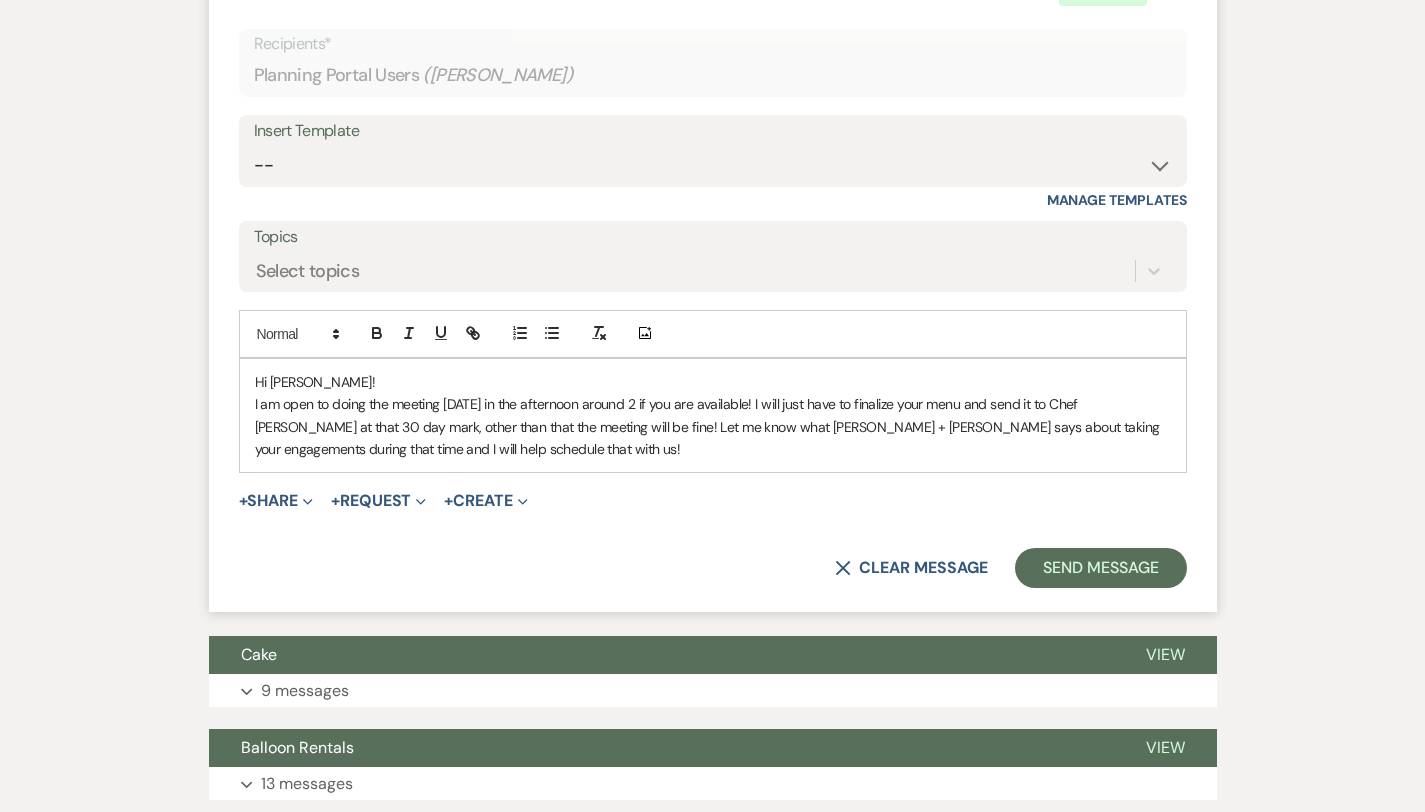 click on "I am open to doing the meeting on Monday in the afternoon around 2 if you are available! I will just have to finalize your menu and send it to Chef Mike at that 30 day mark, other than that the meeting will be fine! Let me know what Almond + Bloom says about taking your engagements during that time and I will help schedule that with us!" at bounding box center [713, 426] 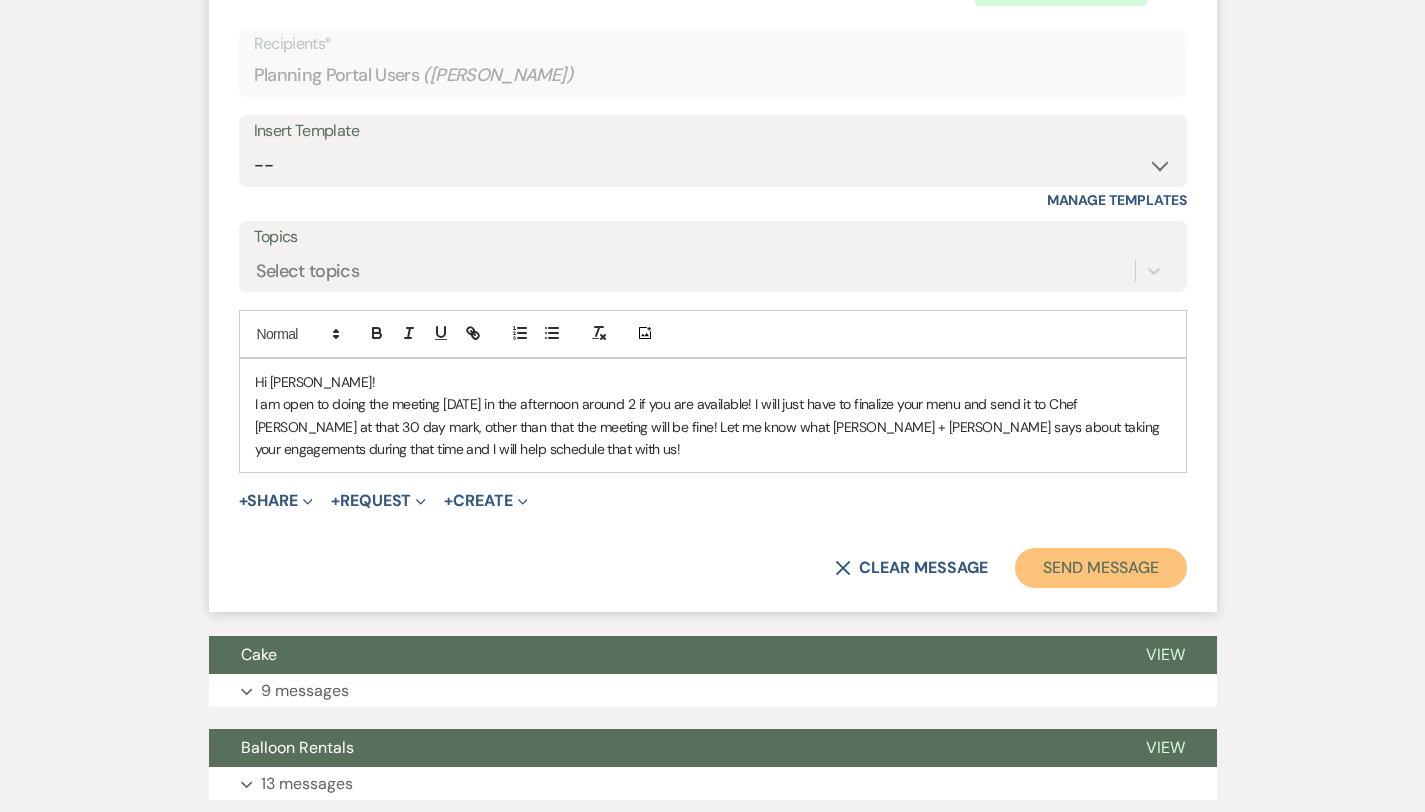 click on "Send Message" at bounding box center (1100, 568) 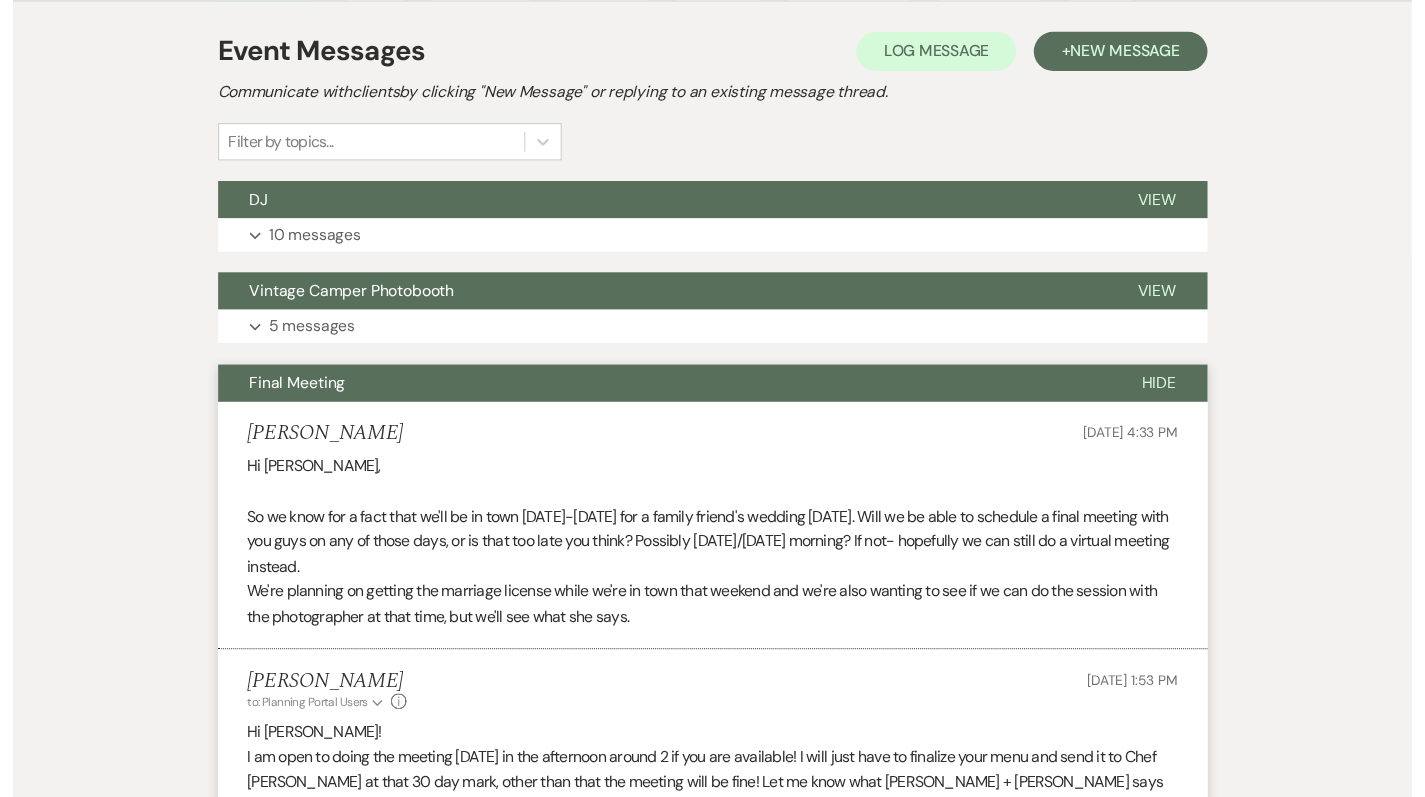 scroll, scrollTop: 0, scrollLeft: 0, axis: both 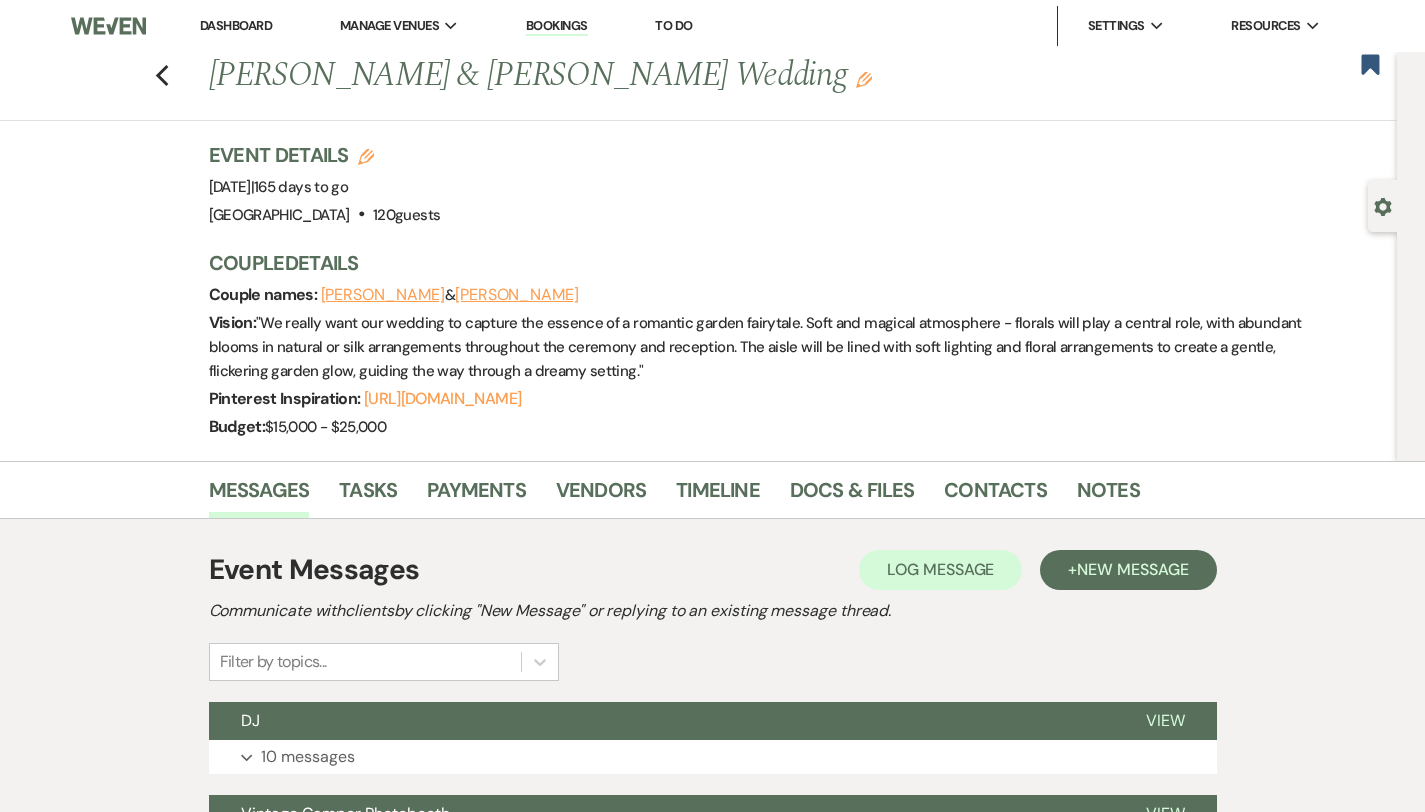 click on "Dashboard" at bounding box center [236, 25] 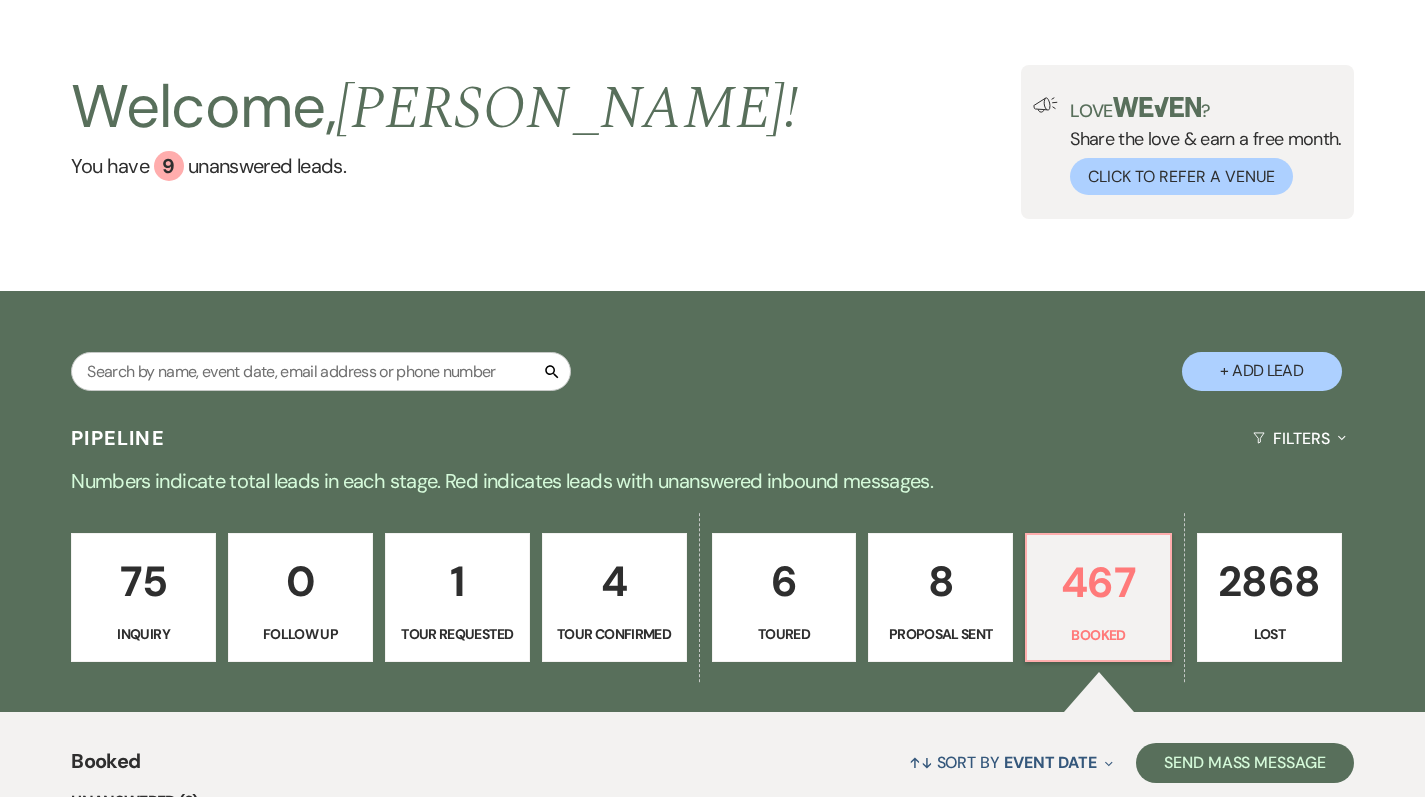 scroll, scrollTop: 0, scrollLeft: 0, axis: both 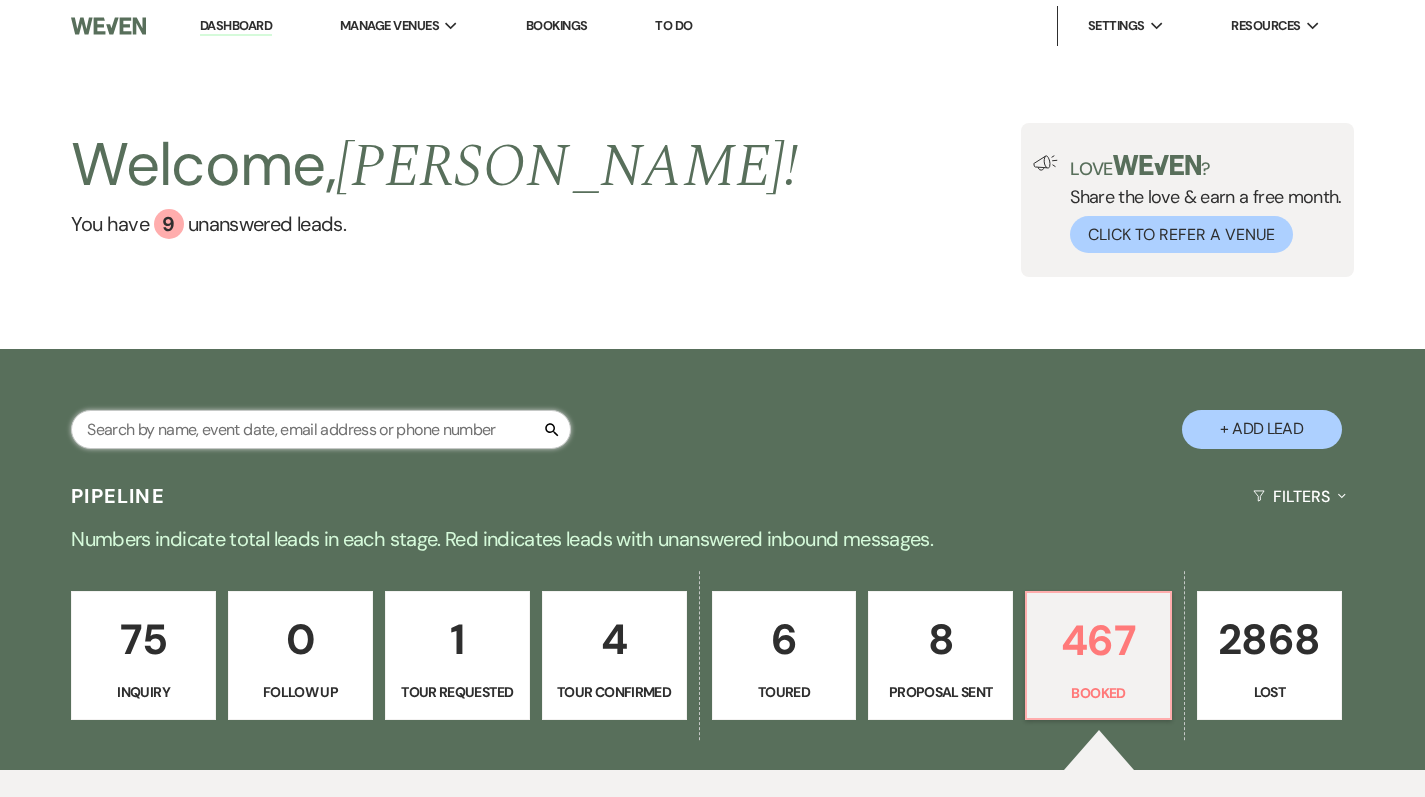 click at bounding box center (321, 429) 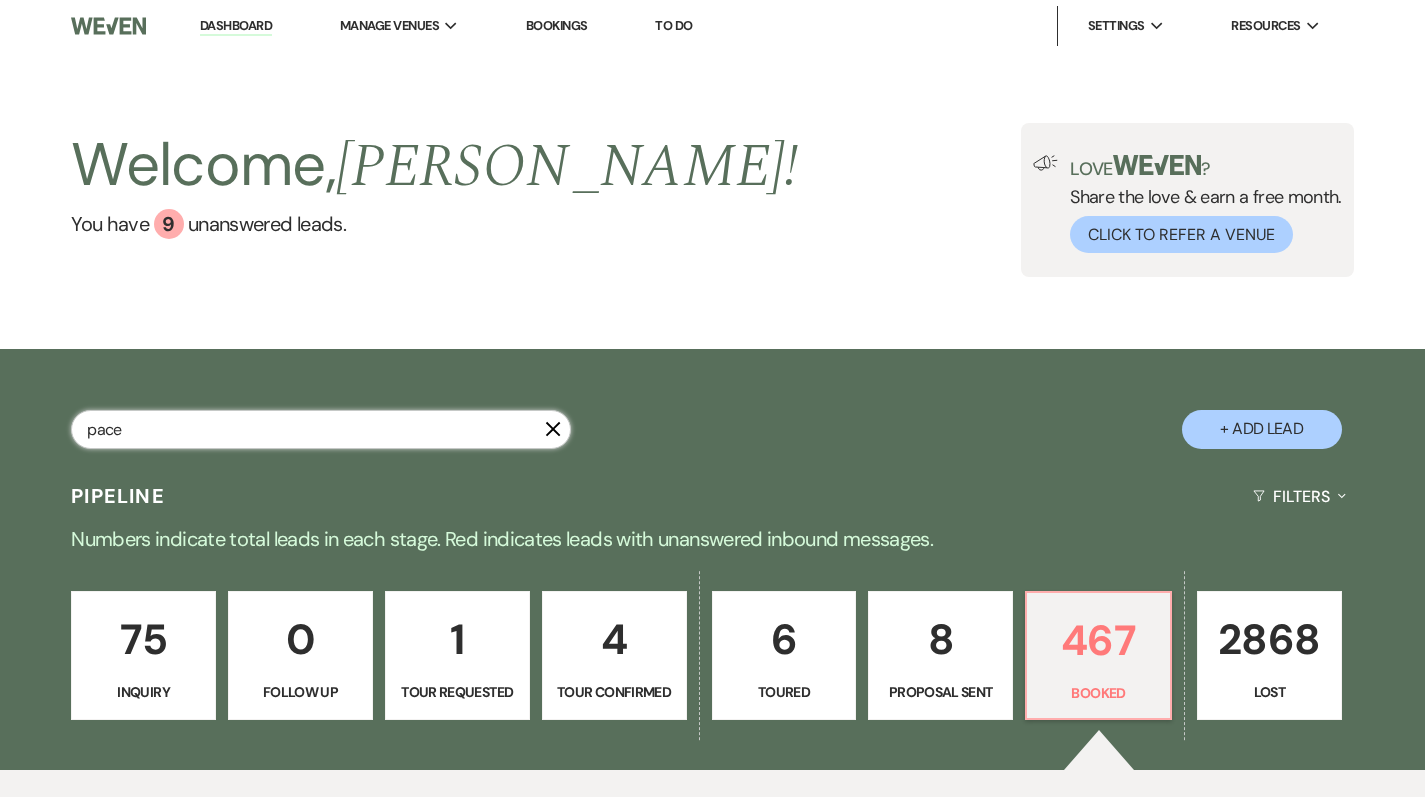 type on "pace" 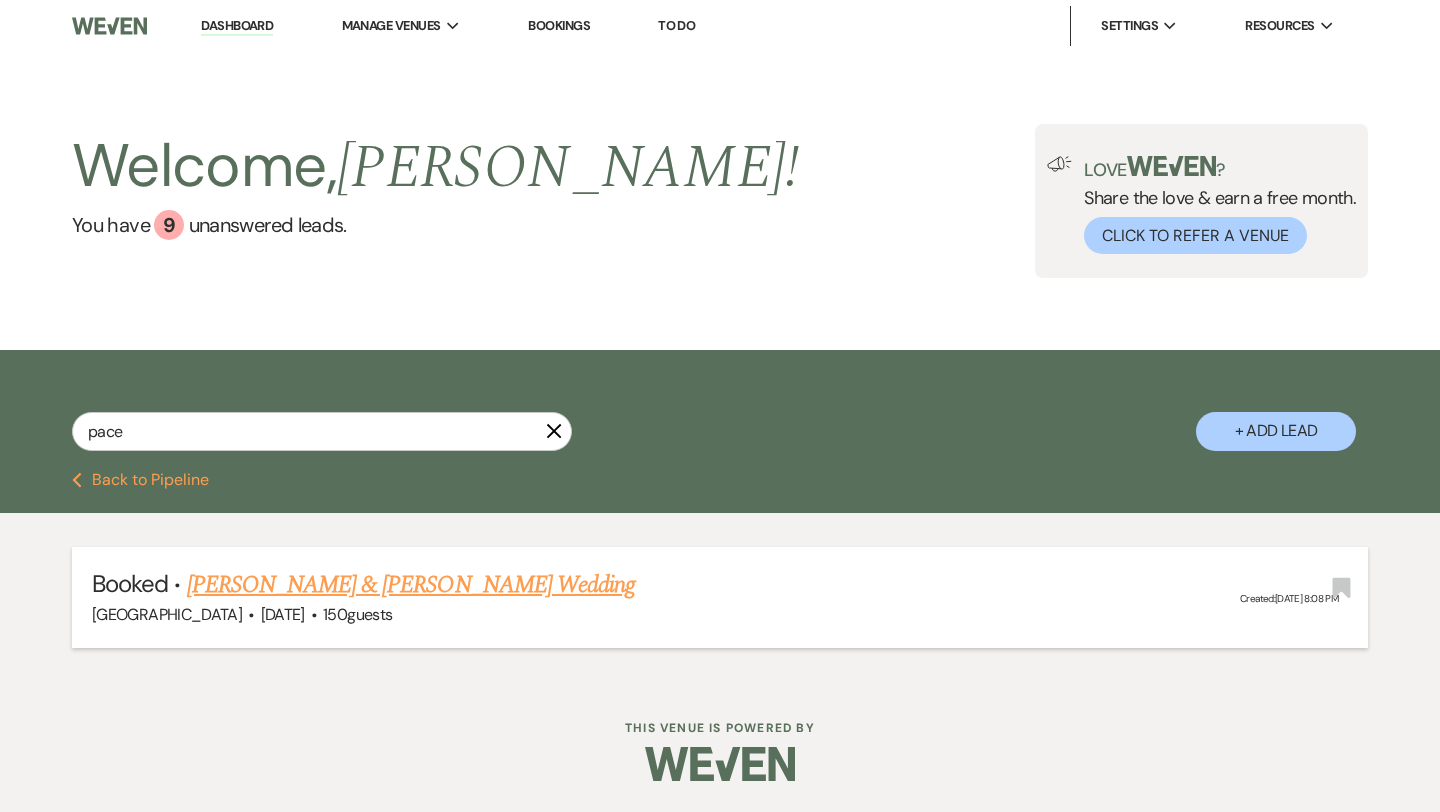 click on "[PERSON_NAME] & [PERSON_NAME] Wedding" at bounding box center (411, 585) 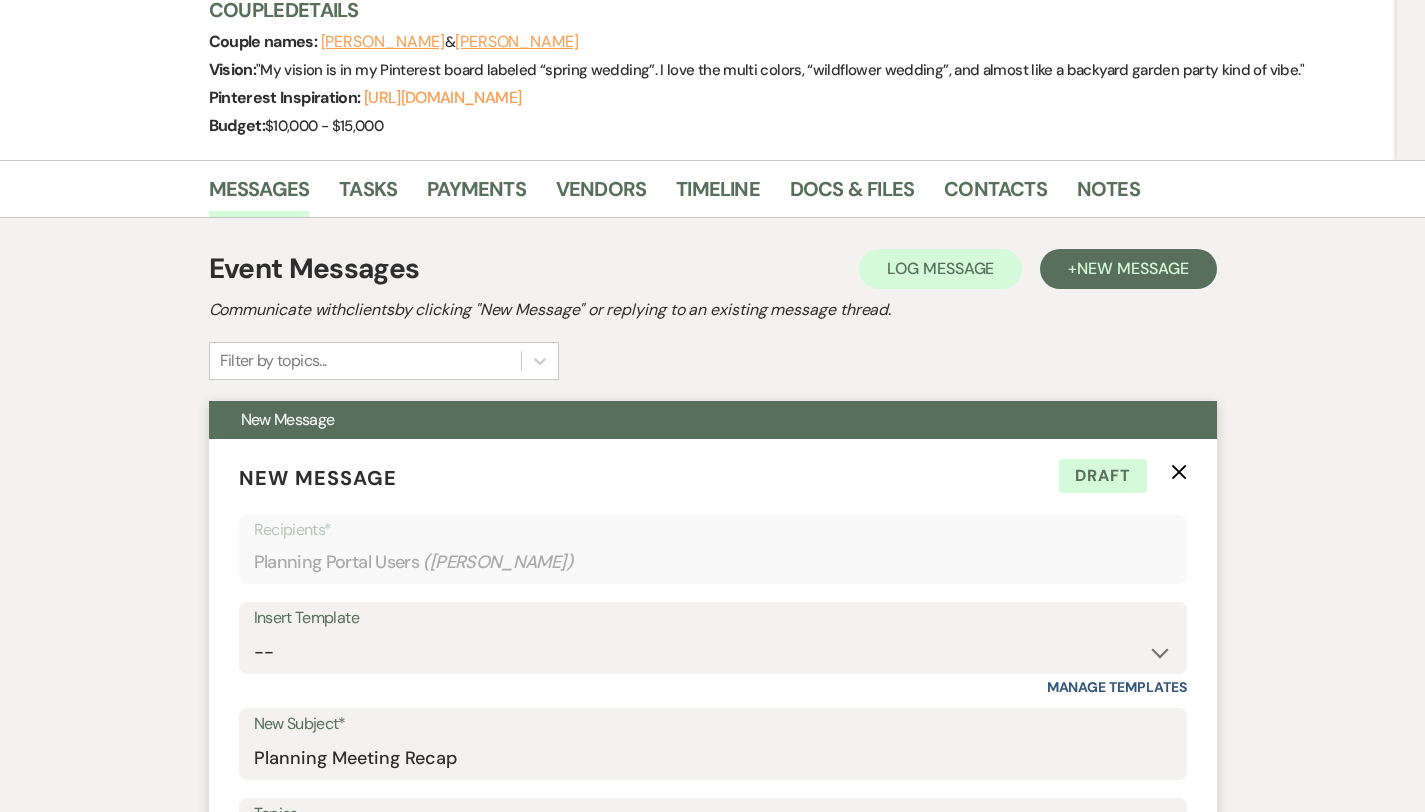 scroll, scrollTop: 222, scrollLeft: 0, axis: vertical 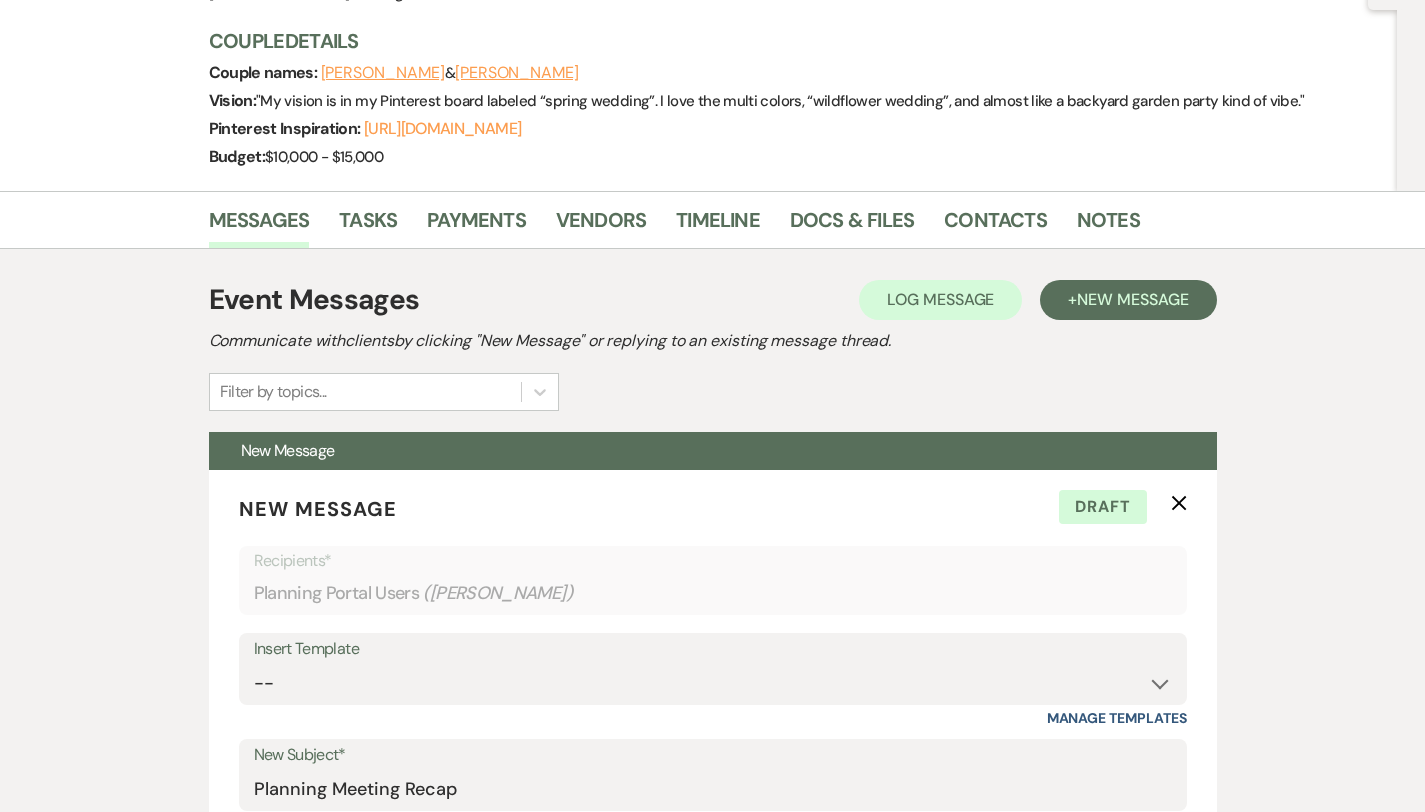 click on "Messages Tasks Payments Vendors Timeline Docs & Files Contacts Notes" at bounding box center (712, 220) 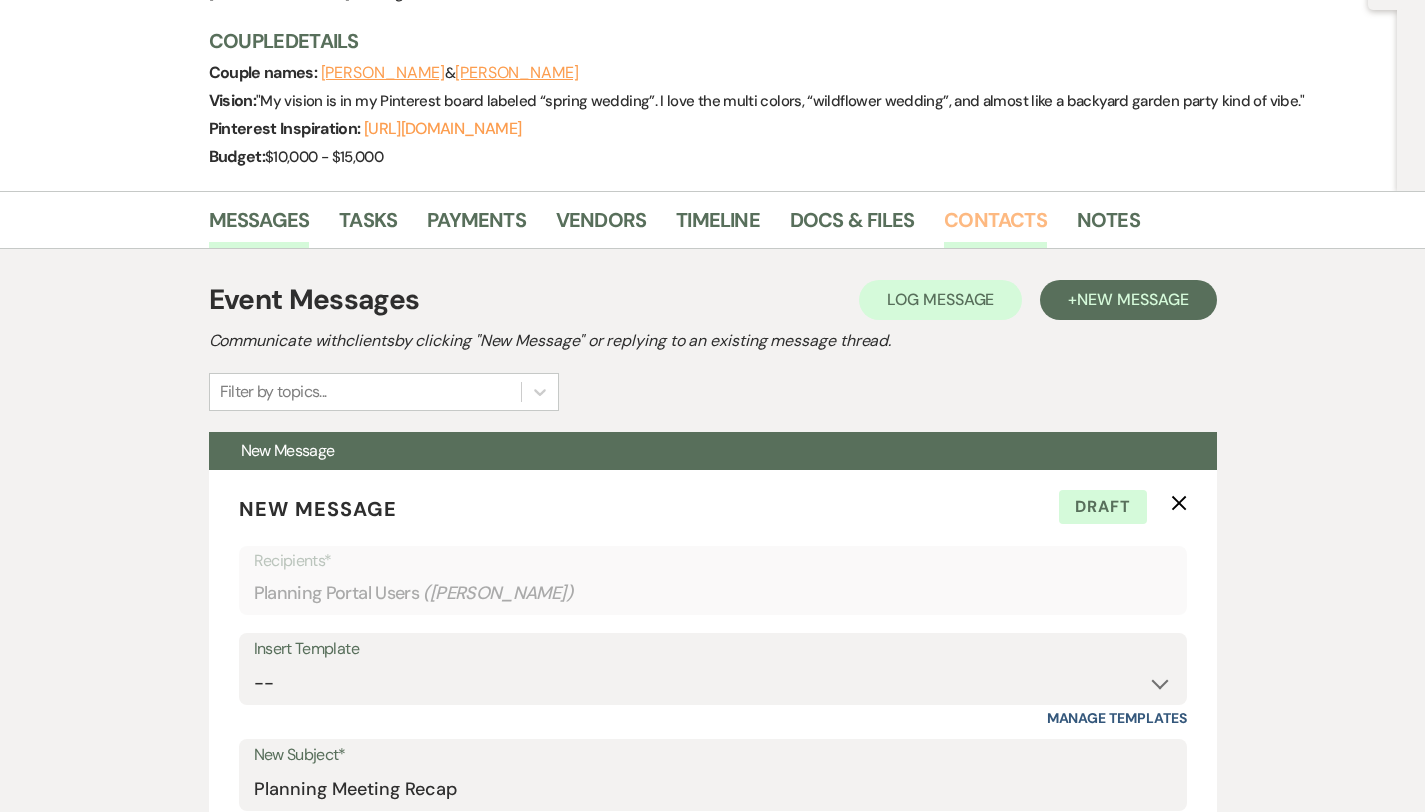 click on "Contacts" at bounding box center [995, 226] 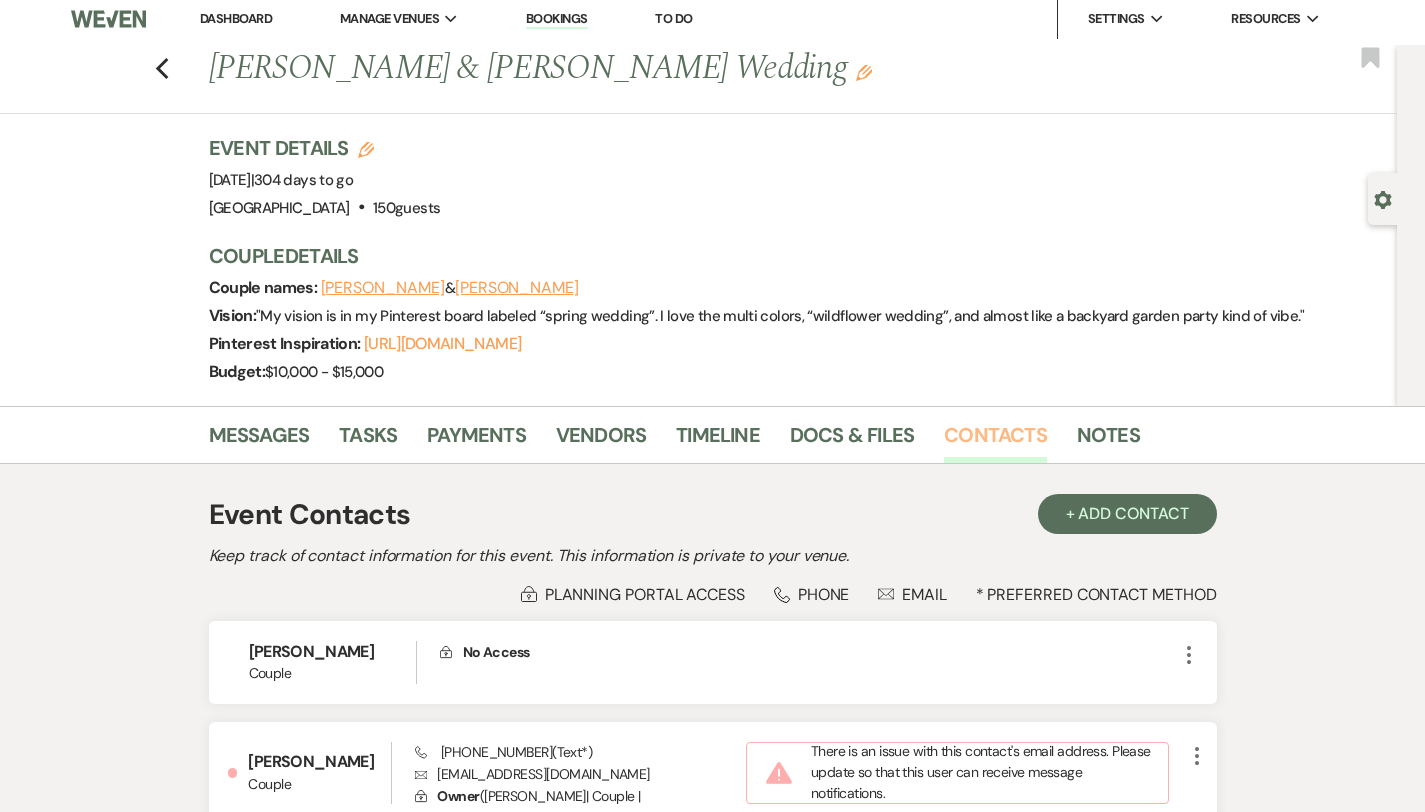 scroll, scrollTop: 196, scrollLeft: 0, axis: vertical 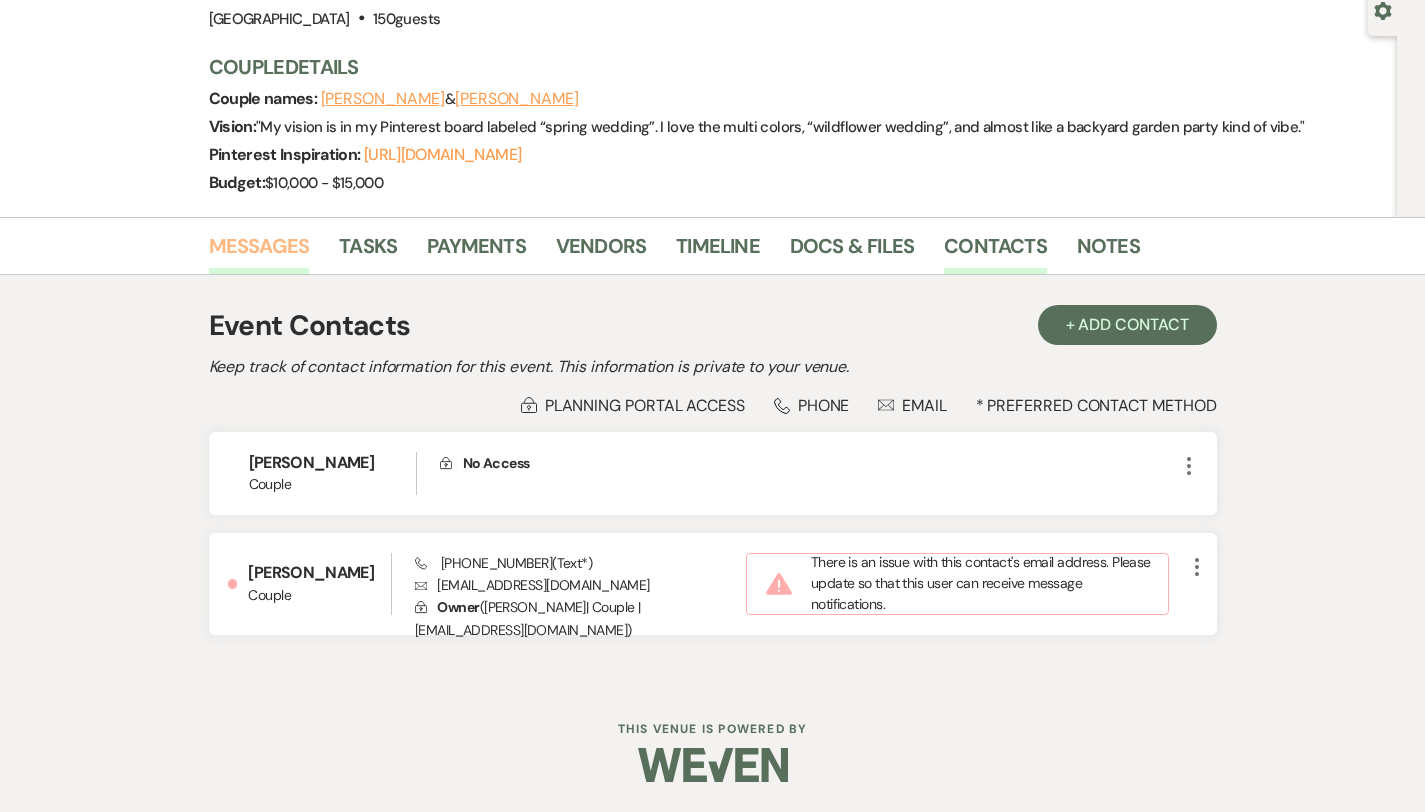 click on "Messages" at bounding box center (259, 252) 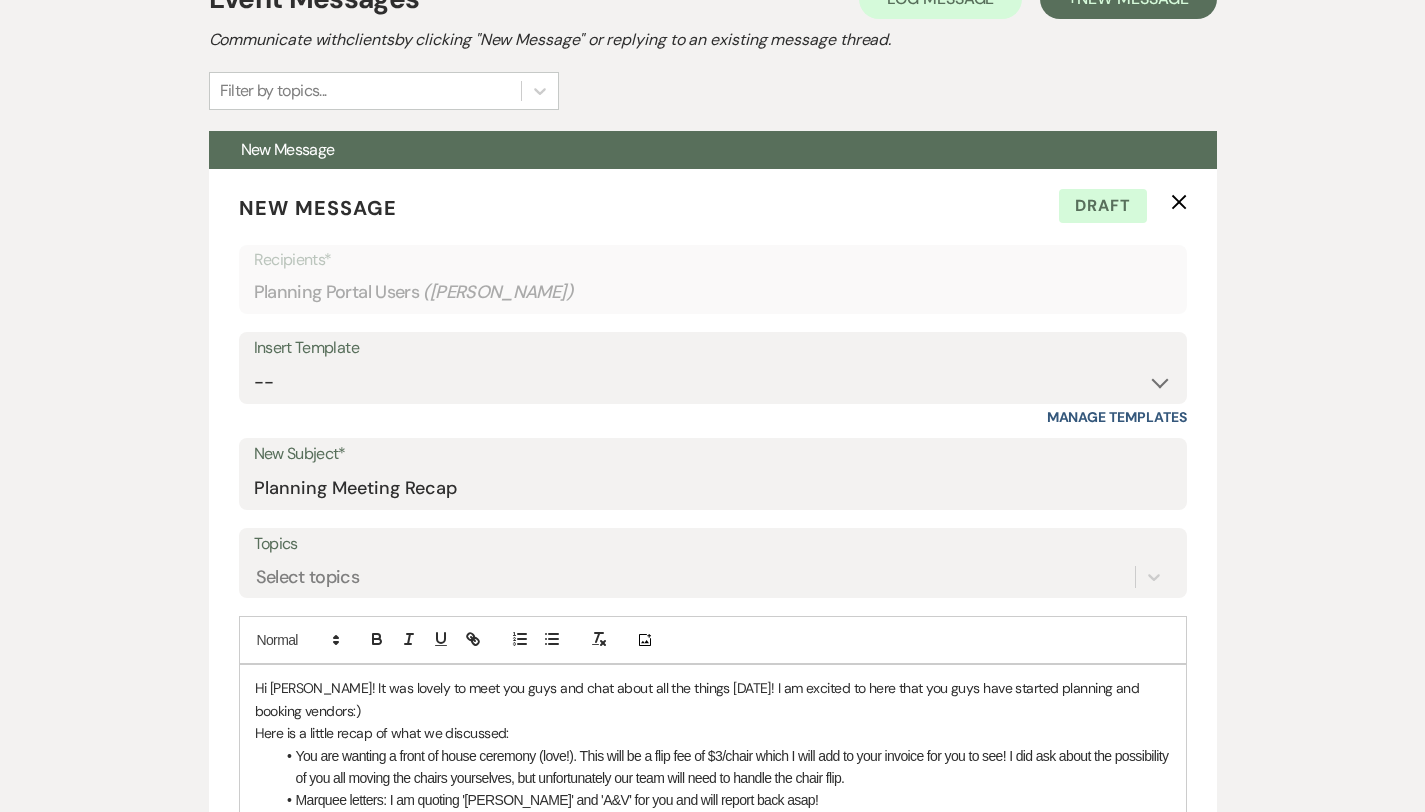 scroll, scrollTop: 69, scrollLeft: 0, axis: vertical 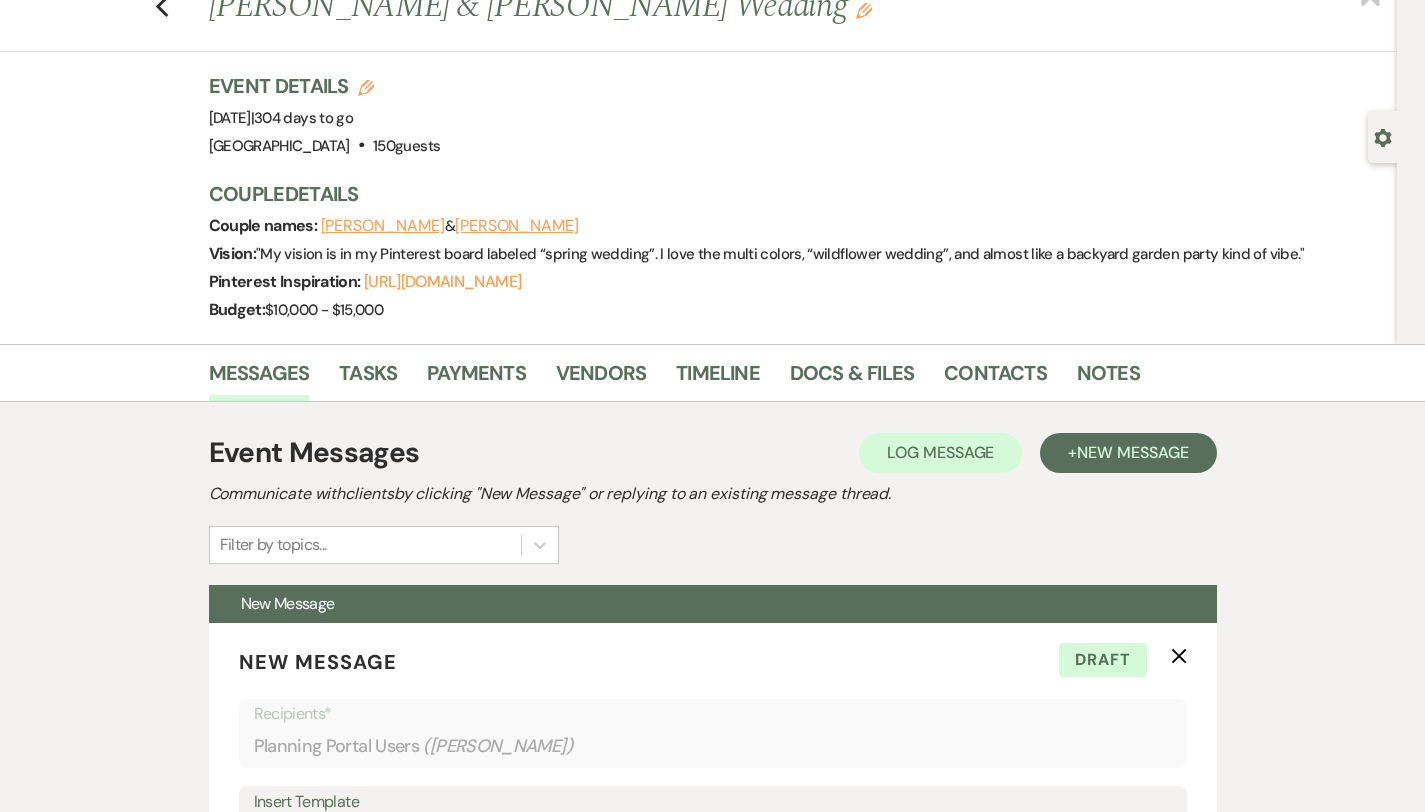 click on "Vendors" at bounding box center (616, 377) 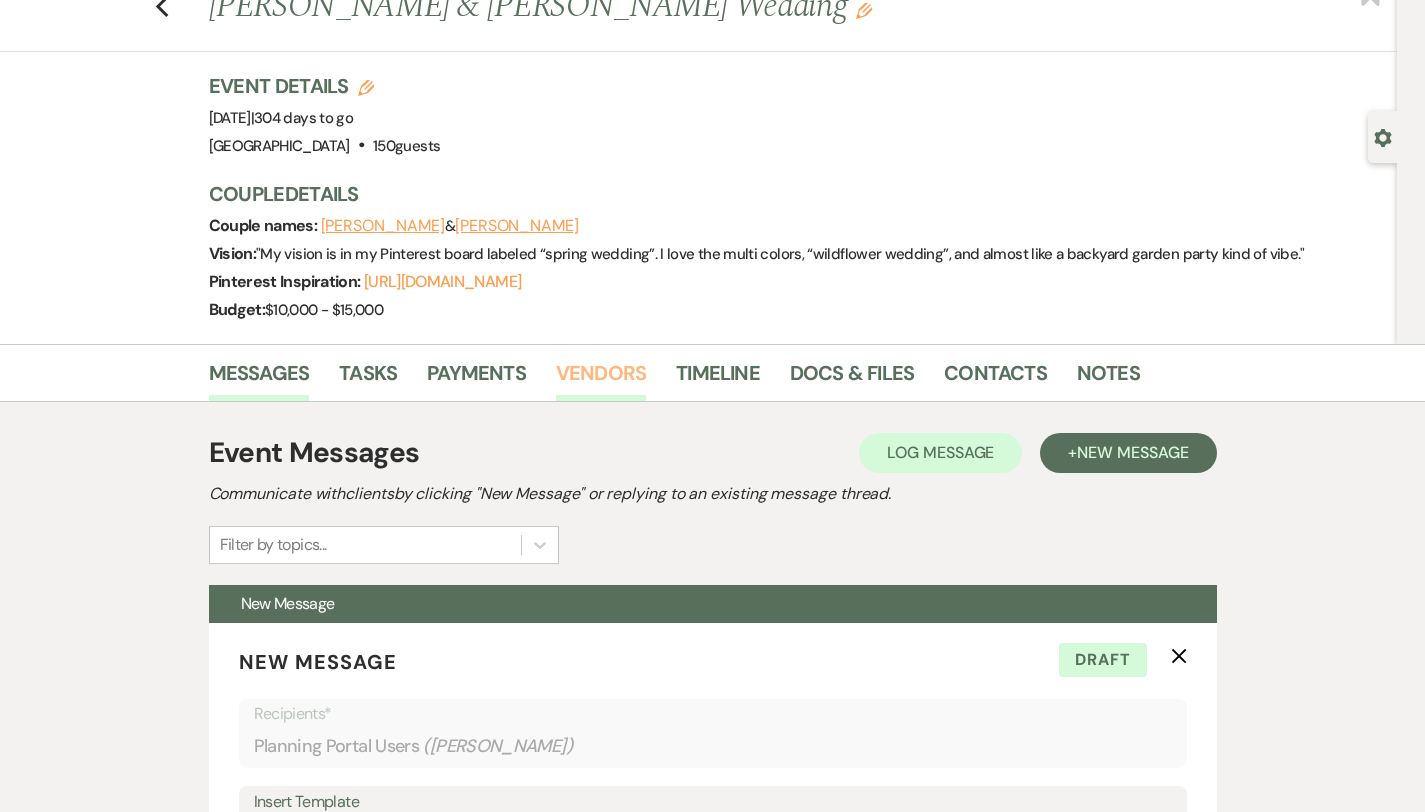 click on "Vendors" at bounding box center (601, 379) 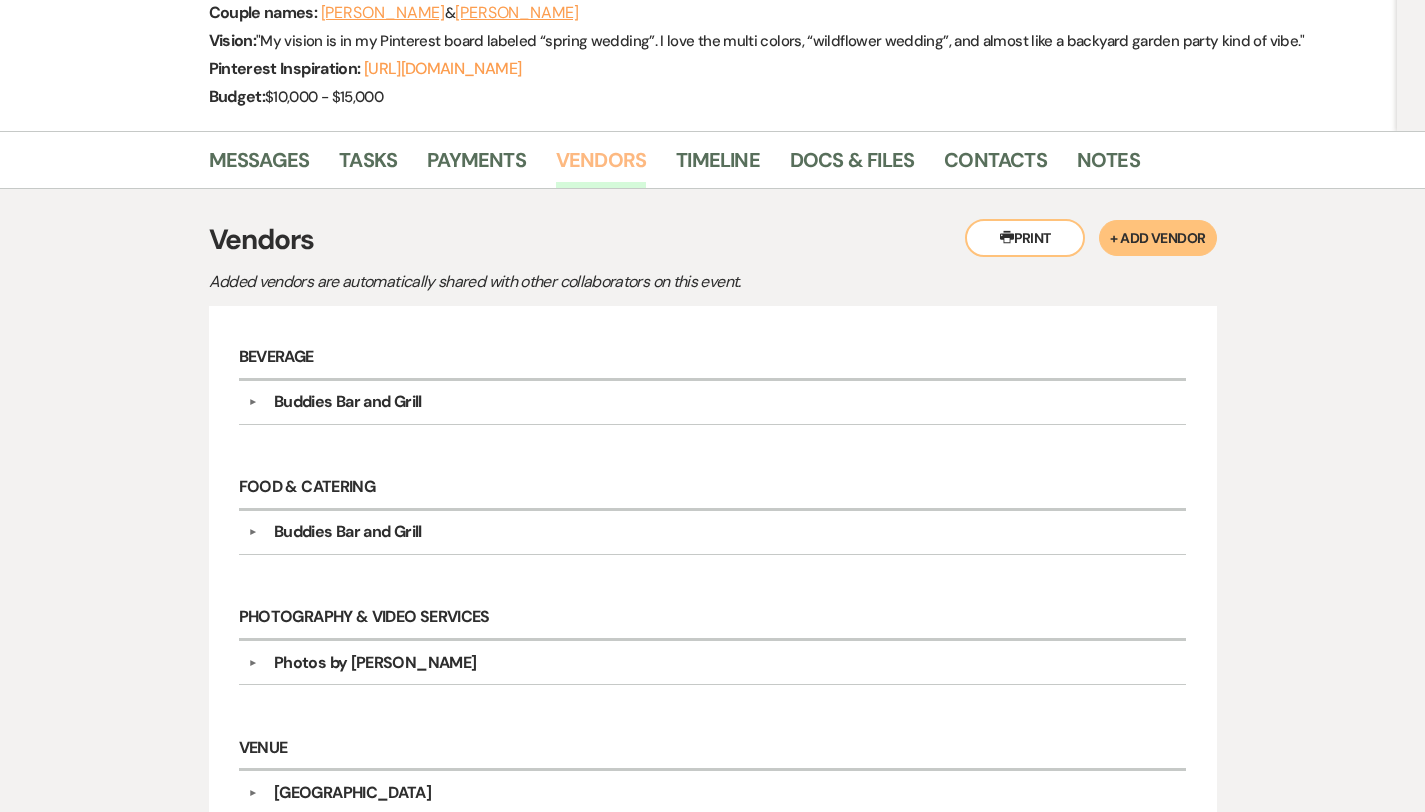 scroll, scrollTop: 542, scrollLeft: 0, axis: vertical 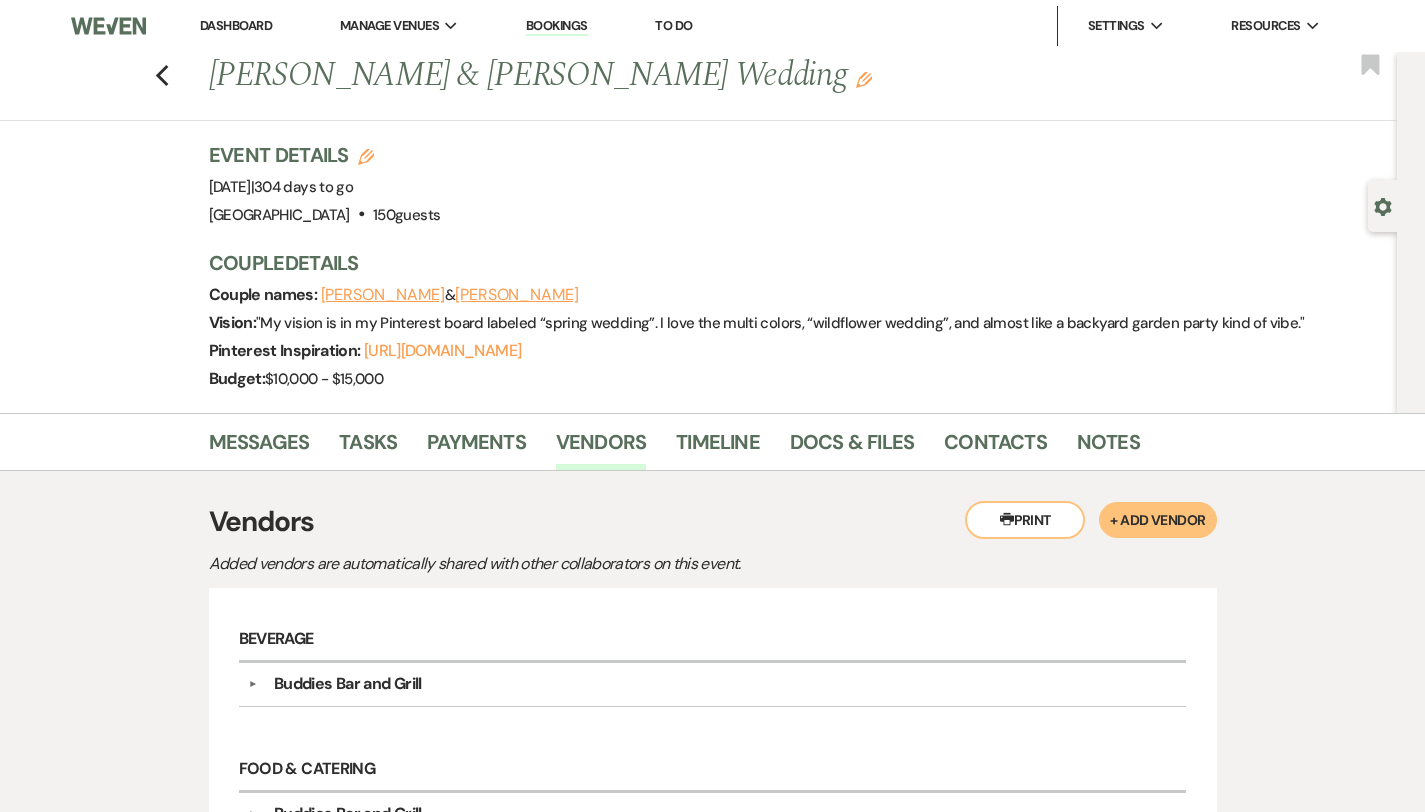 click on "Dashboard" at bounding box center (236, 25) 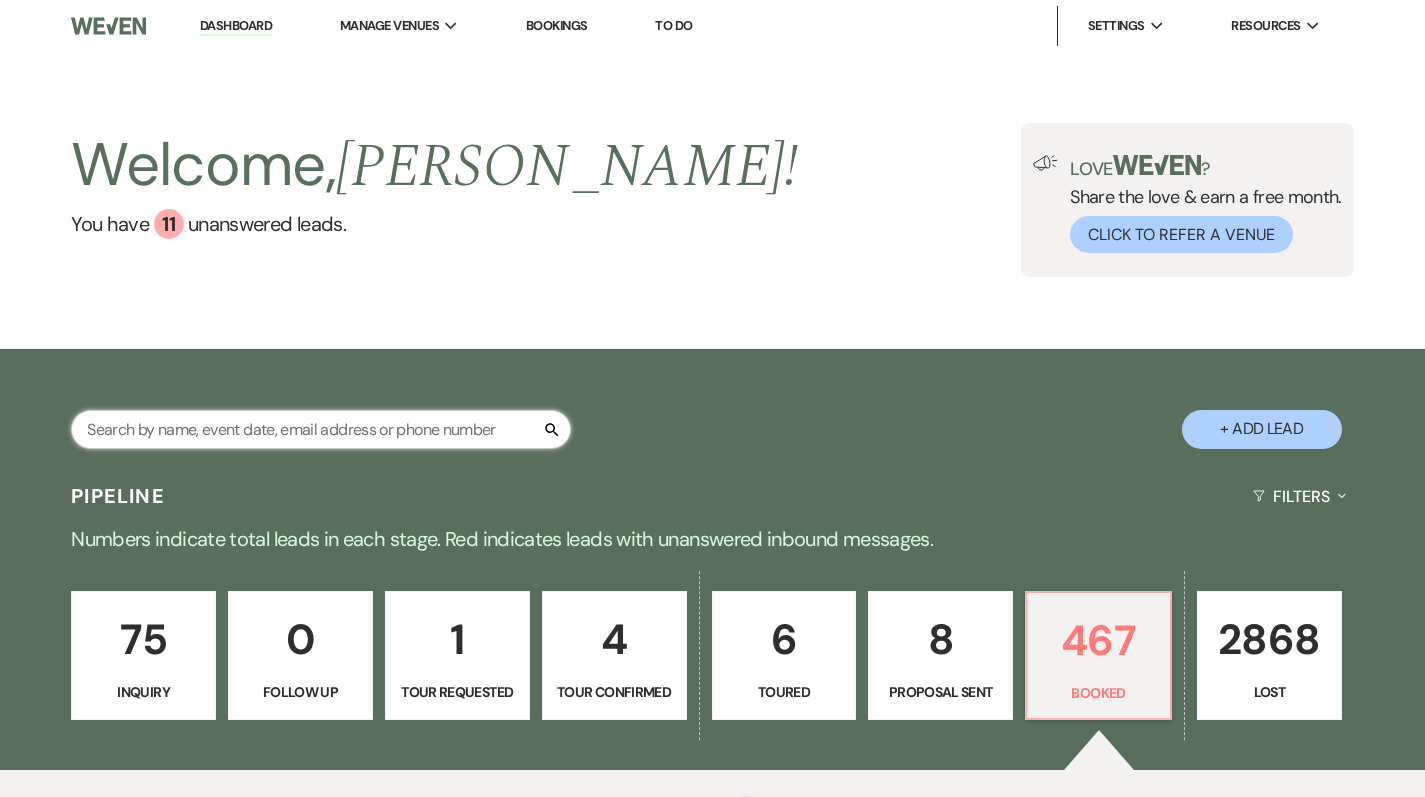 click at bounding box center [321, 429] 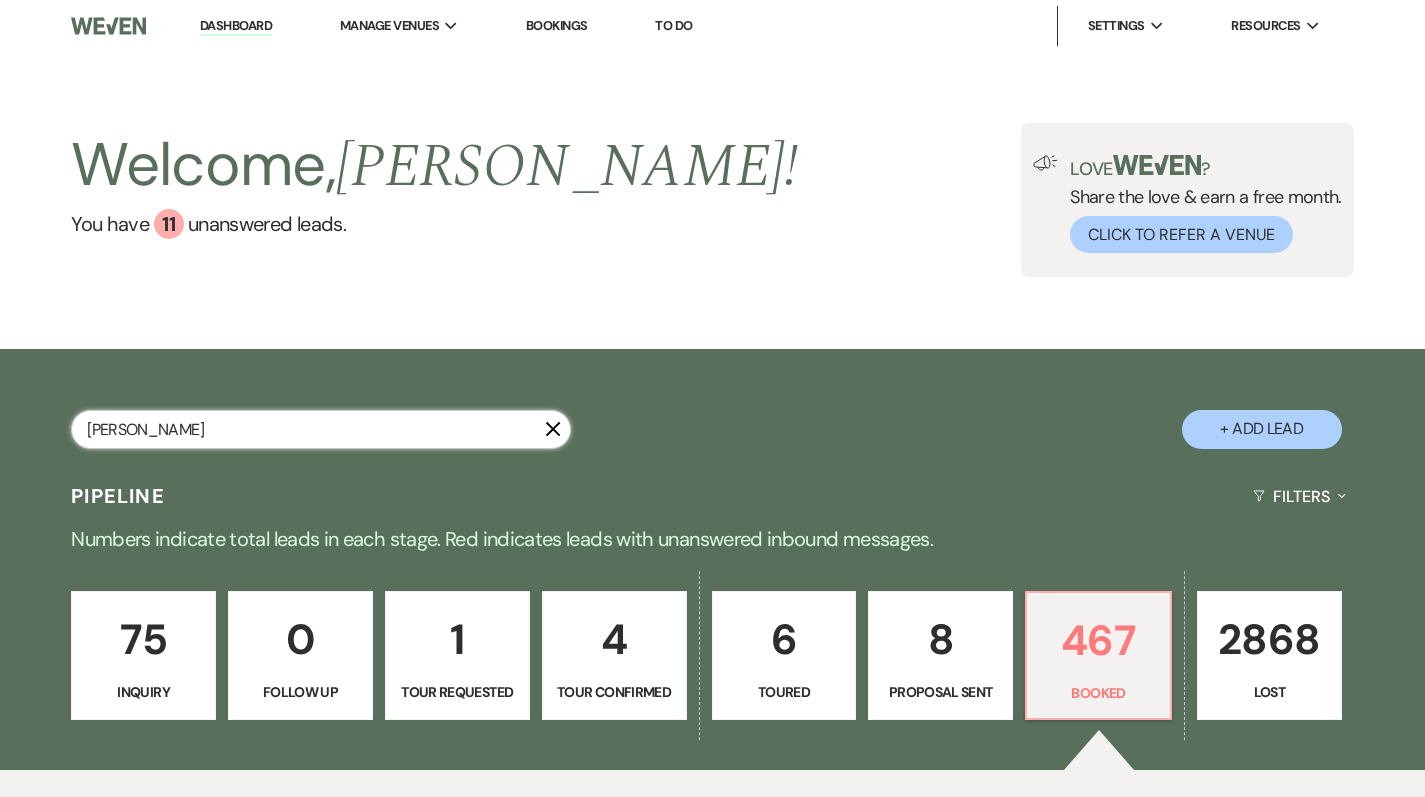 type on "whitecotton" 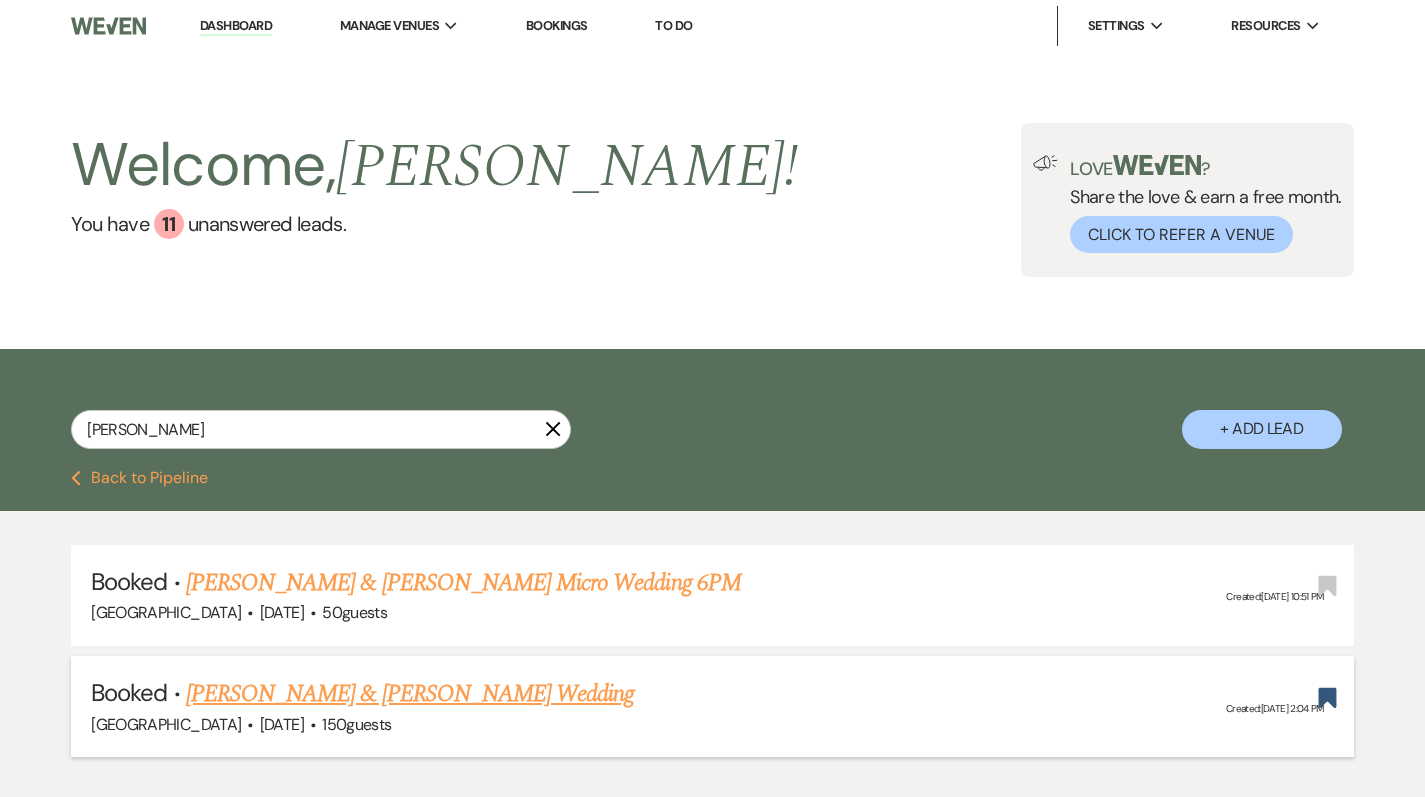 click on "[PERSON_NAME] & [PERSON_NAME] Wedding" at bounding box center (410, 694) 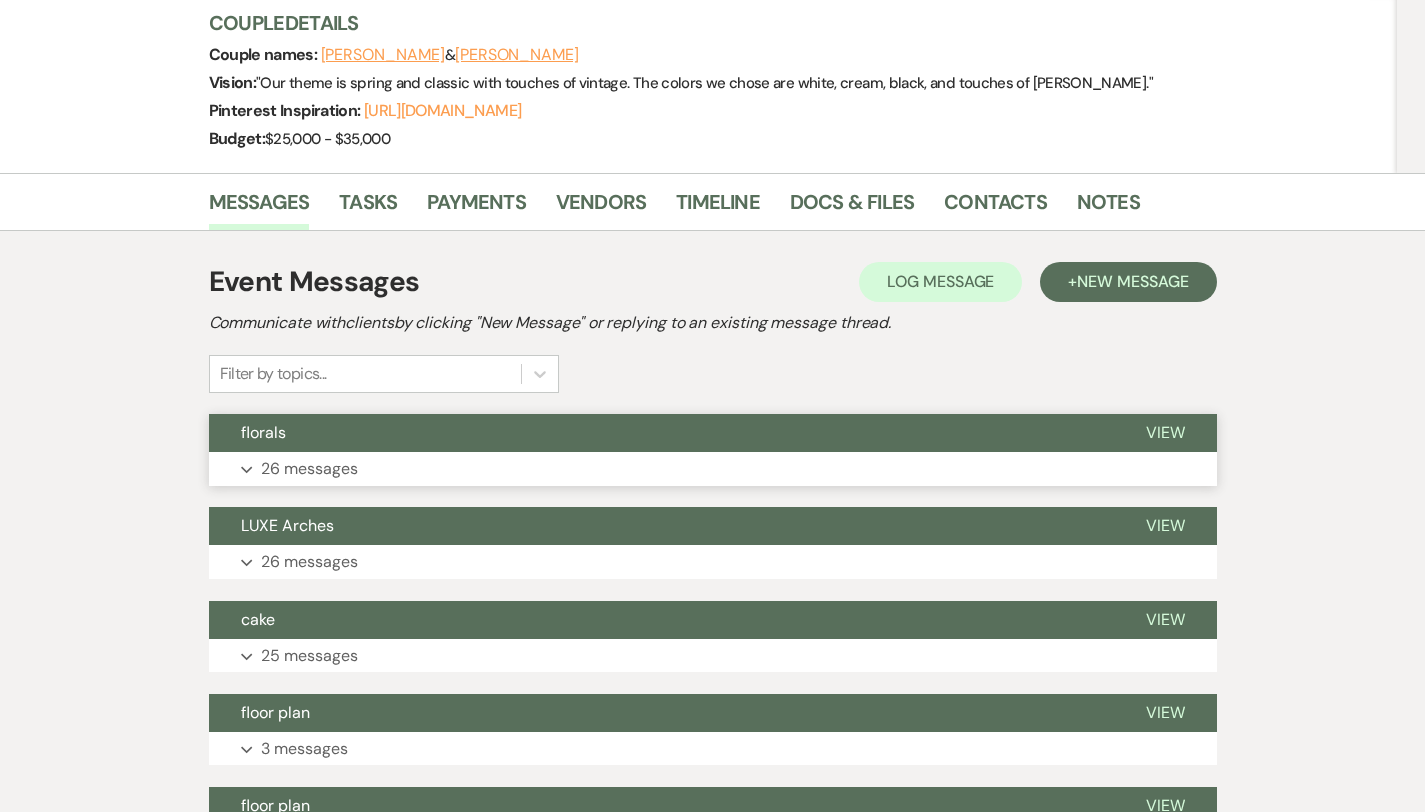 scroll, scrollTop: 266, scrollLeft: 0, axis: vertical 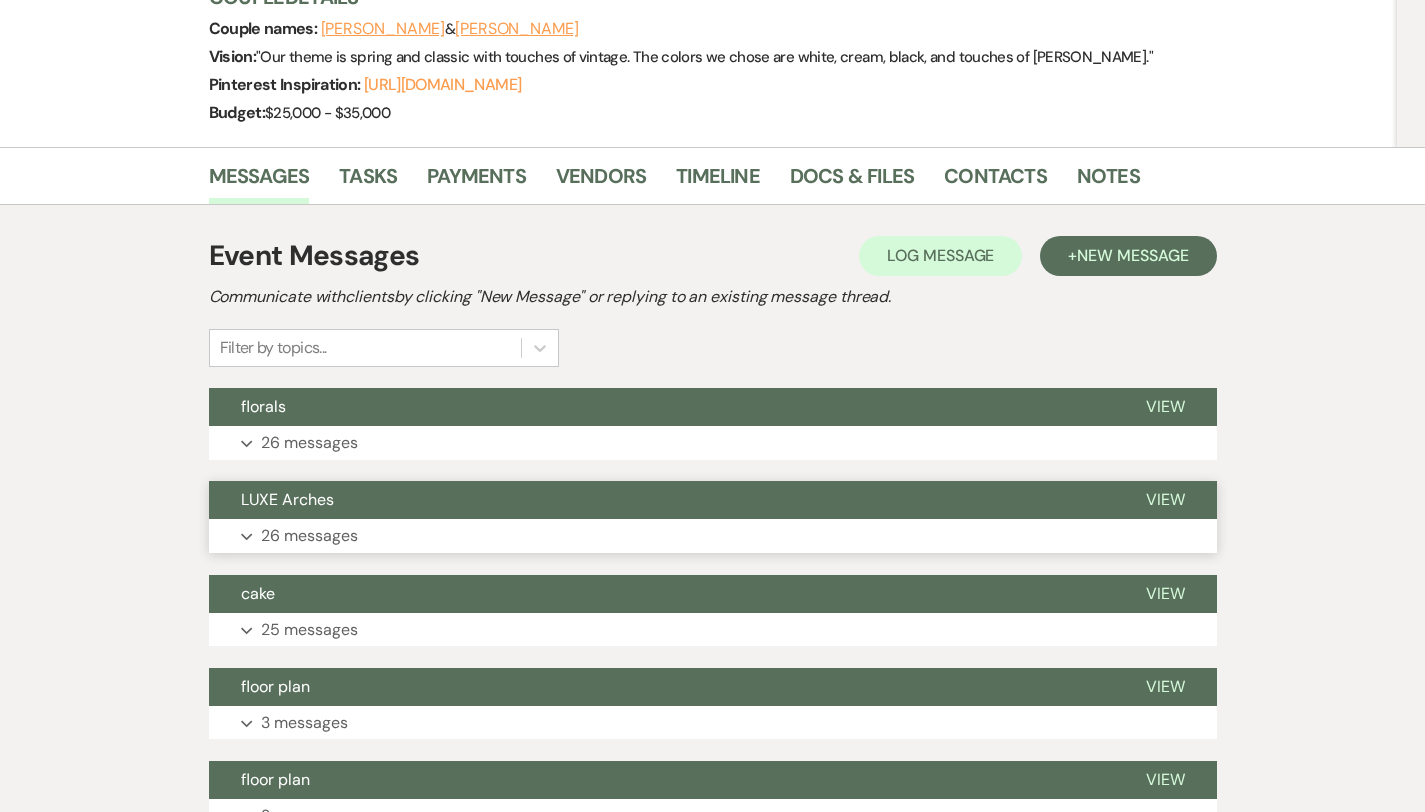 click on "Expand 26 messages" at bounding box center [713, 536] 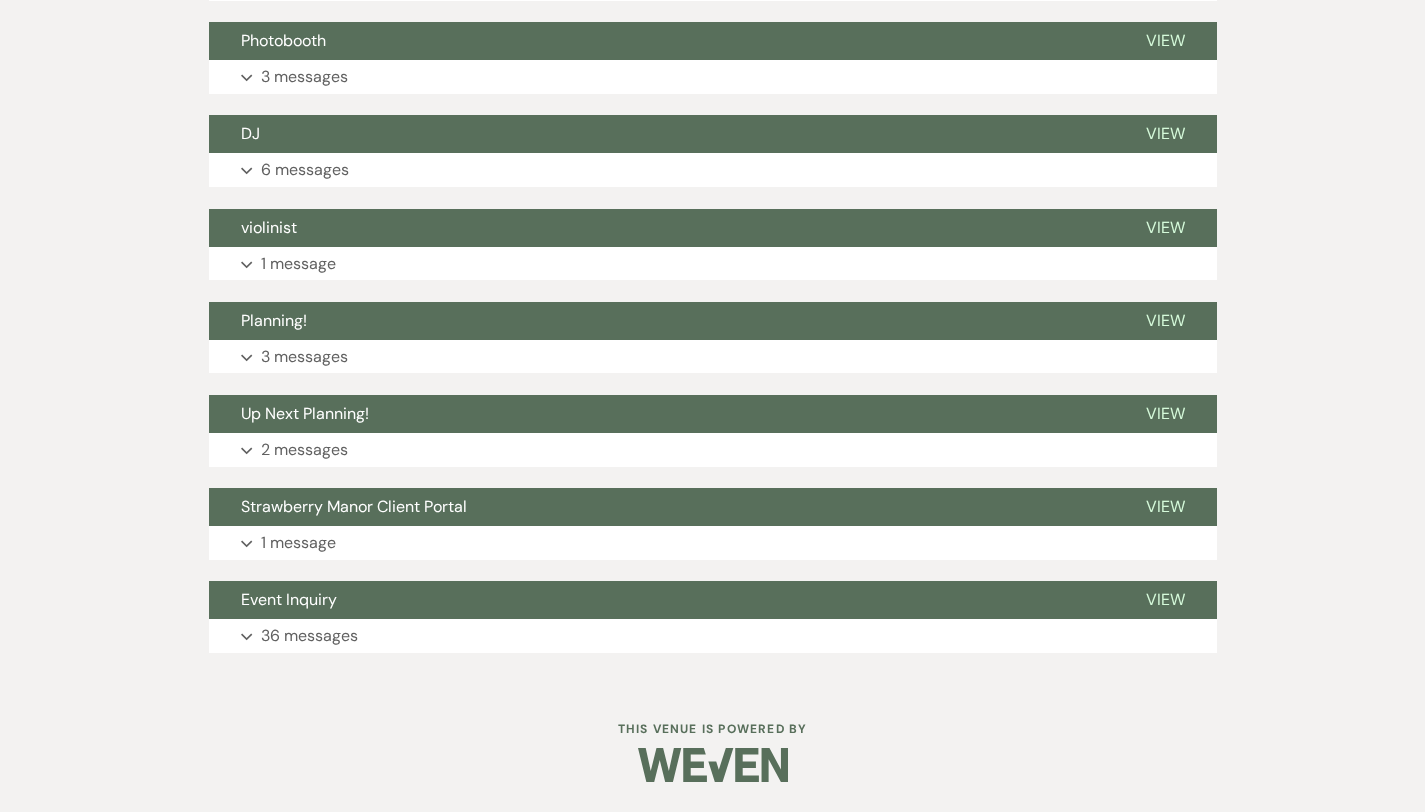 scroll, scrollTop: 7256, scrollLeft: 0, axis: vertical 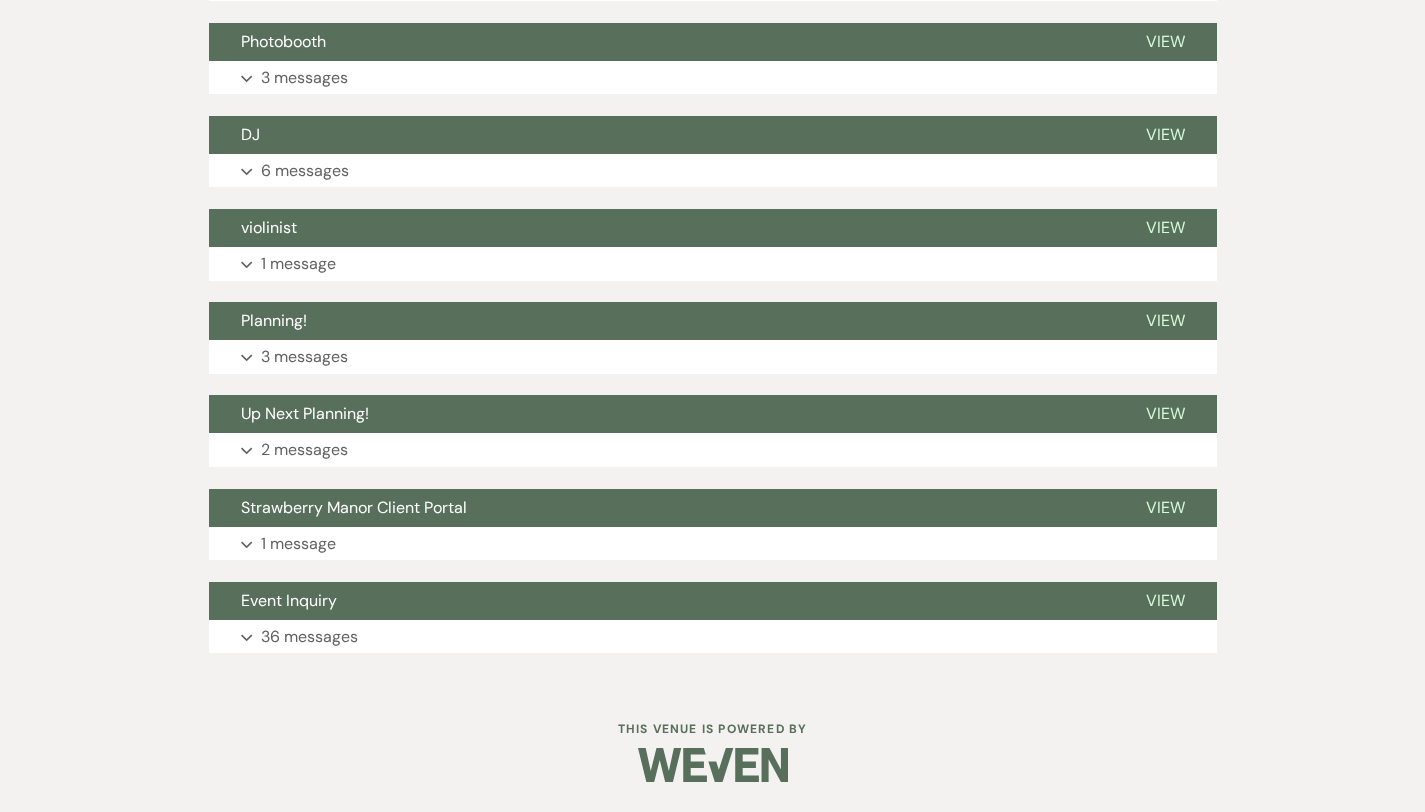 click at bounding box center (713, -537) 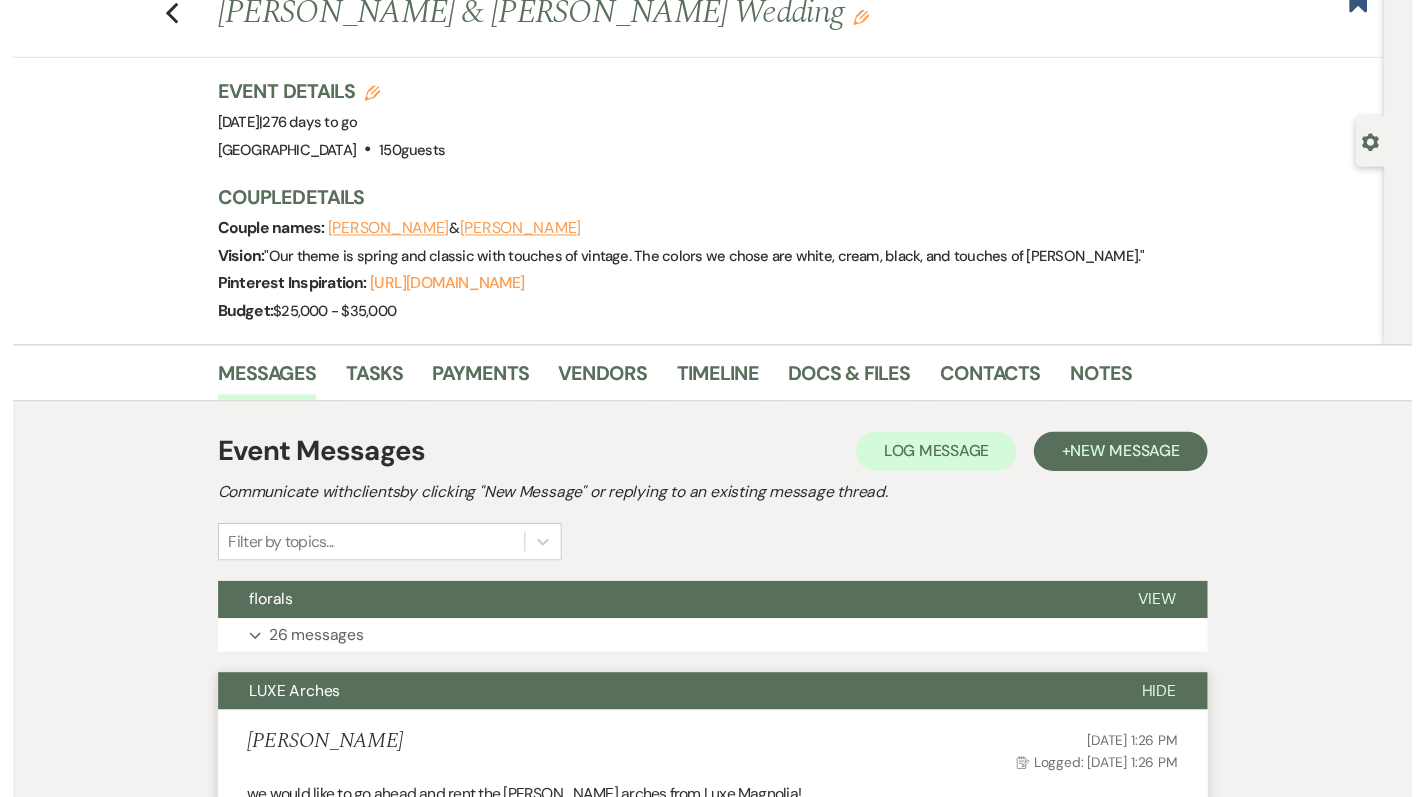 scroll, scrollTop: 0, scrollLeft: 0, axis: both 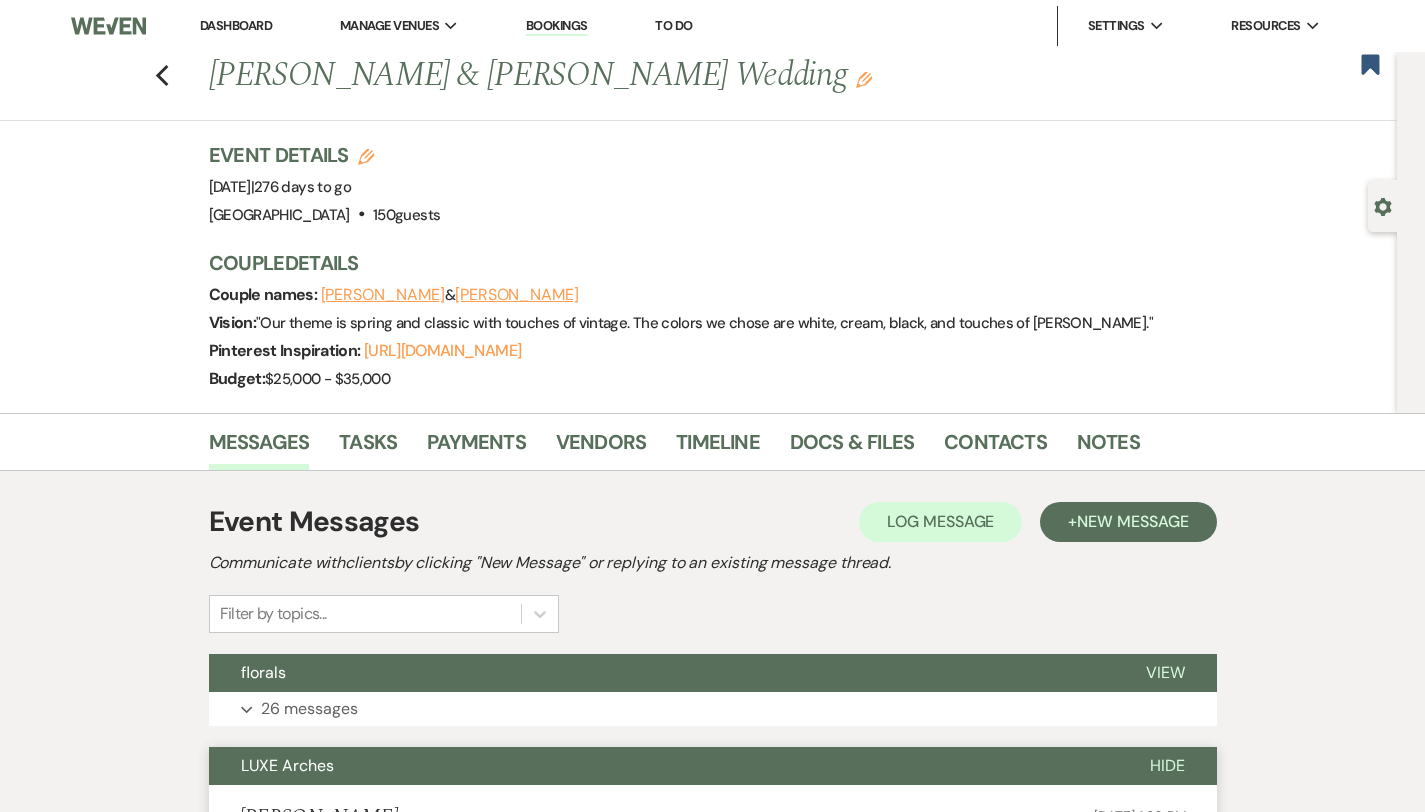click on "Dashboard" at bounding box center (236, 25) 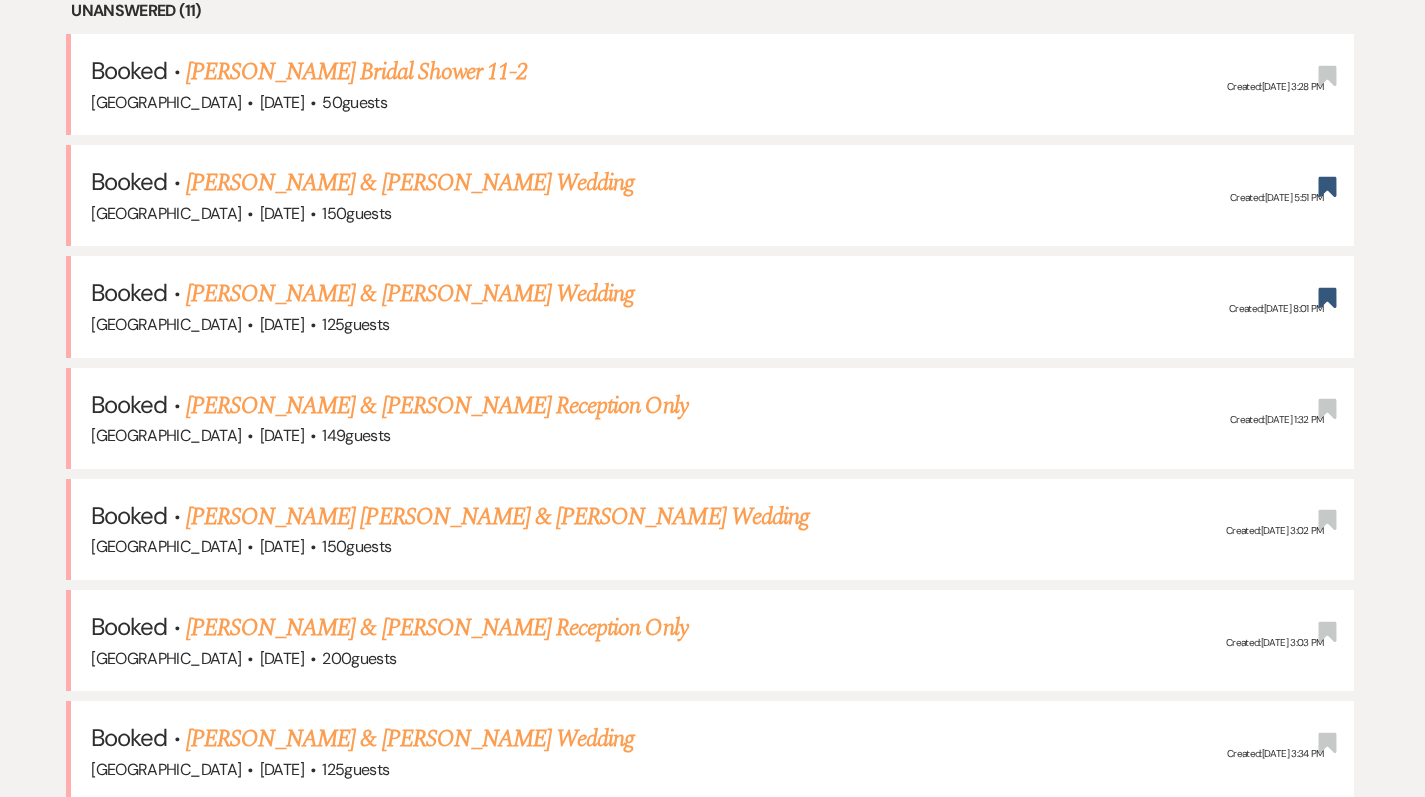 scroll, scrollTop: 774, scrollLeft: 1, axis: both 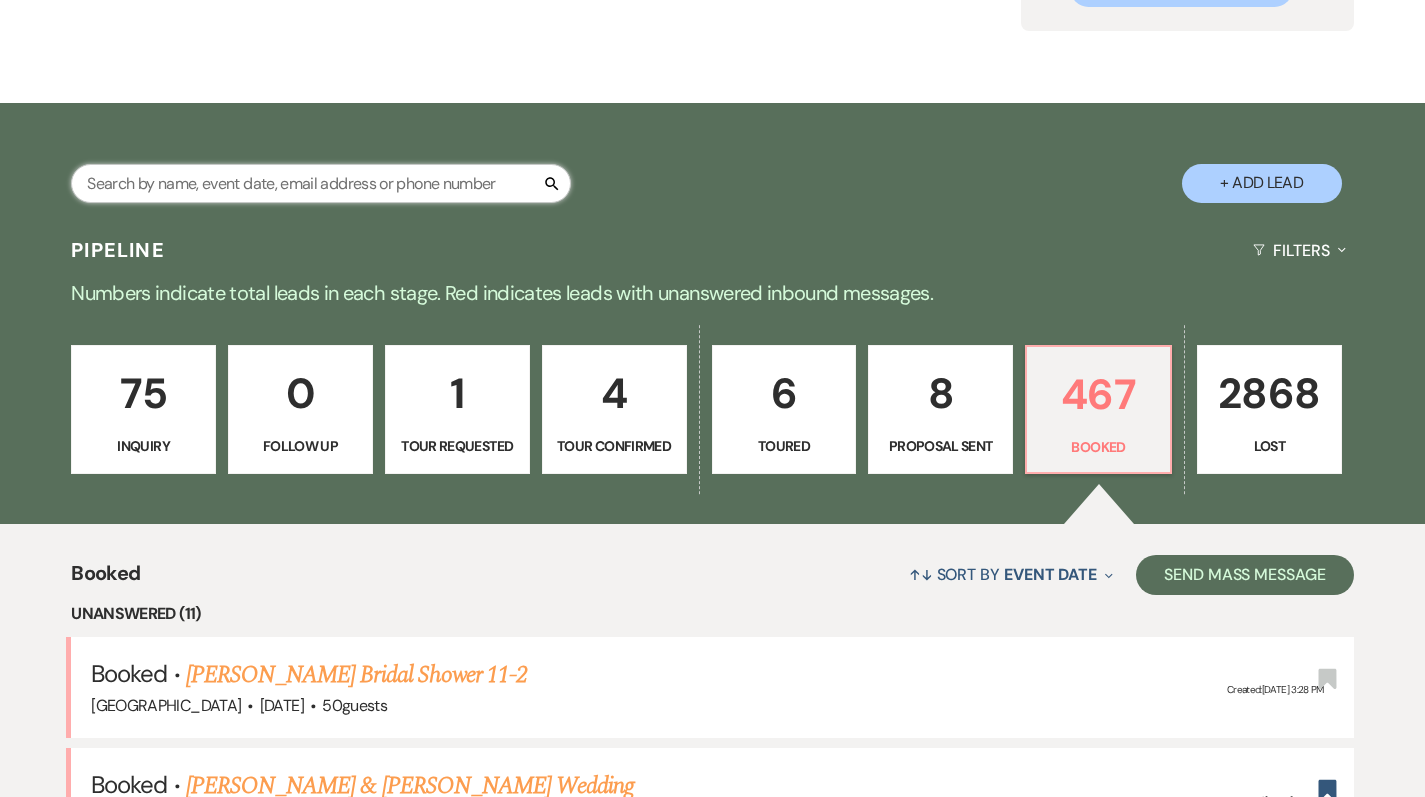 click at bounding box center (321, 183) 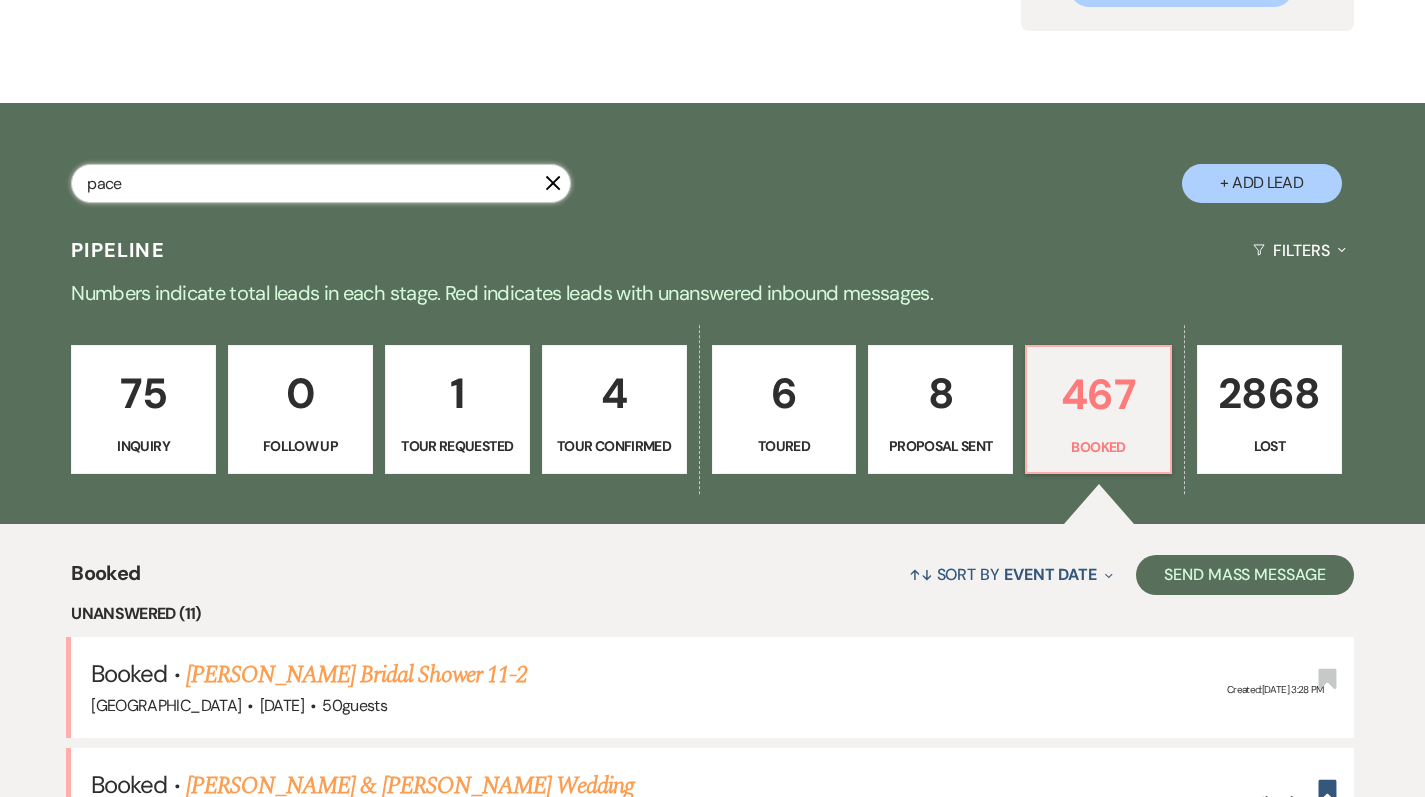 type on "pace" 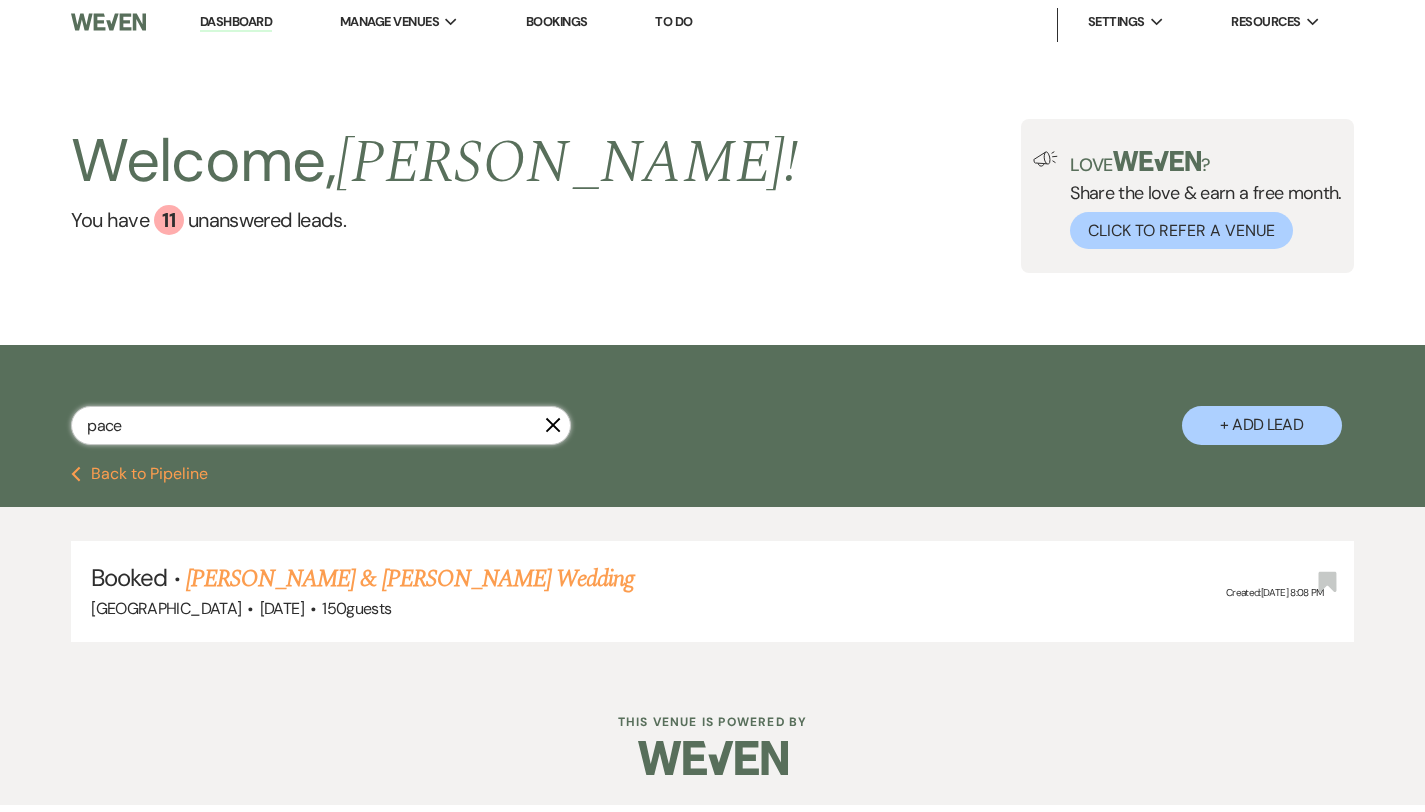 scroll, scrollTop: 0, scrollLeft: 0, axis: both 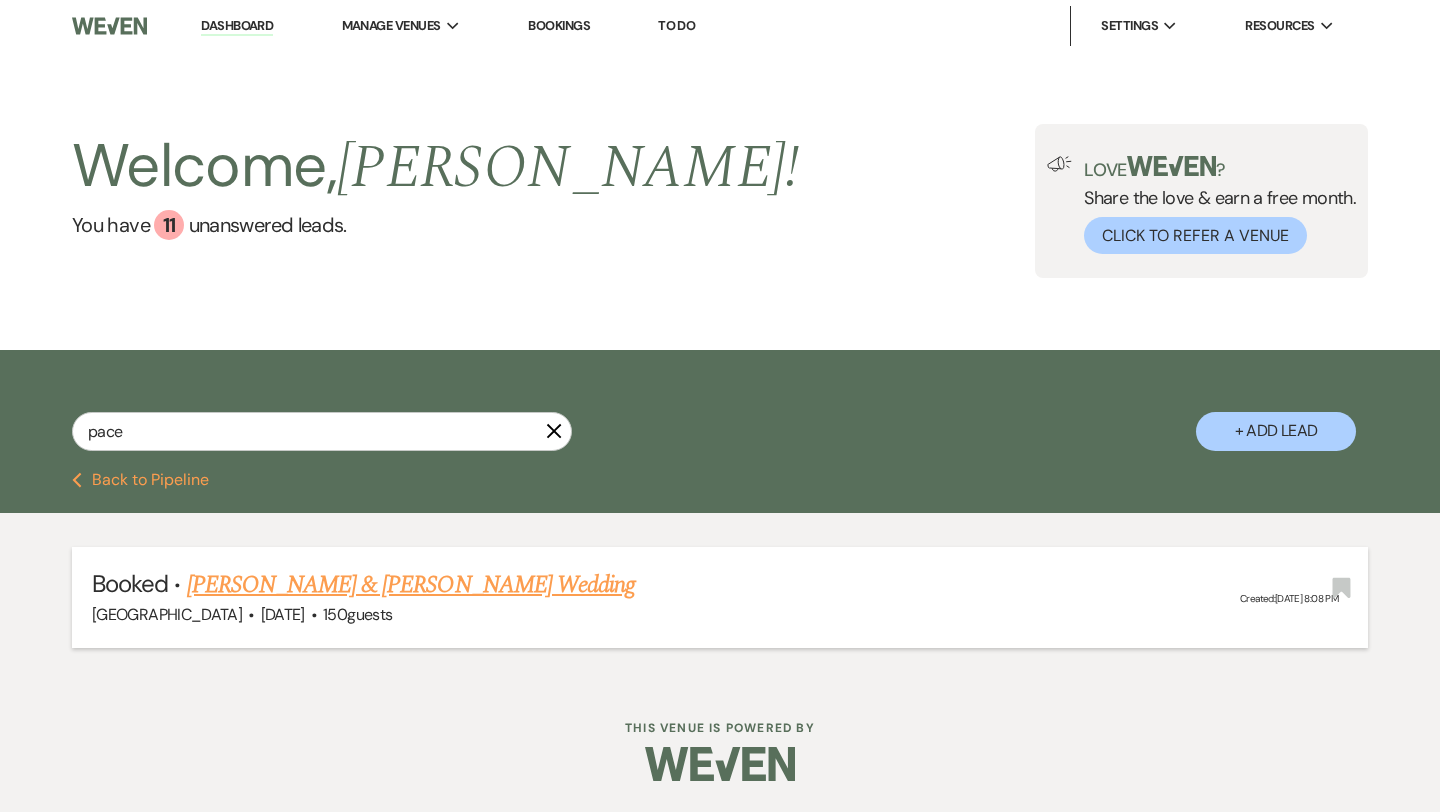 click on "[PERSON_NAME] & [PERSON_NAME] Wedding" at bounding box center [411, 585] 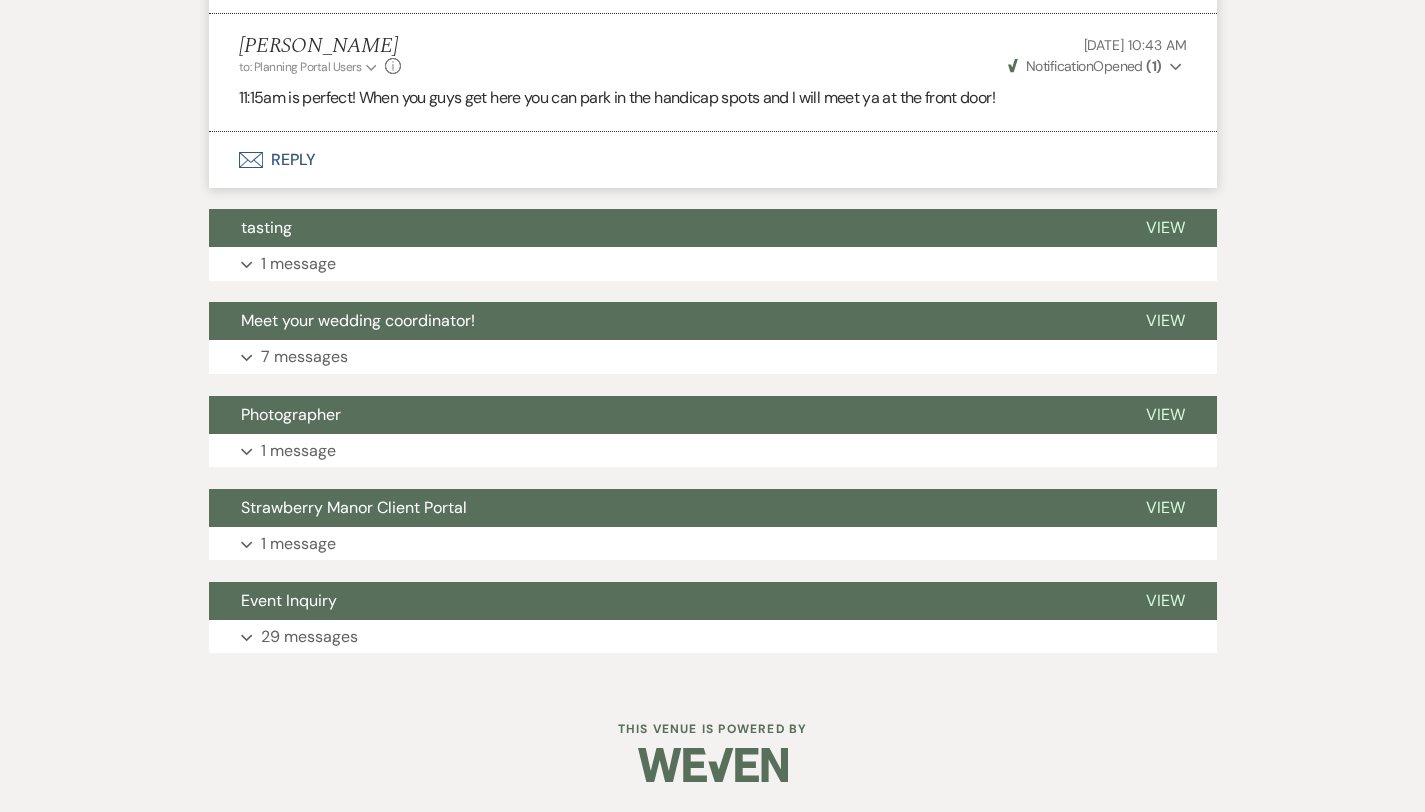 scroll, scrollTop: 4763, scrollLeft: 0, axis: vertical 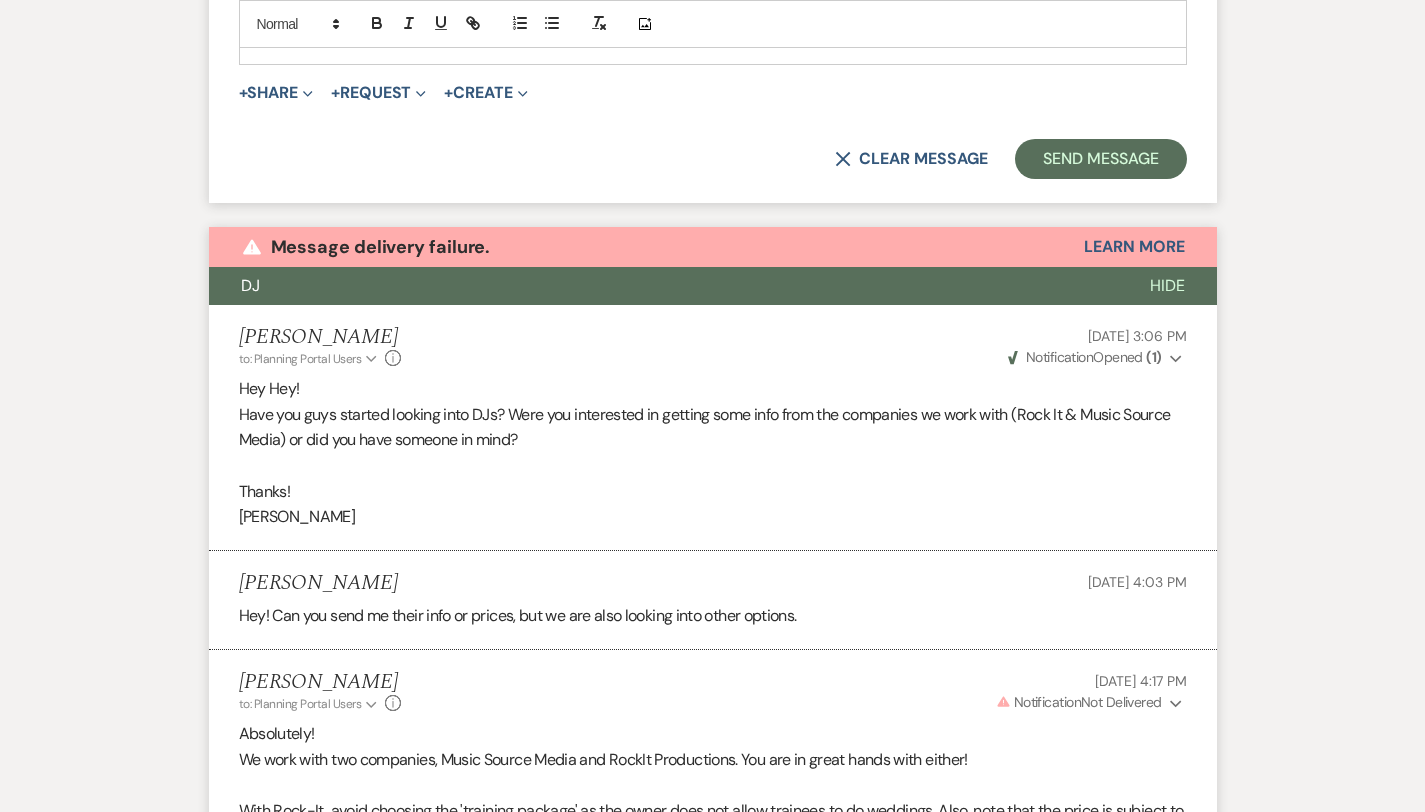 click at bounding box center [723, 40] 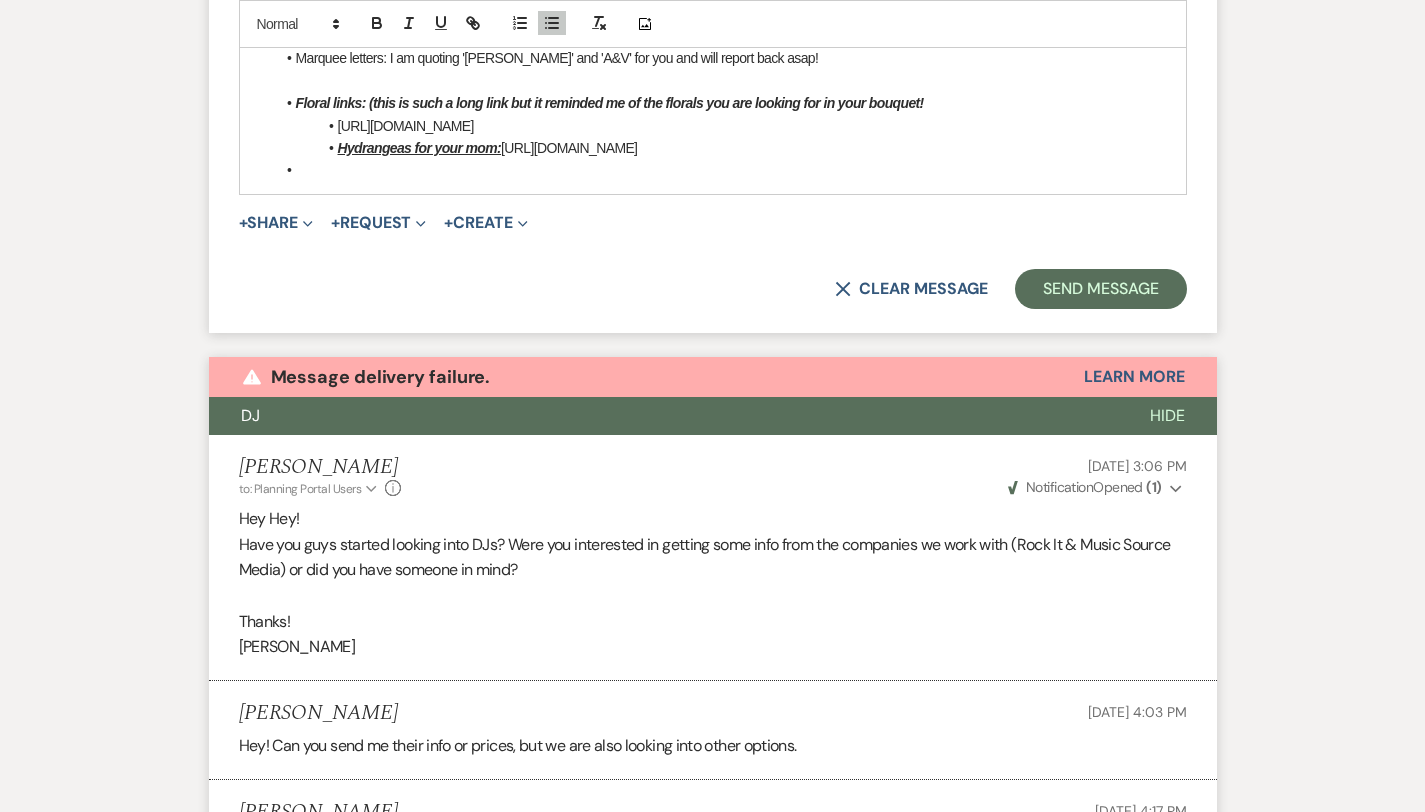 scroll, scrollTop: 1272, scrollLeft: 0, axis: vertical 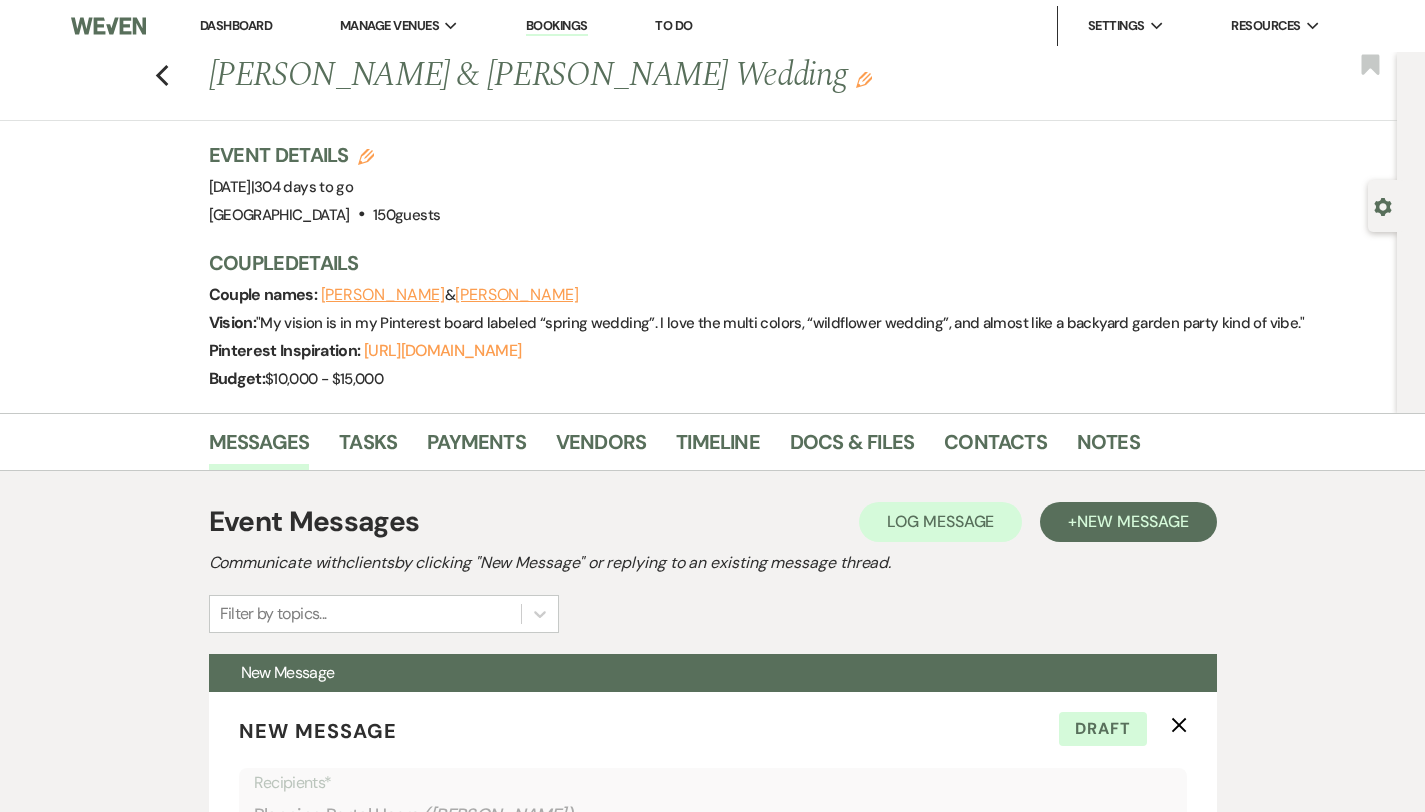 click on "Dashboard" at bounding box center (236, 25) 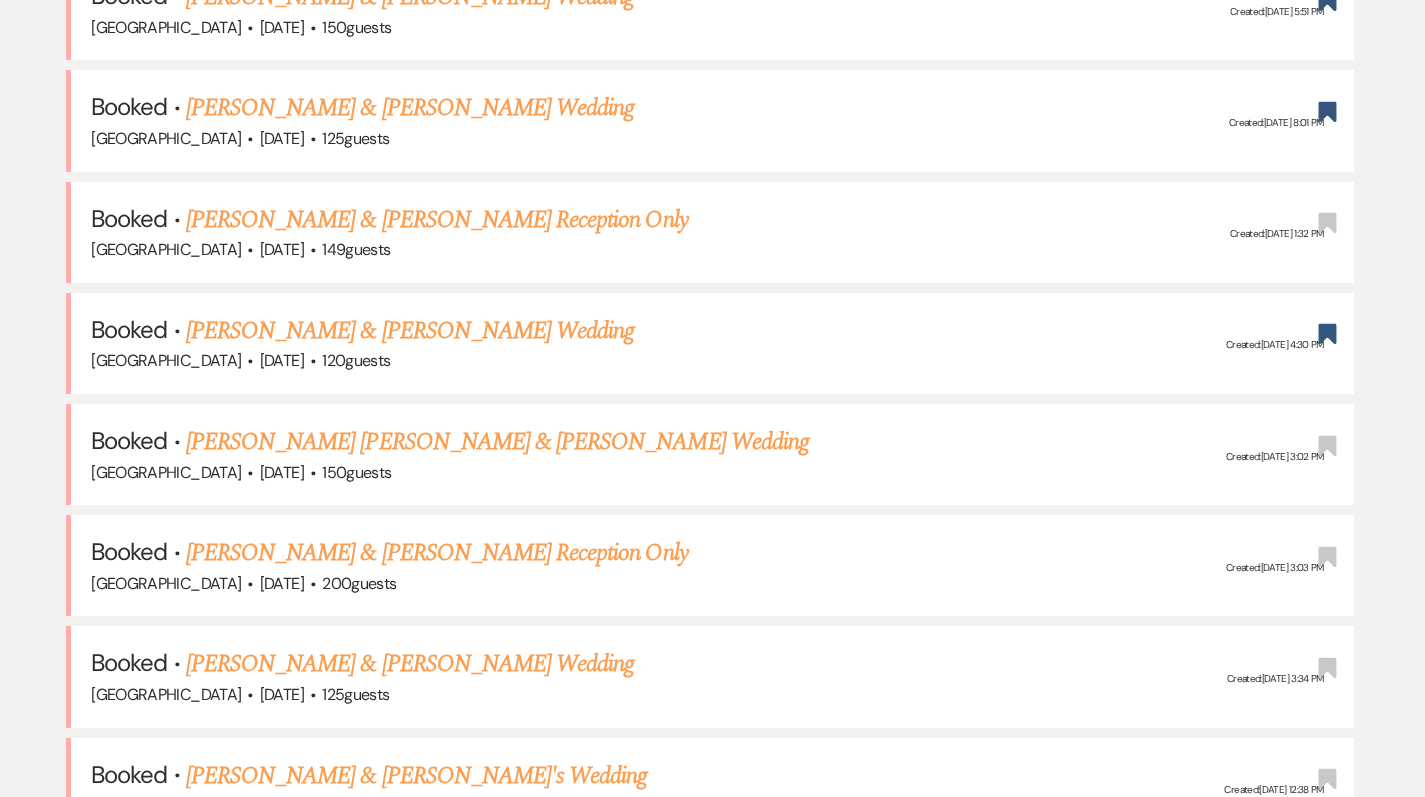 scroll, scrollTop: 1047, scrollLeft: 0, axis: vertical 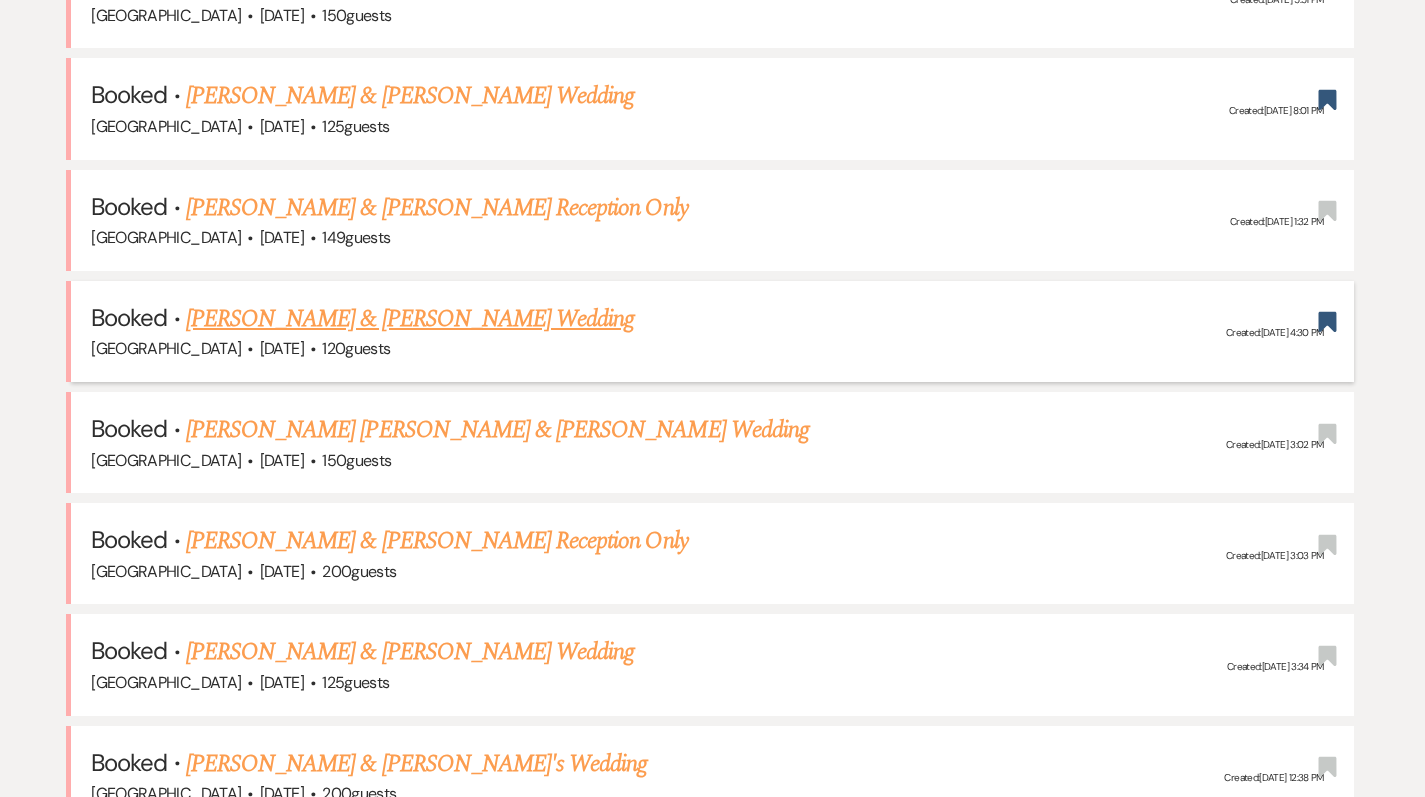click on "[PERSON_NAME] & [PERSON_NAME] Wedding" at bounding box center [410, 319] 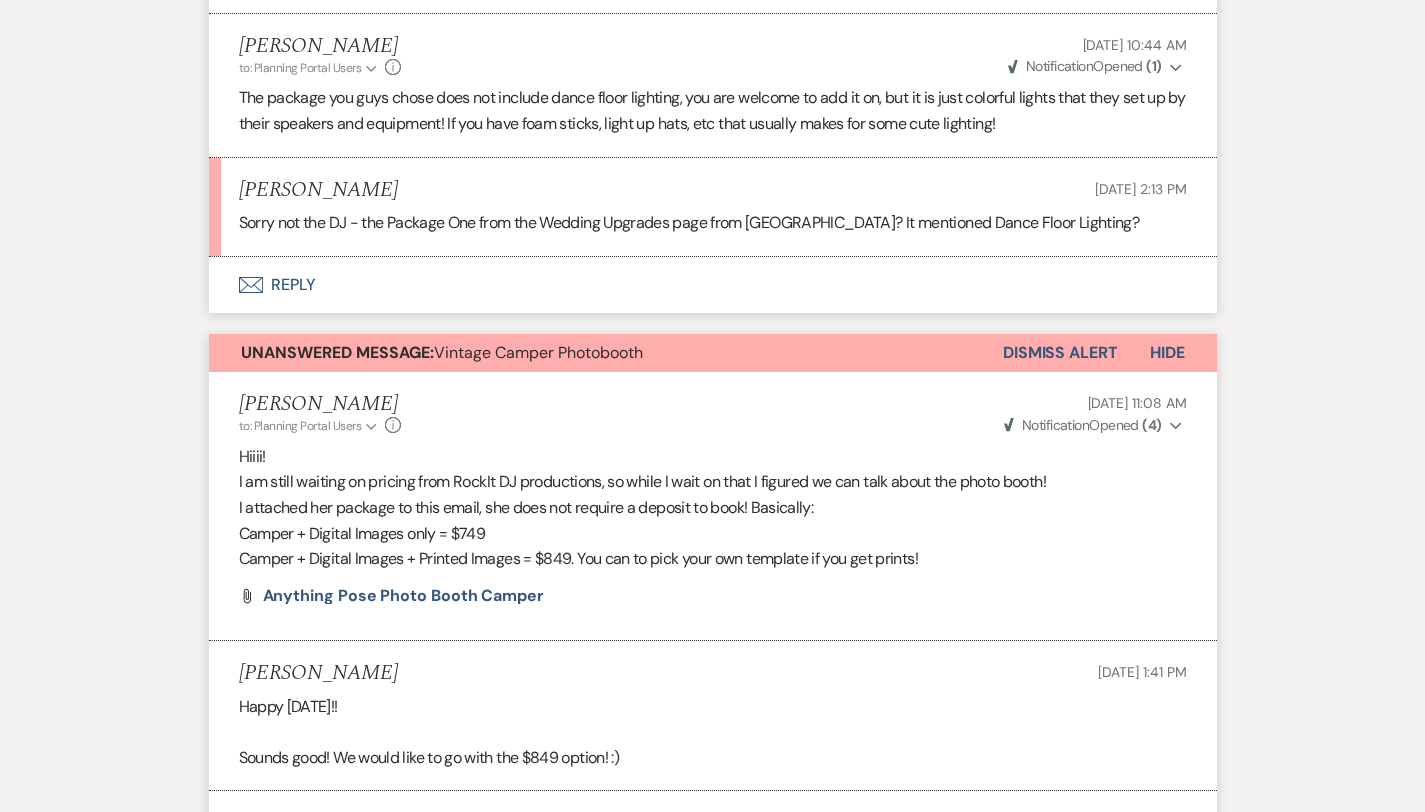 scroll, scrollTop: 3072, scrollLeft: 0, axis: vertical 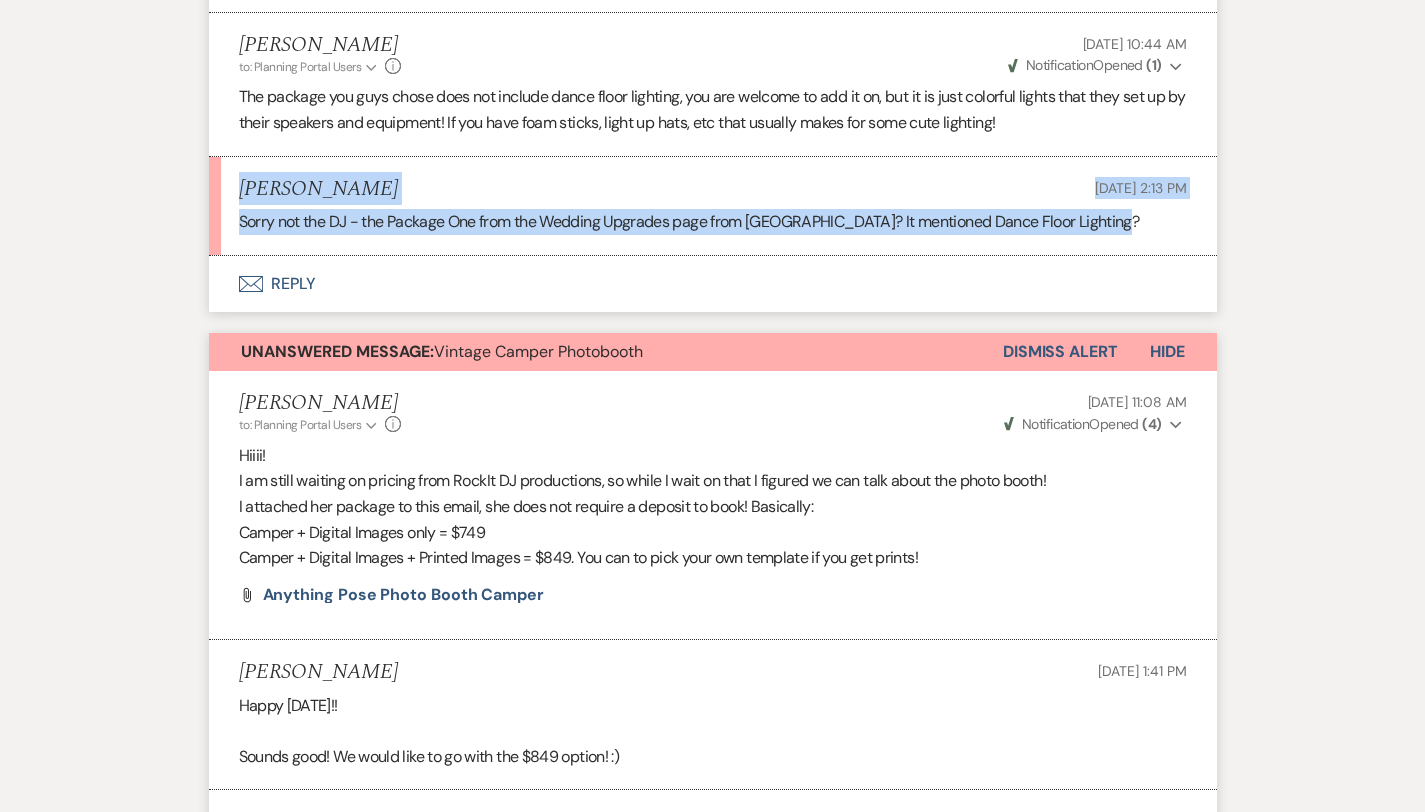 drag, startPoint x: 171, startPoint y: 114, endPoint x: 186, endPoint y: 177, distance: 64.7611 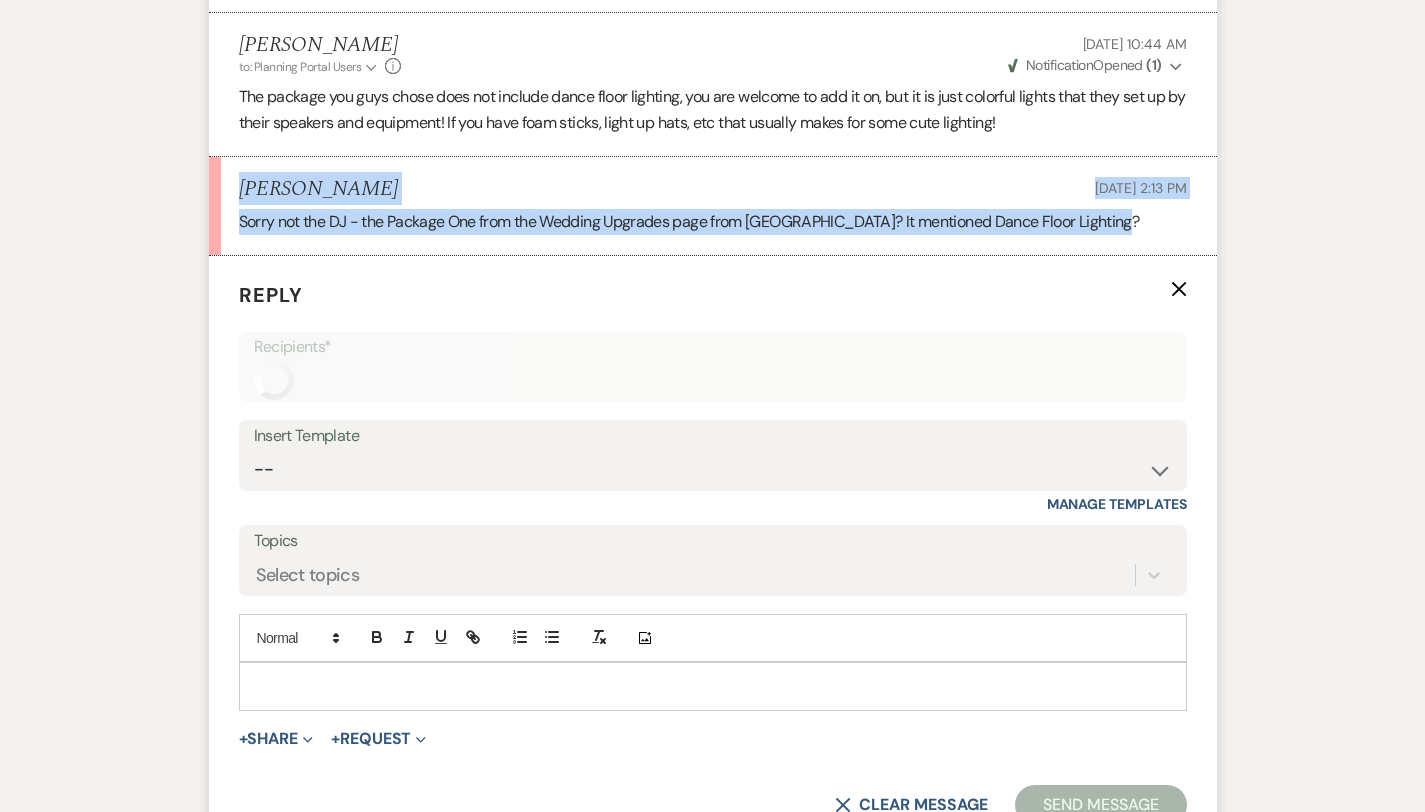scroll, scrollTop: 3141, scrollLeft: 0, axis: vertical 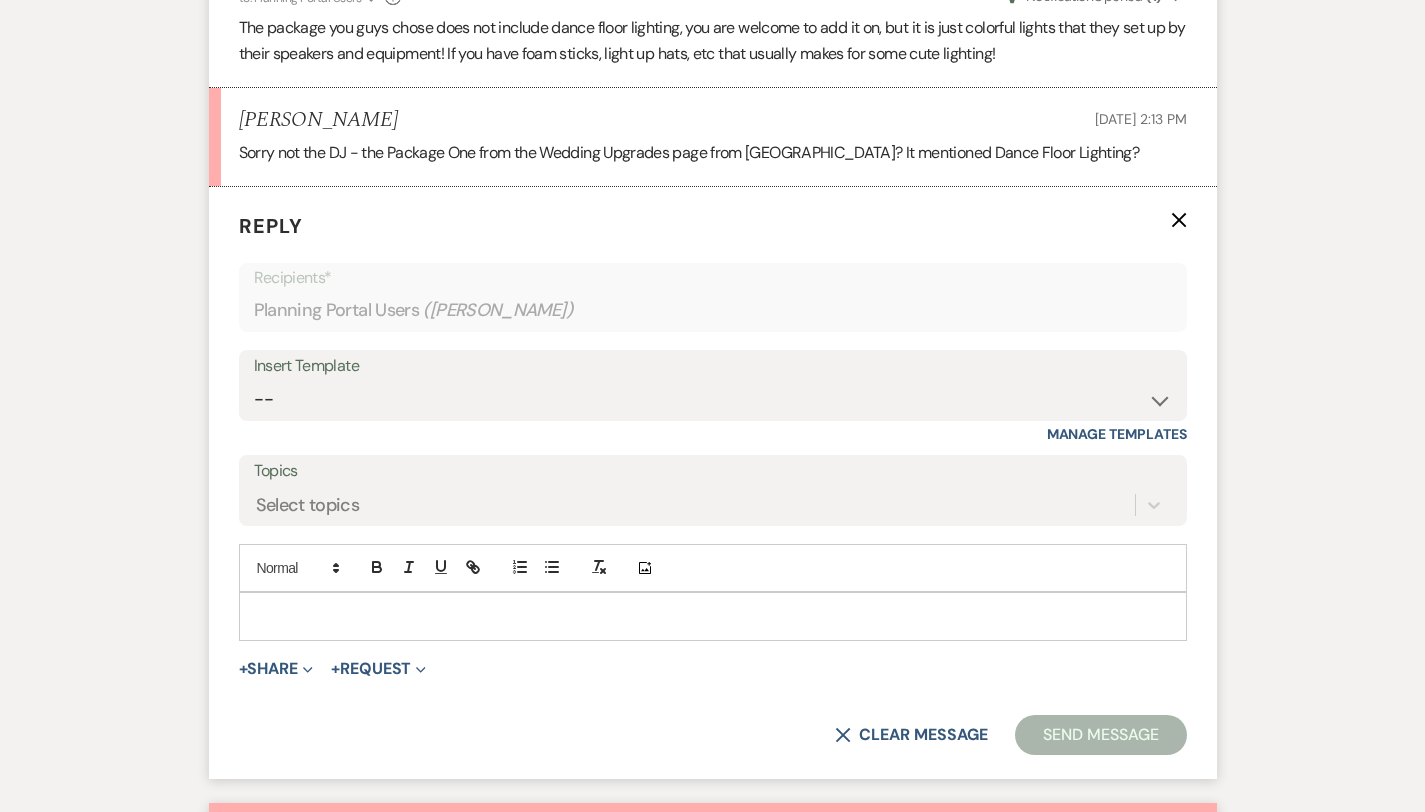 click at bounding box center [713, 616] 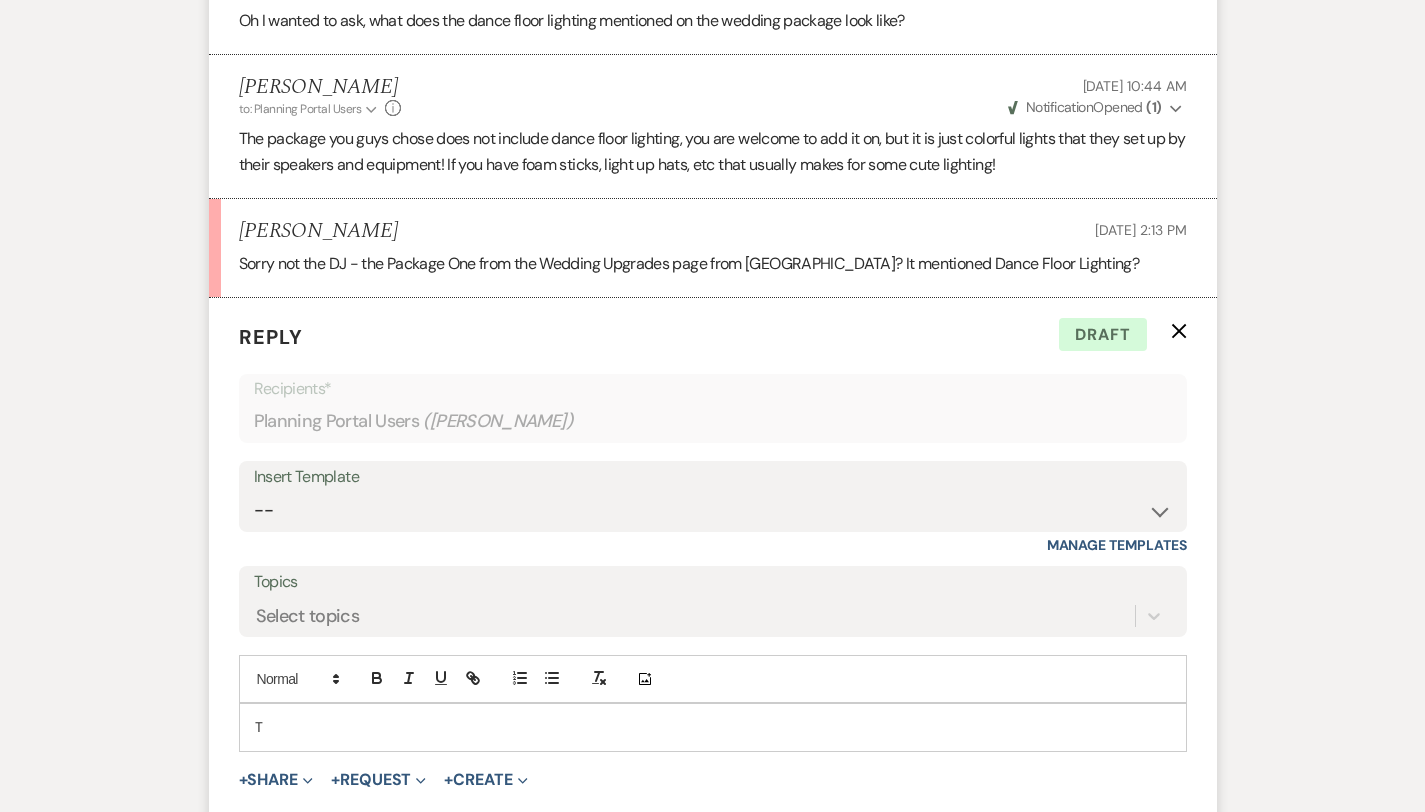 scroll, scrollTop: 3011, scrollLeft: 0, axis: vertical 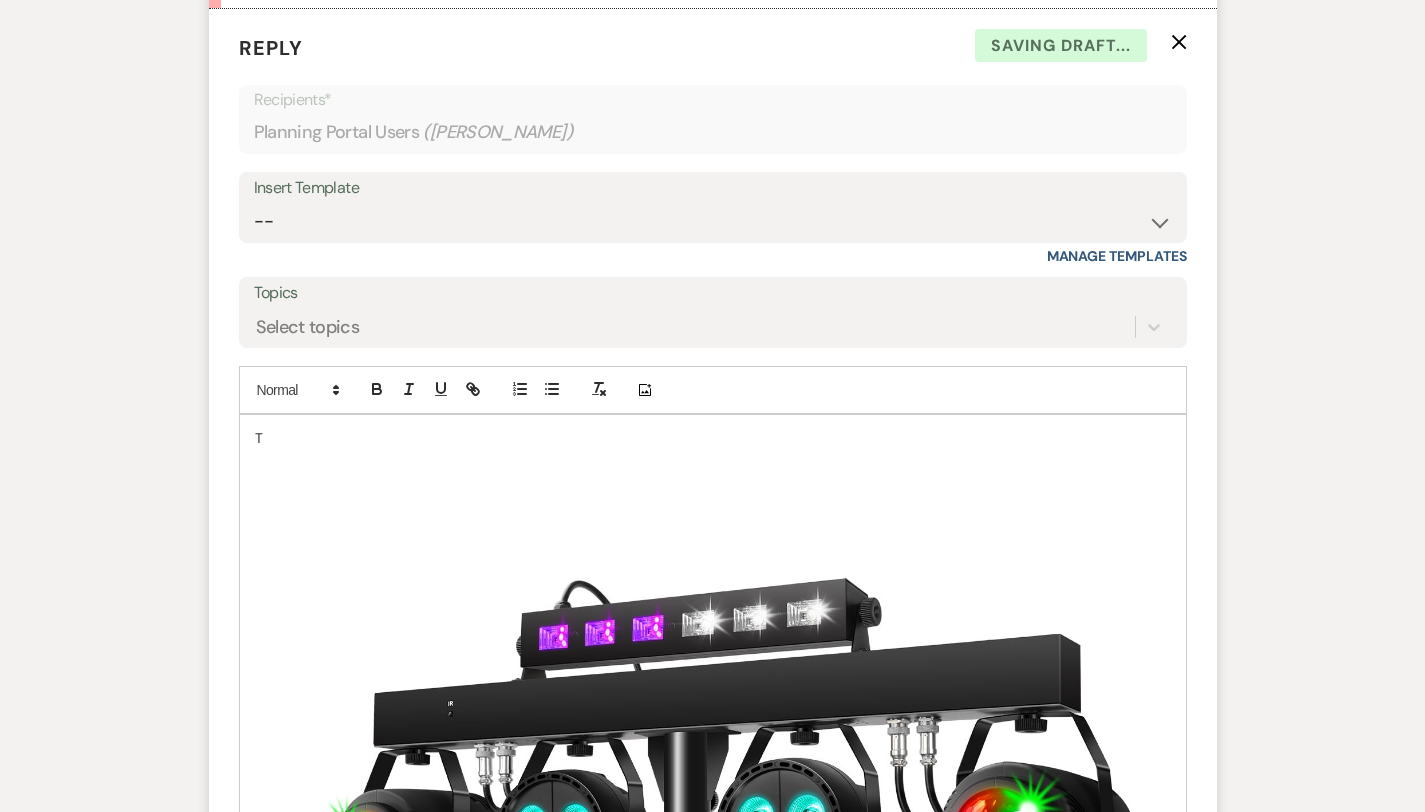 click on "T" at bounding box center (713, 438) 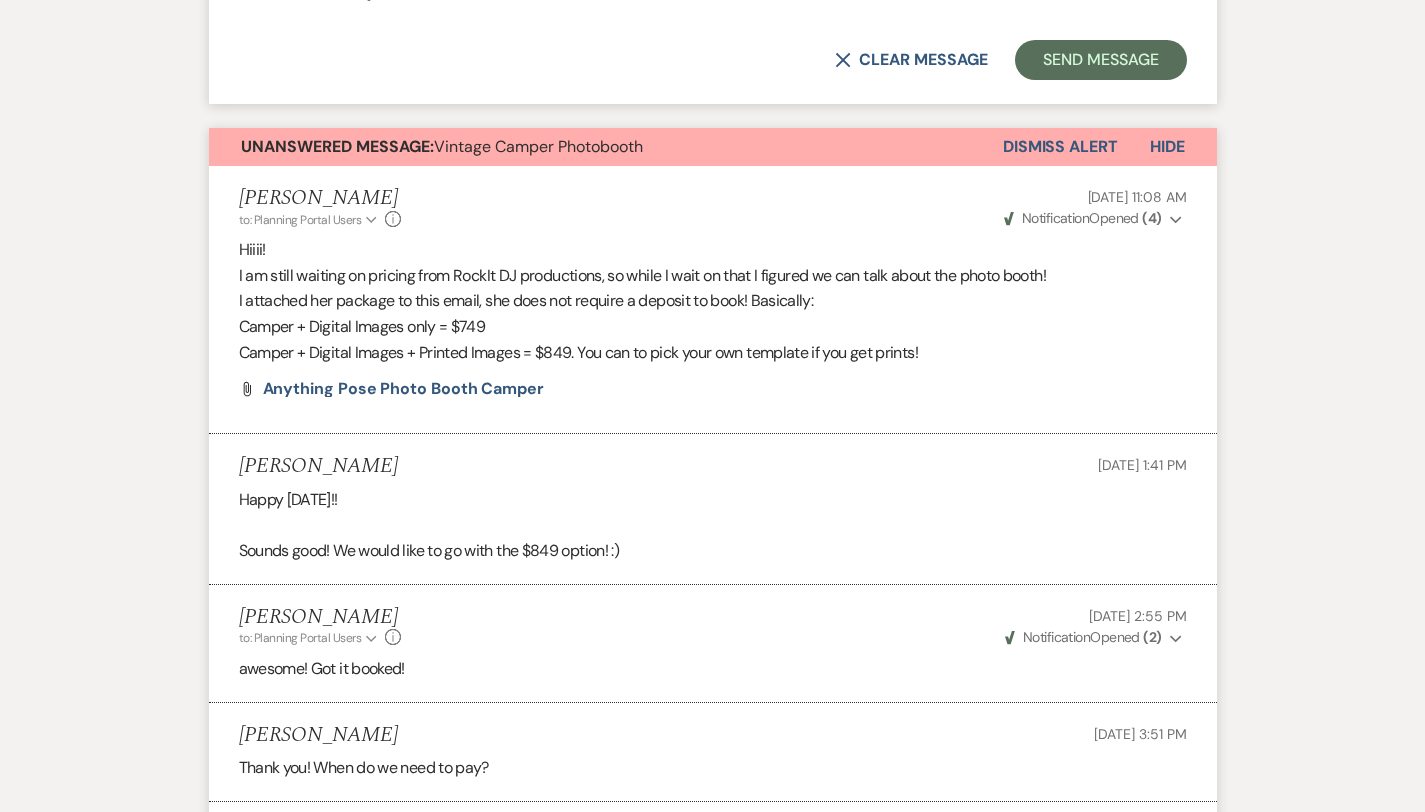 scroll, scrollTop: 4729, scrollLeft: 0, axis: vertical 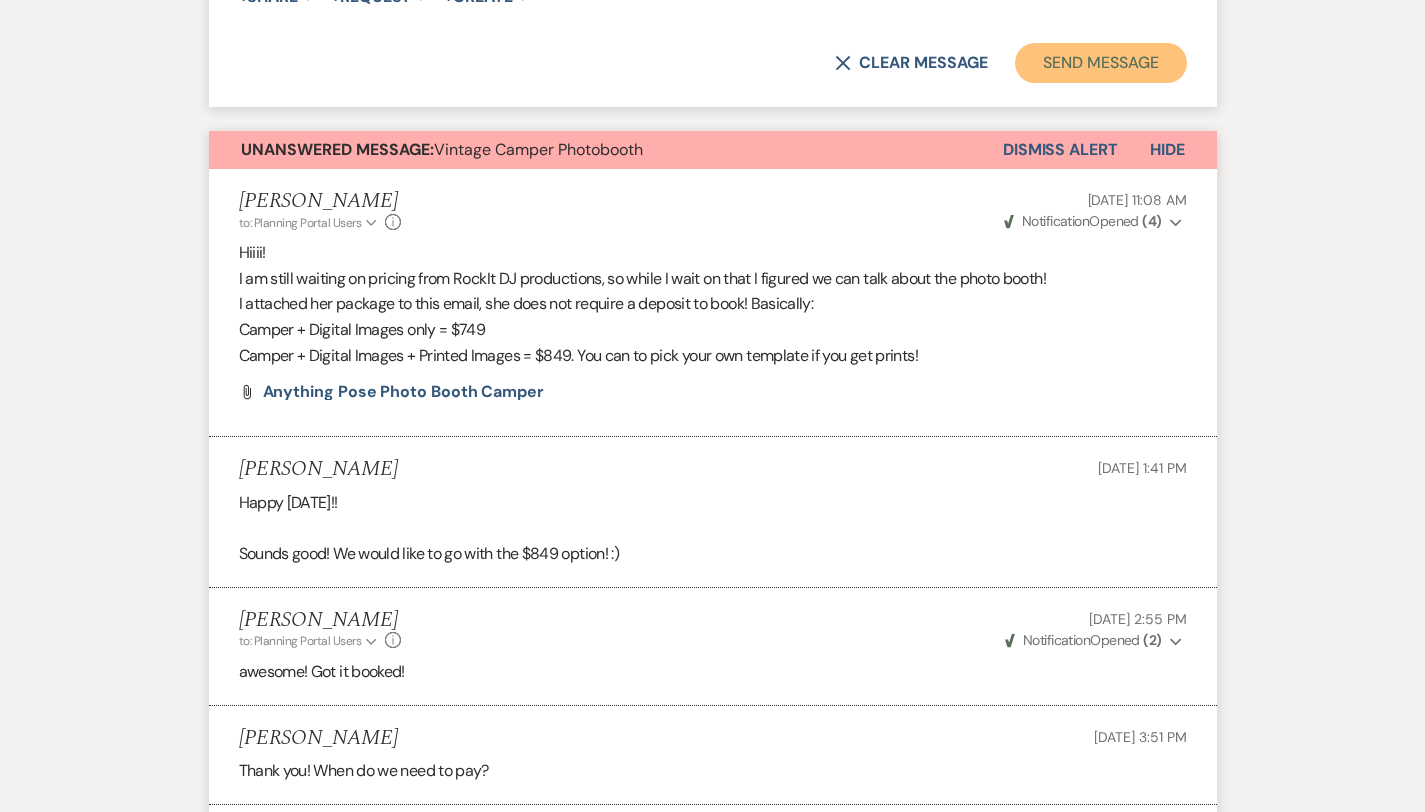 click on "Send Message" at bounding box center [1100, 63] 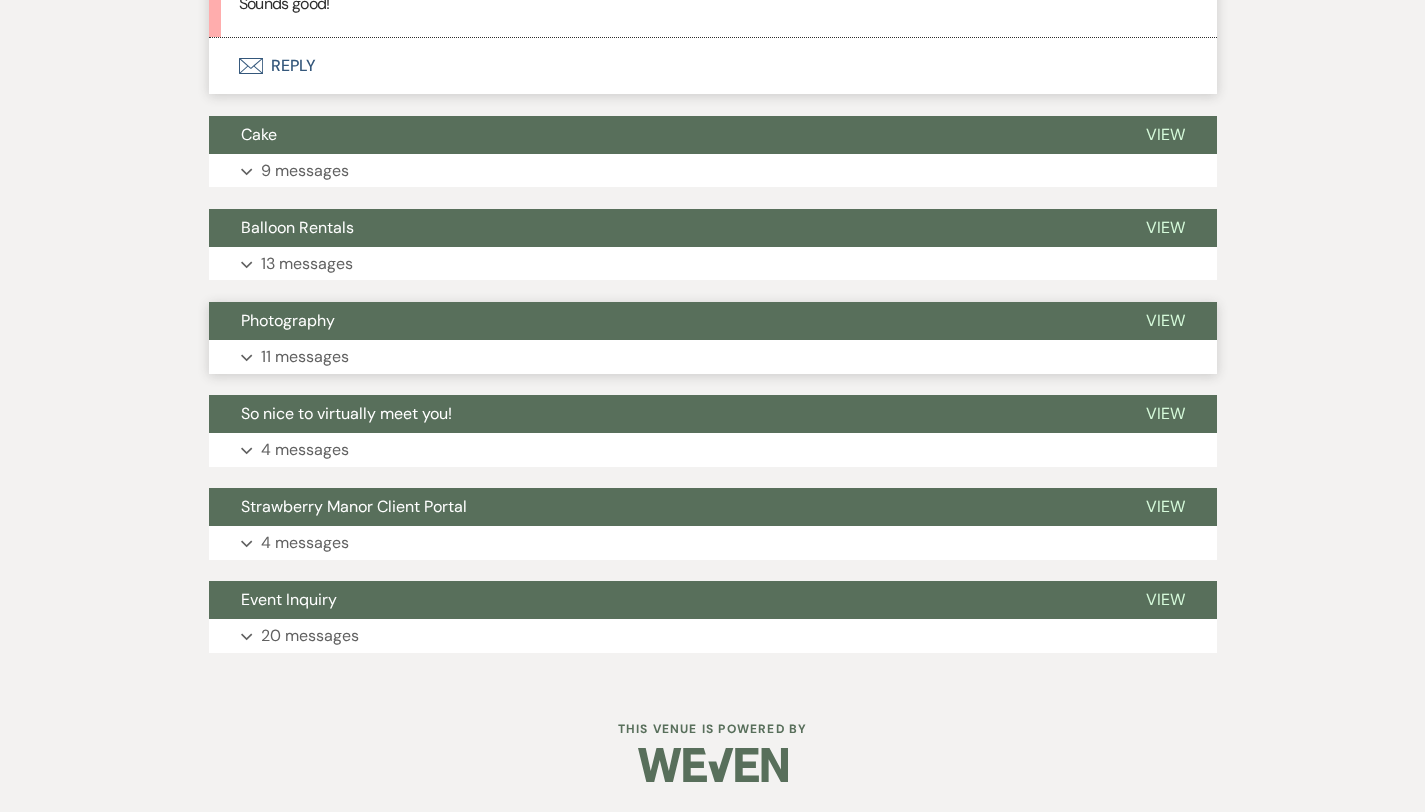 scroll, scrollTop: 5259, scrollLeft: 0, axis: vertical 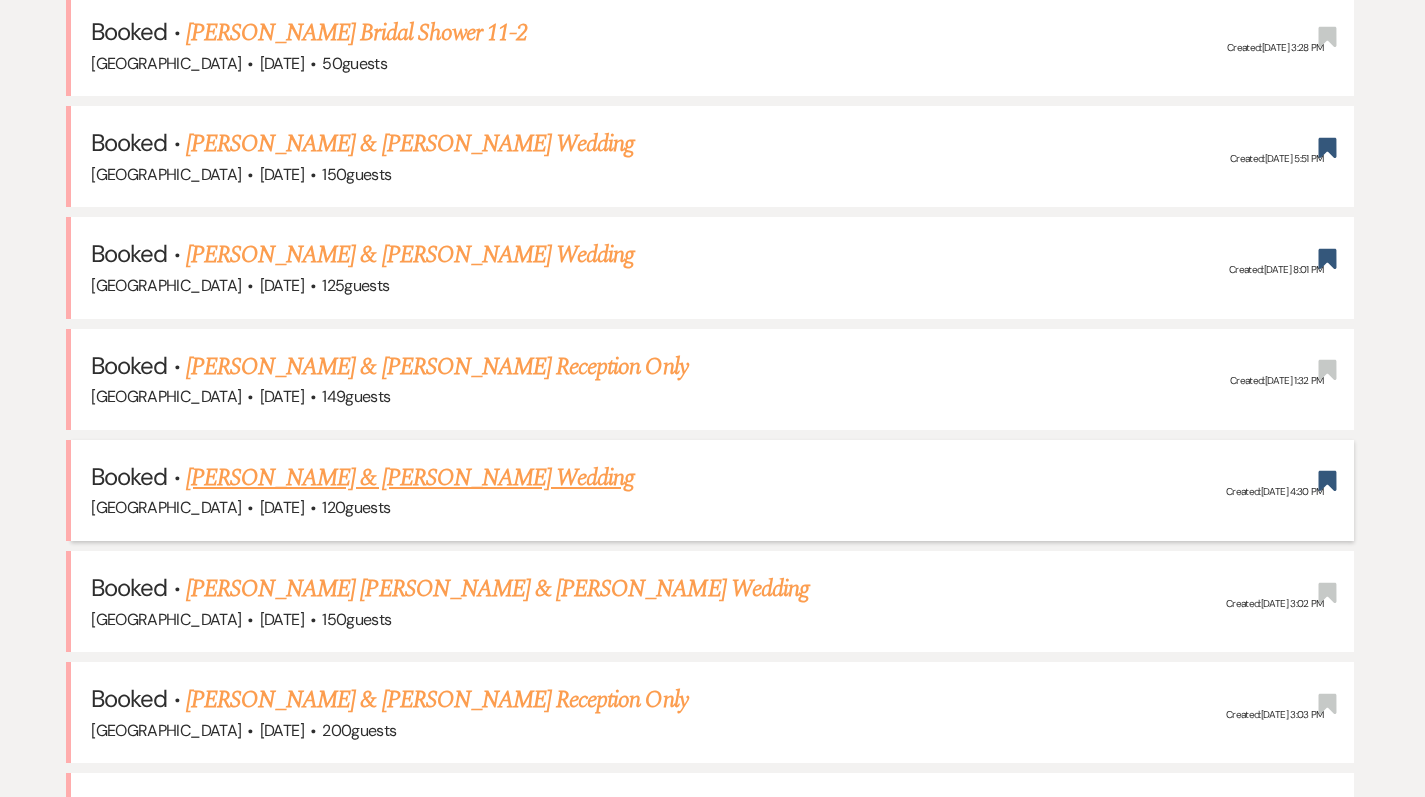 click on "[PERSON_NAME] & [PERSON_NAME] Wedding" at bounding box center (410, 478) 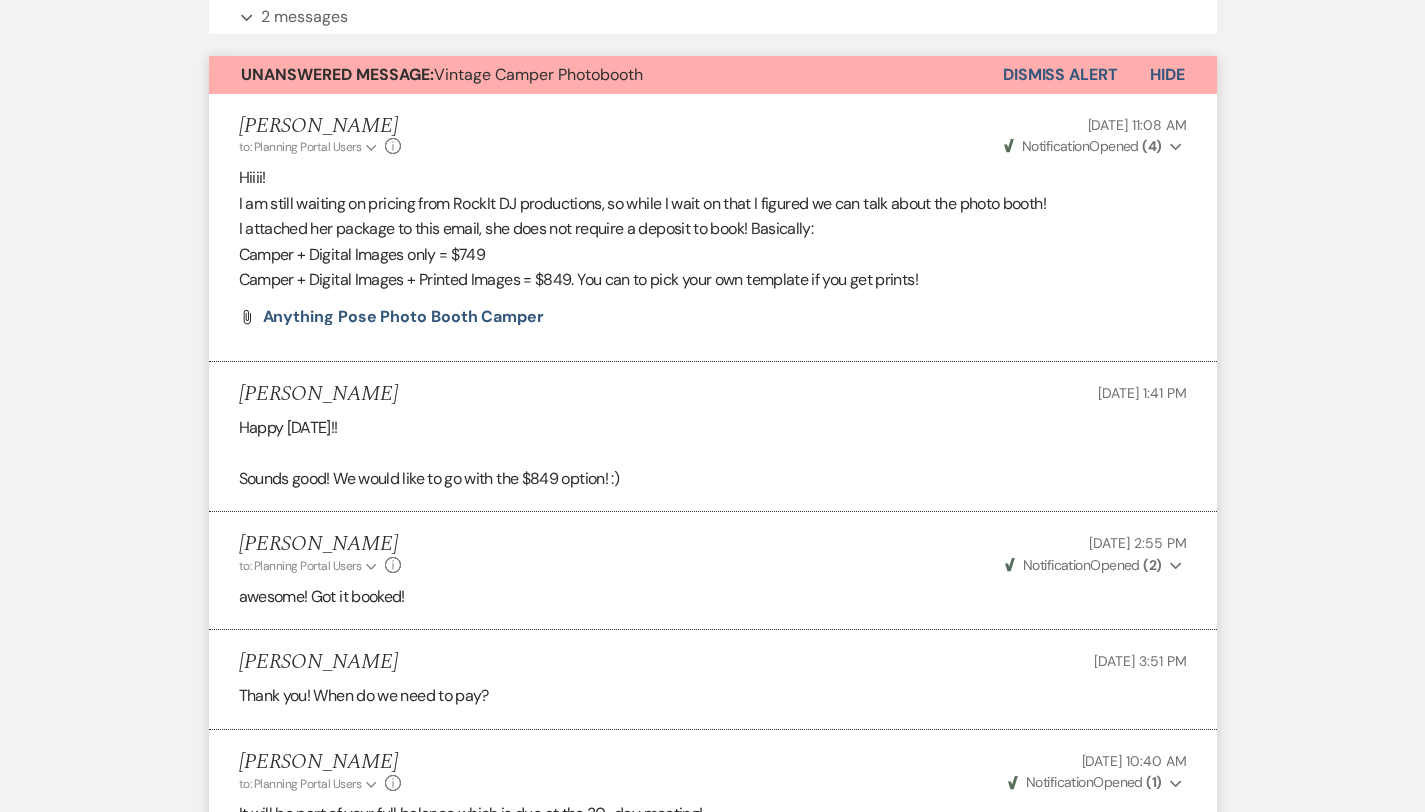 scroll, scrollTop: 627, scrollLeft: 0, axis: vertical 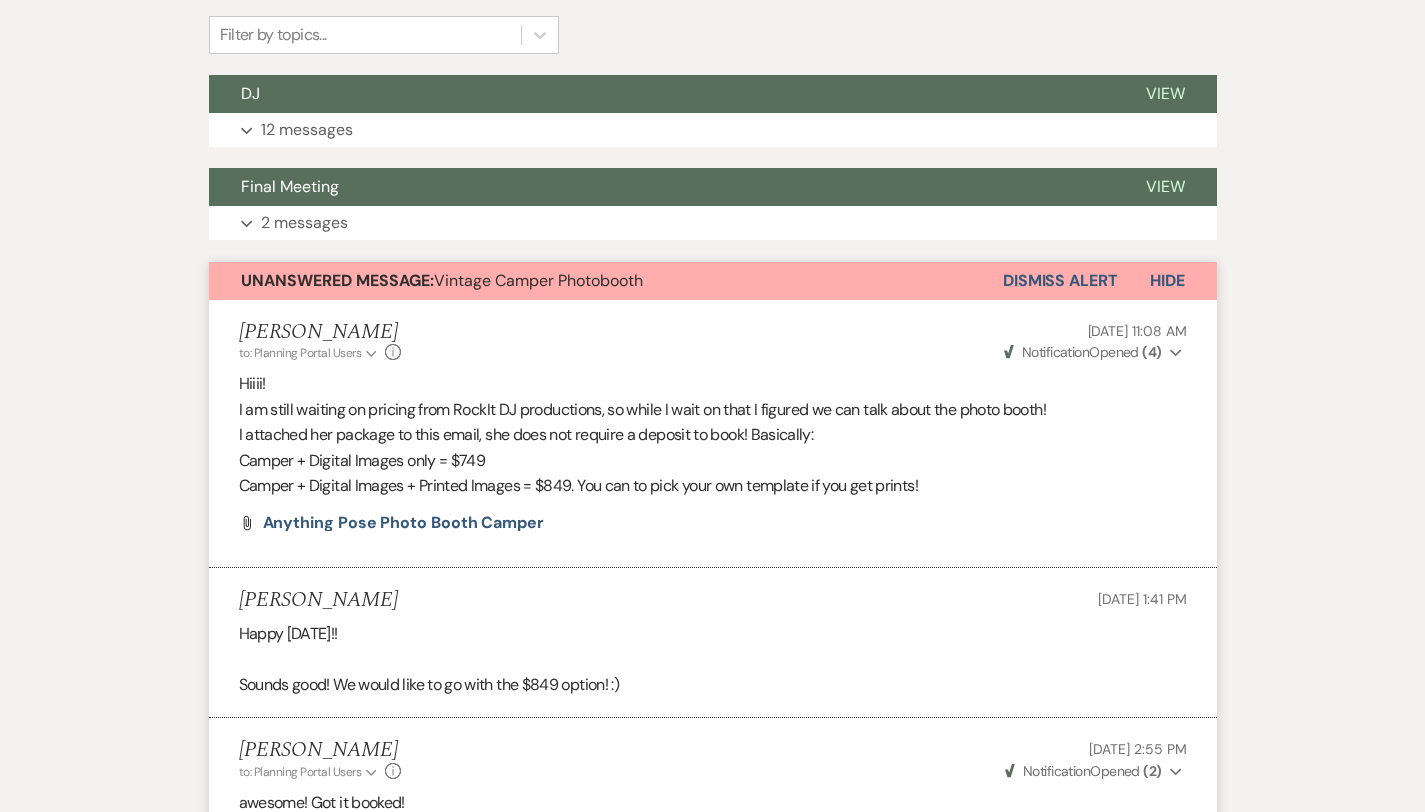 click on "Dismiss Alert" at bounding box center [1060, 281] 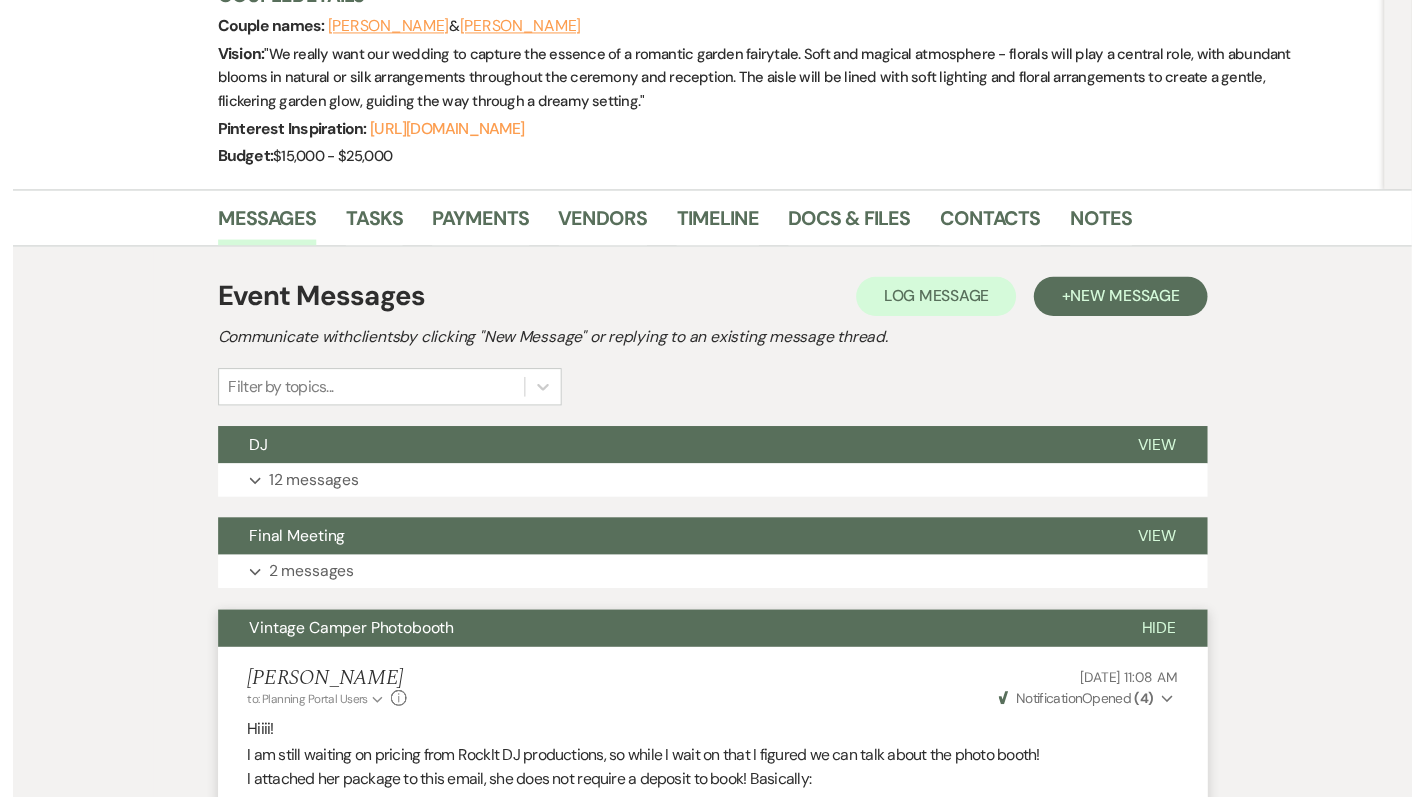 scroll, scrollTop: 0, scrollLeft: 0, axis: both 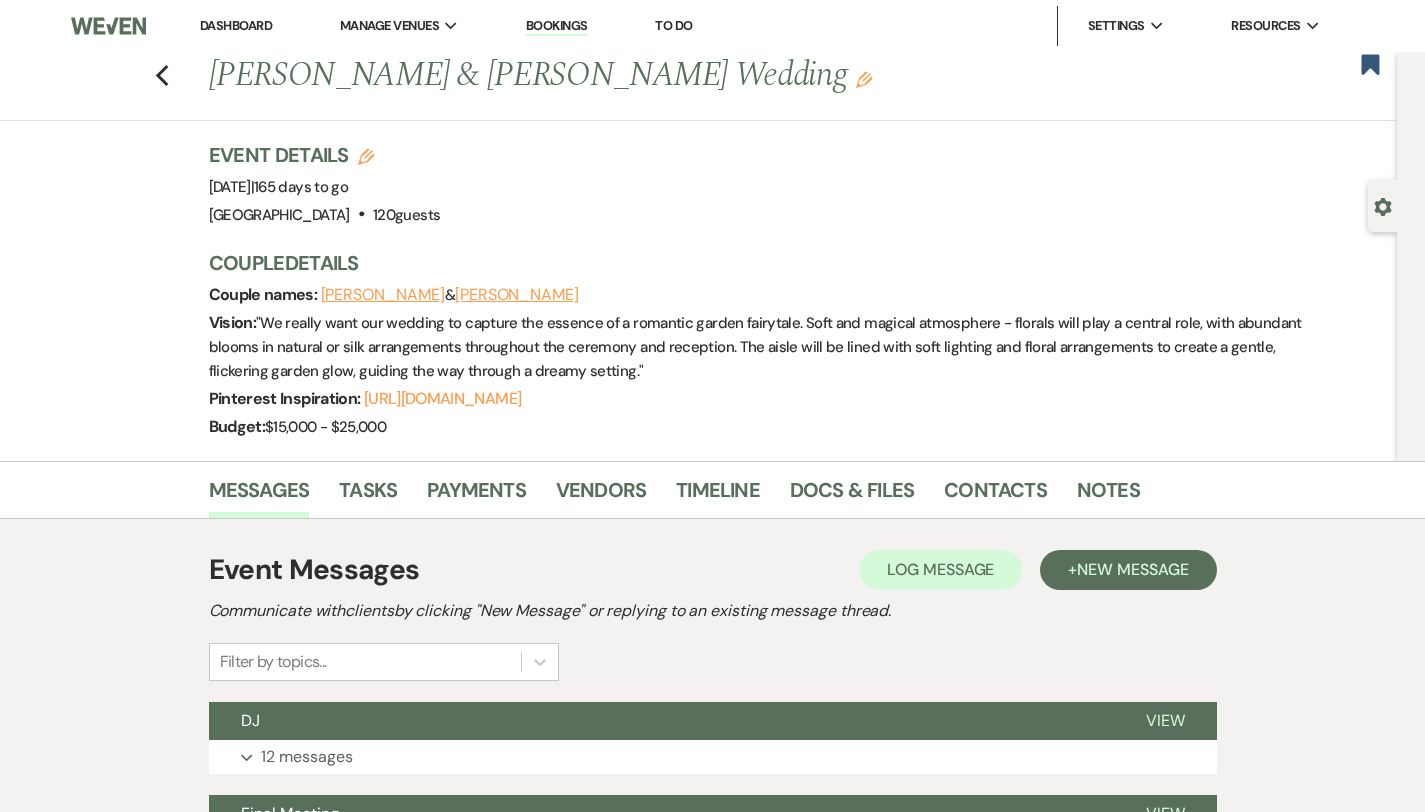 click on "Dashboard" at bounding box center [236, 25] 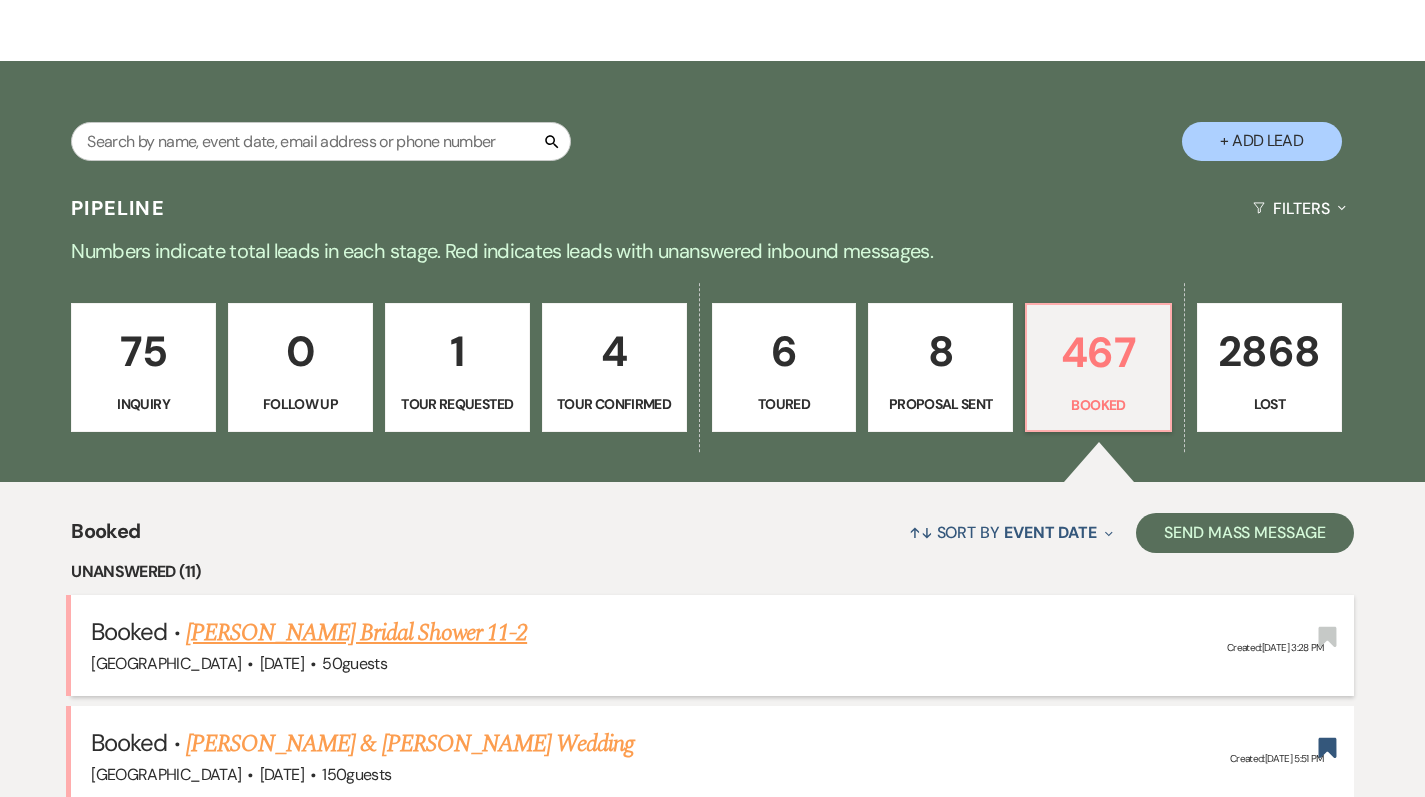 scroll, scrollTop: 285, scrollLeft: 0, axis: vertical 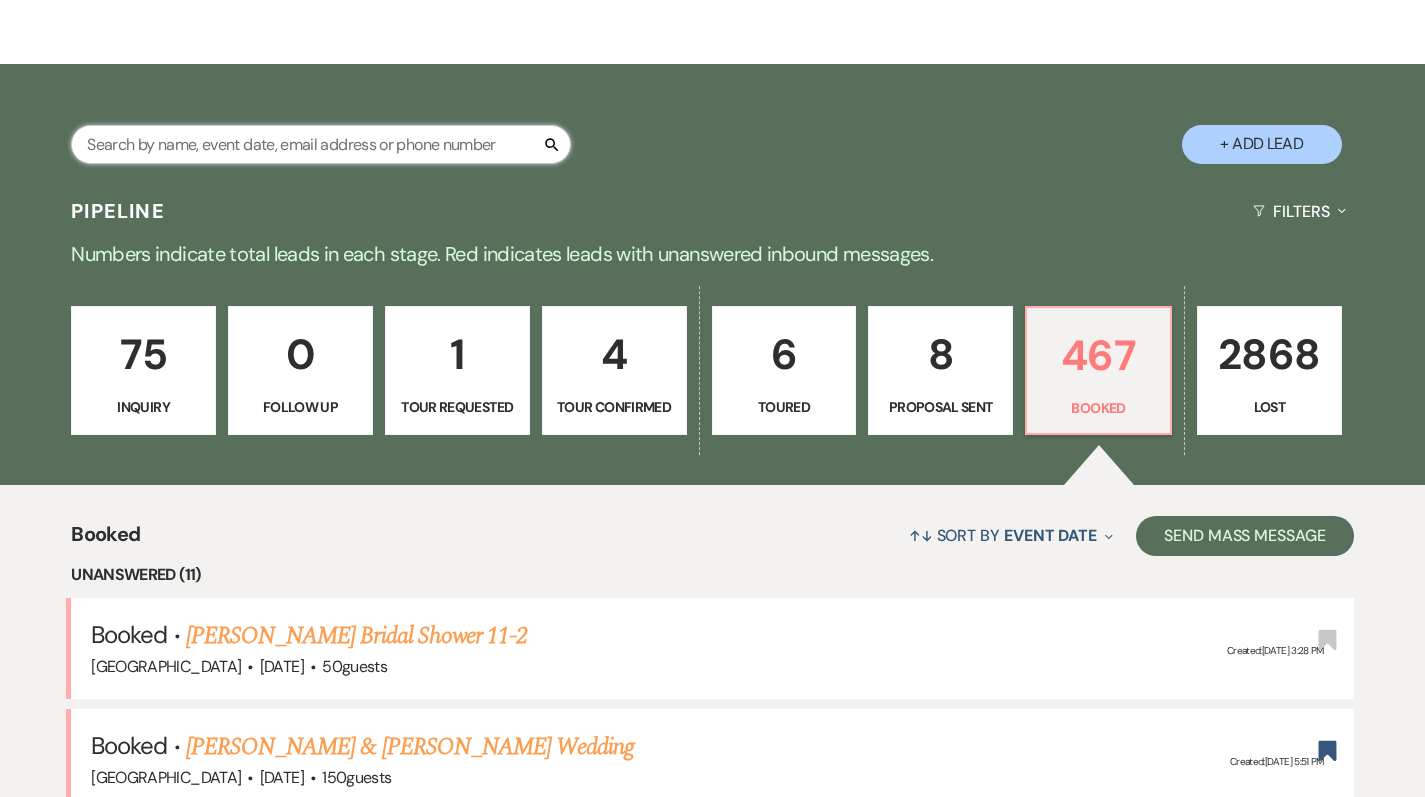 click at bounding box center (321, 144) 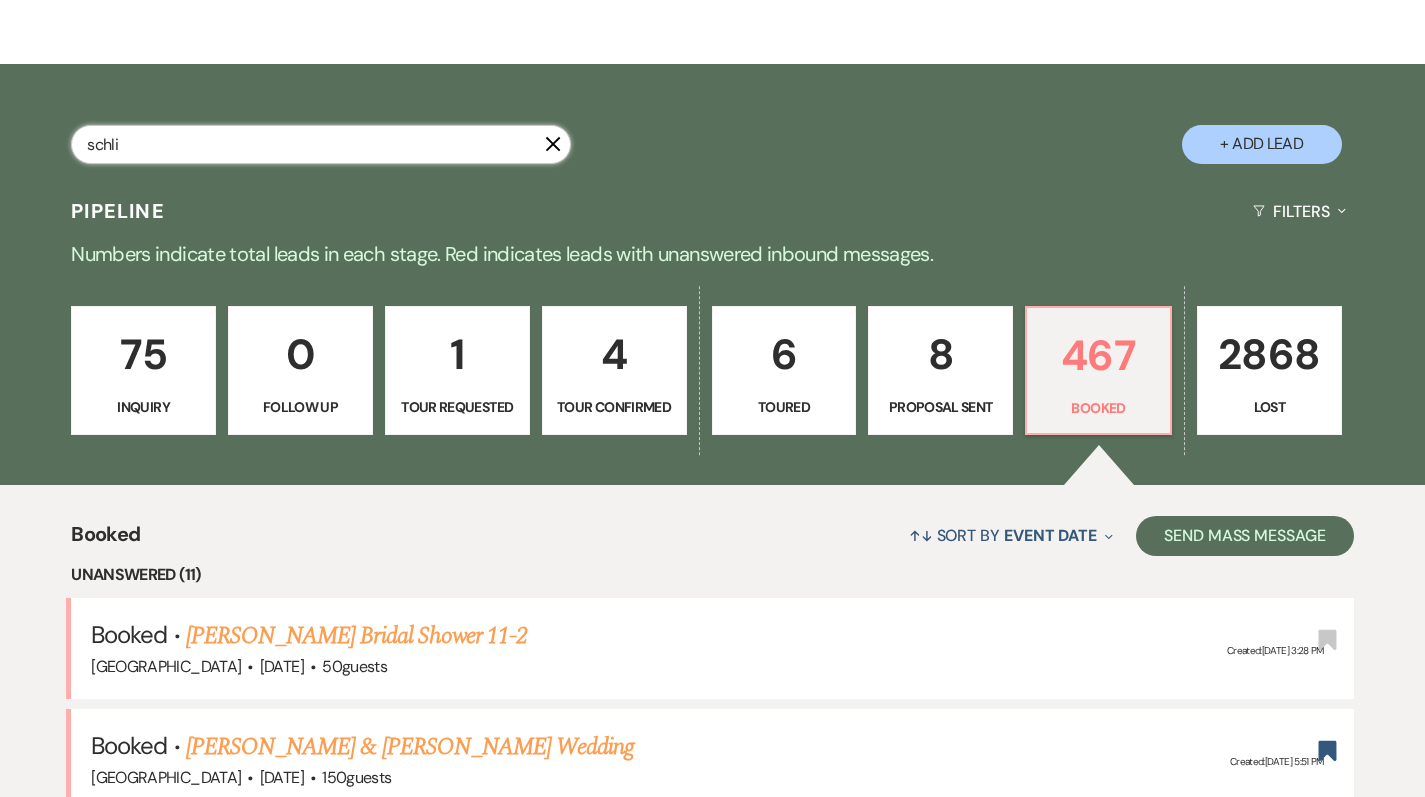 type on "schli" 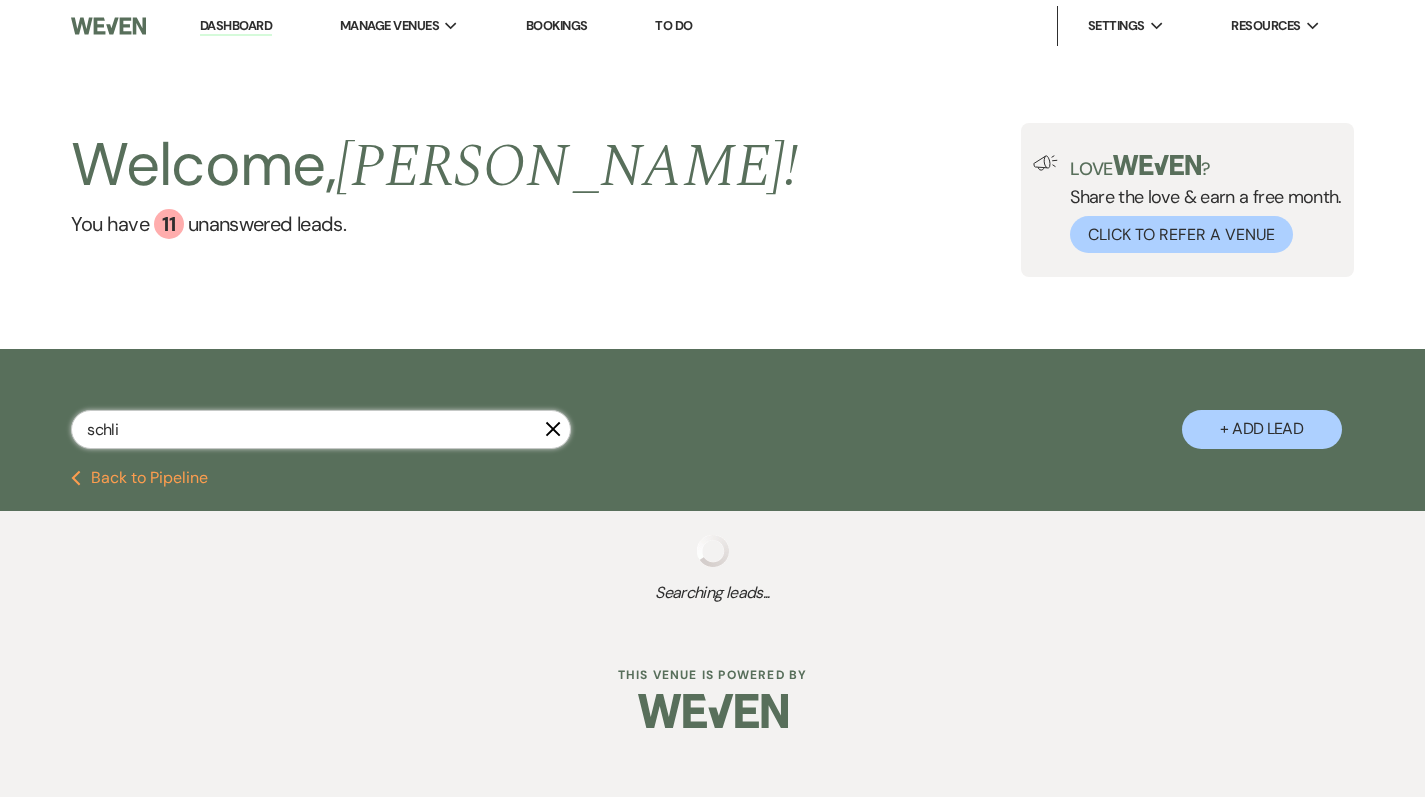 scroll, scrollTop: 0, scrollLeft: 0, axis: both 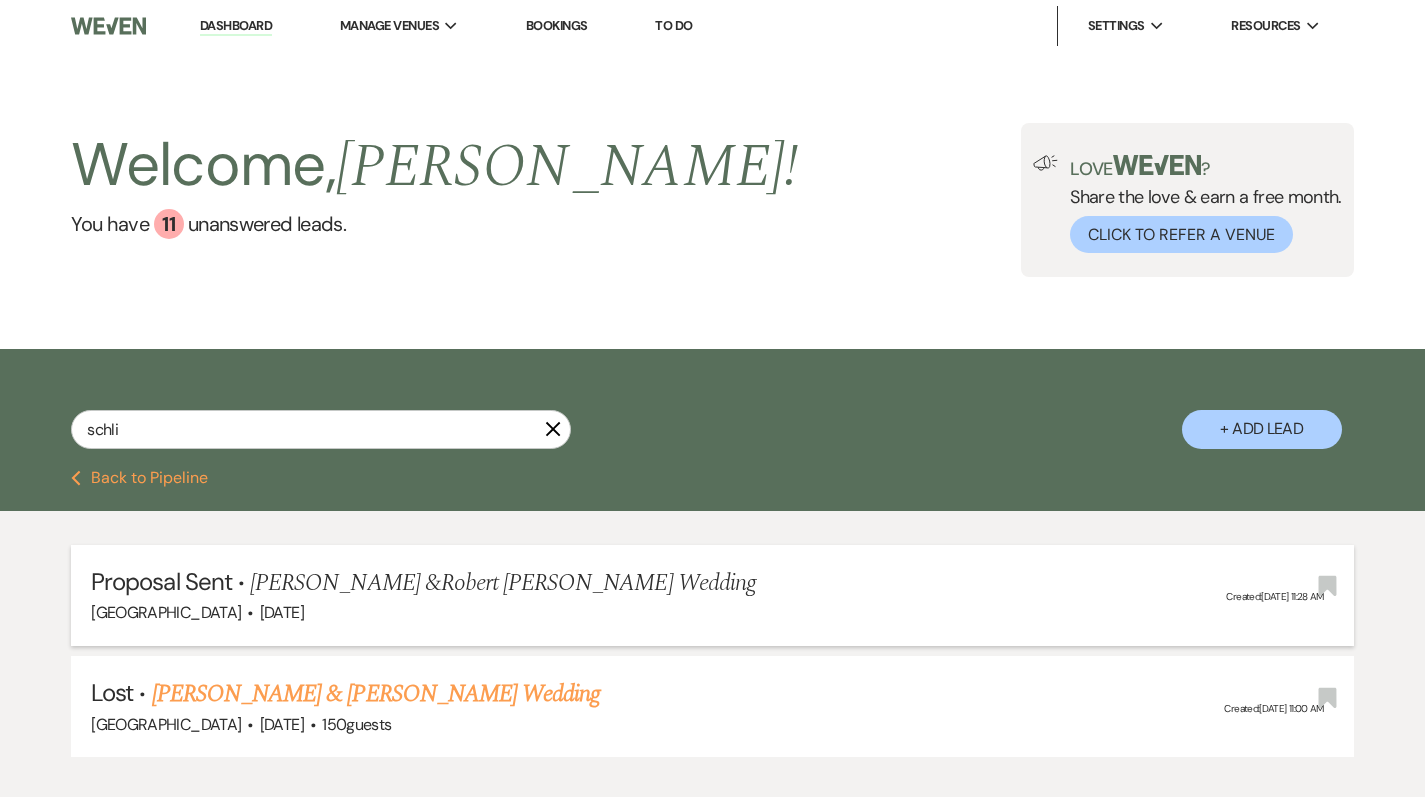 drag, startPoint x: 251, startPoint y: 576, endPoint x: 691, endPoint y: 567, distance: 440.09204 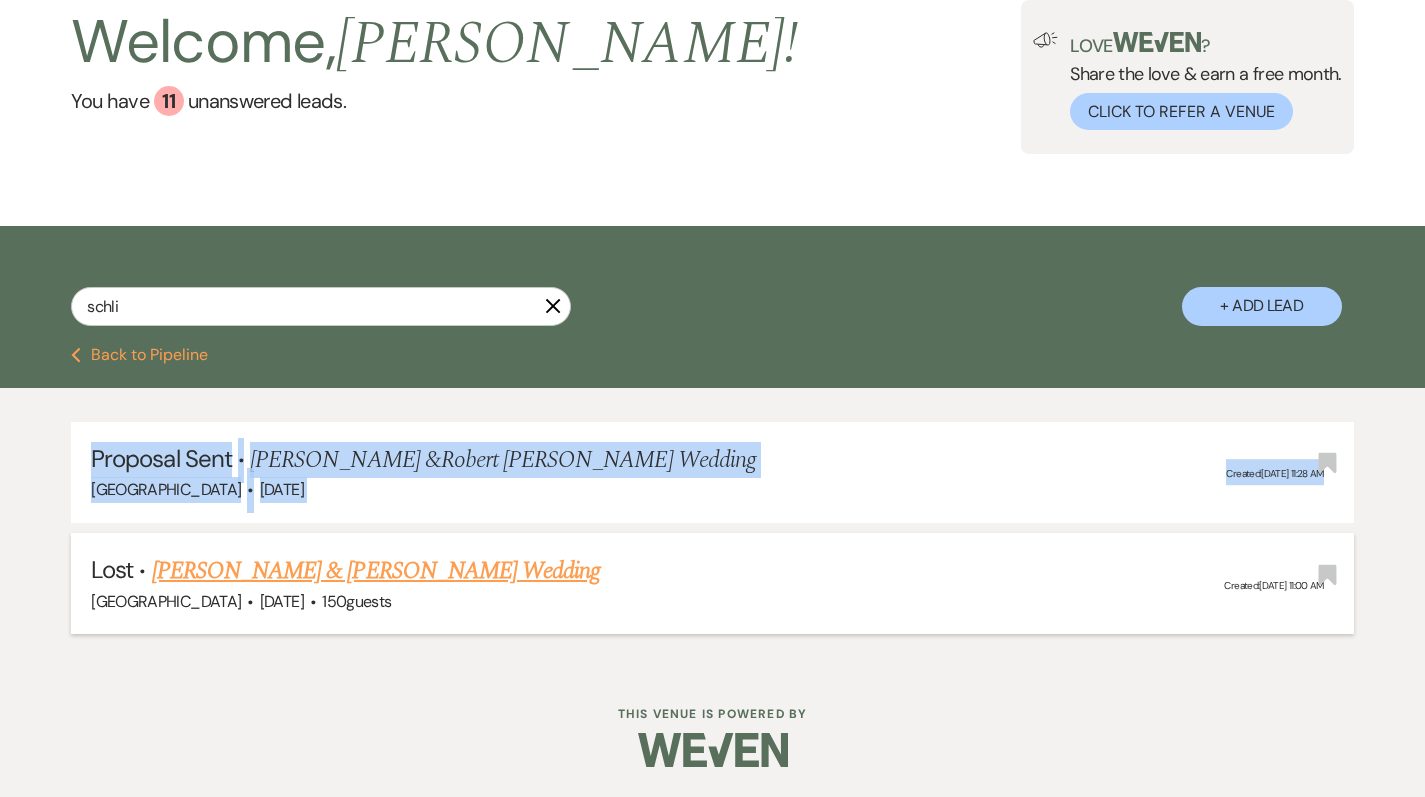 drag, startPoint x: 87, startPoint y: 456, endPoint x: 354, endPoint y: 533, distance: 277.88126 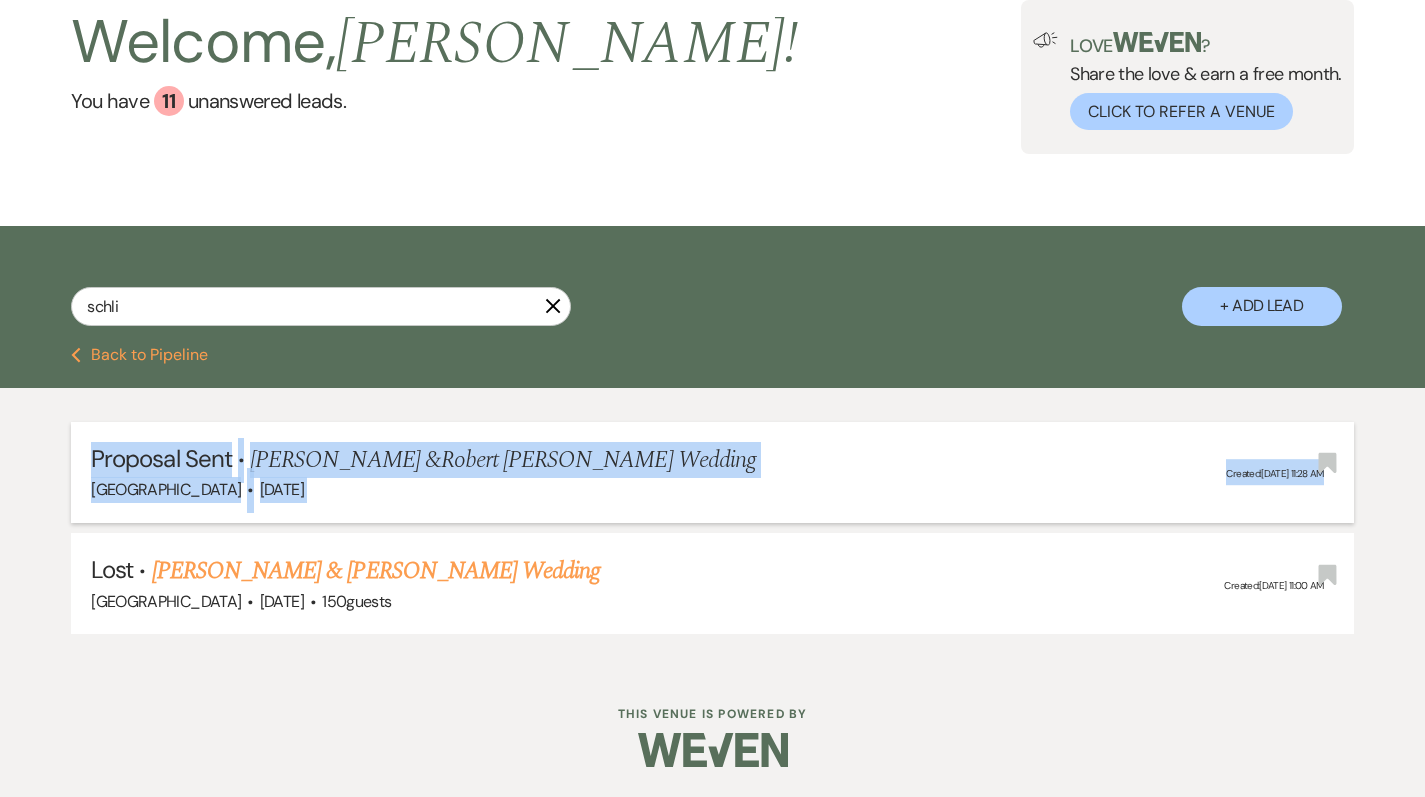 click on "Strawberry Manor · Dec 20, 2025" at bounding box center (712, 490) 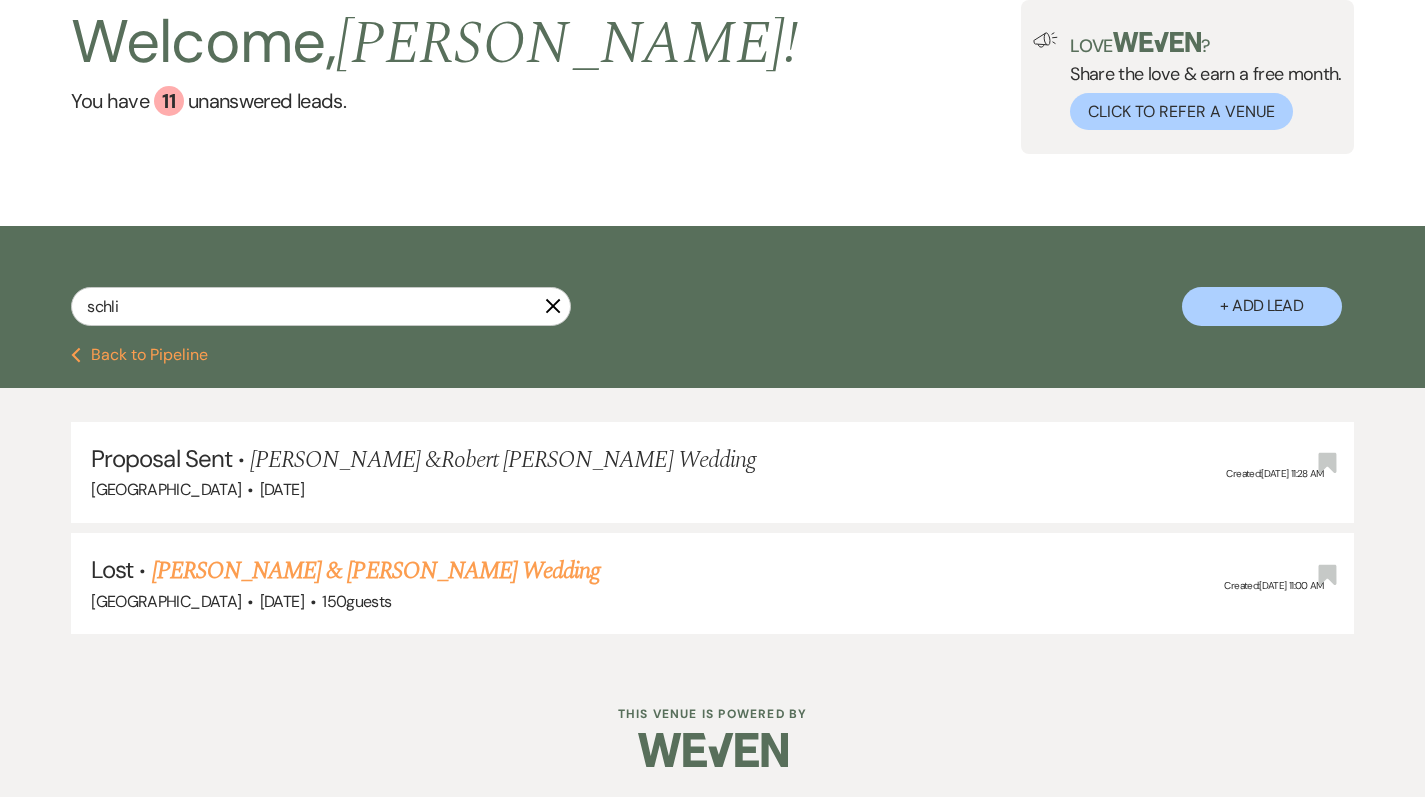 drag, startPoint x: 352, startPoint y: 498, endPoint x: 38, endPoint y: 445, distance: 318.44153 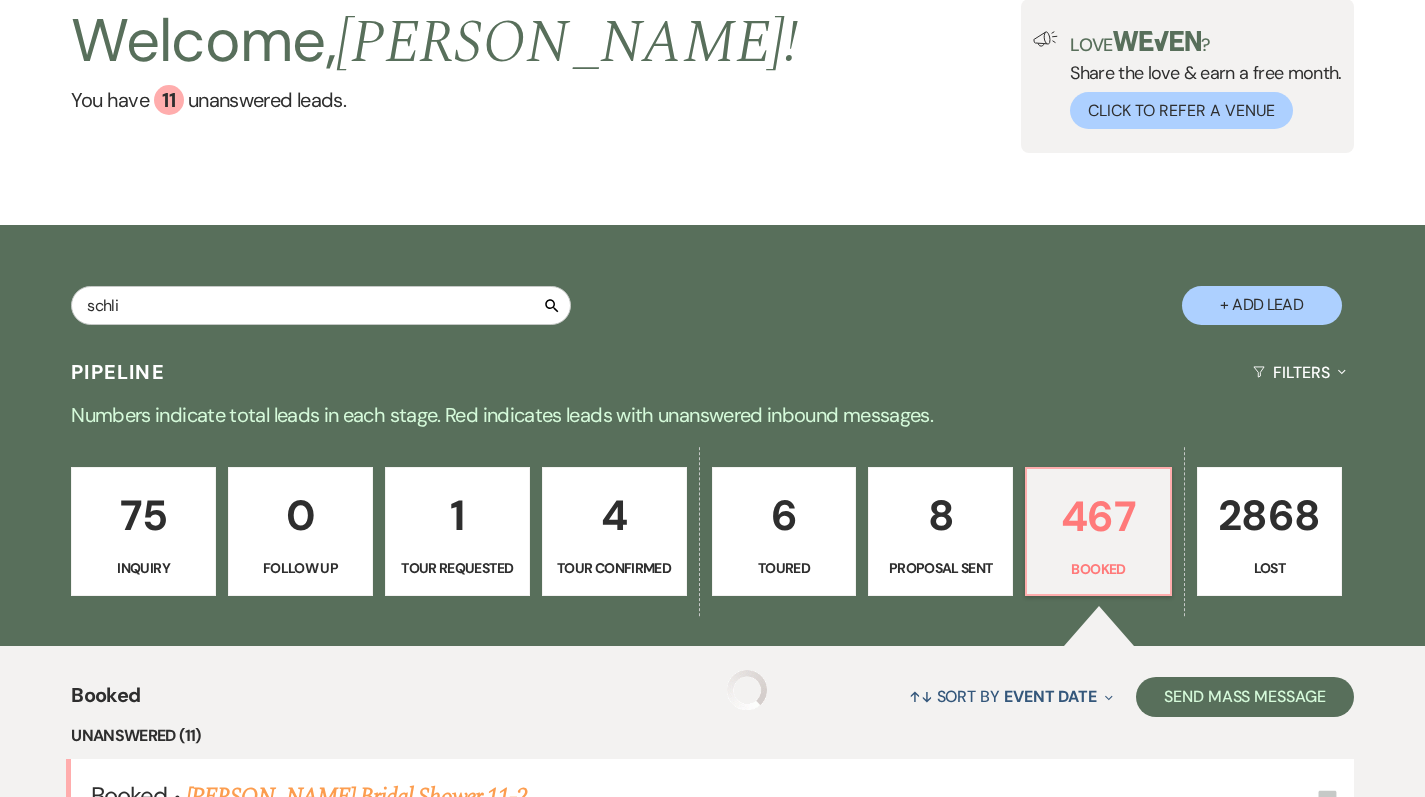 type 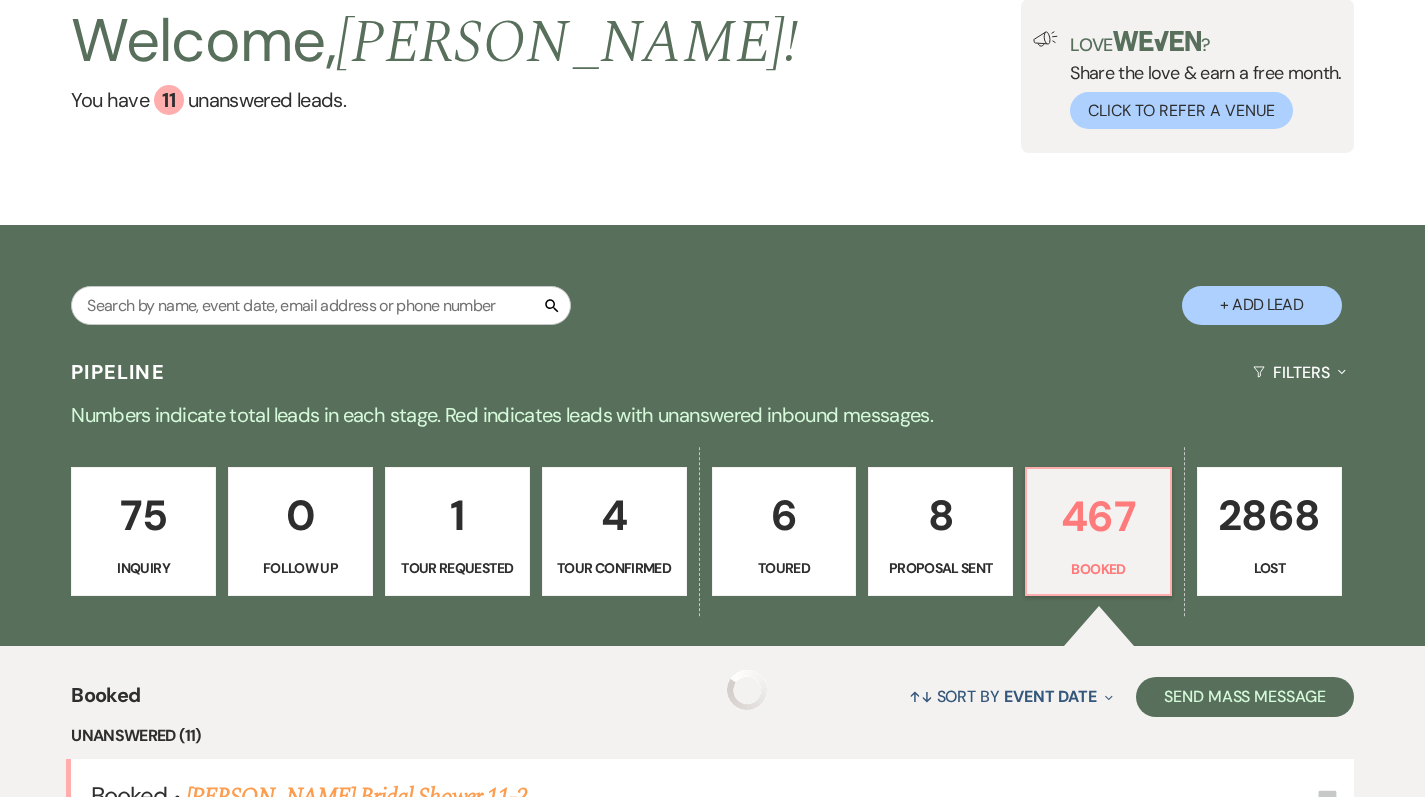 scroll, scrollTop: 285, scrollLeft: 0, axis: vertical 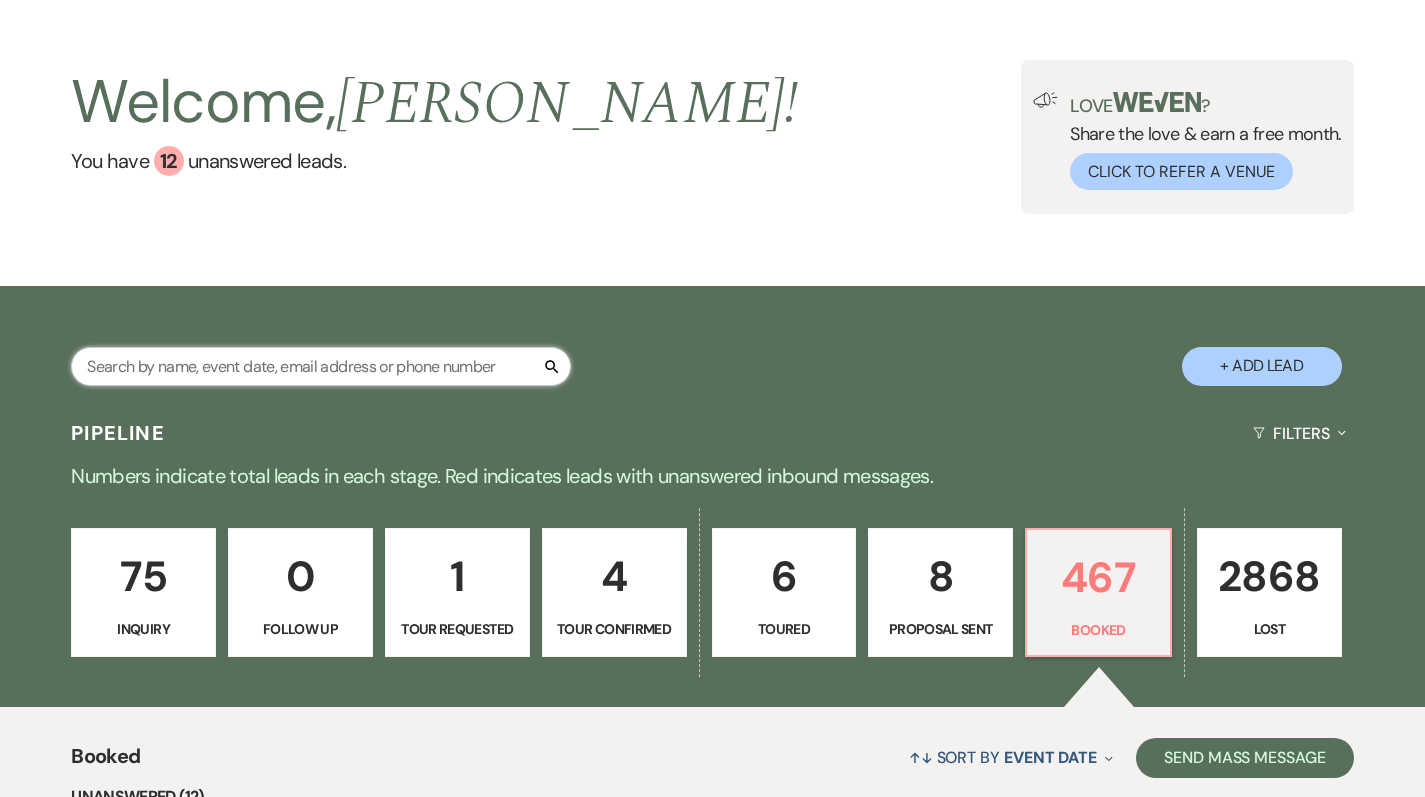 click at bounding box center [321, 366] 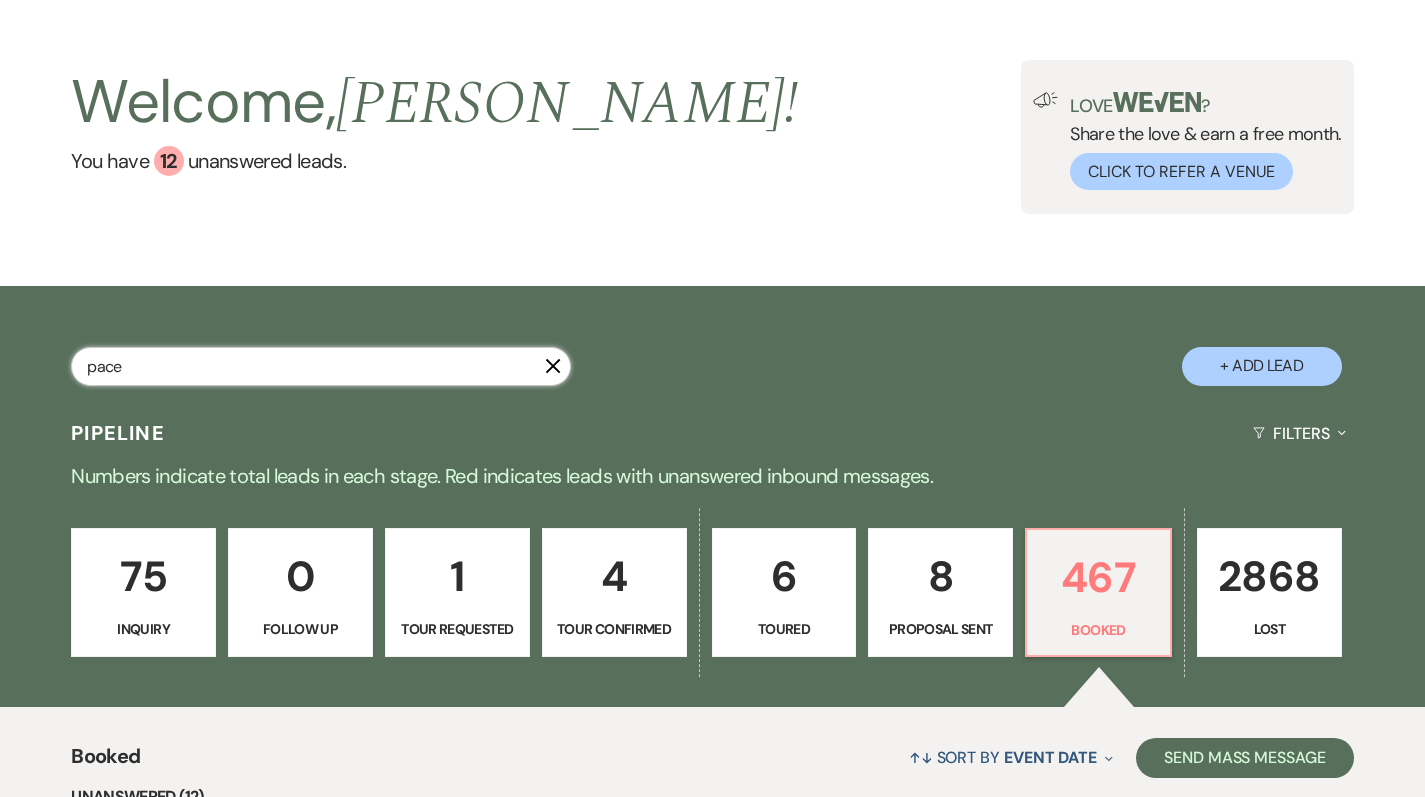 type on "pace" 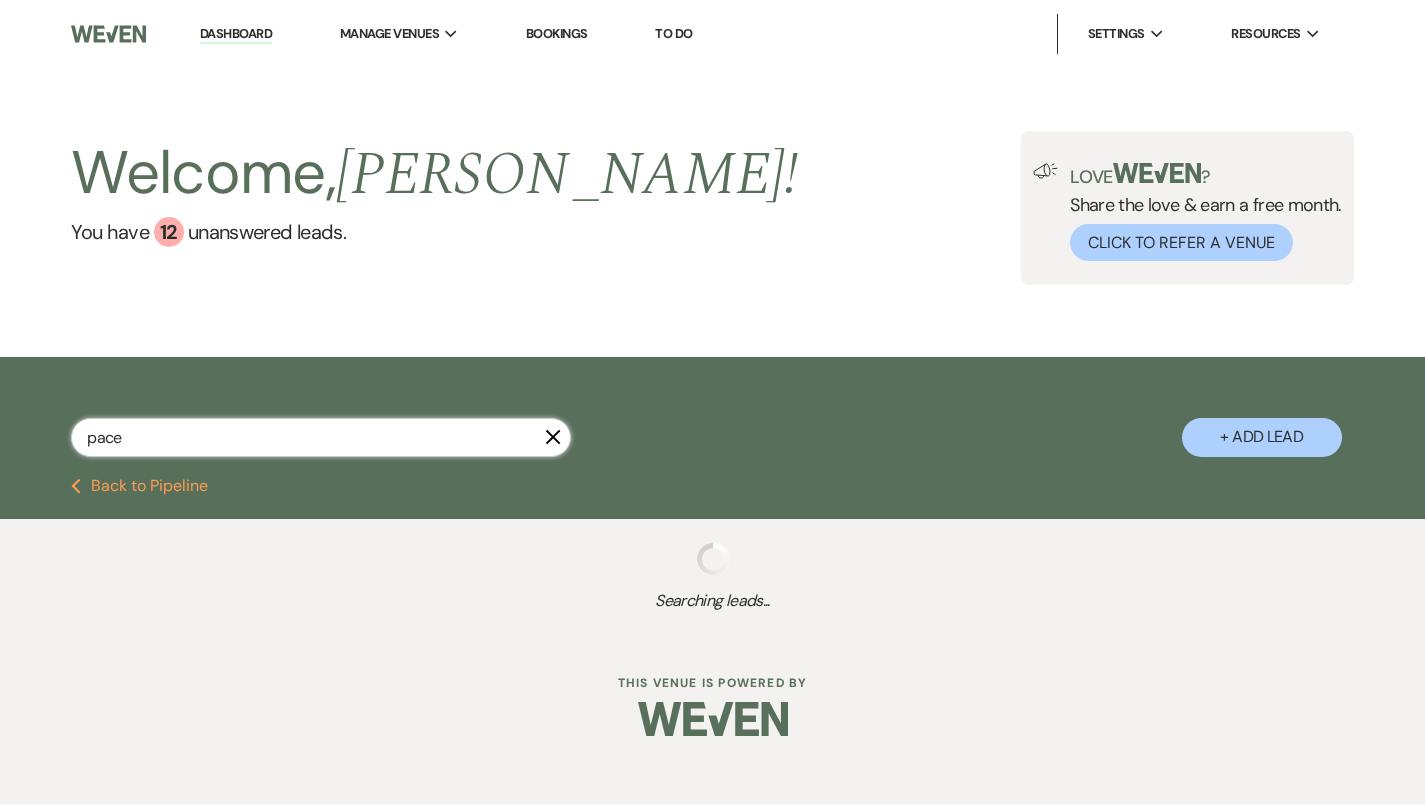 scroll, scrollTop: 0, scrollLeft: 0, axis: both 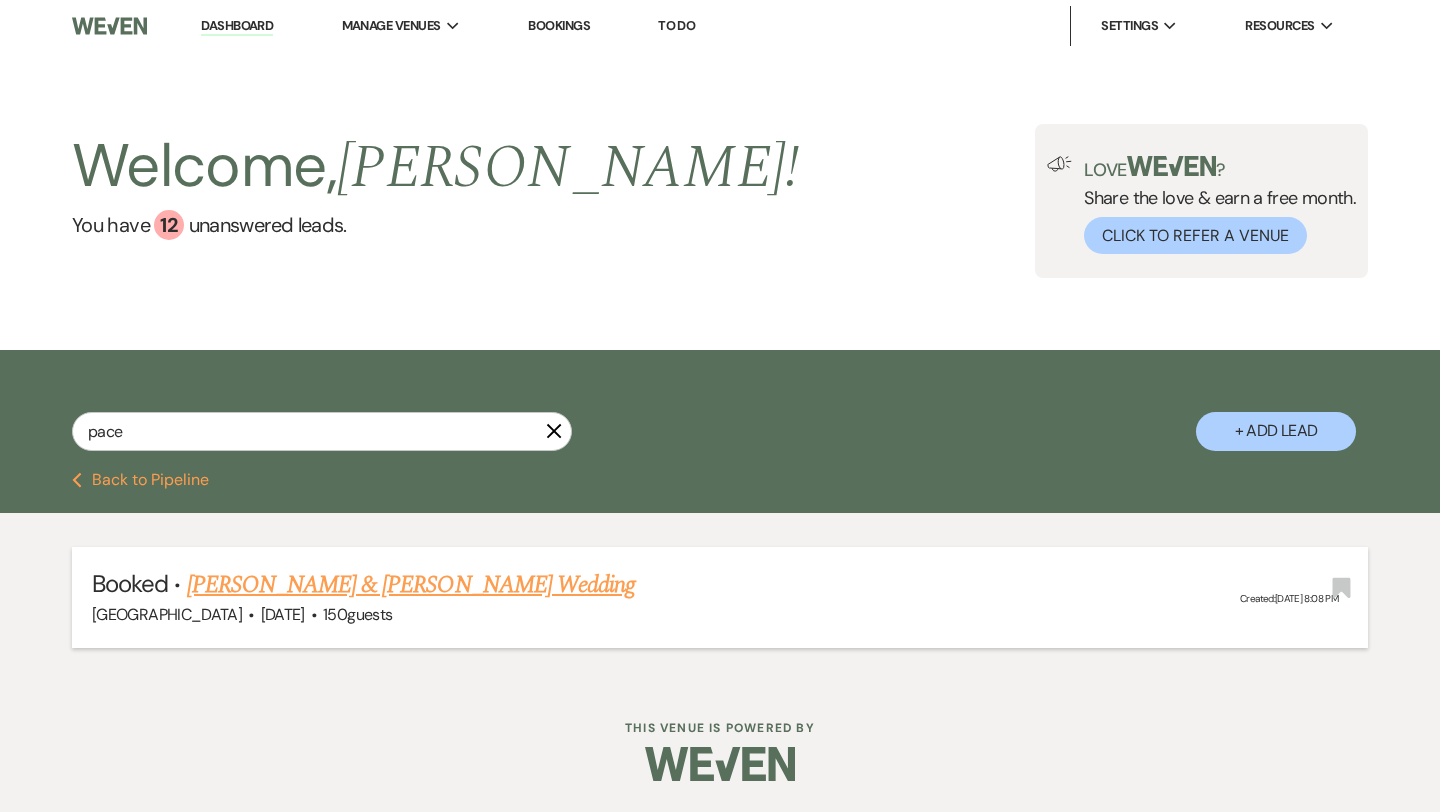 click on "[PERSON_NAME] & [PERSON_NAME] Wedding" at bounding box center (411, 585) 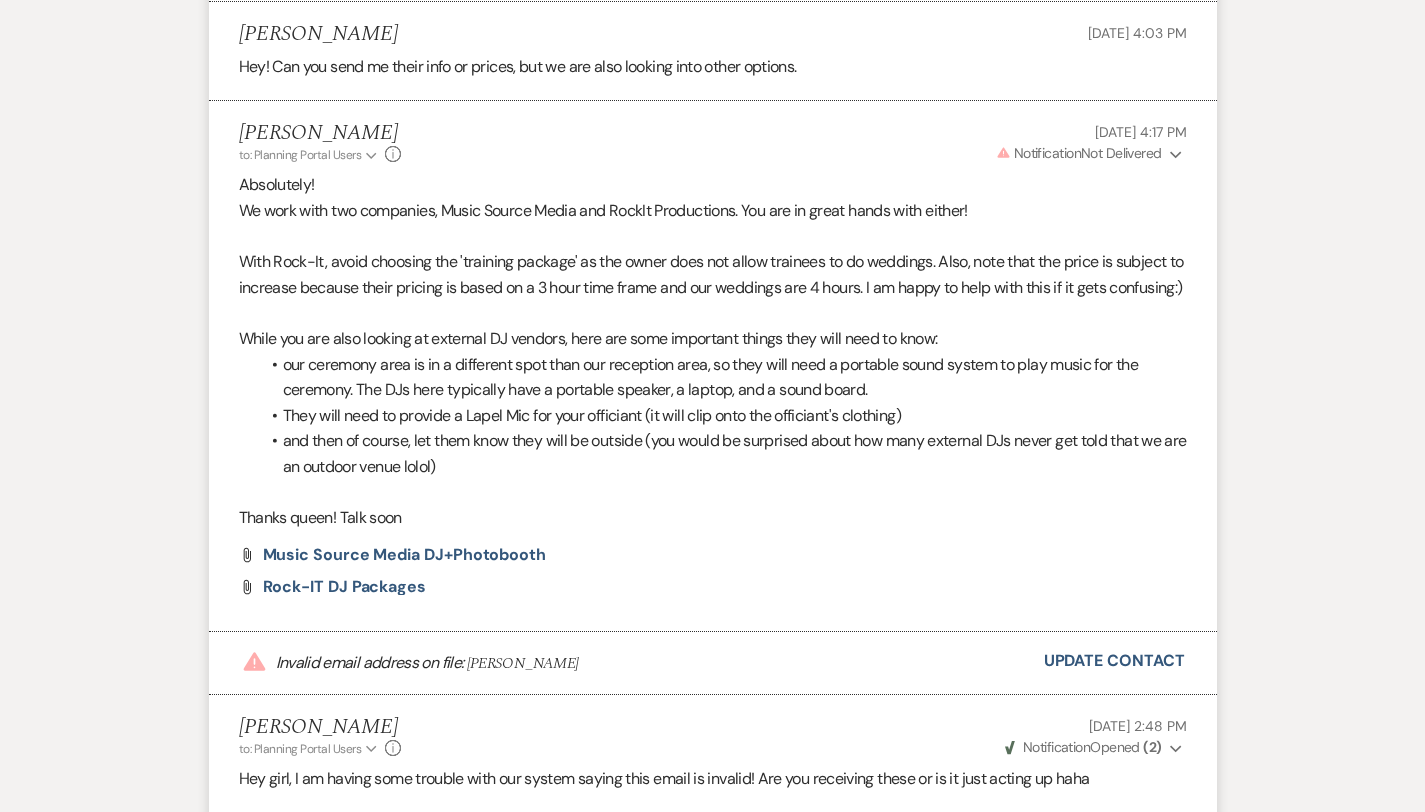 scroll, scrollTop: 2148, scrollLeft: 0, axis: vertical 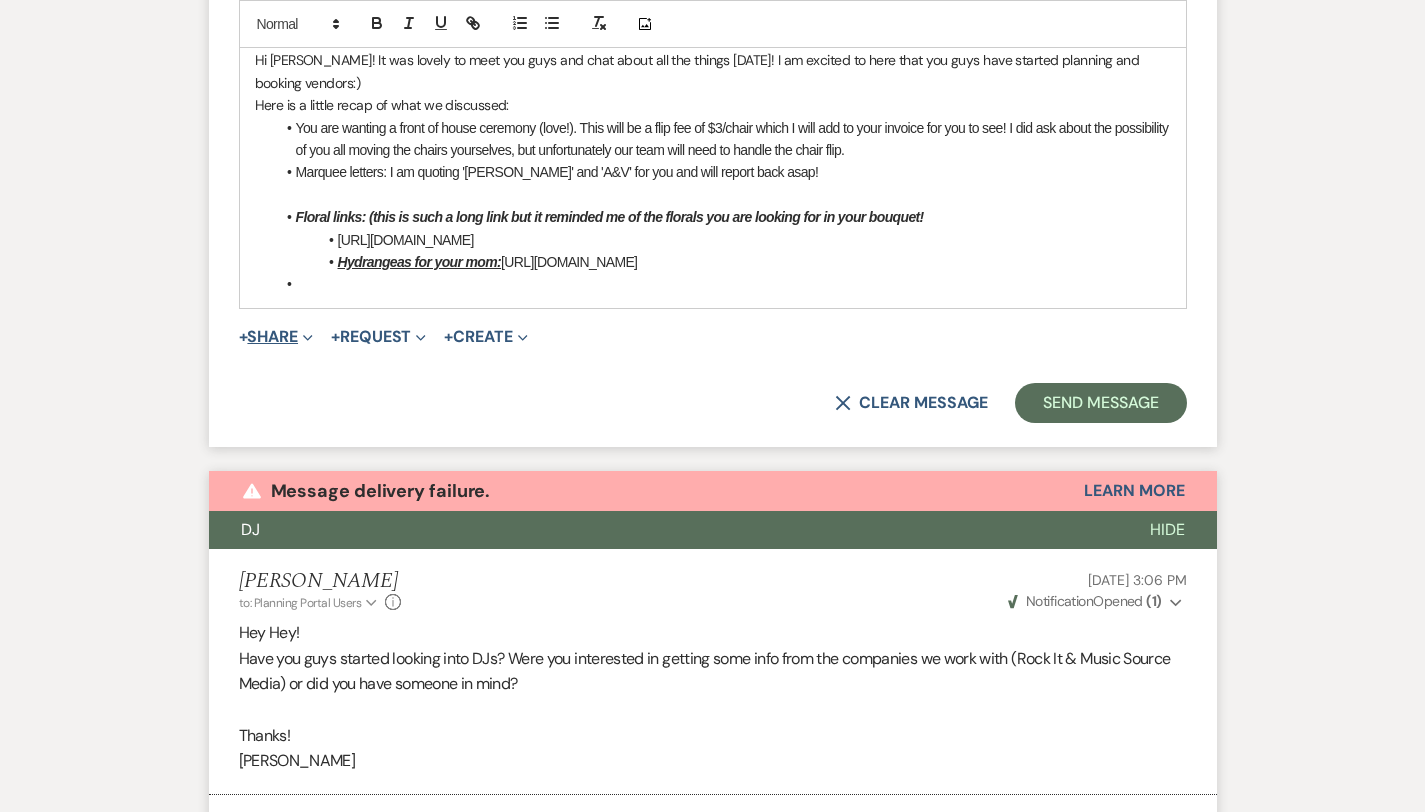 click on "+" at bounding box center [243, 337] 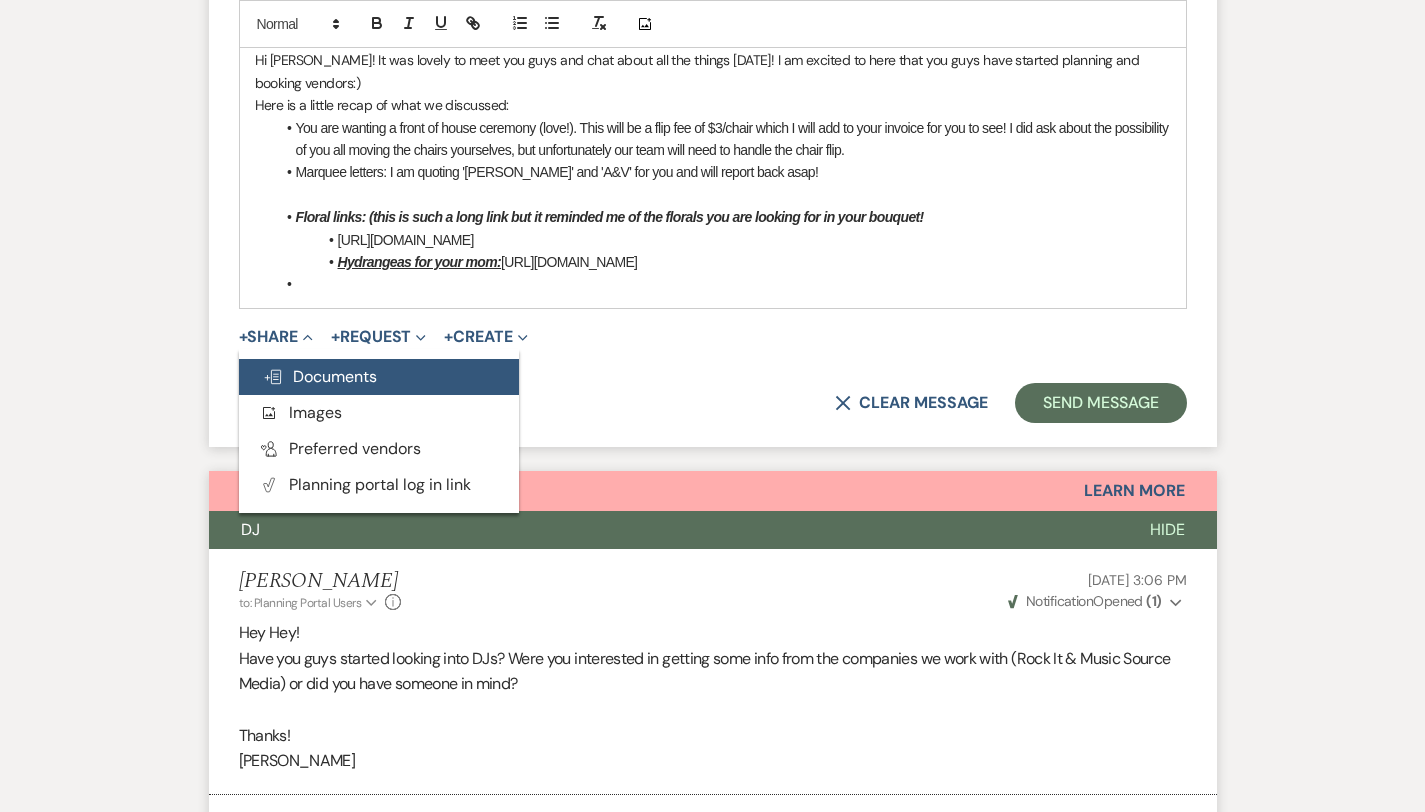 click on "Doc Upload Documents" at bounding box center (320, 376) 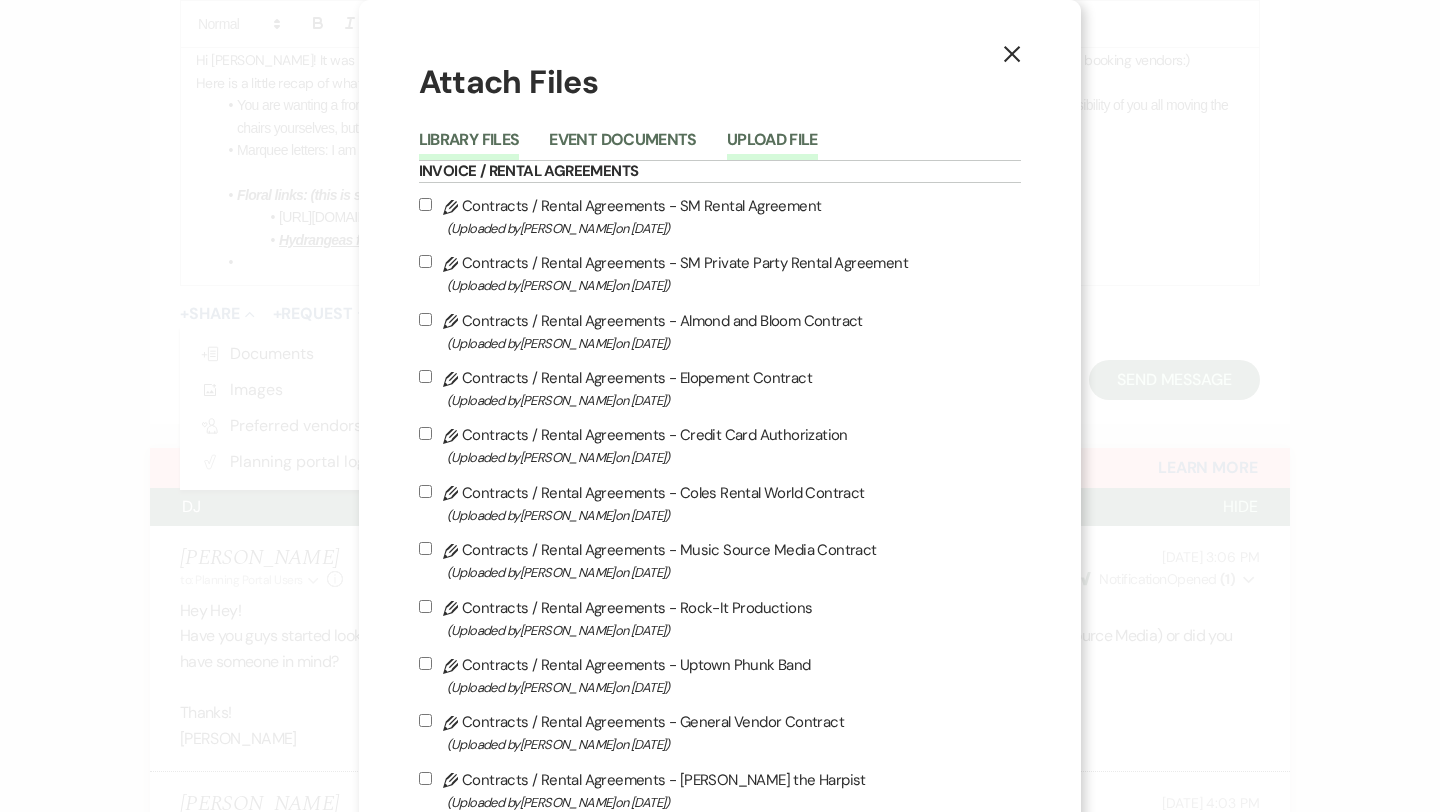 click on "Upload File" at bounding box center [772, 146] 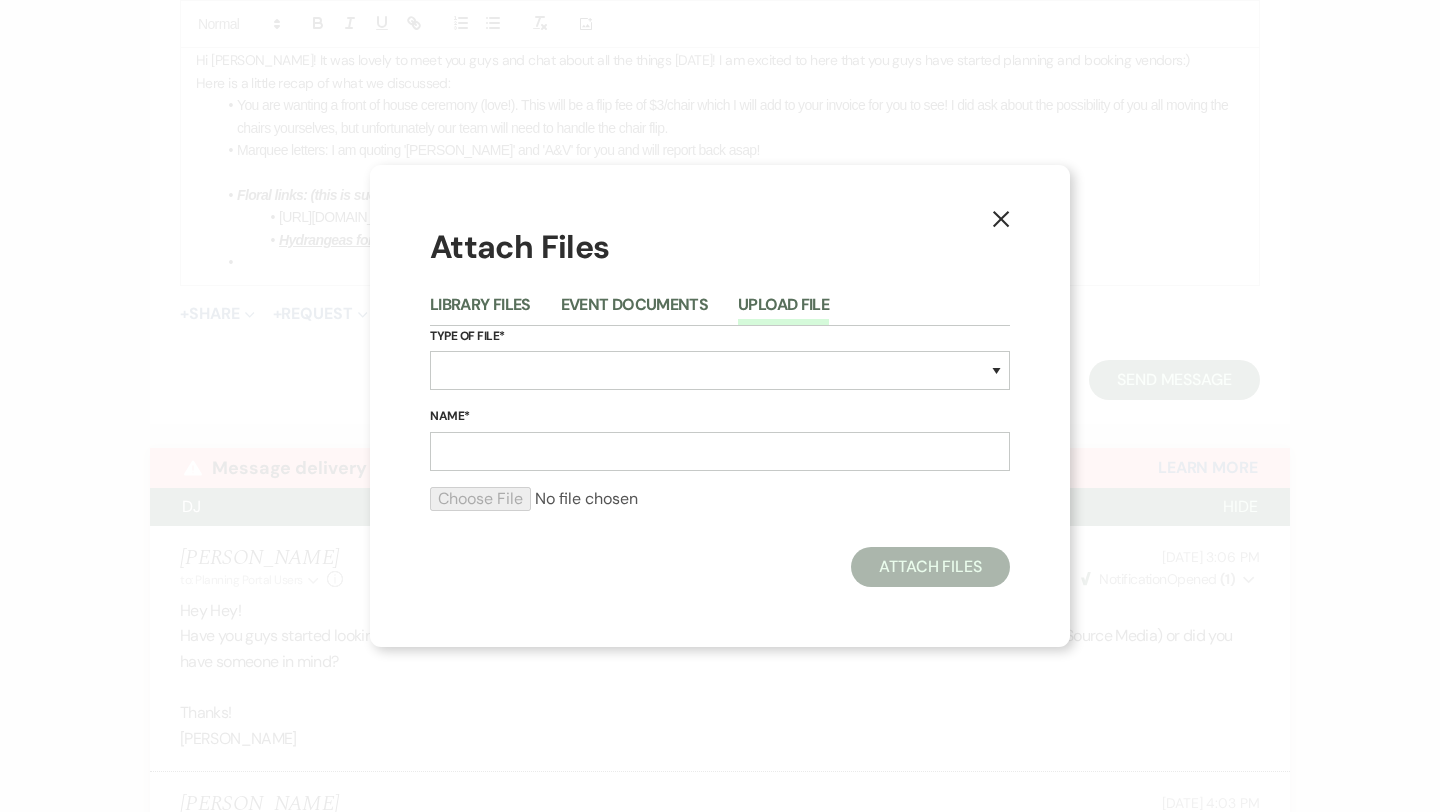 click on "Type of File*" at bounding box center (720, 337) 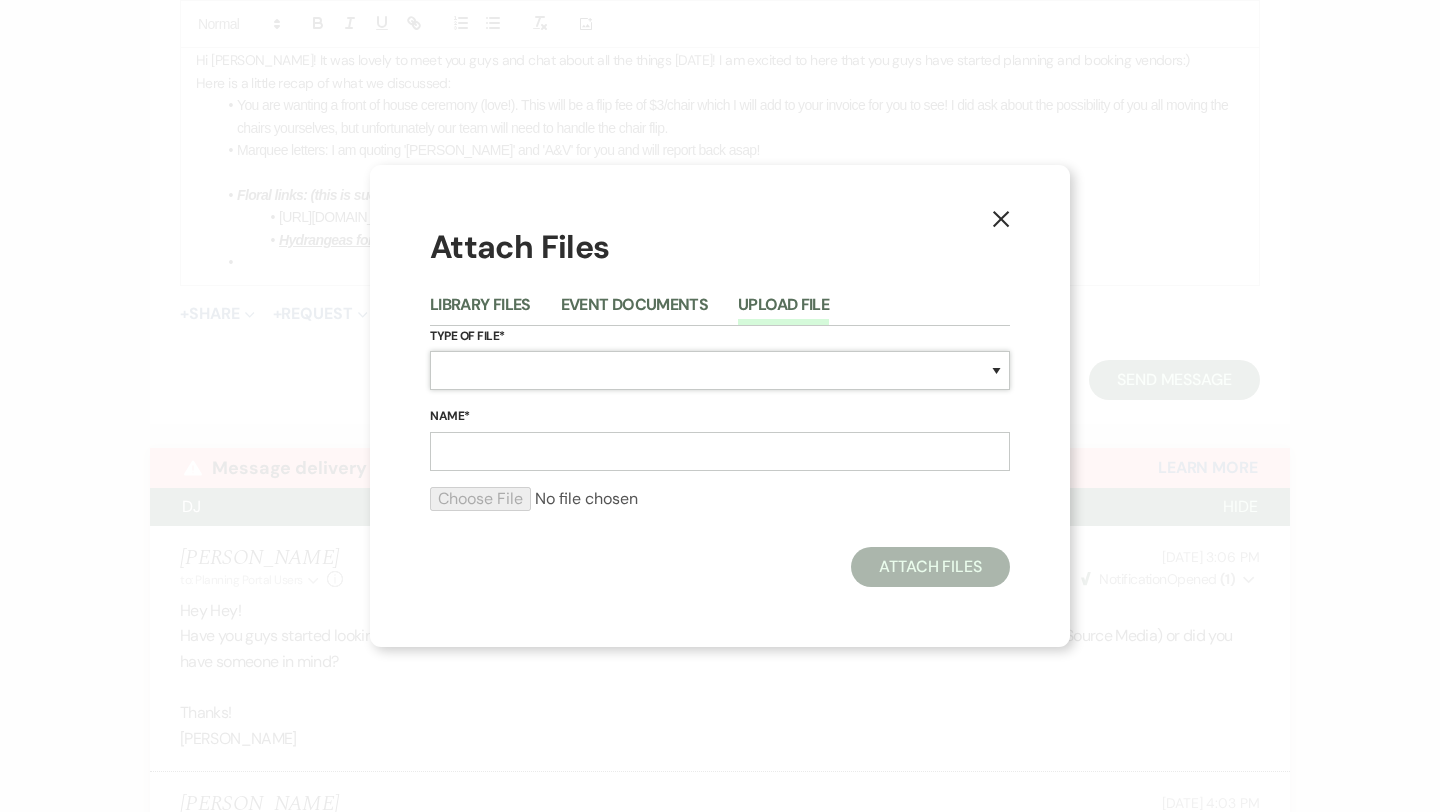 click on "Special Event Insurance Vendor Certificate of Insurance Contracts / Rental Agreements Invoices Receipts Event Maps Floor Plans Rain Plan Seating Charts Venue Layout Catering / Alcohol Permit Event Permit Fire Permit Fuel Permit Generator Permit Tent Permit Venue Permit Other Permit Inventory  Promotional Sample Venue Beverage Ceremony Event Finalize + Share Guests Lodging Menu Vendors Venue Beverage Brochure Menu Packages Product Specifications Quotes Beverage Event and Ceremony Details Finalize & Share Guests Lodging Menu Vendors Venue Event Timeline Family / Wedding Party Timeline Food and Beverage Timeline MC / DJ / Band Timeline Master Timeline Photography Timeline Set-Up / Clean-Up Vendor Timeline Bartender Safe Serve / TiPS Certification Vendor Certification Vendor License Other" at bounding box center [720, 370] 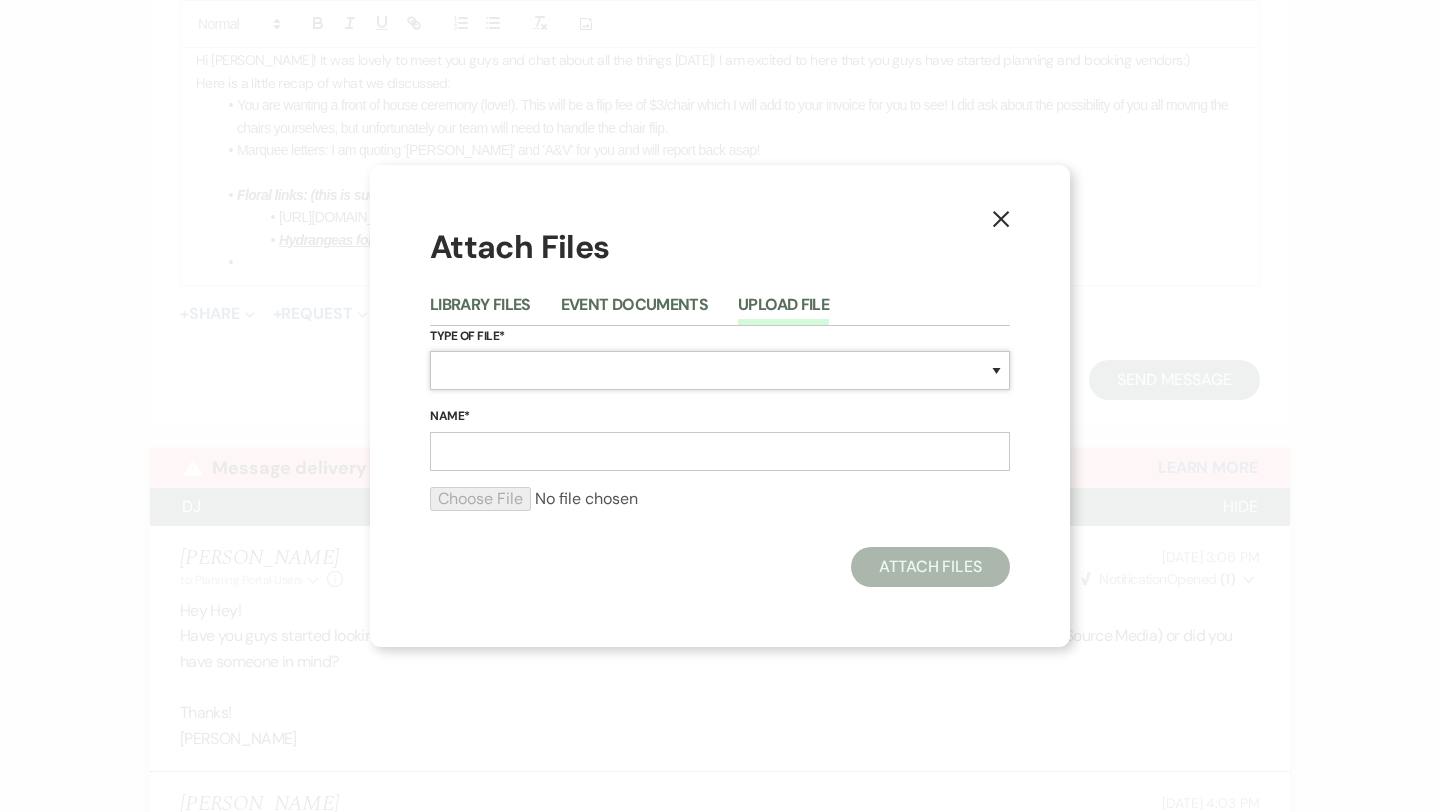 select on "0" 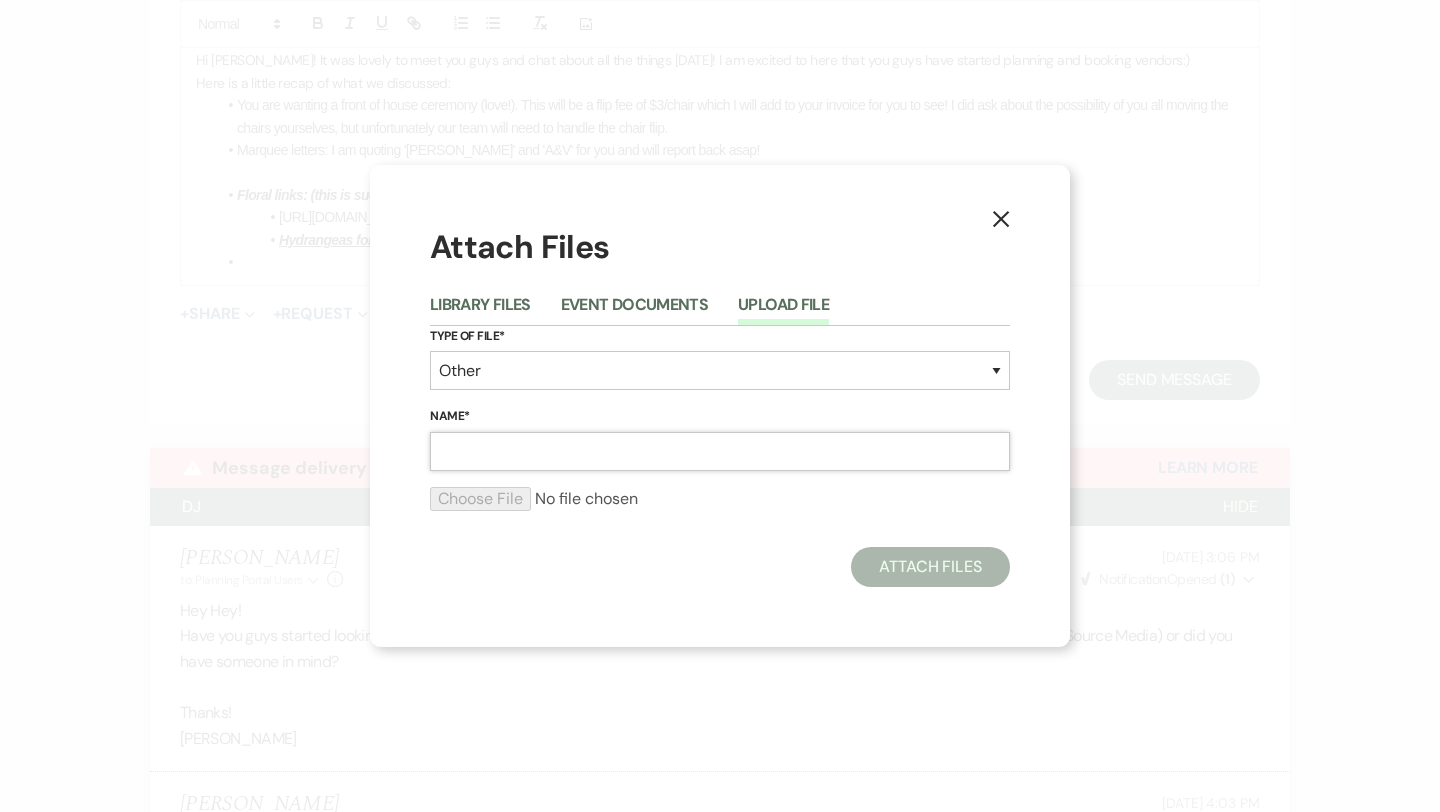 click on "Name*" at bounding box center (720, 451) 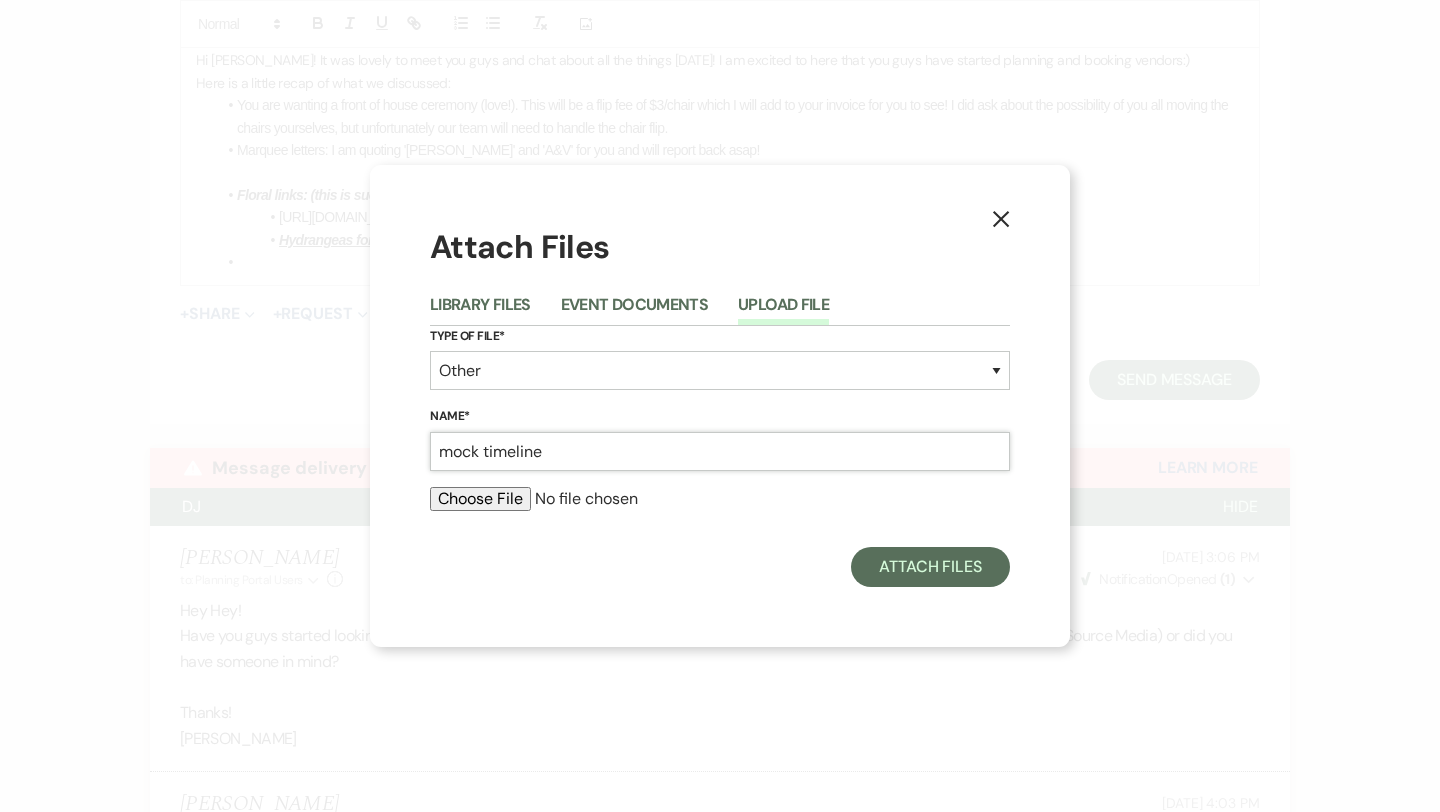 type on "mock timeline" 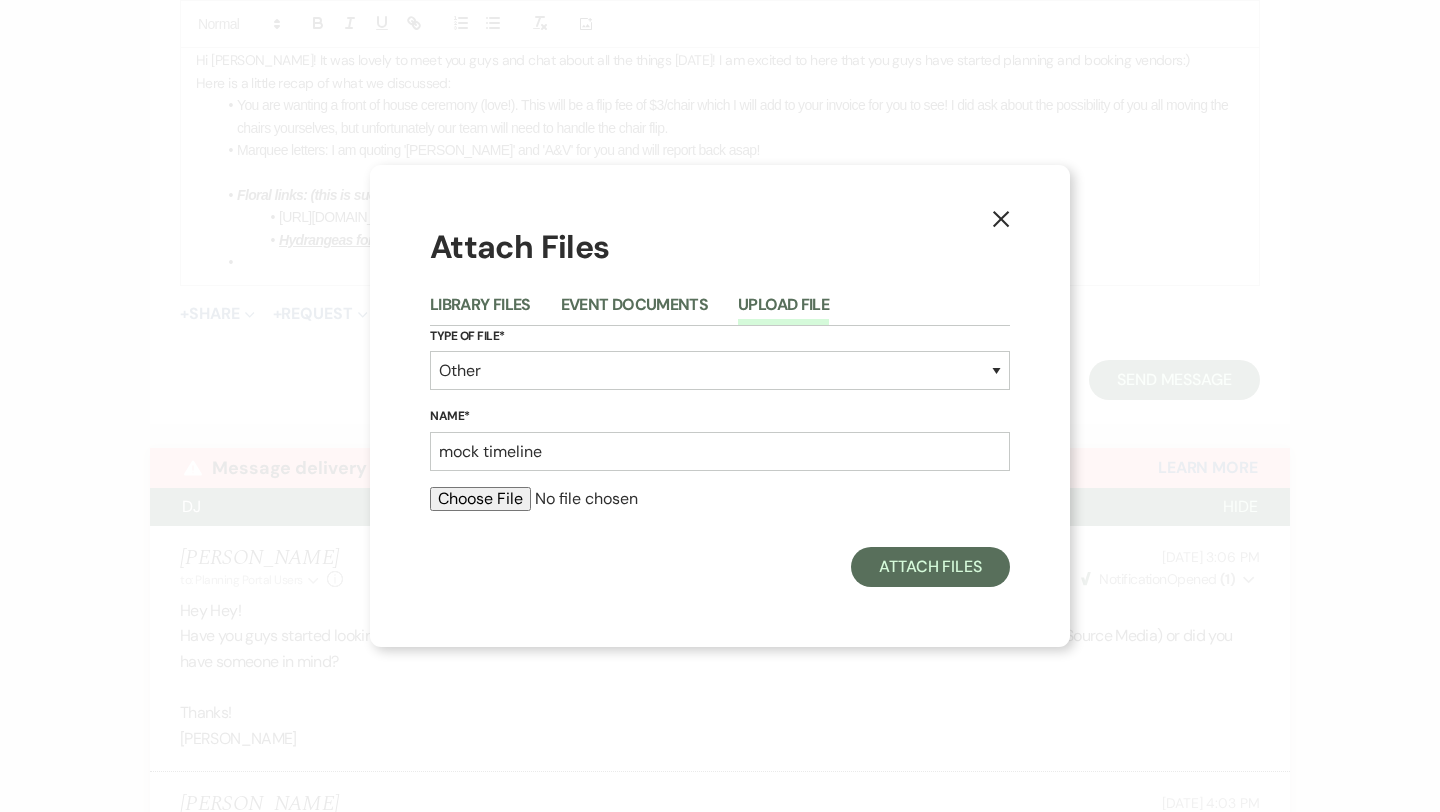 click at bounding box center (720, 499) 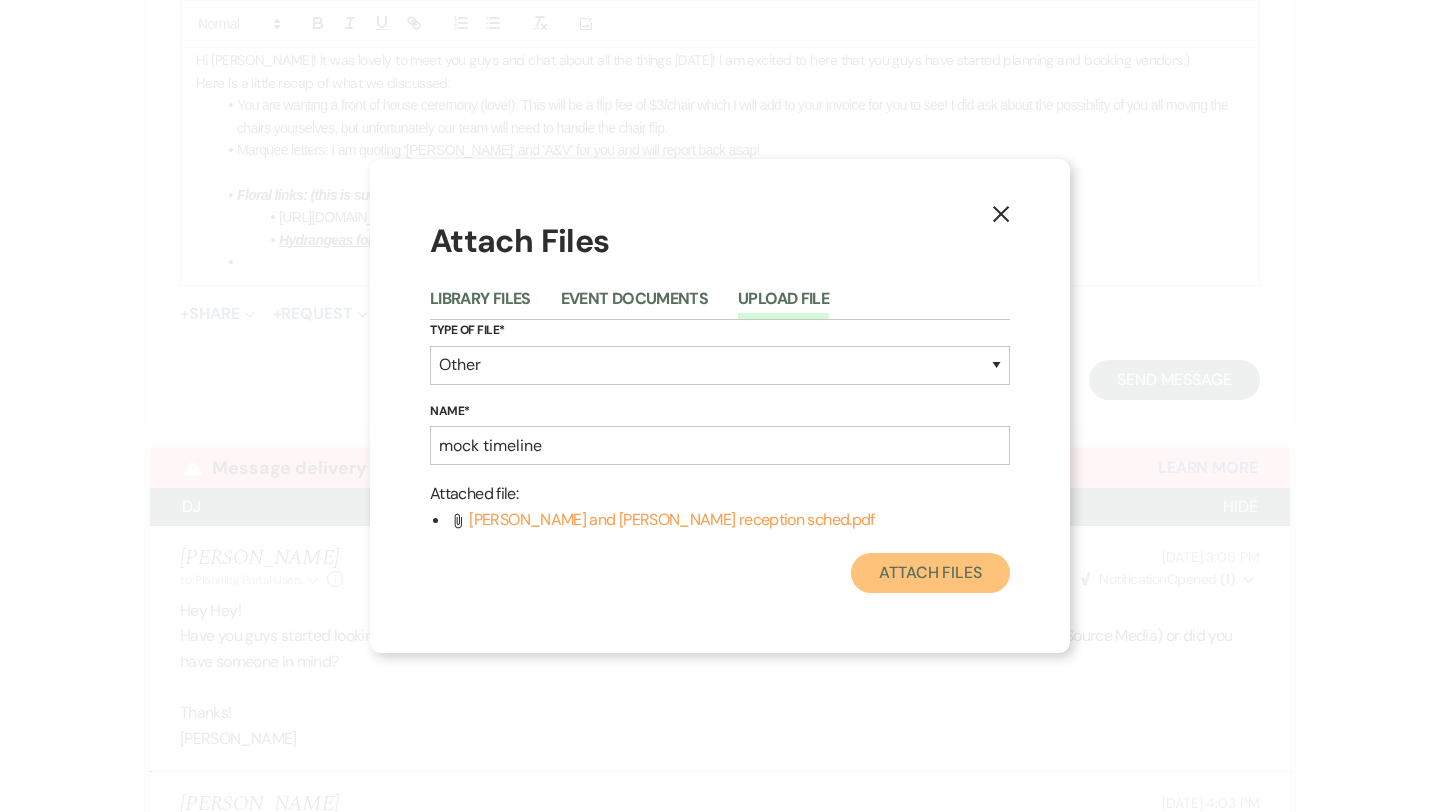 click on "Attach Files" at bounding box center [930, 573] 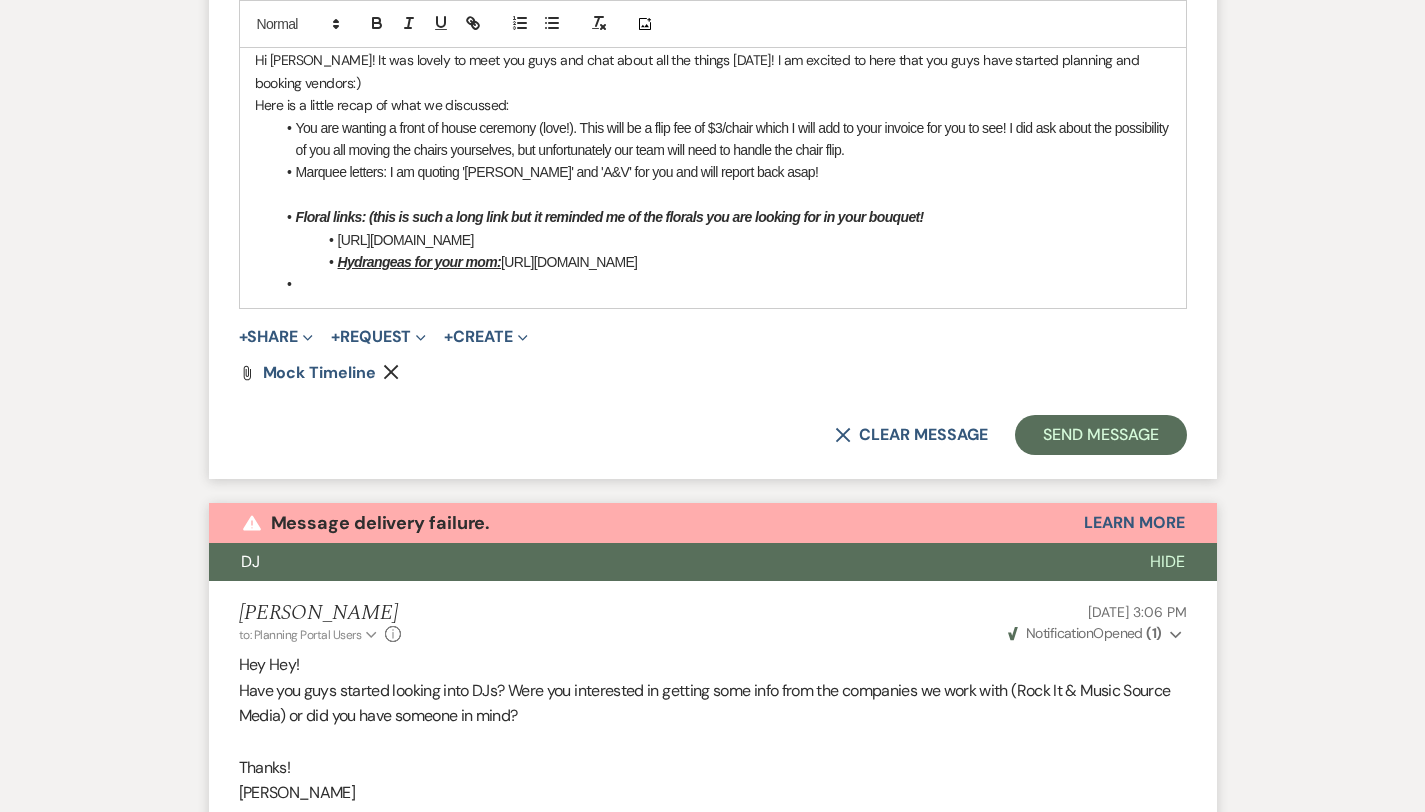 click at bounding box center (723, 284) 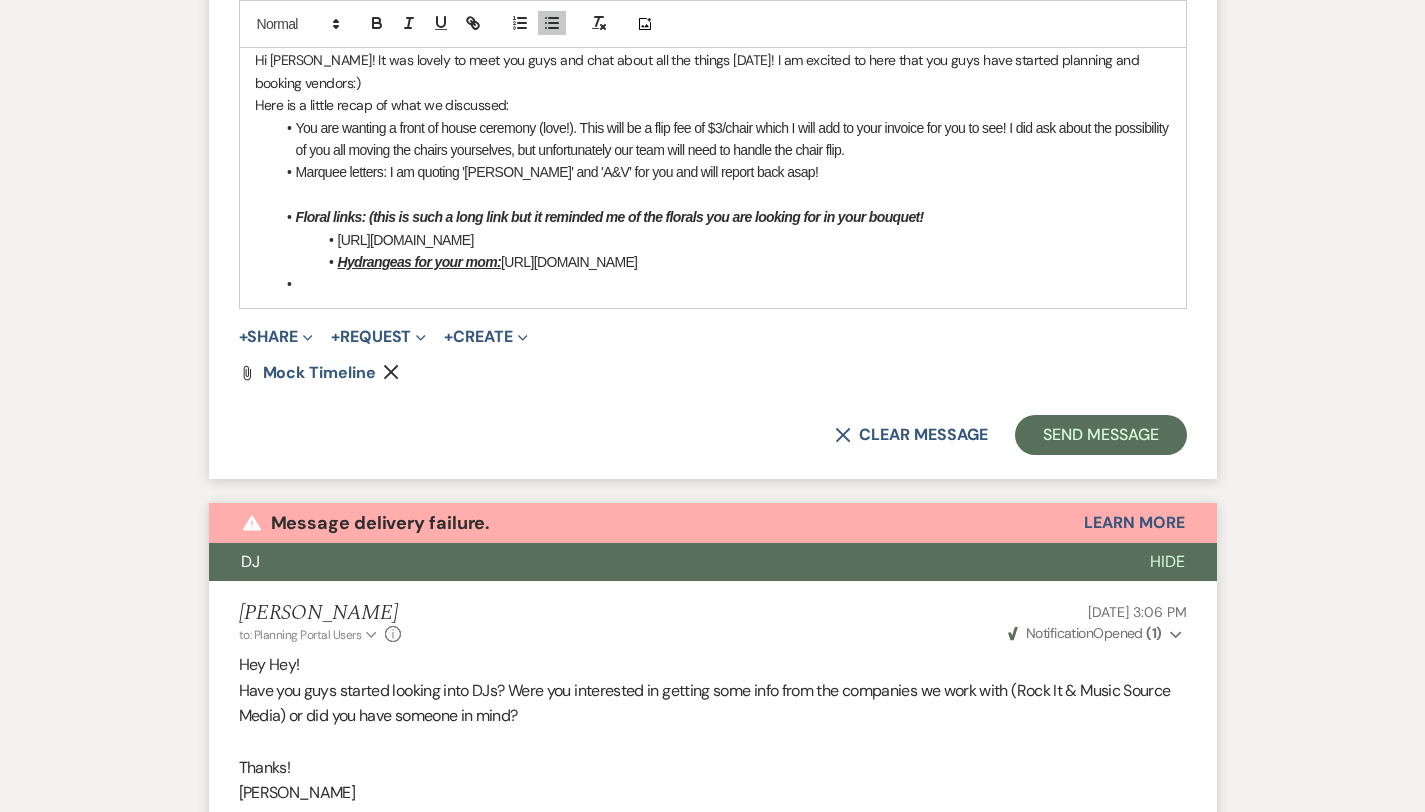 type 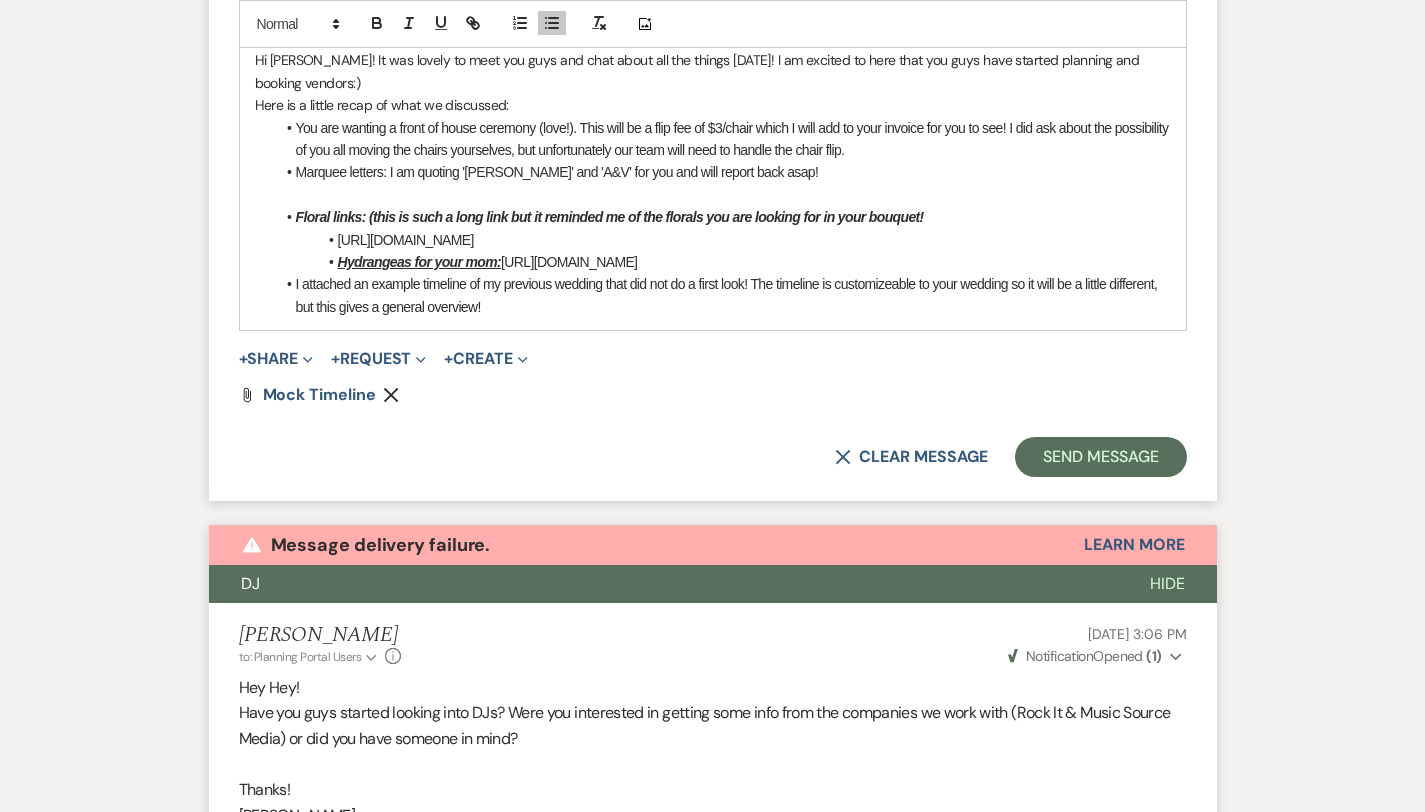 click on "I attached an example timeline of my previous wedding that did not do a first look! The timeline is customizeable to your wedding so it will be a little different, but this gives a general overview!" at bounding box center (723, 295) 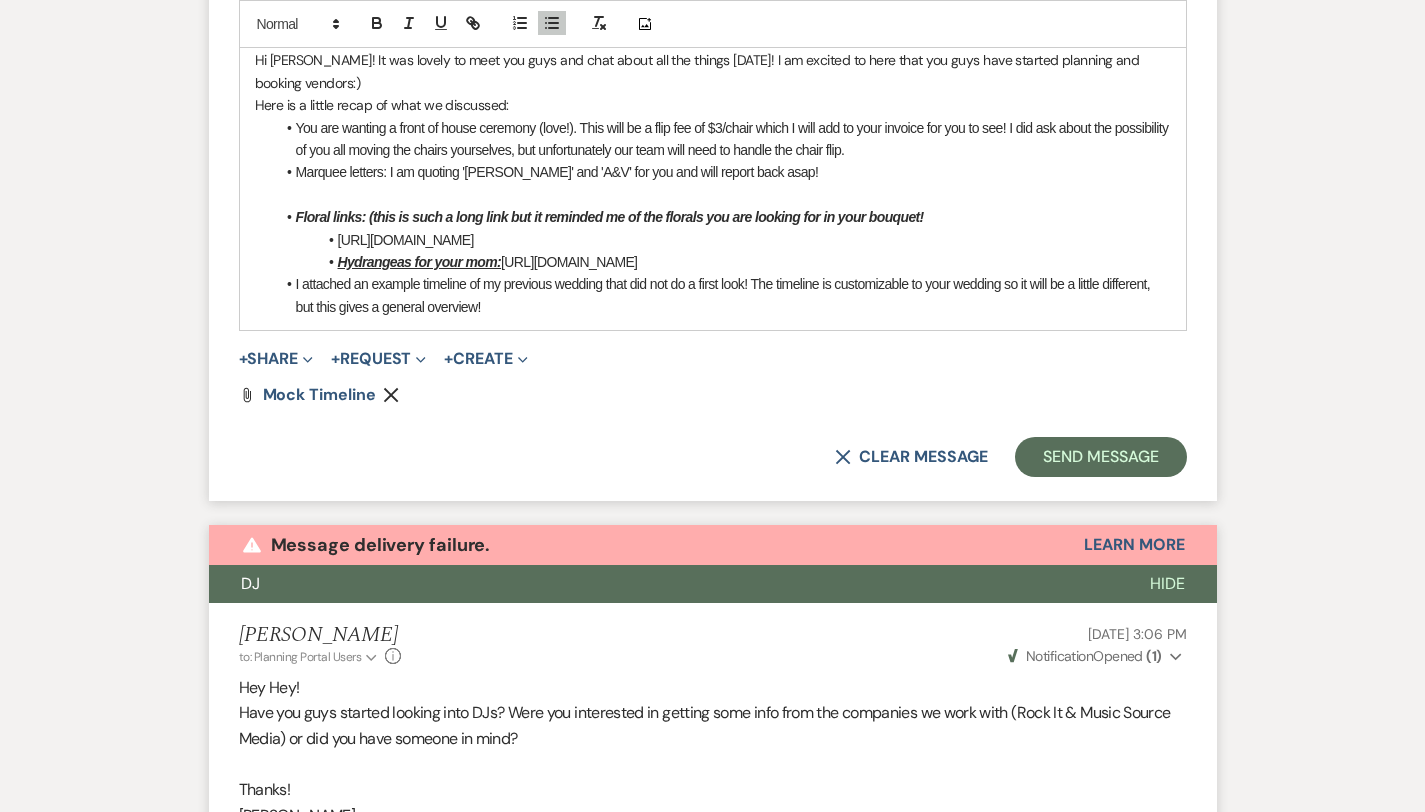click on "Hi Victoria! It was lovely to meet you guys and chat about all the things today! I am excited to here that you guys have started planning and booking vendors:) Here is a little recap of what we discussed: You are wanting a front of house ceremony (love!). This will be a flip fee of $3/chair which I will add to your invoice for you to see! I did ask about the possibility of you all moving the chairs yourselves, but unfortunately our team will need to handle the chair flip. Marquee letters: I am quoting 'MALBROUGH' and 'A&V' for you and will report back asap! Floral links: (this is such a long link but it reminded me of the florals you are looking for in your bouquet! Hydrangeas for your mom:  I attached an example timeline of my previous wedding that did not do a first look! The timeline is customizable to your wedding so it will be a little different, but this gives a general overview!" at bounding box center (713, 183) 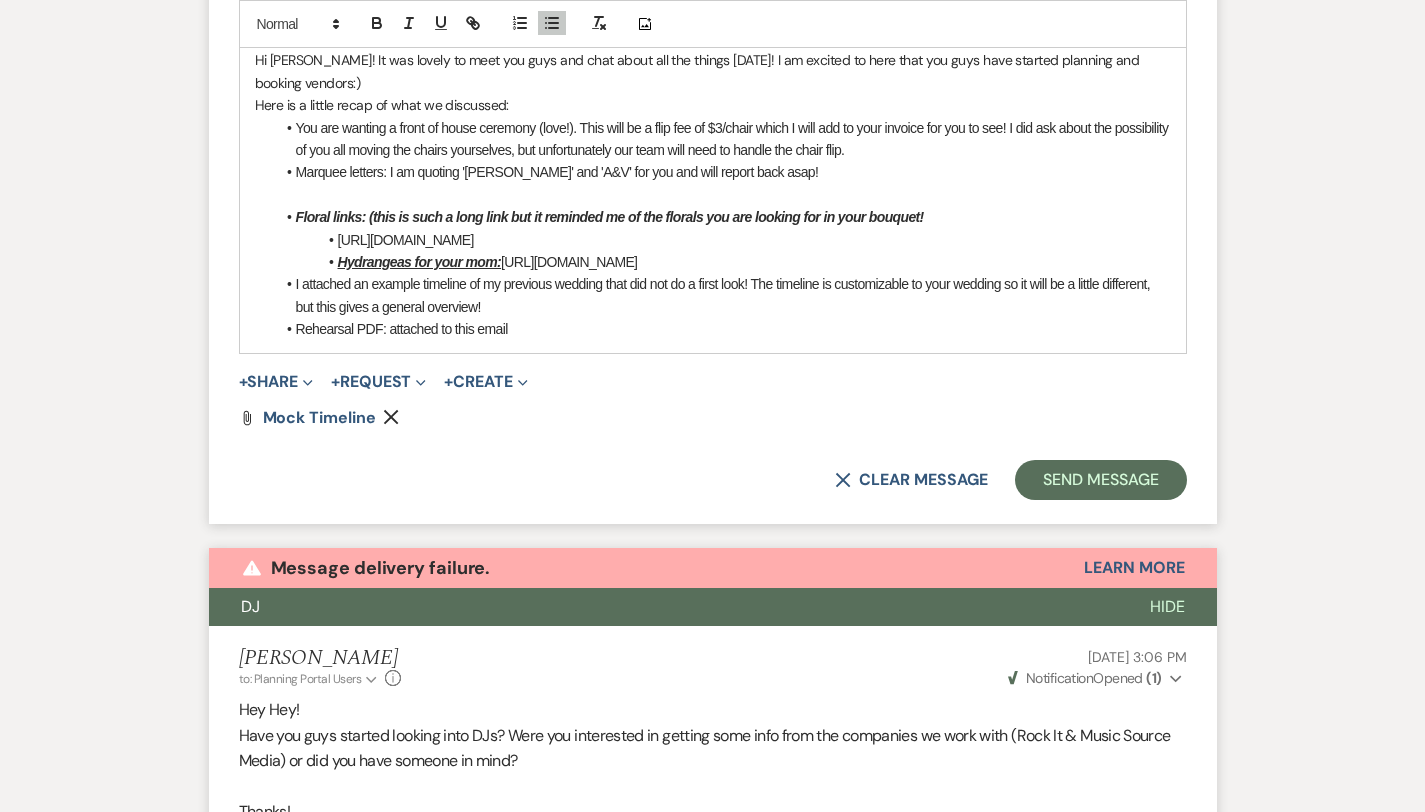click on "Rehearsal PDF: attached to this email" at bounding box center [723, 329] 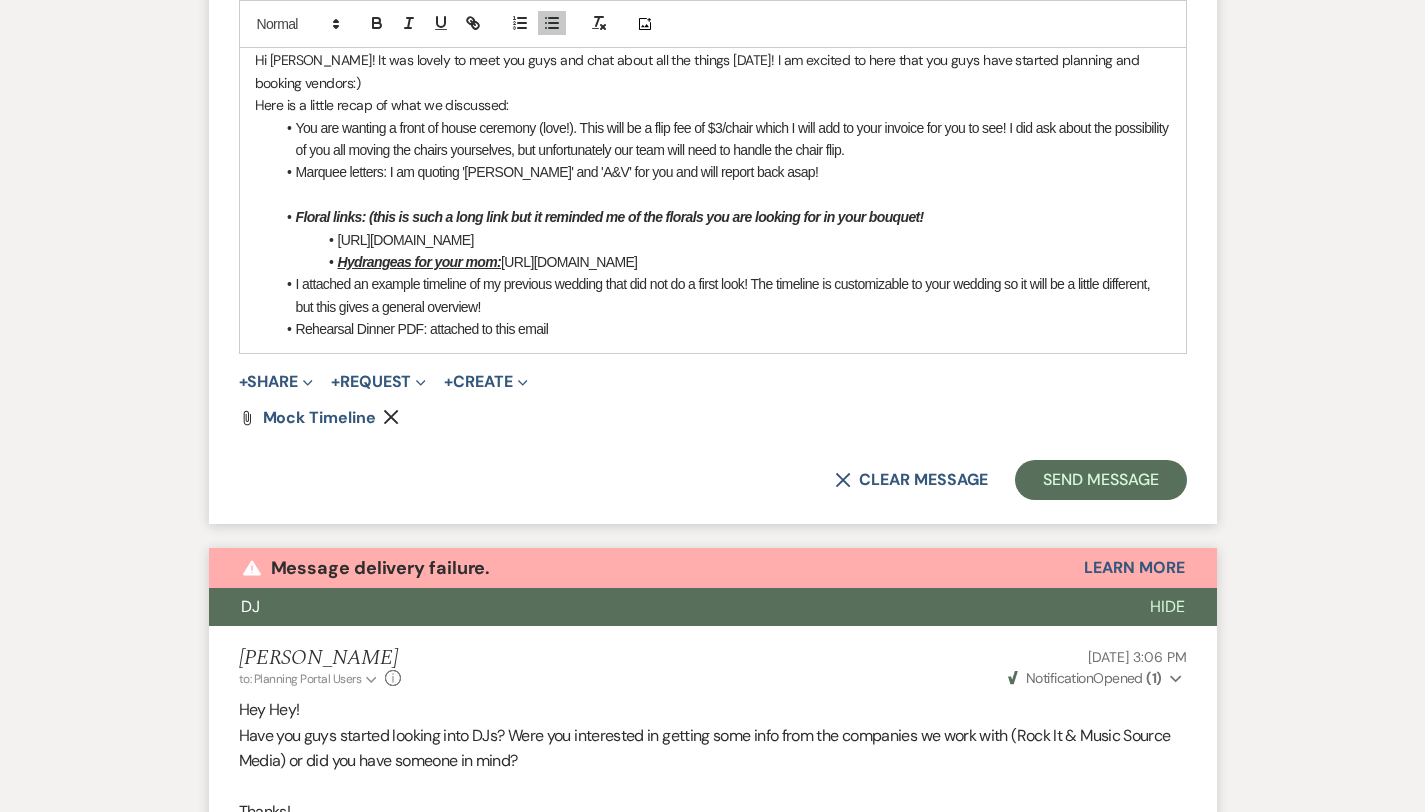 click on "Rehearsal Dinner PDF: attached to this email" at bounding box center (723, 329) 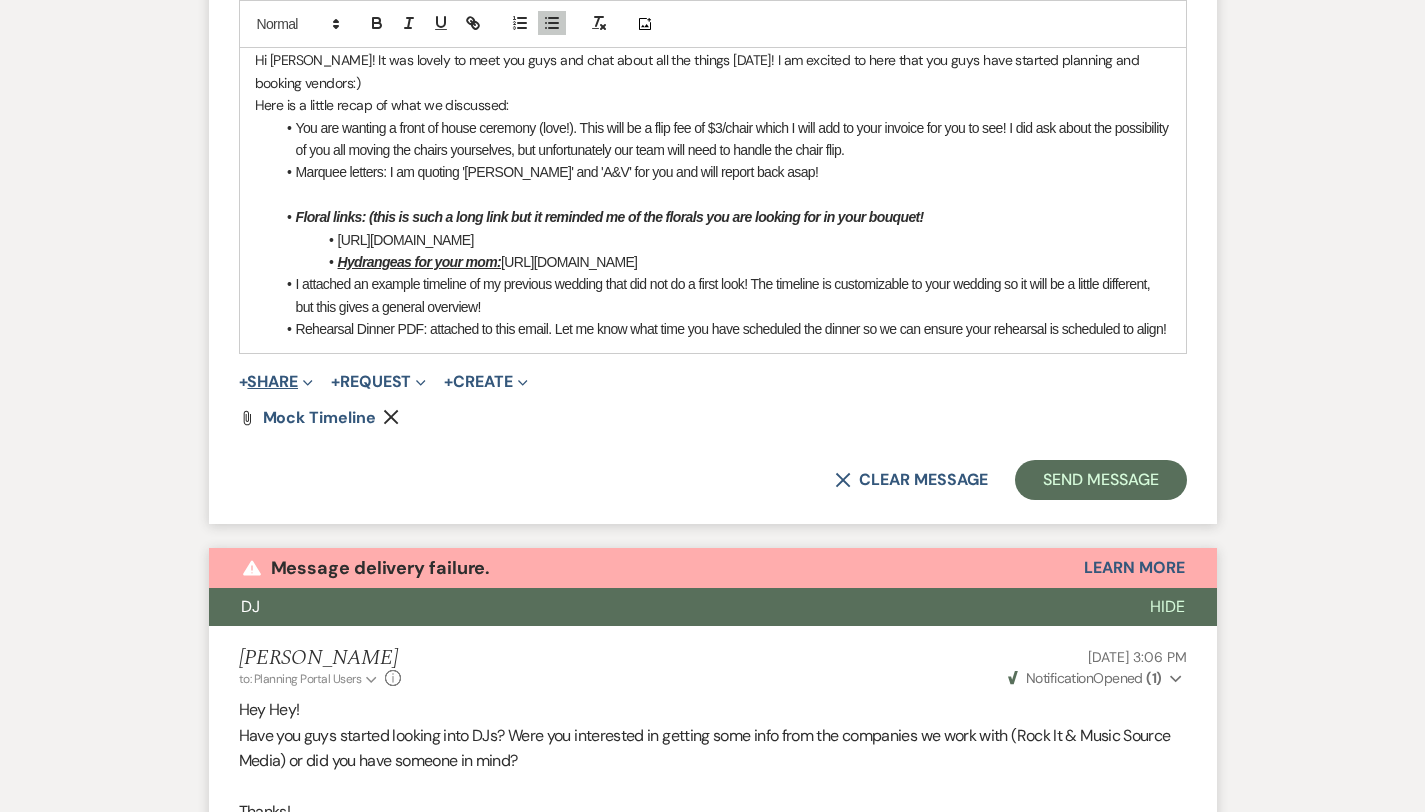 click on "+  Share Expand" at bounding box center (276, 382) 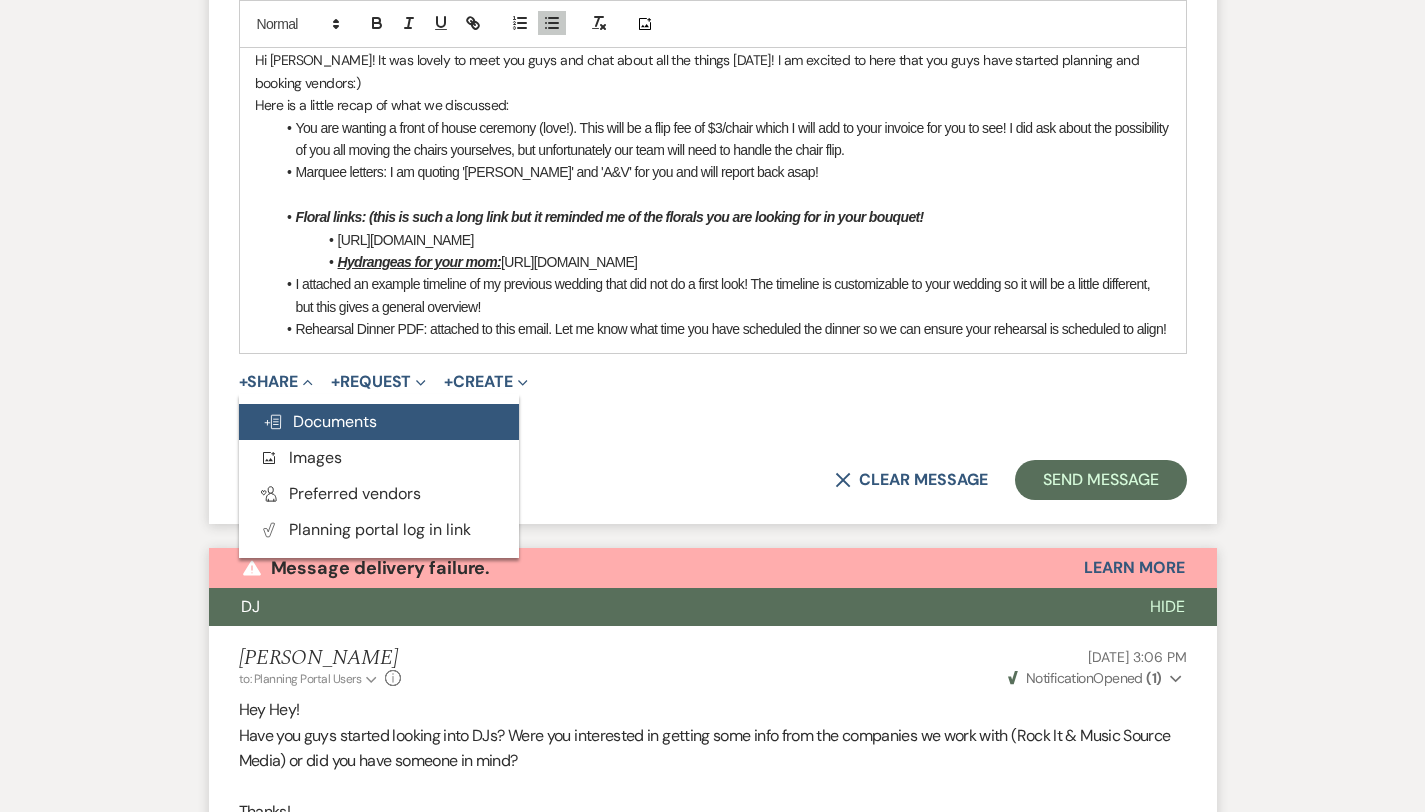 click on "Doc Upload Documents" at bounding box center [320, 421] 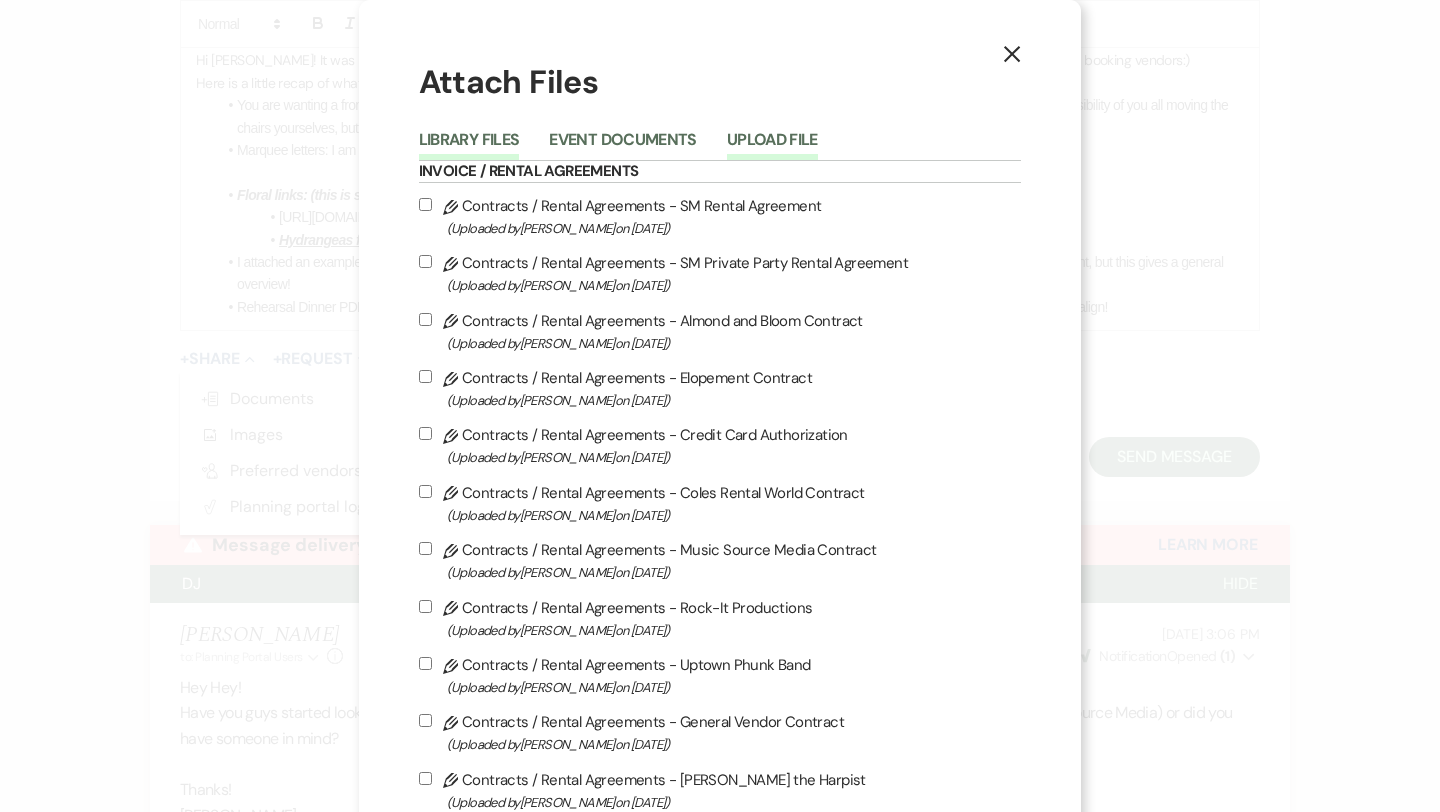 click on "Upload File" at bounding box center (772, 146) 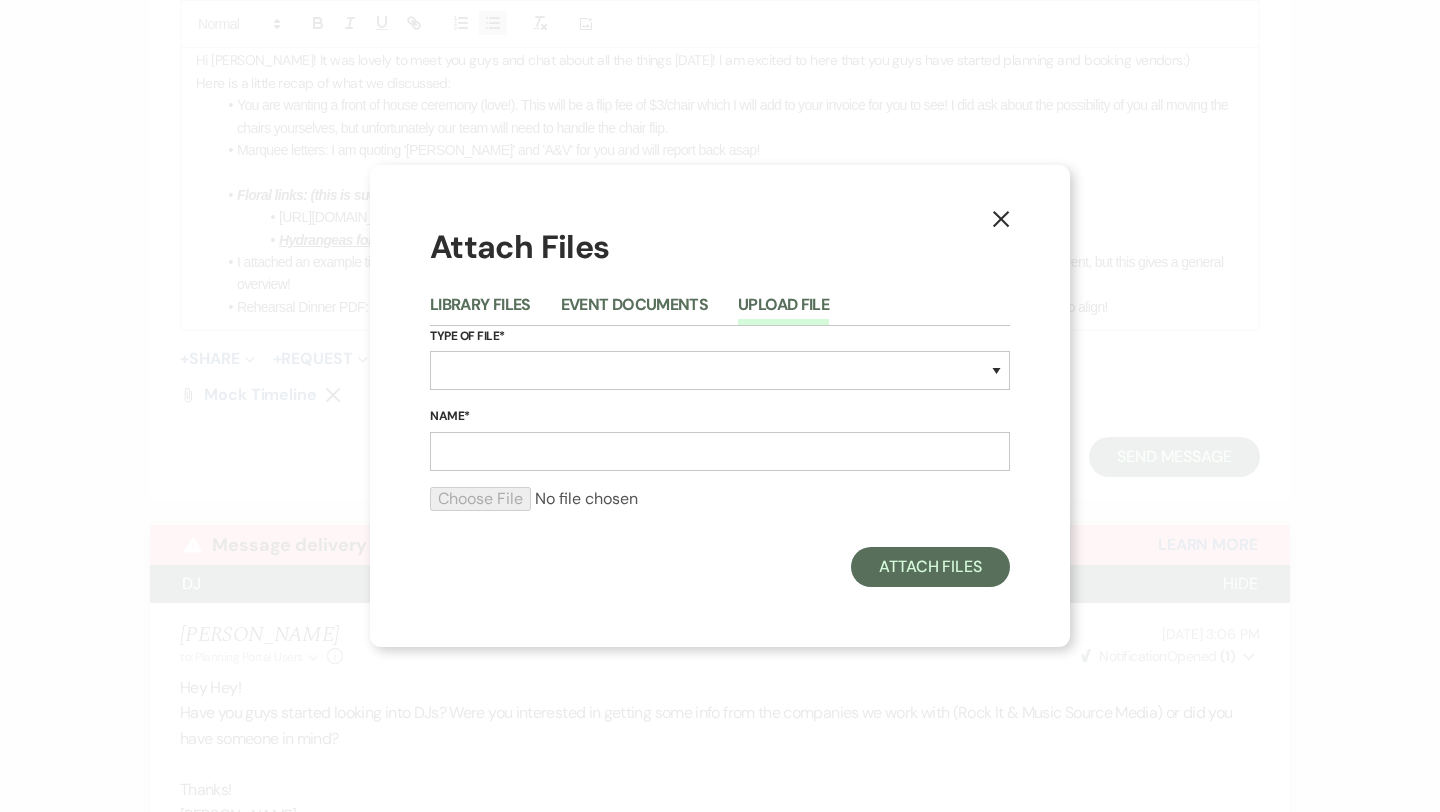 click on "Type of File* Special Event Insurance Vendor Certificate of Insurance Contracts / Rental Agreements Invoices Receipts Event Maps Floor Plans Rain Plan Seating Charts Venue Layout Catering / Alcohol Permit Event Permit Fire Permit Fuel Permit Generator Permit Tent Permit Venue Permit Other Permit Inventory  Promotional Sample Venue Beverage Ceremony Event Finalize + Share Guests Lodging Menu Vendors Venue Beverage Brochure Menu Packages Product Specifications Quotes Beverage Event and Ceremony Details Finalize & Share Guests Lodging Menu Vendors Venue Event Timeline Family / Wedding Party Timeline Food and Beverage Timeline MC / DJ / Band Timeline Master Timeline Photography Timeline Set-Up / Clean-Up Vendor Timeline Bartender Safe Serve / TiPS Certification Vendor Certification Vendor License Other" at bounding box center [720, 366] 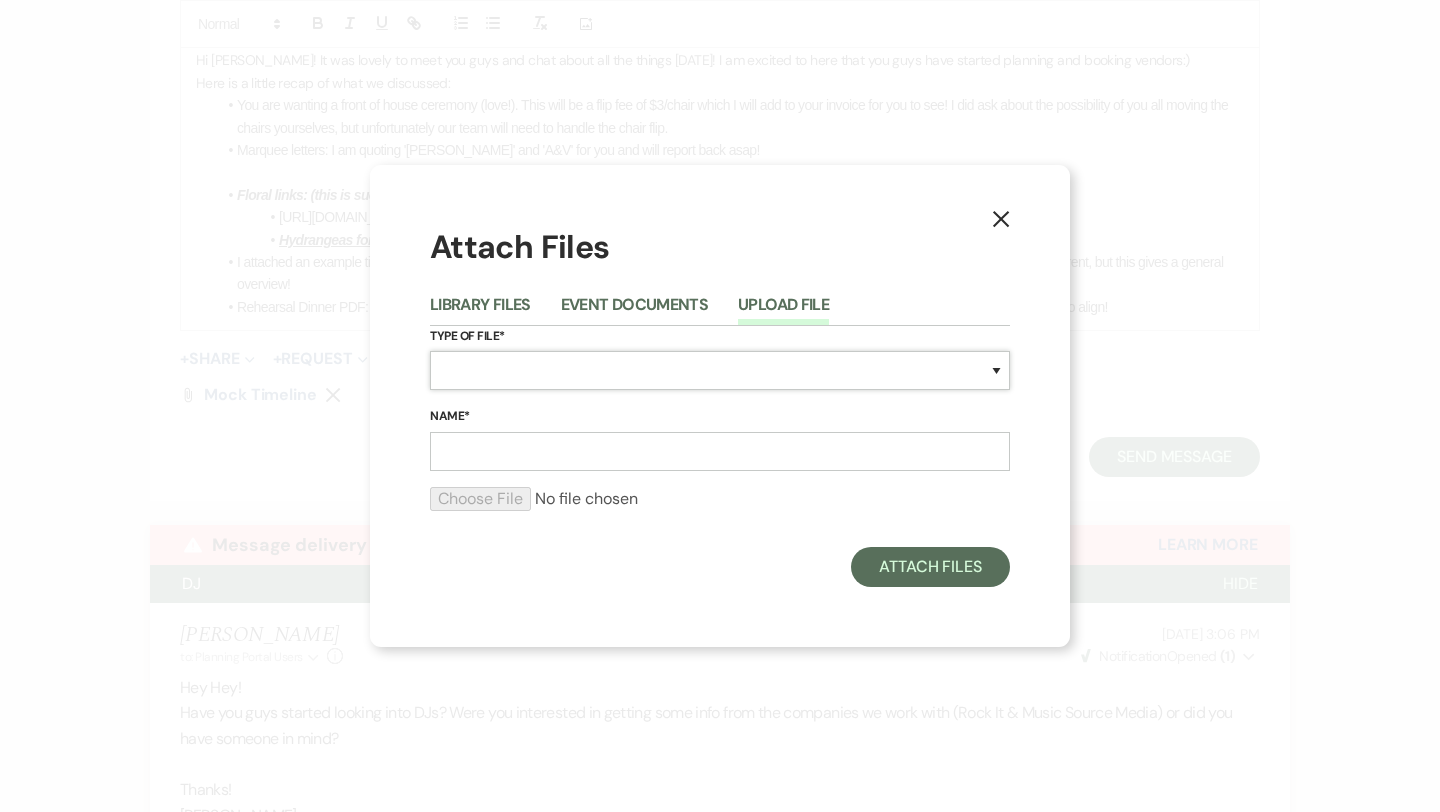 click on "Special Event Insurance Vendor Certificate of Insurance Contracts / Rental Agreements Invoices Receipts Event Maps Floor Plans Rain Plan Seating Charts Venue Layout Catering / Alcohol Permit Event Permit Fire Permit Fuel Permit Generator Permit Tent Permit Venue Permit Other Permit Inventory  Promotional Sample Venue Beverage Ceremony Event Finalize + Share Guests Lodging Menu Vendors Venue Beverage Brochure Menu Packages Product Specifications Quotes Beverage Event and Ceremony Details Finalize & Share Guests Lodging Menu Vendors Venue Event Timeline Family / Wedding Party Timeline Food and Beverage Timeline MC / DJ / Band Timeline Master Timeline Photography Timeline Set-Up / Clean-Up Vendor Timeline Bartender Safe Serve / TiPS Certification Vendor Certification Vendor License Other" at bounding box center [720, 370] 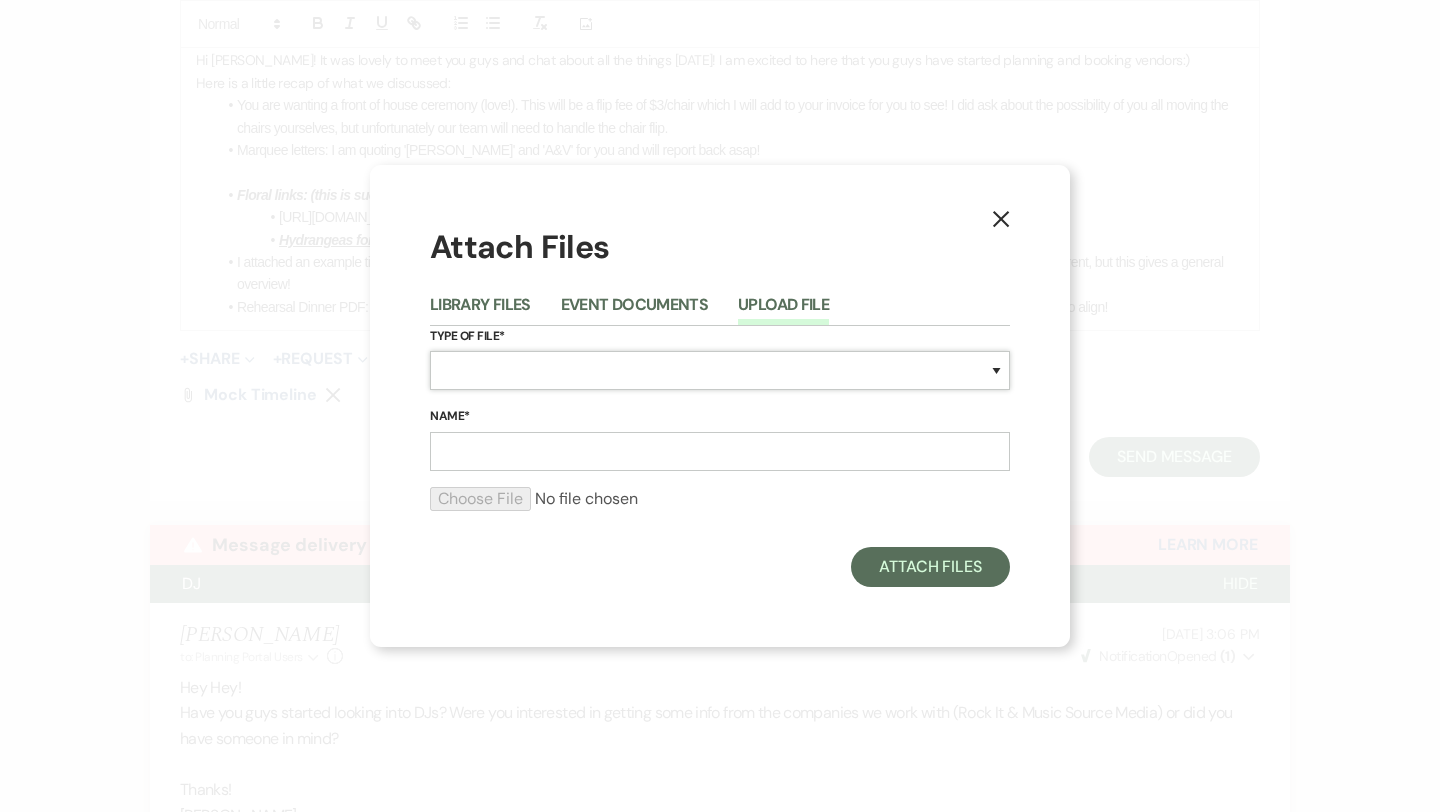 select on "0" 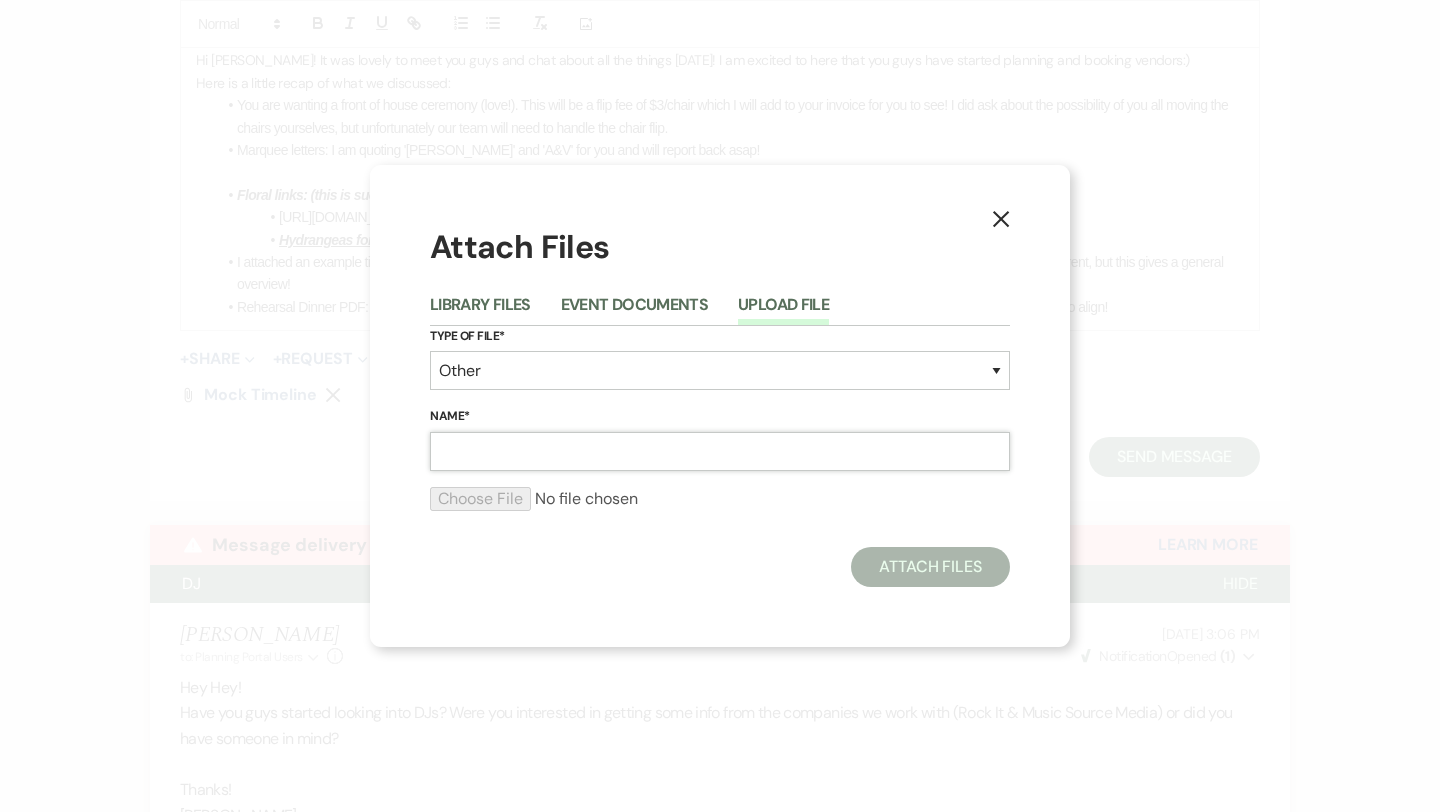 click on "Name*" at bounding box center (720, 451) 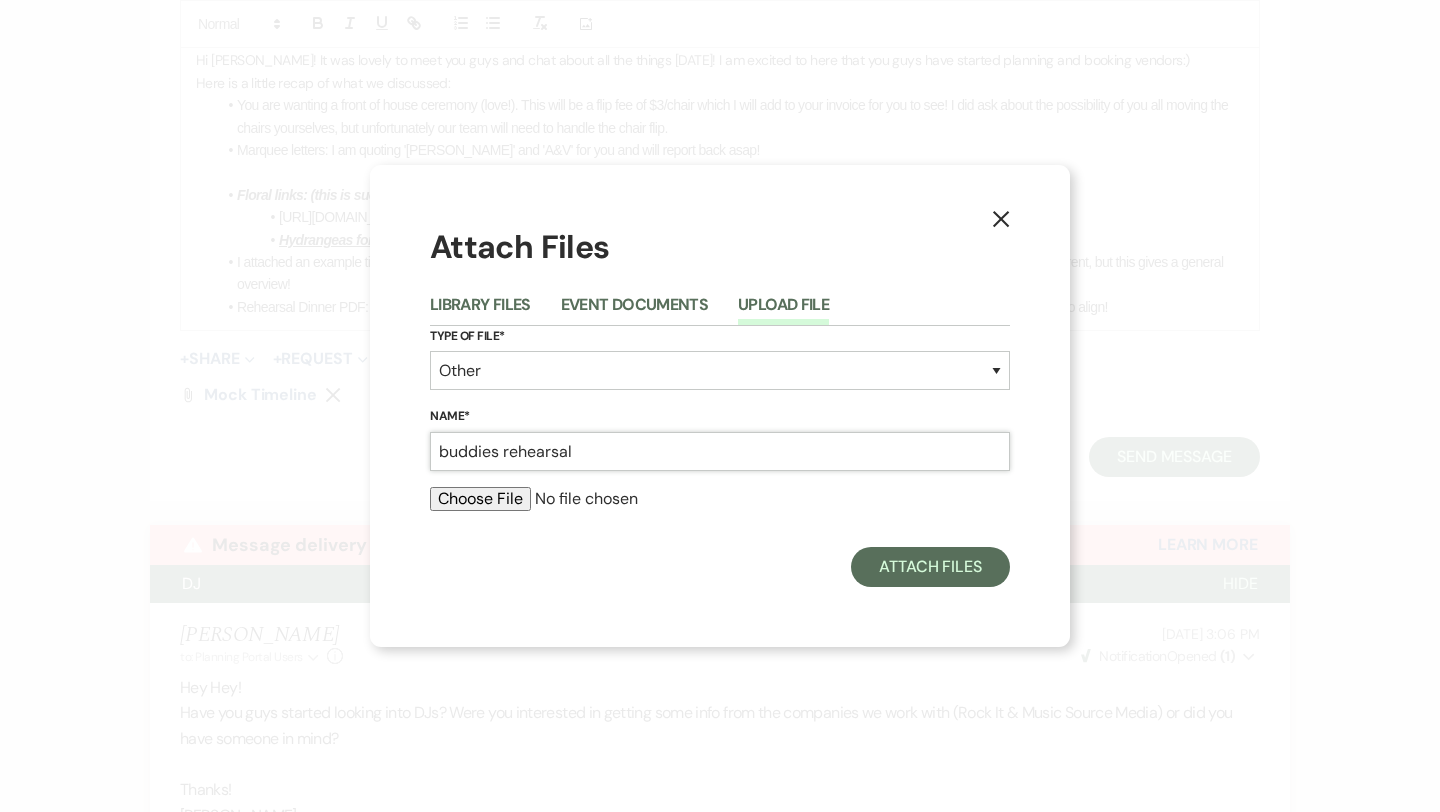 type on "buddies rehearsal" 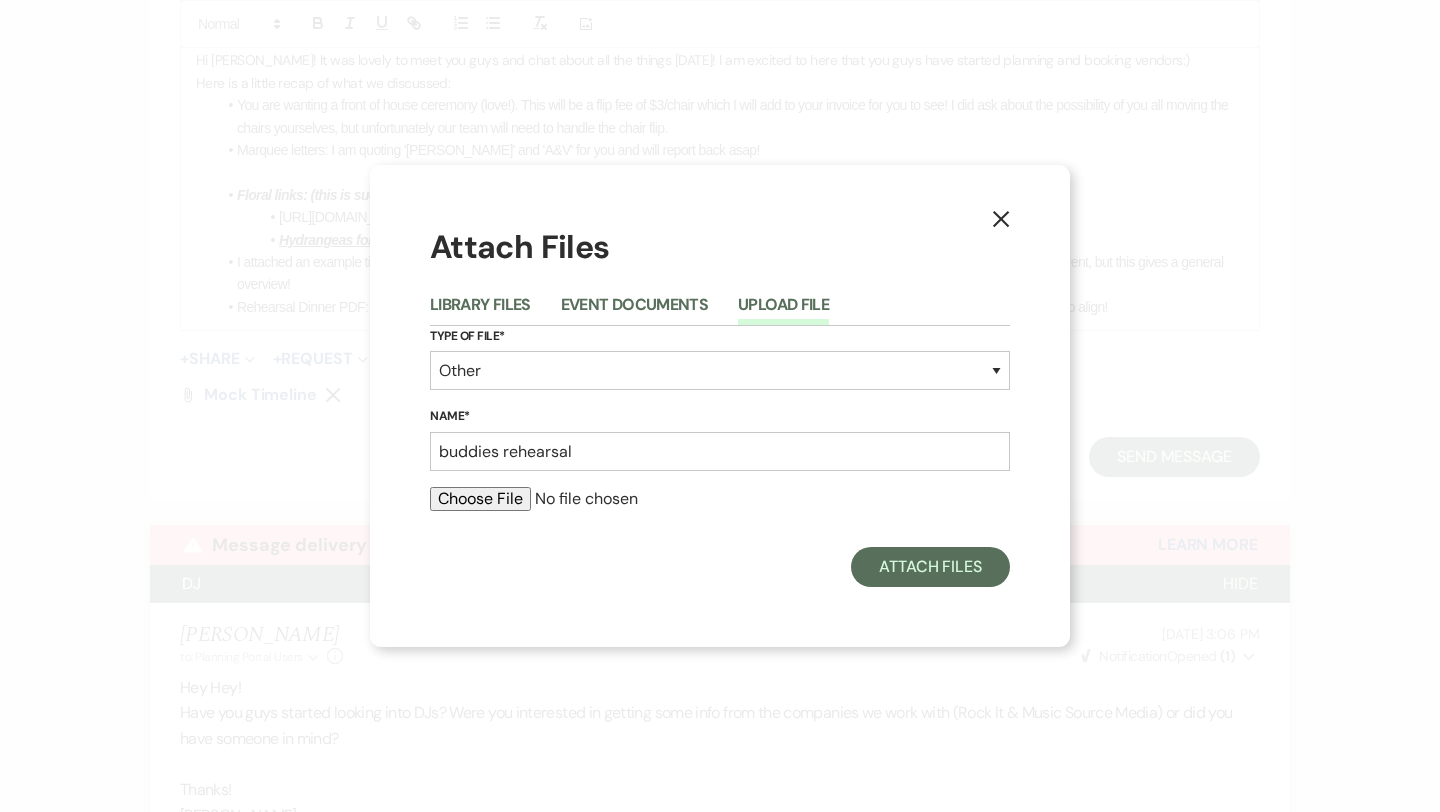 click at bounding box center [720, 499] 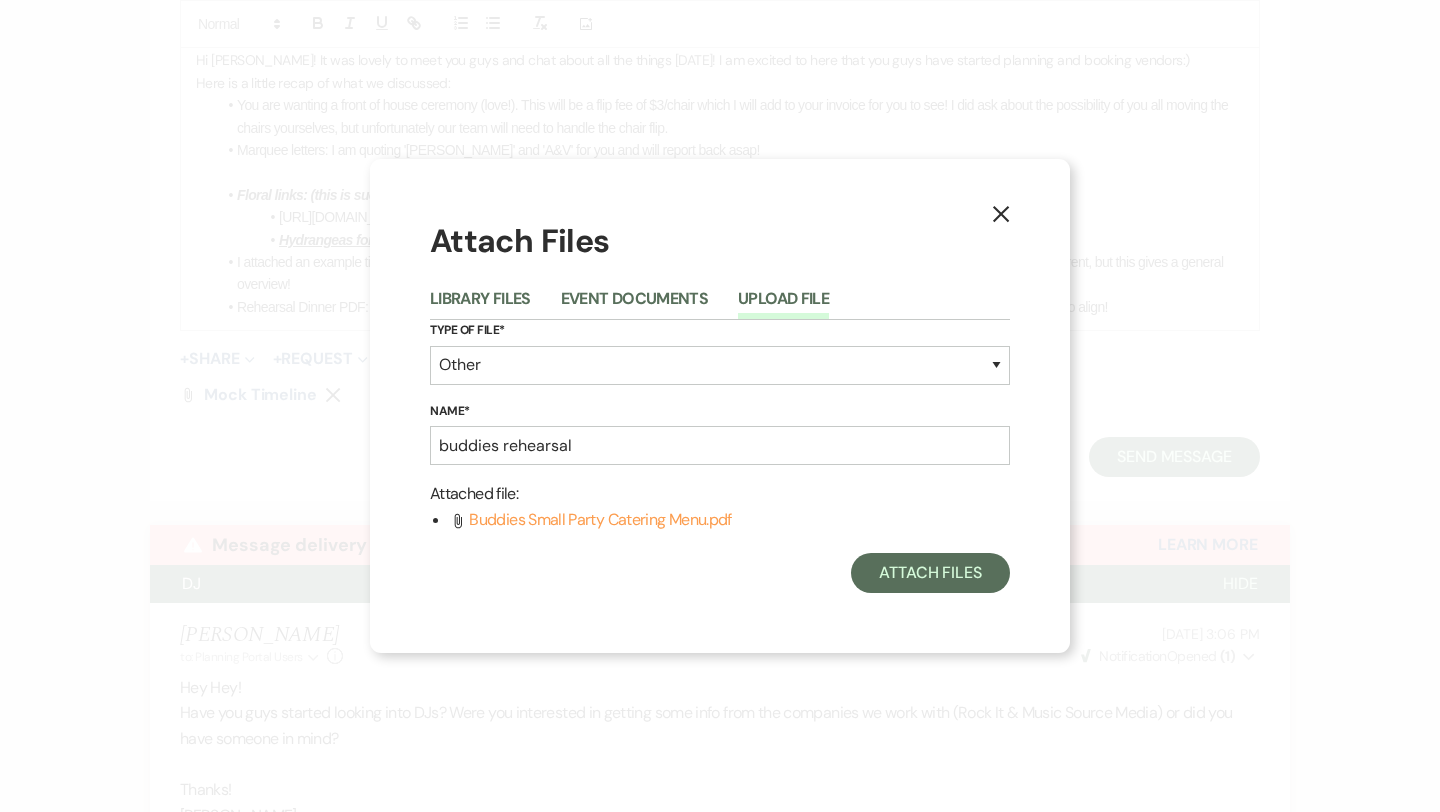 click on "X Attach Files Library Files Event Documents Upload File Type of File* Special Event Insurance Vendor Certificate of Insurance Contracts / Rental Agreements Invoices Receipts Event Maps Floor Plans Rain Plan Seating Charts Venue Layout Catering / Alcohol Permit Event Permit Fire Permit Fuel Permit Generator Permit Tent Permit Venue Permit Other Permit Inventory  Promotional Sample Venue Beverage Ceremony Event Finalize + Share Guests Lodging Menu Vendors Venue Beverage Brochure Menu Packages Product Specifications Quotes Beverage Event and Ceremony Details Finalize & Share Guests Lodging Menu Vendors Venue Event Timeline Family / Wedding Party Timeline Food and Beverage Timeline MC / DJ / Band Timeline Master Timeline Photography Timeline Set-Up / Clean-Up Vendor Timeline Bartender Safe Serve / TiPS Certification Vendor Certification Vendor License Other Name* buddies rehearsal Attached file :  Attach File   Buddies Small Party Catering Menu.pdf Attach Files" at bounding box center (720, 405) 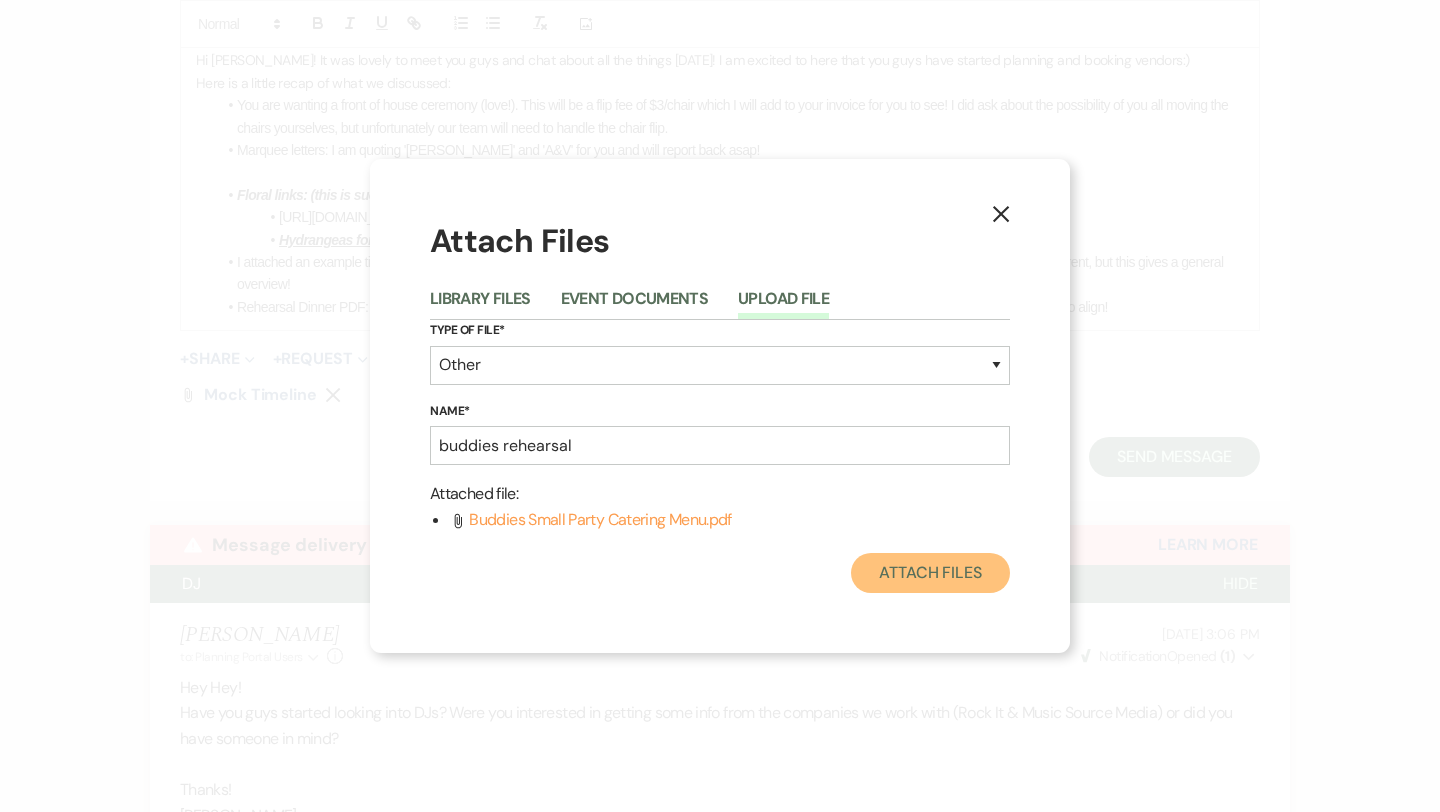 click on "Attach Files" at bounding box center (930, 573) 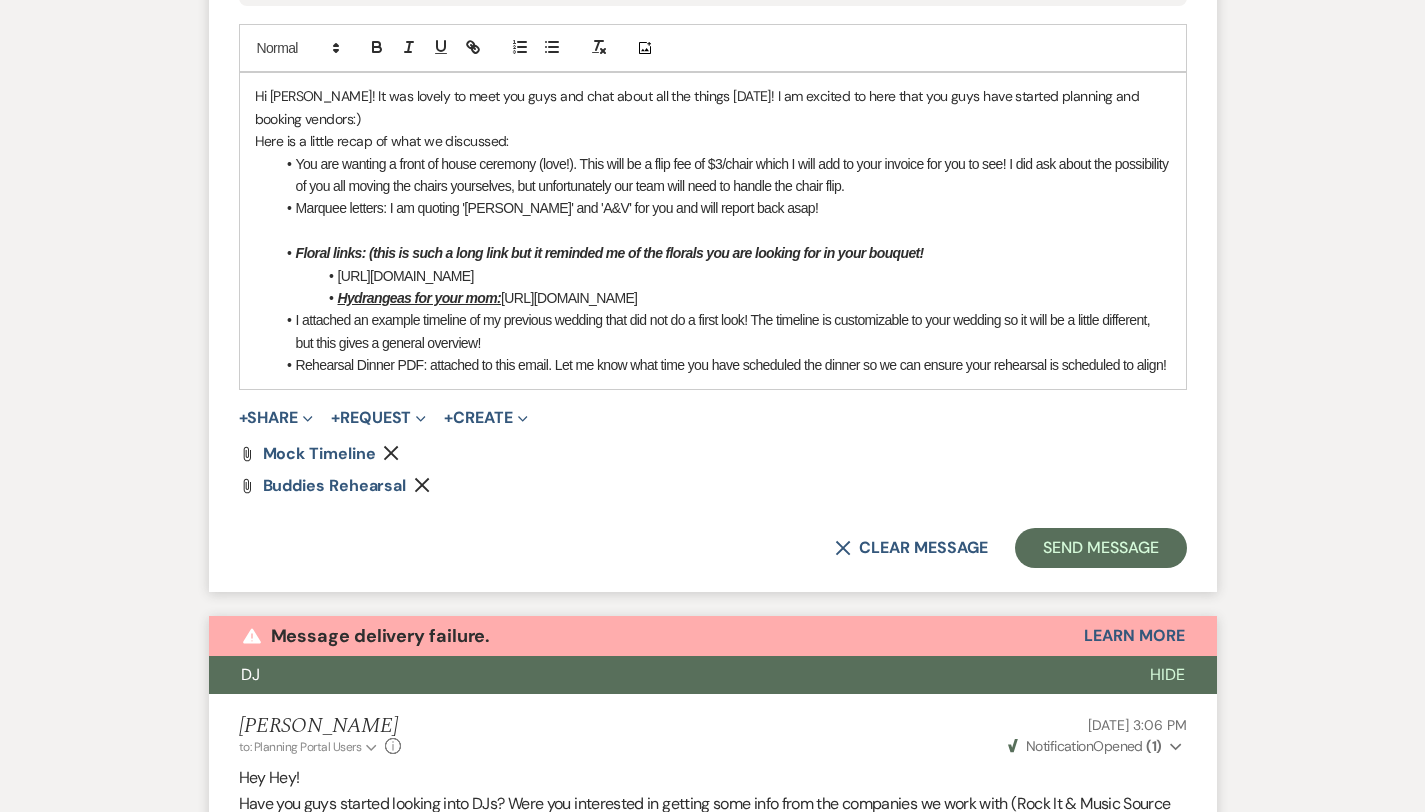 scroll, scrollTop: 1119, scrollLeft: 0, axis: vertical 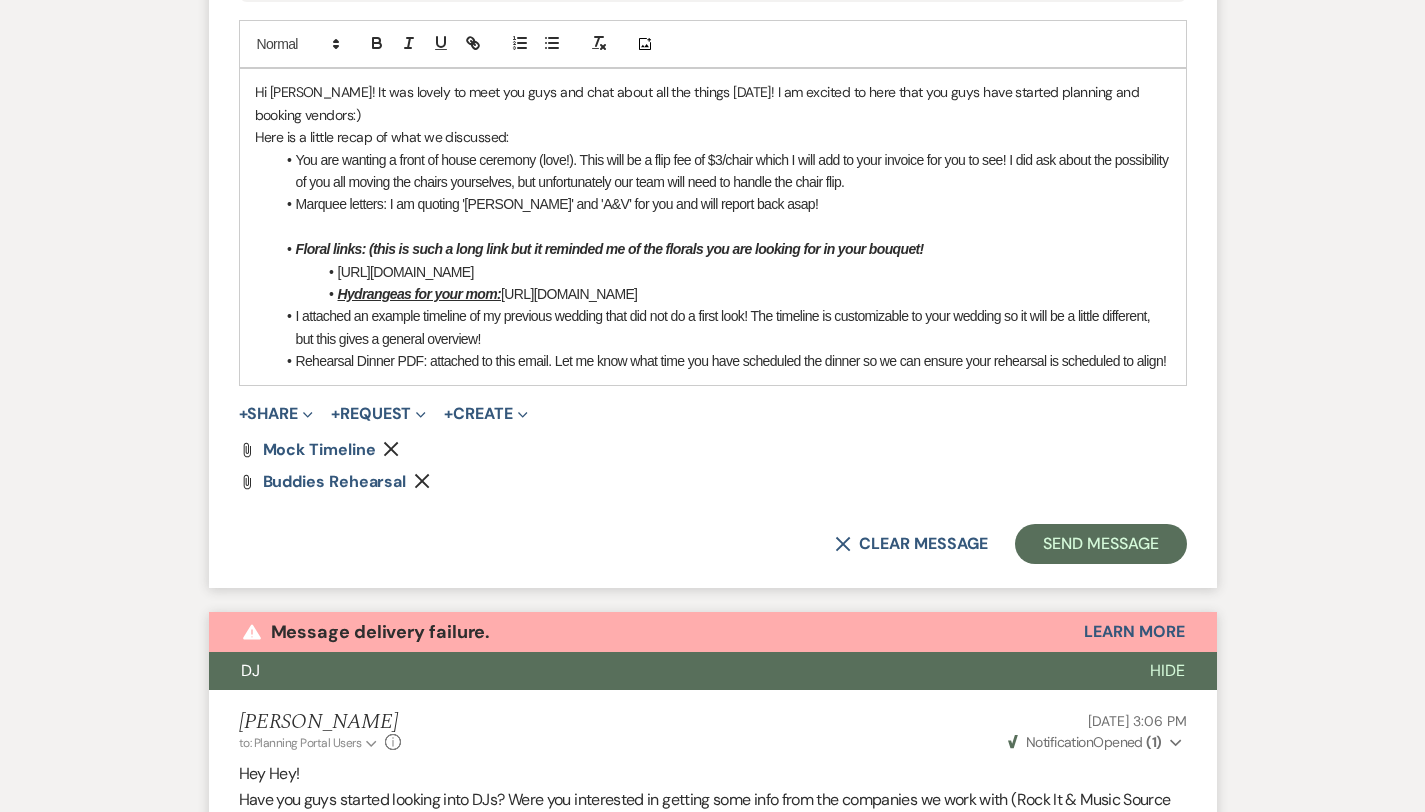 click on "Rehearsal Dinner PDF: attached to this email. Let me know what time you have scheduled the dinner so we can ensure your rehearsal is scheduled to align!" at bounding box center (723, 361) 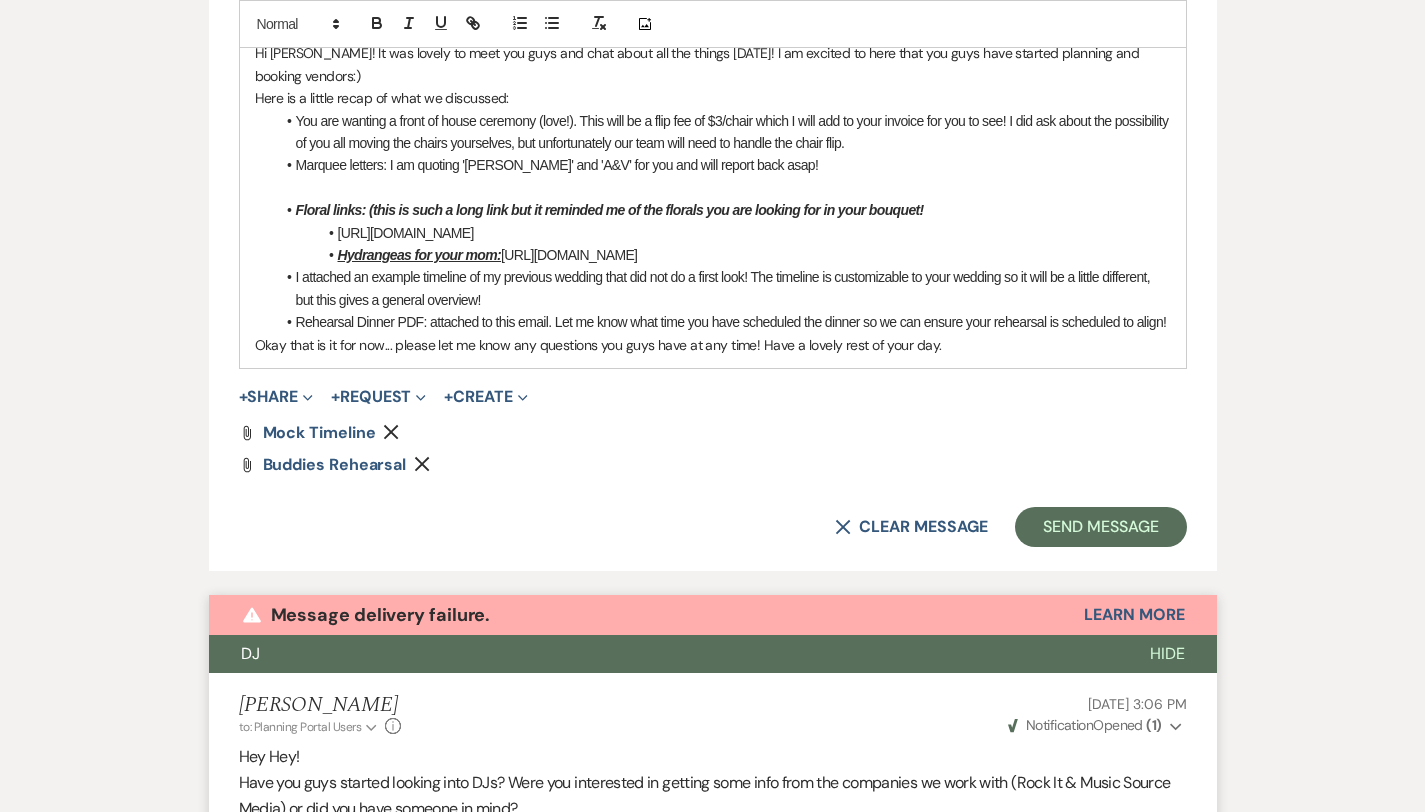 scroll, scrollTop: 1163, scrollLeft: 0, axis: vertical 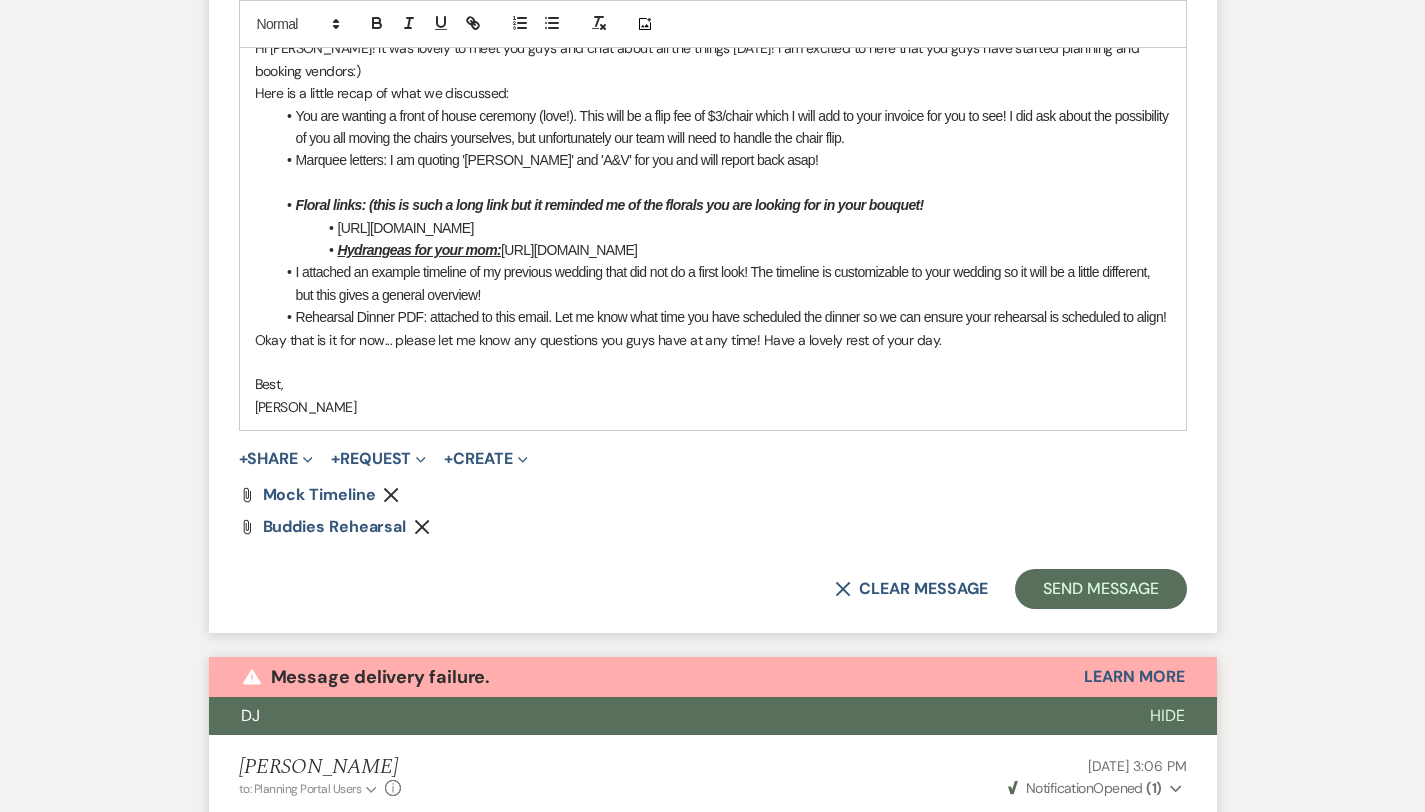 click on "Hi Victoria! It was lovely to meet you guys and chat about all the things today! I am excited to here that you guys have started planning and booking vendors:) Here is a little recap of what we discussed: You are wanting a front of house ceremony (love!). This will be a flip fee of $3/chair which I will add to your invoice for you to see! I did ask about the possibility of you all moving the chairs yourselves, but unfortunately our team will need to handle the chair flip. Marquee letters: I am quoting 'MALBROUGH' and 'A&V' for you and will report back asap! Floral links: (this is such a long link but it reminded me of the florals you are looking for in your bouquet! Hydrangeas for your mom:  I attached an example timeline of my previous wedding that did not do a first look! The timeline is customizable to your wedding so it will be a little different, but this gives a general overview! Okay that is it for now... please let me know any questions you guys have at any time! Have a lovely rest of your day.  Best," at bounding box center [713, 227] 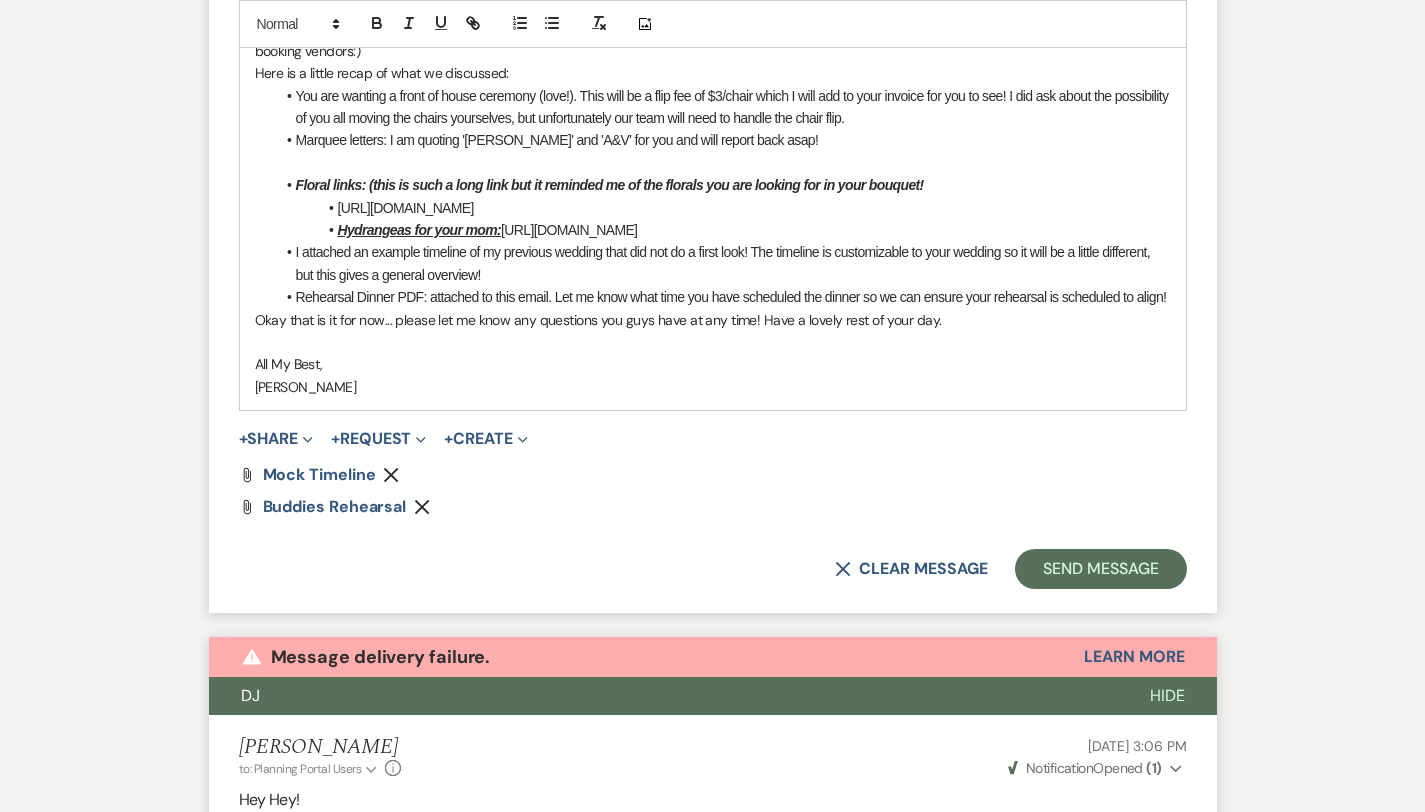 scroll, scrollTop: 1184, scrollLeft: 0, axis: vertical 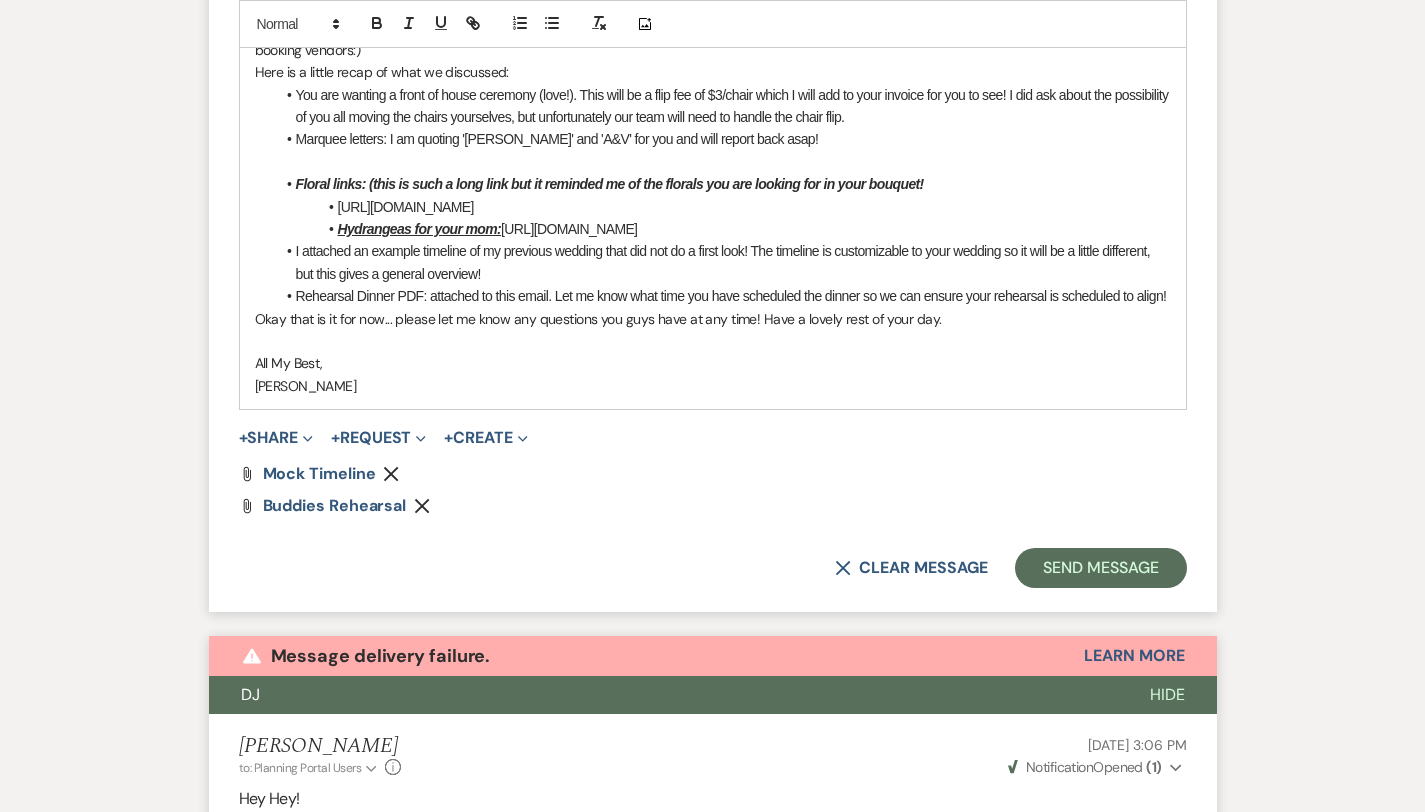 click at bounding box center (713, 162) 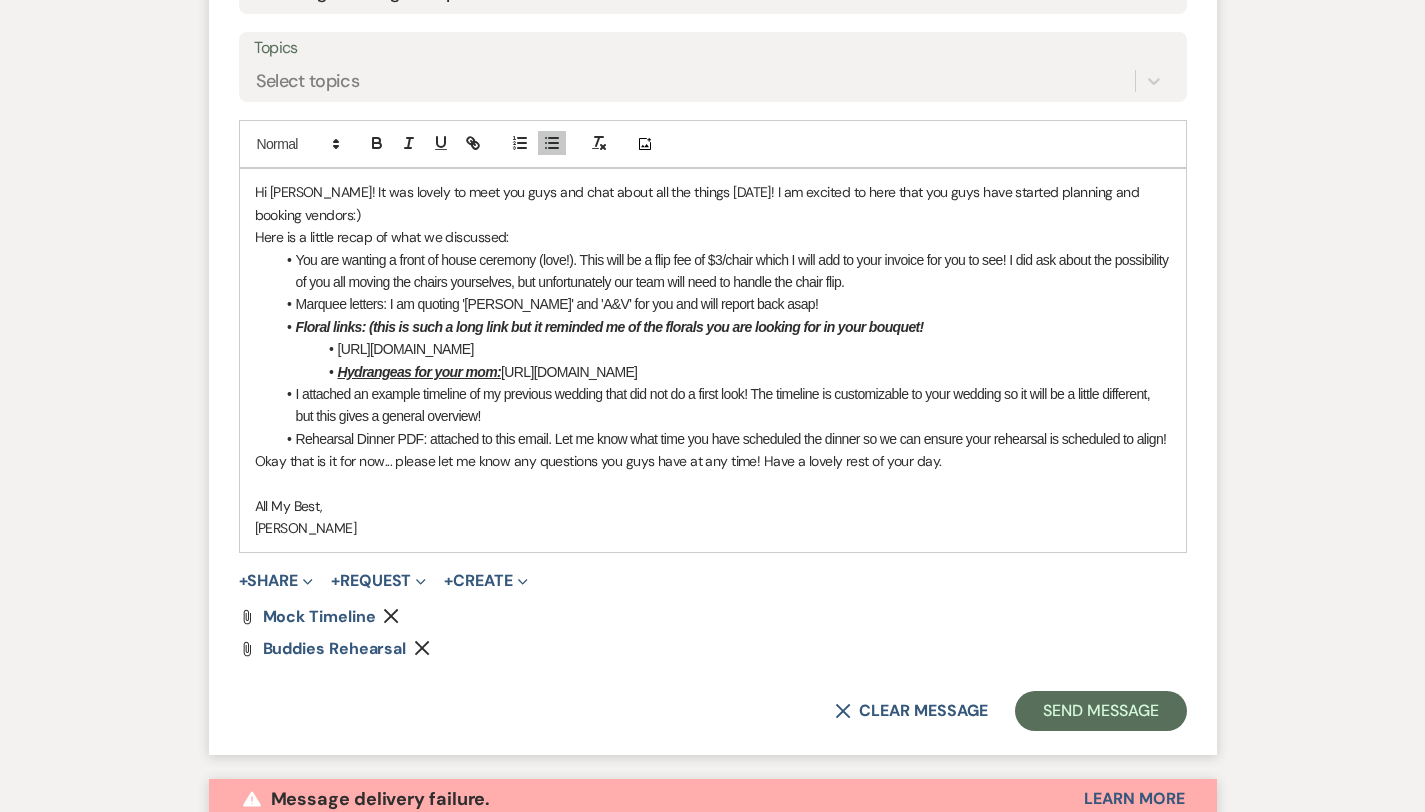 scroll, scrollTop: 1190, scrollLeft: 0, axis: vertical 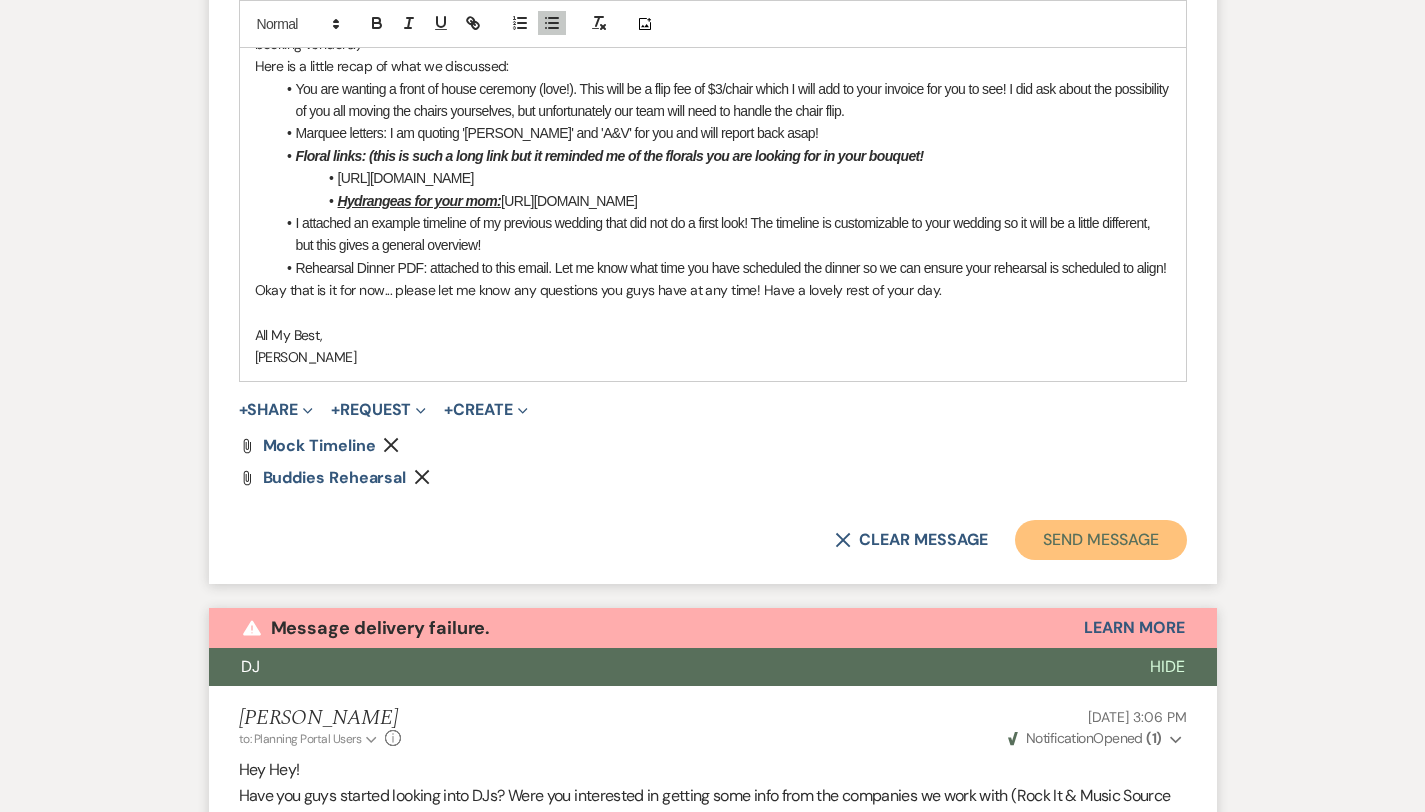 click on "Send Message" at bounding box center [1100, 540] 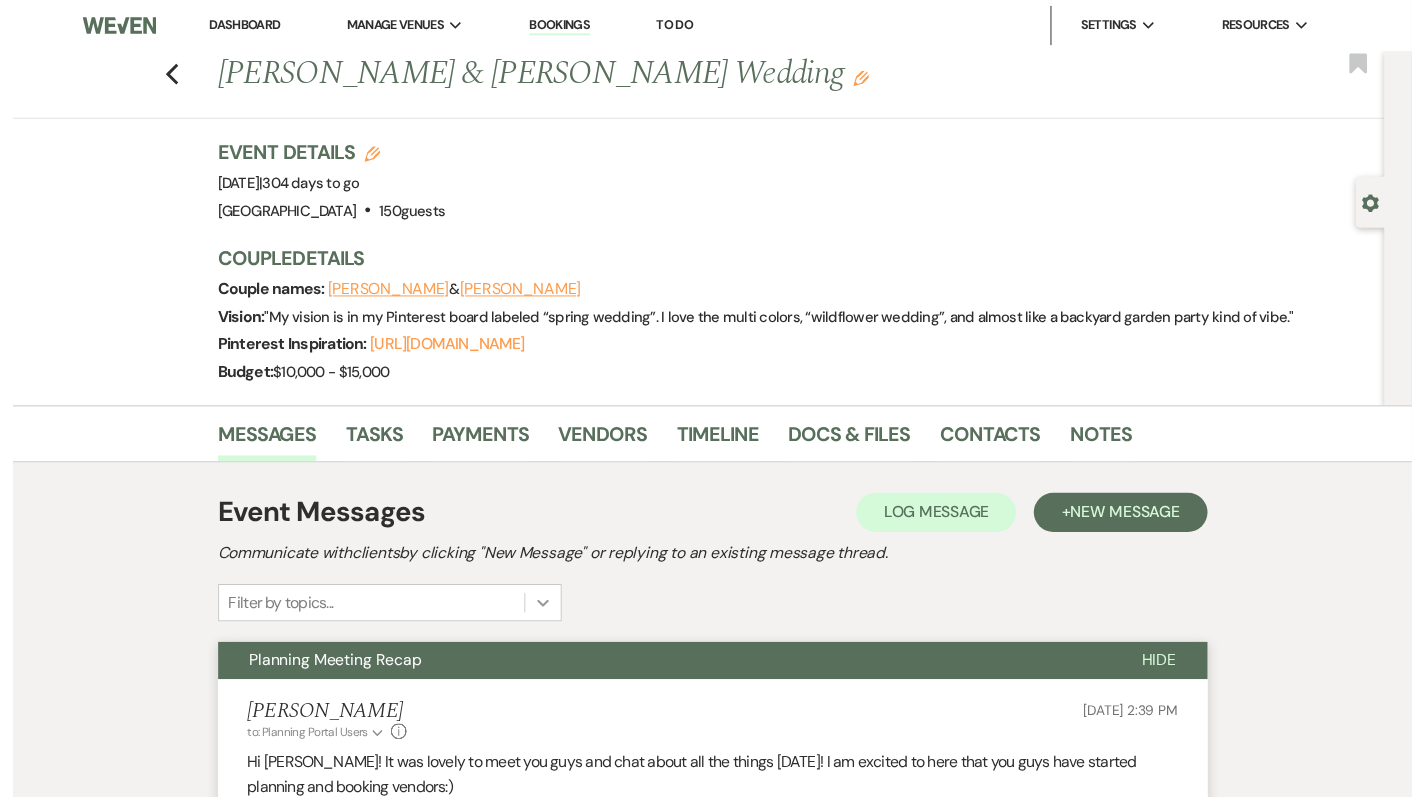 scroll, scrollTop: 0, scrollLeft: 0, axis: both 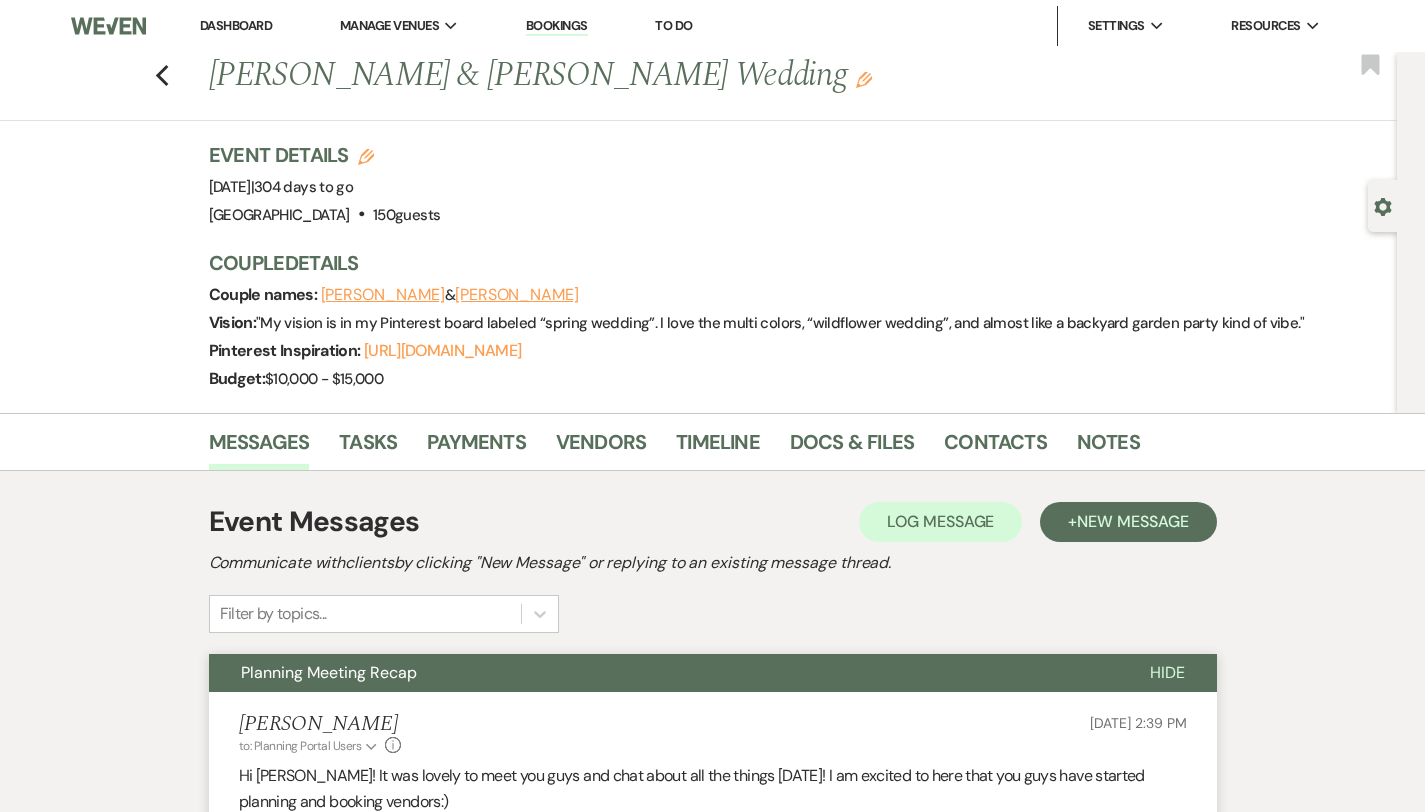 click on "Dashboard" at bounding box center [236, 25] 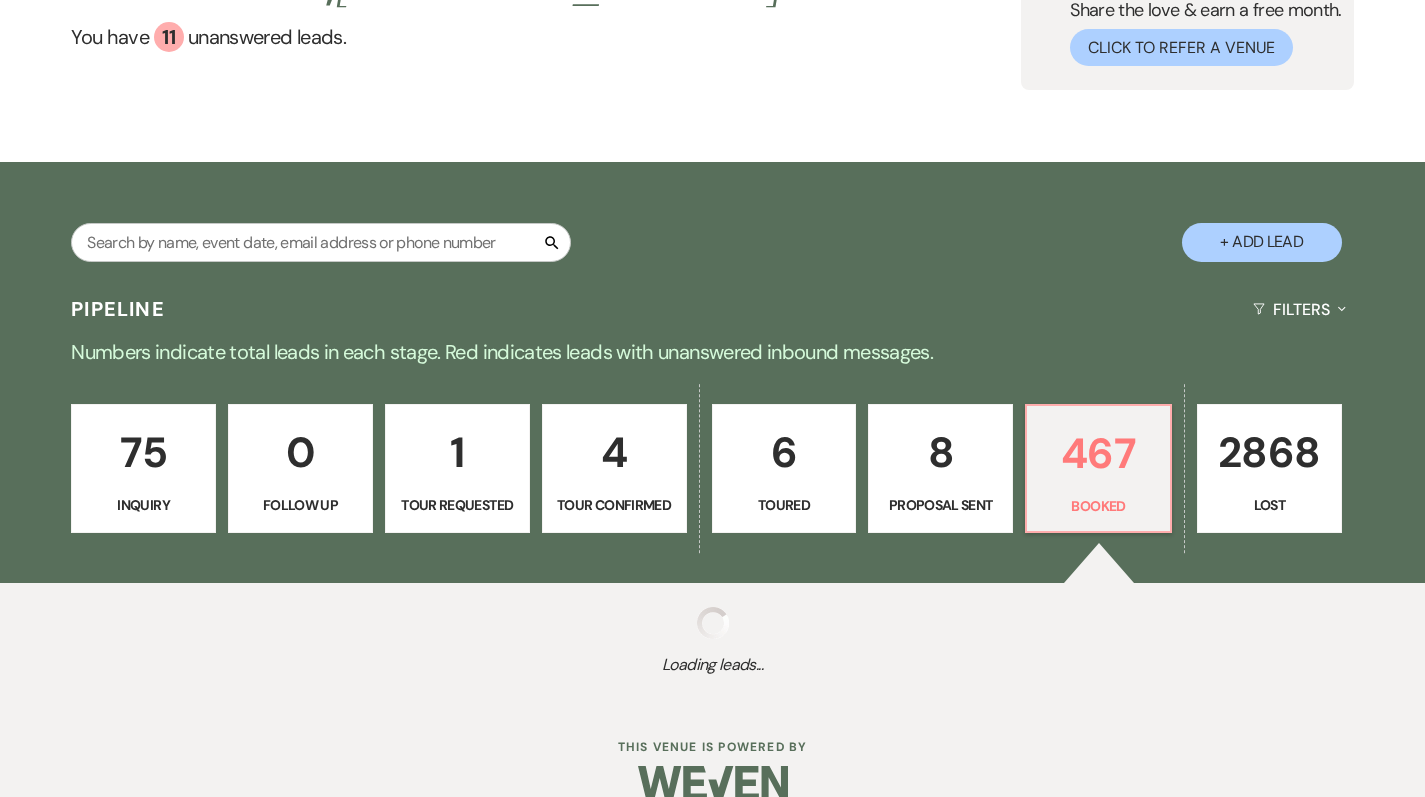 scroll, scrollTop: 221, scrollLeft: 0, axis: vertical 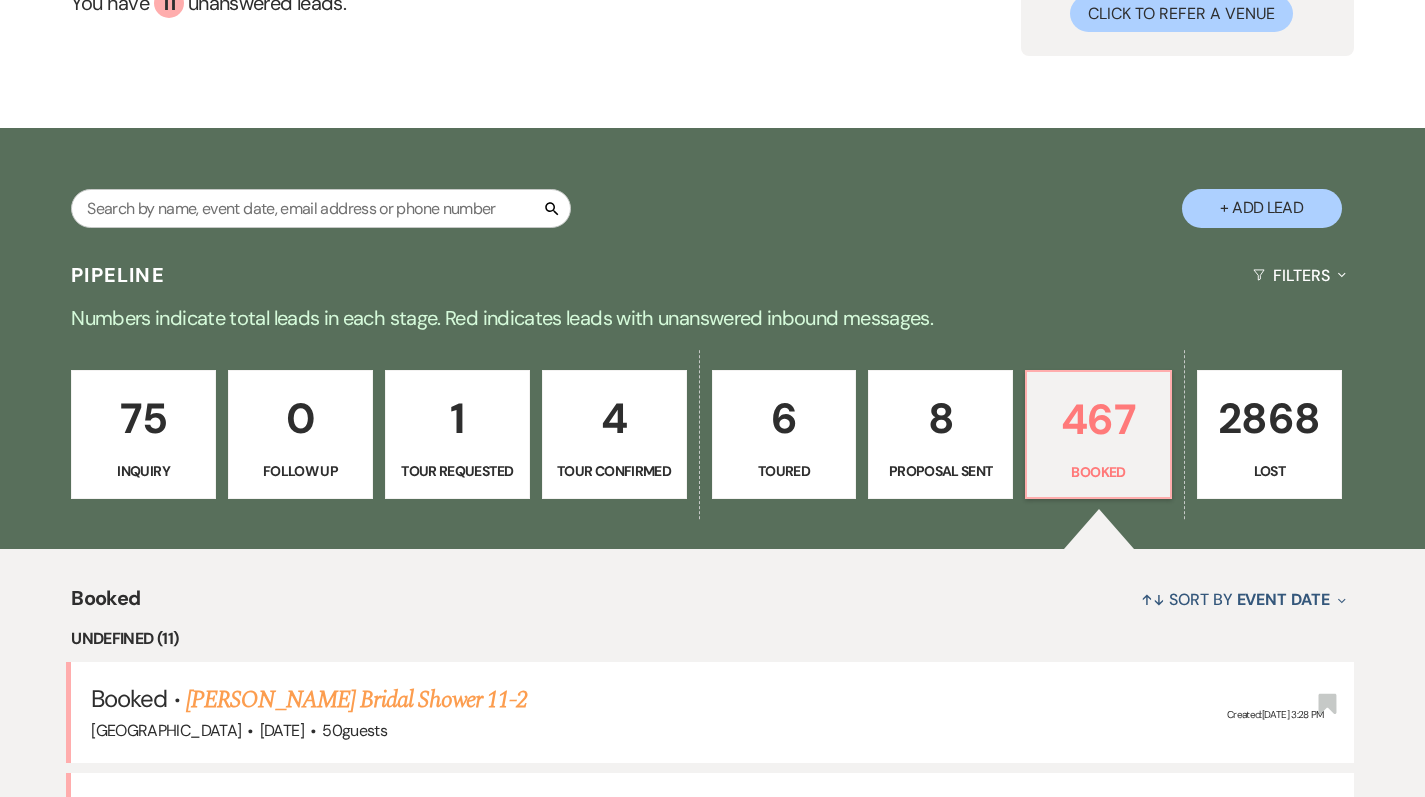 click on "[PERSON_NAME] & [PERSON_NAME] Wedding" at bounding box center [410, 1034] 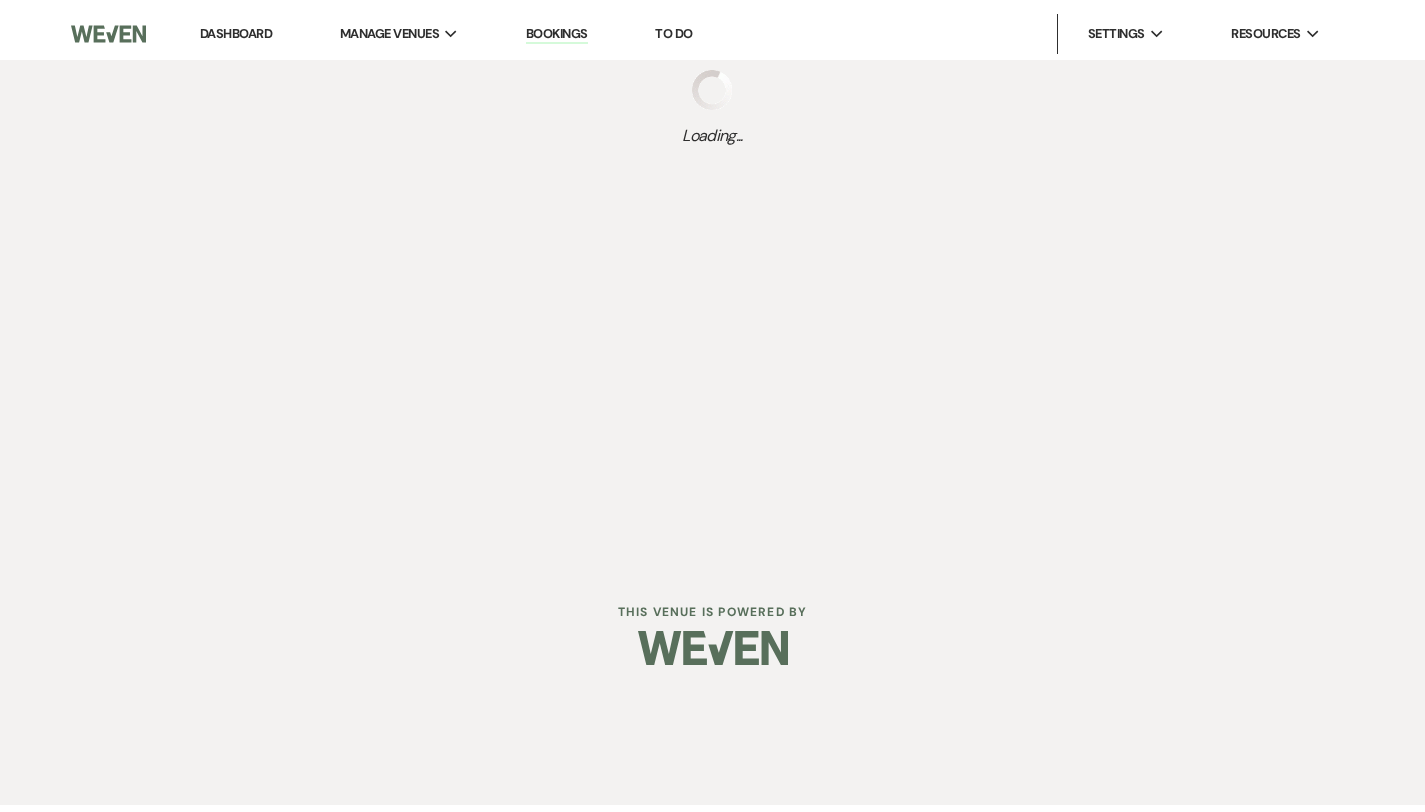 scroll, scrollTop: 0, scrollLeft: 0, axis: both 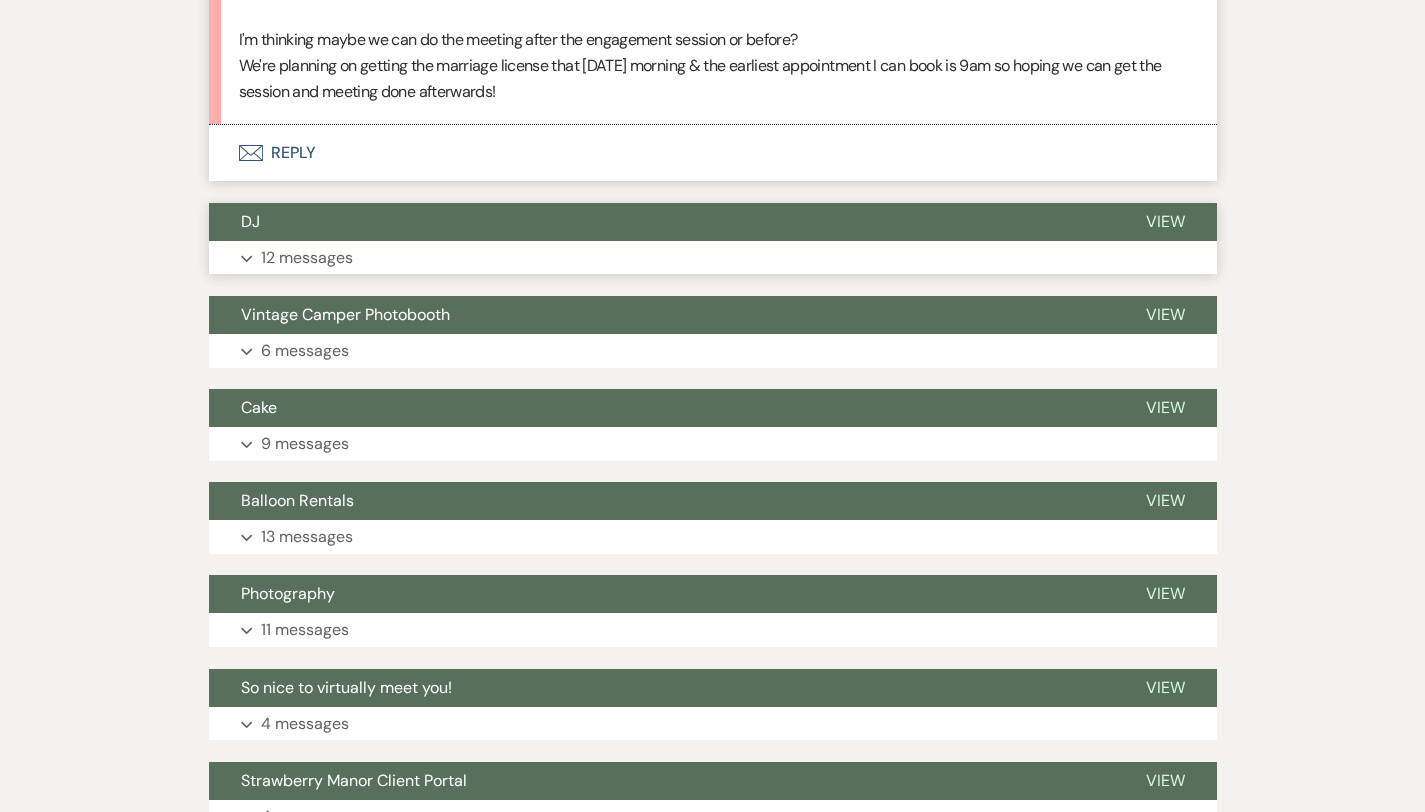 click on "12 messages" at bounding box center [307, 258] 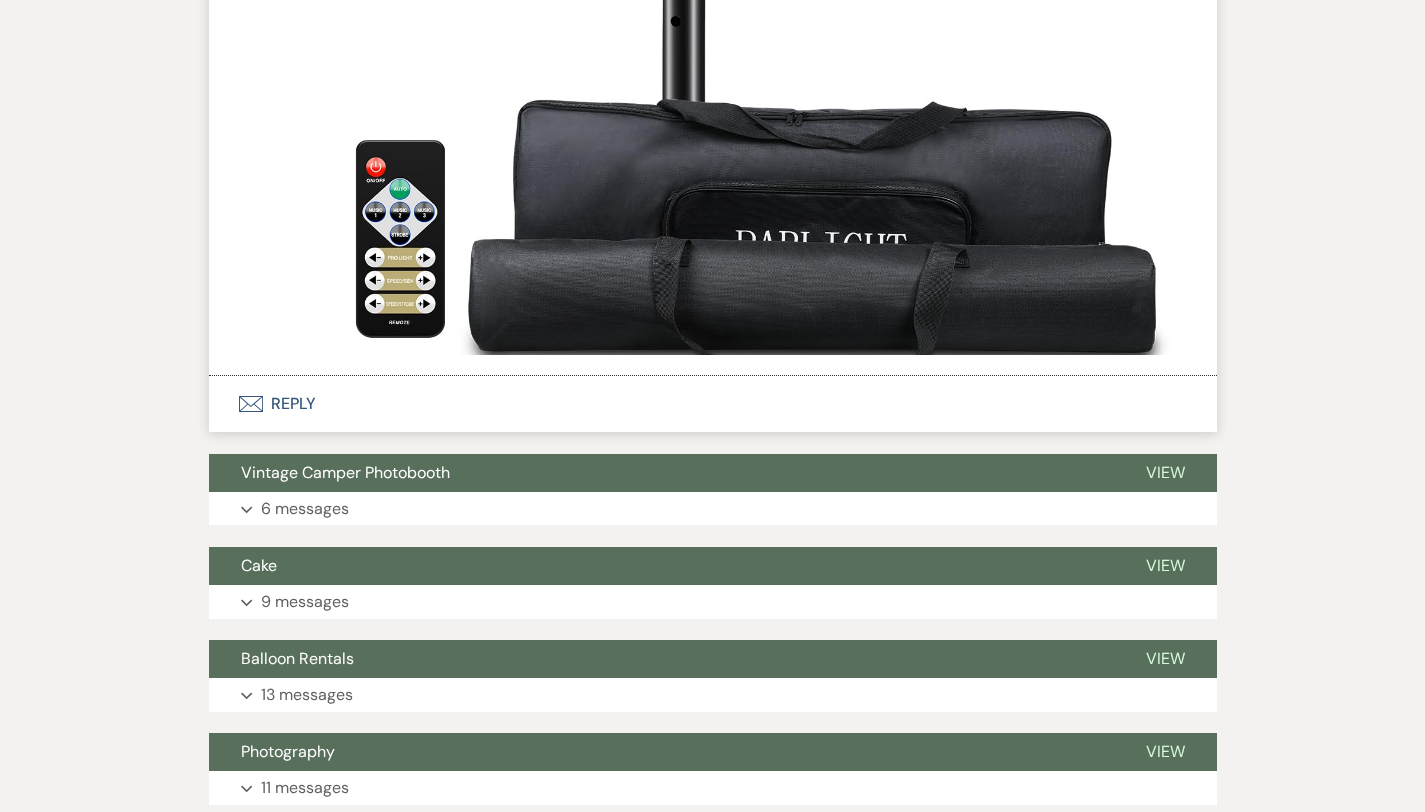 click on "Envelope Reply" at bounding box center (713, 404) 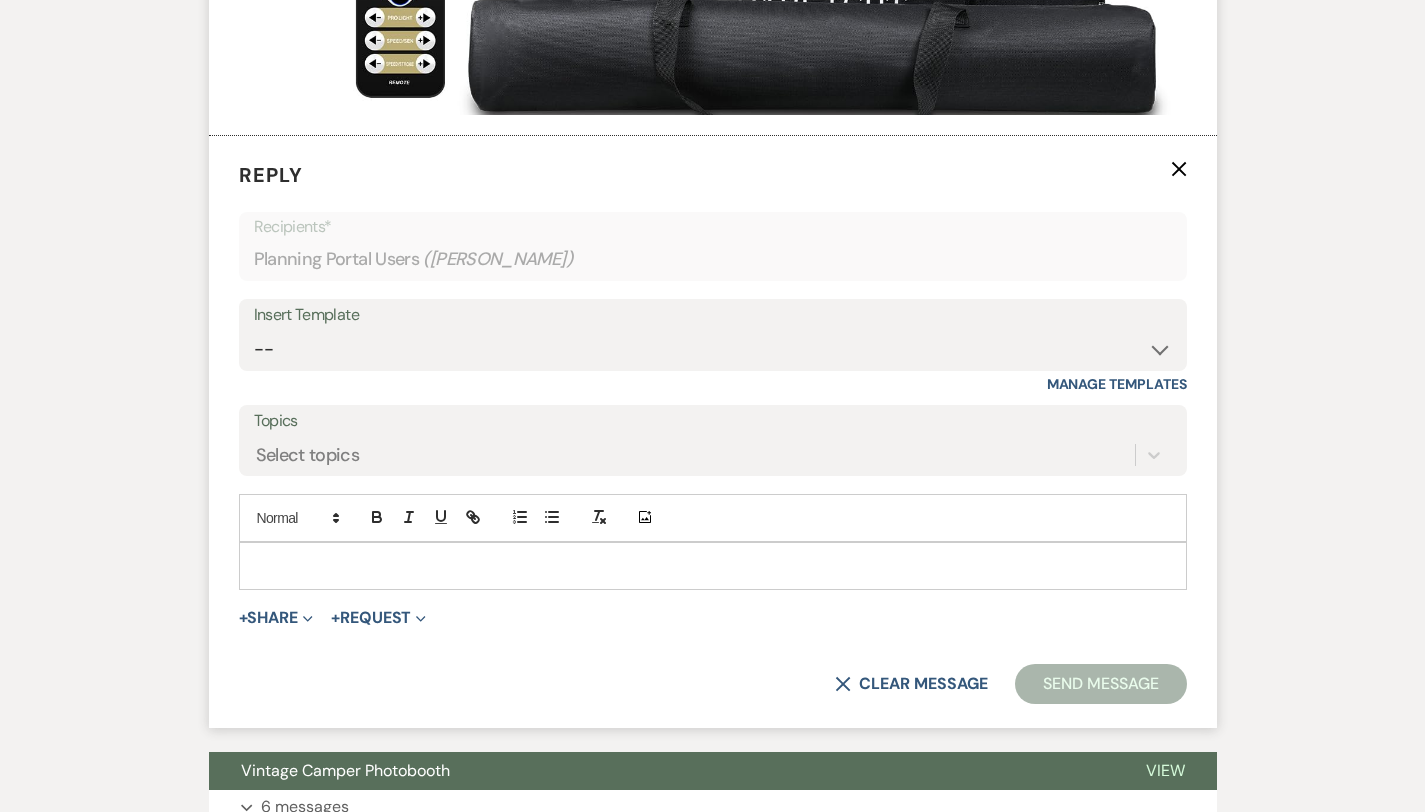 scroll, scrollTop: 5138, scrollLeft: 0, axis: vertical 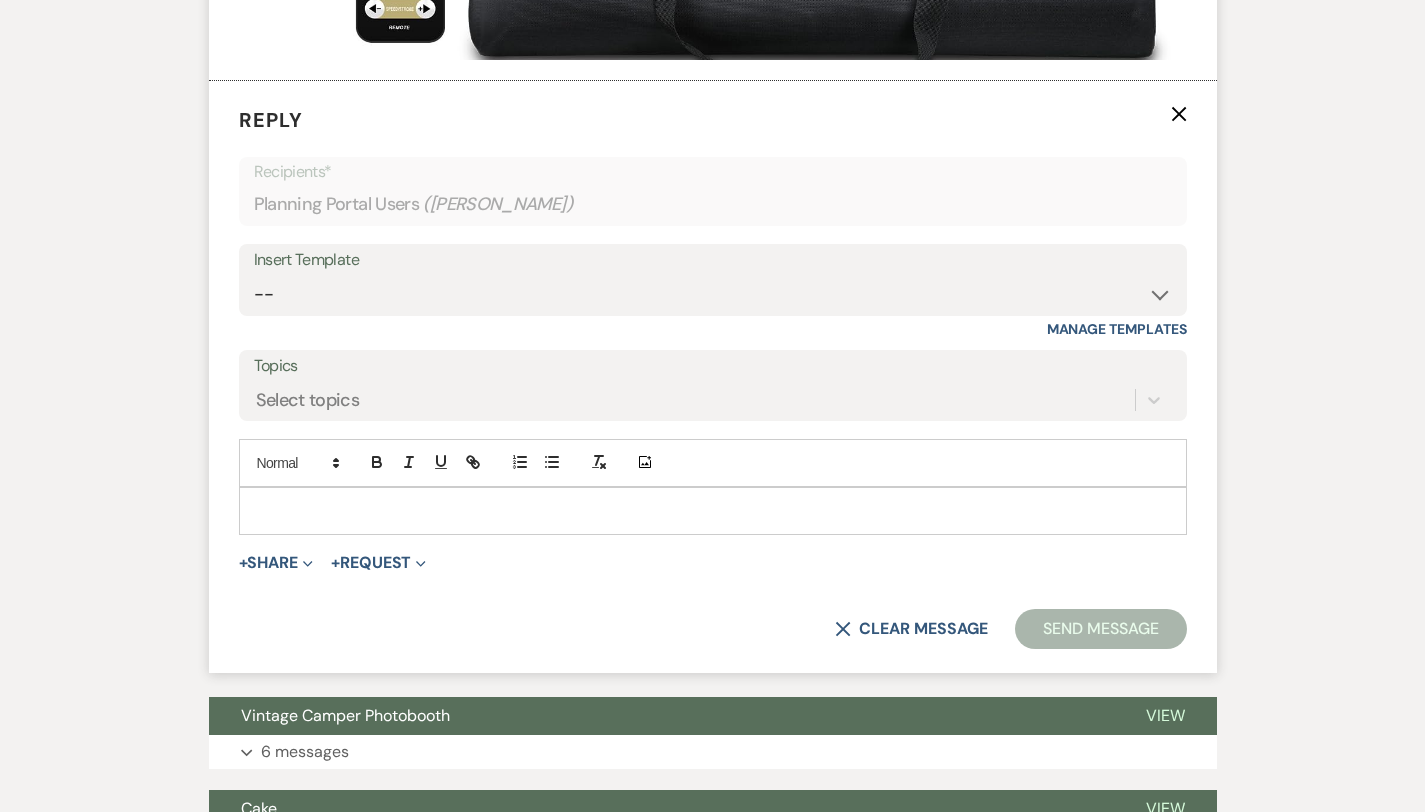 click at bounding box center [713, 511] 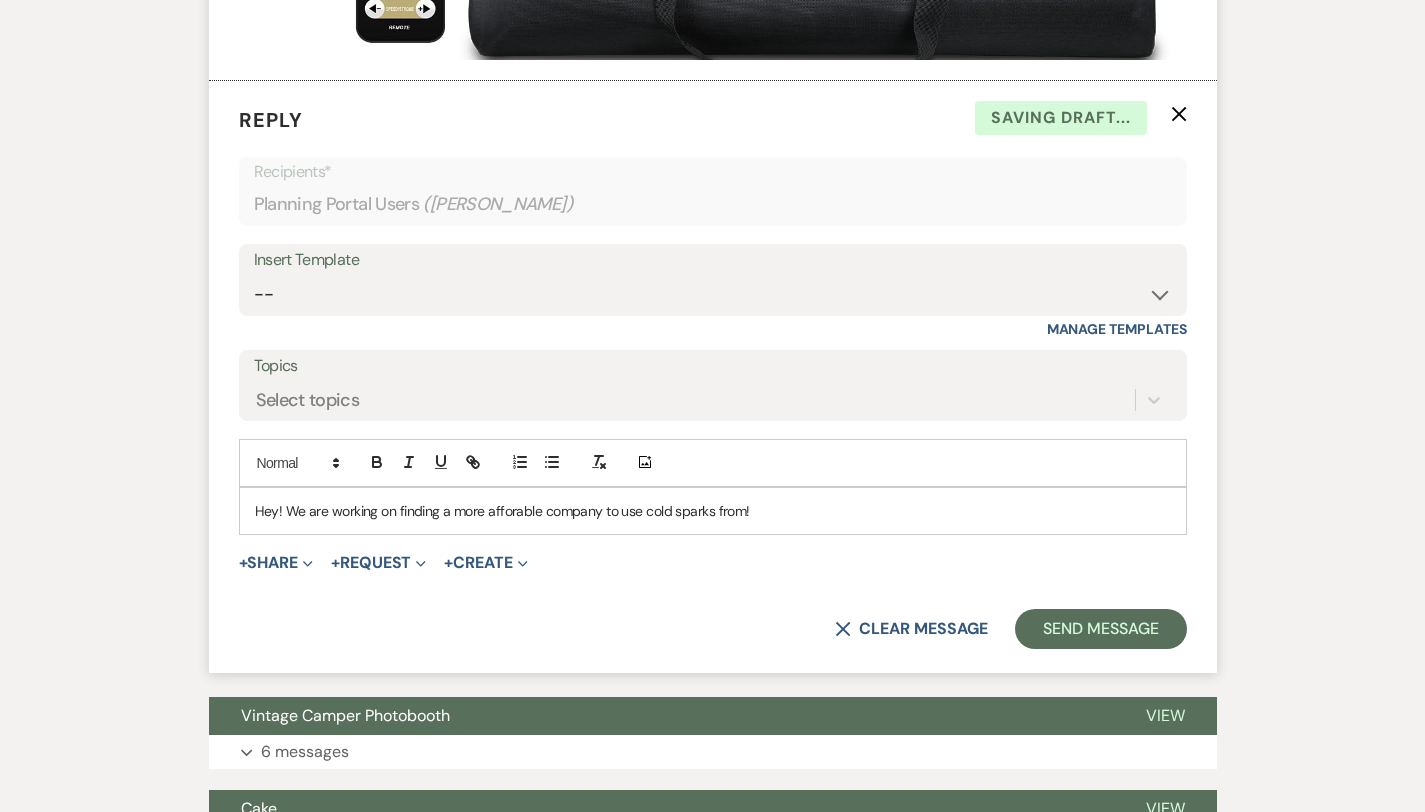 click on "Hey! We are working on finding a more afforable company to use cold sparks from!" at bounding box center [713, 511] 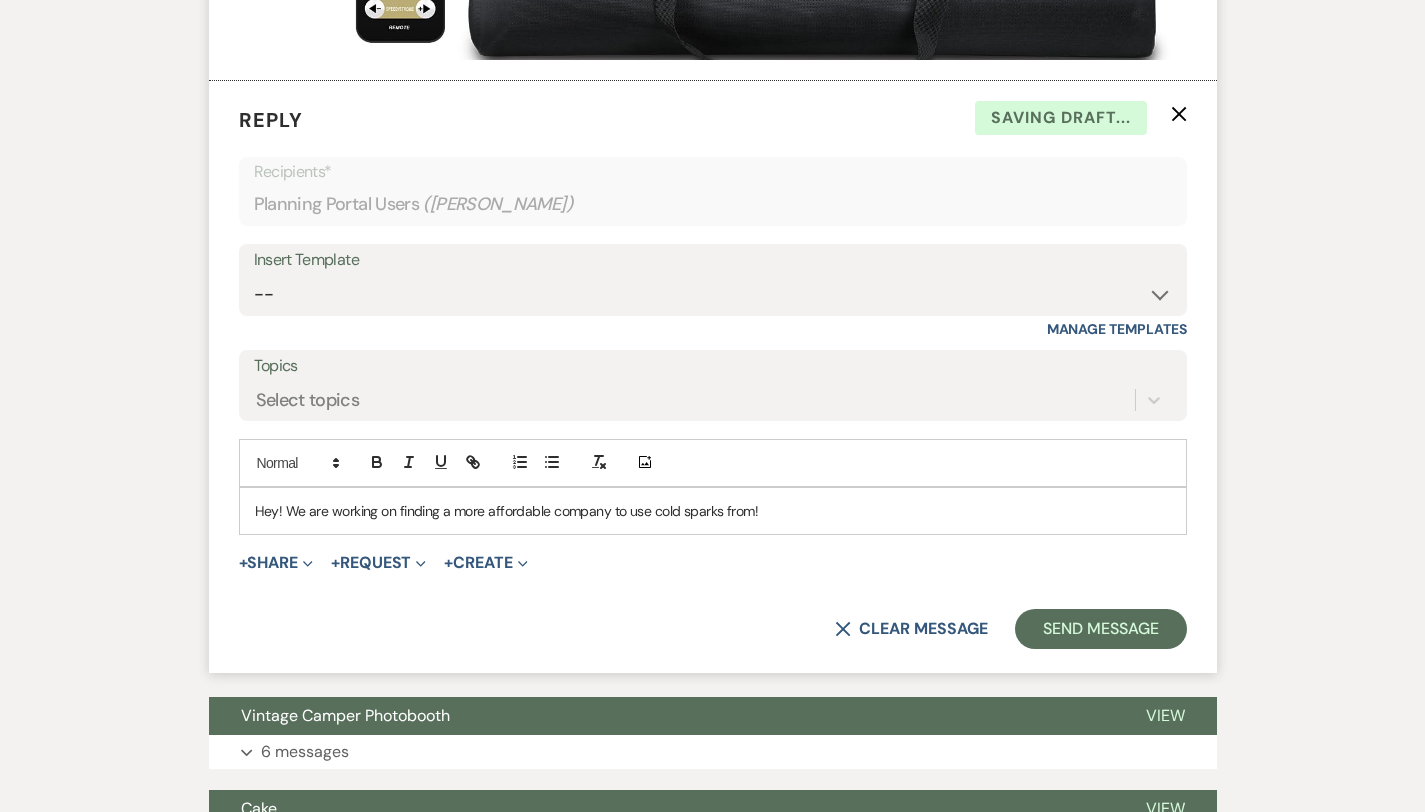 click on "Hey! We are working on finding a more affordable company to use cold sparks from!" at bounding box center (713, 511) 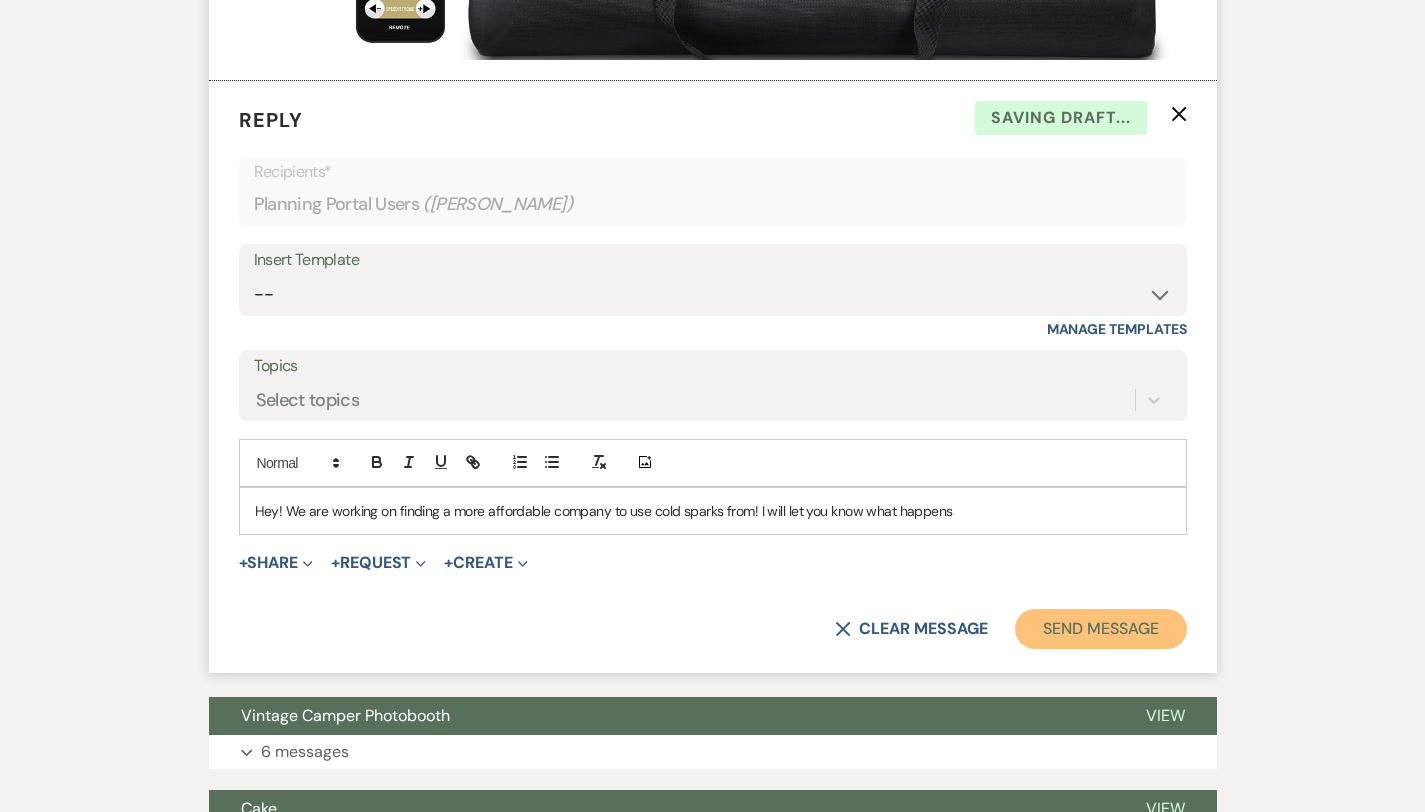 click on "Send Message" at bounding box center [1100, 629] 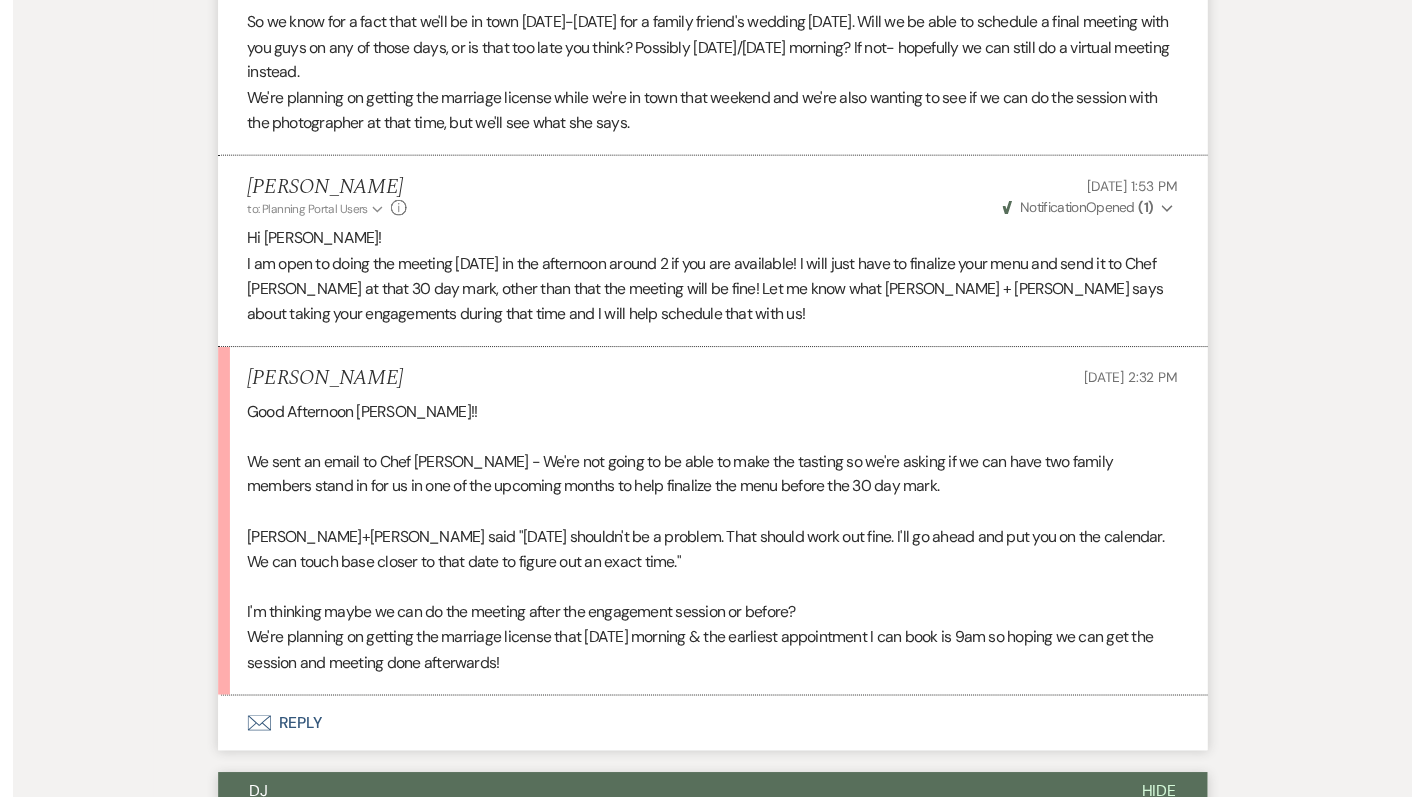 scroll, scrollTop: 0, scrollLeft: 0, axis: both 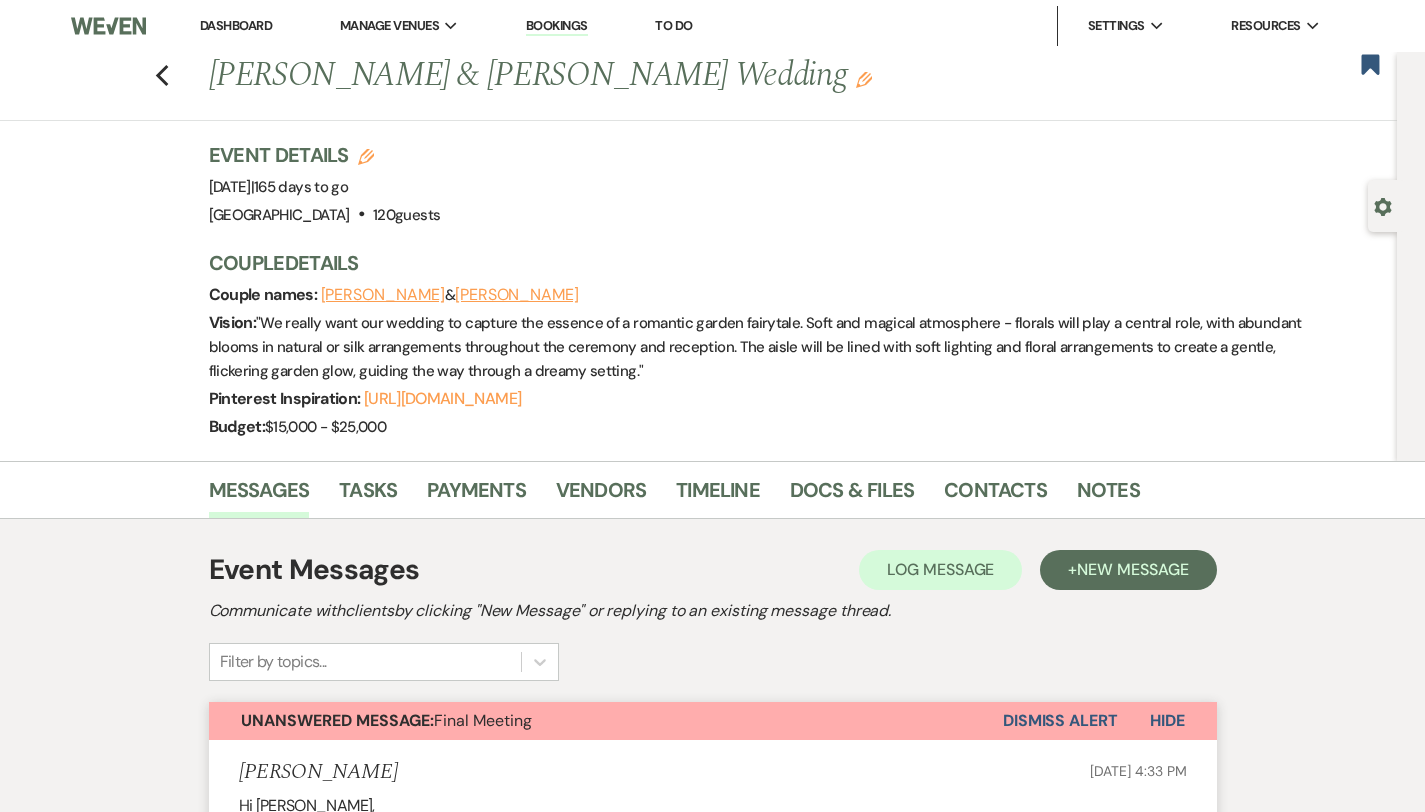 click on "Dashboard" at bounding box center (236, 25) 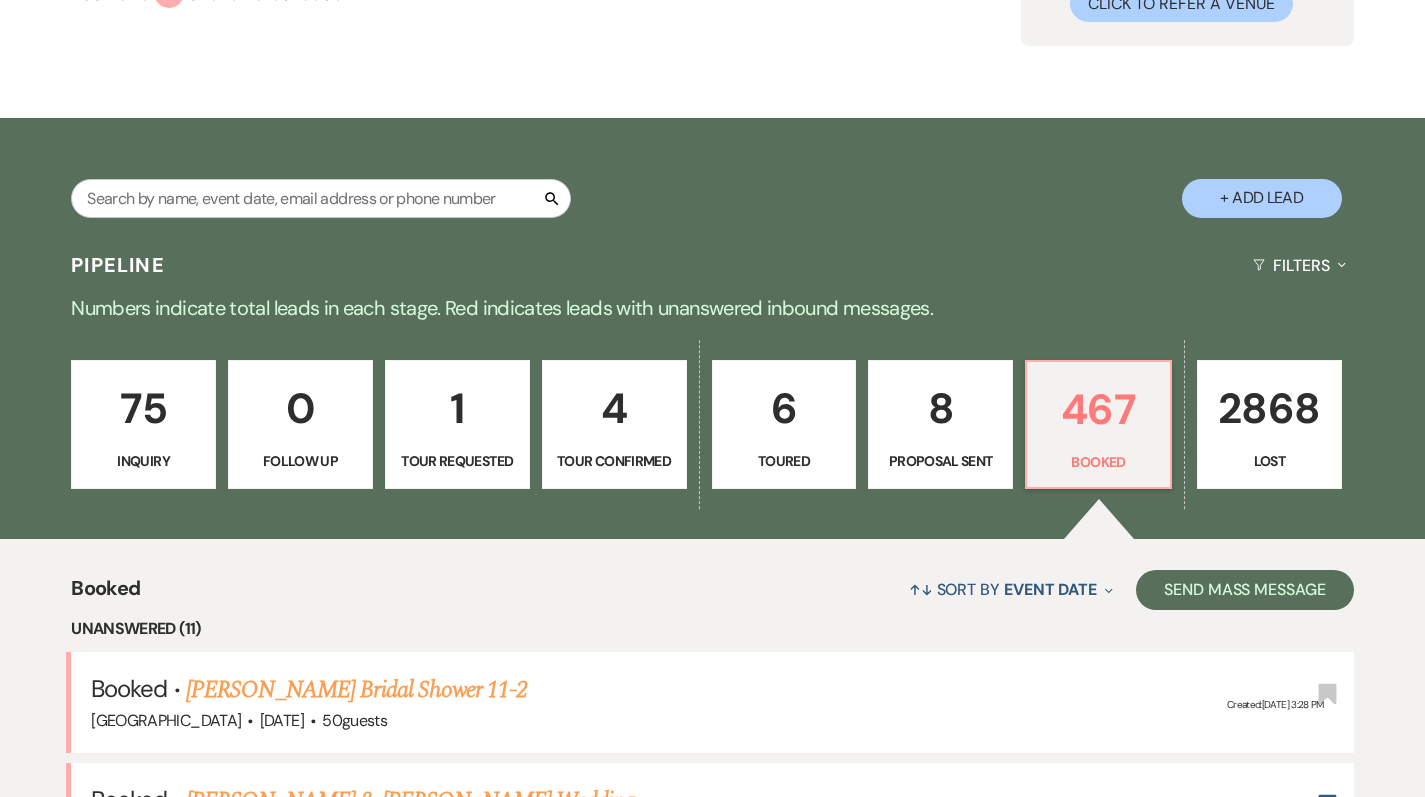 scroll, scrollTop: 228, scrollLeft: 0, axis: vertical 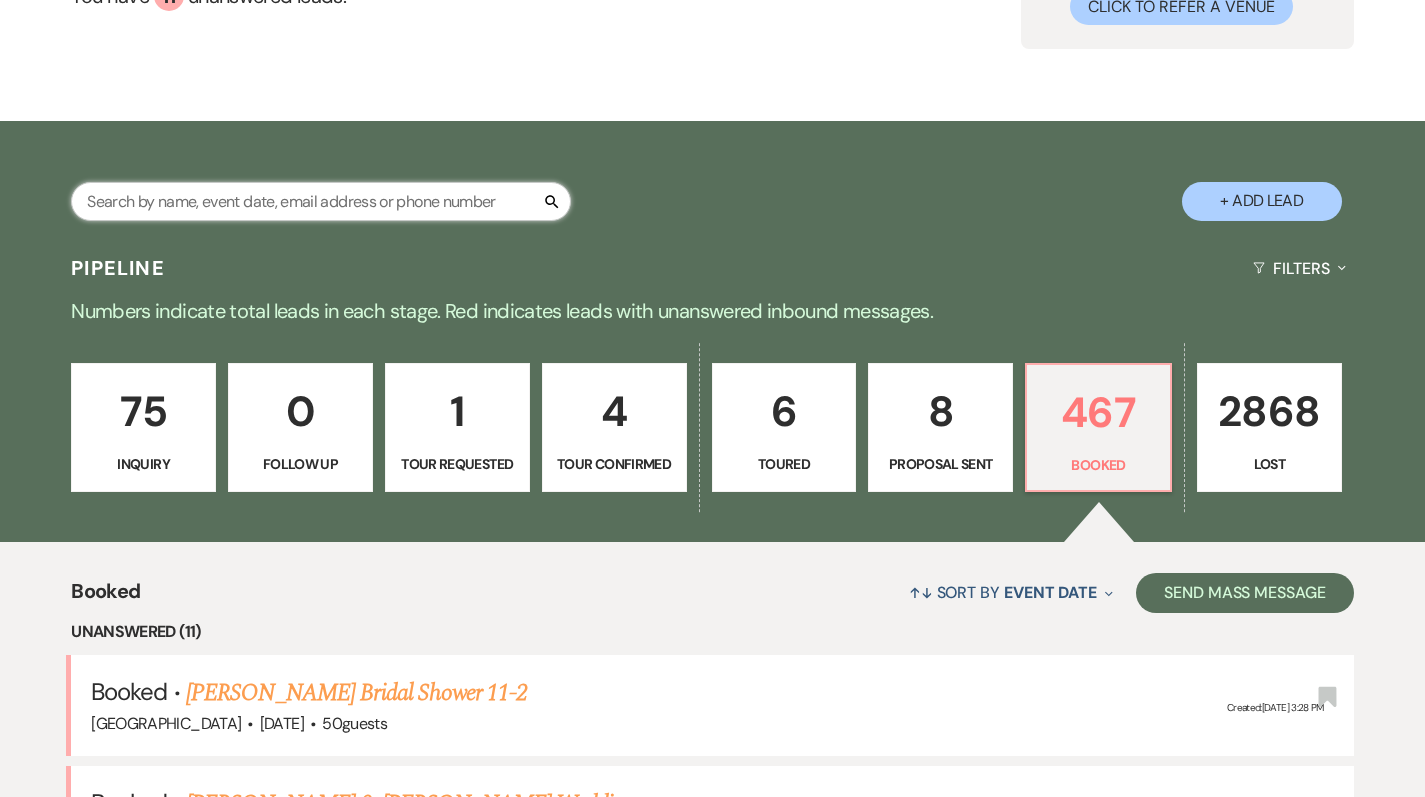 click at bounding box center [321, 201] 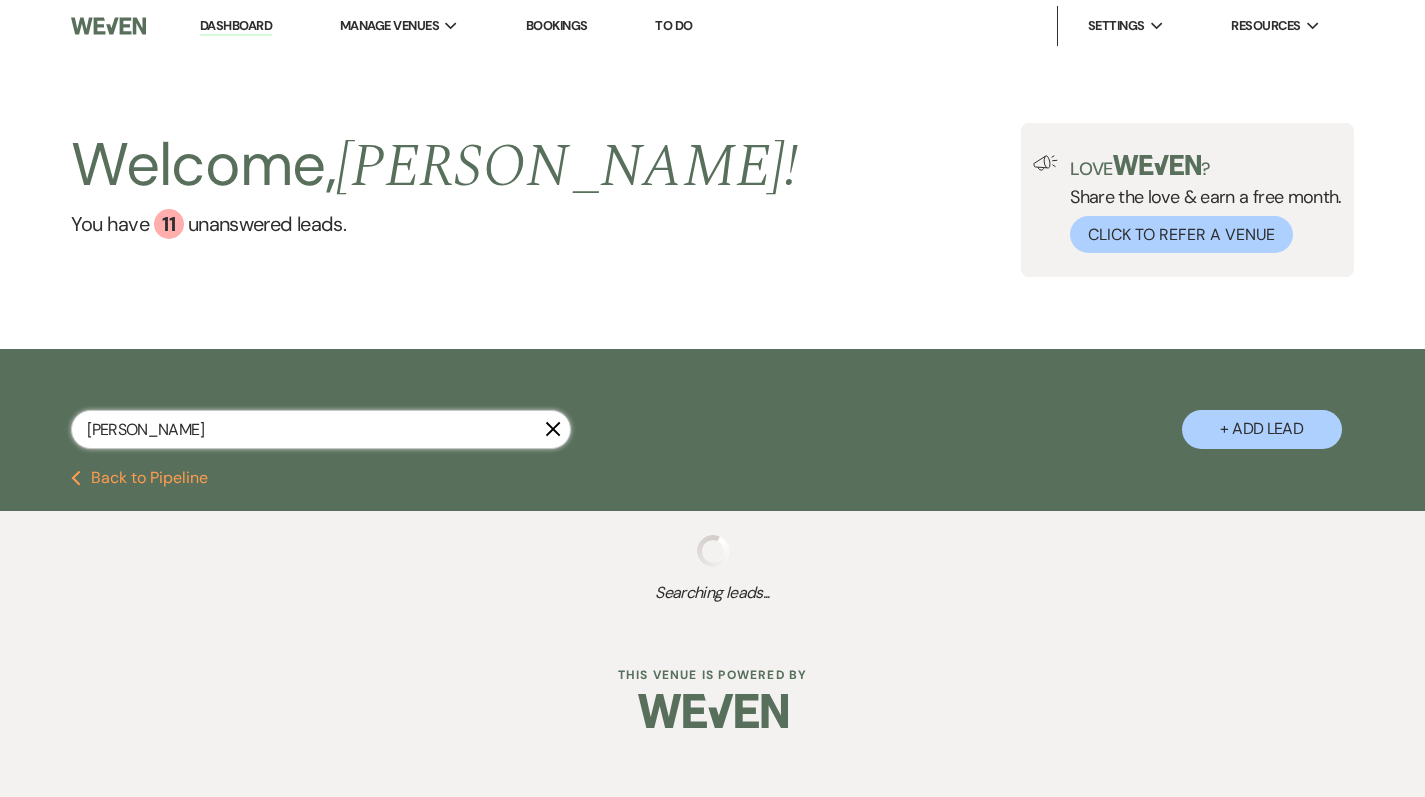 type on "helton" 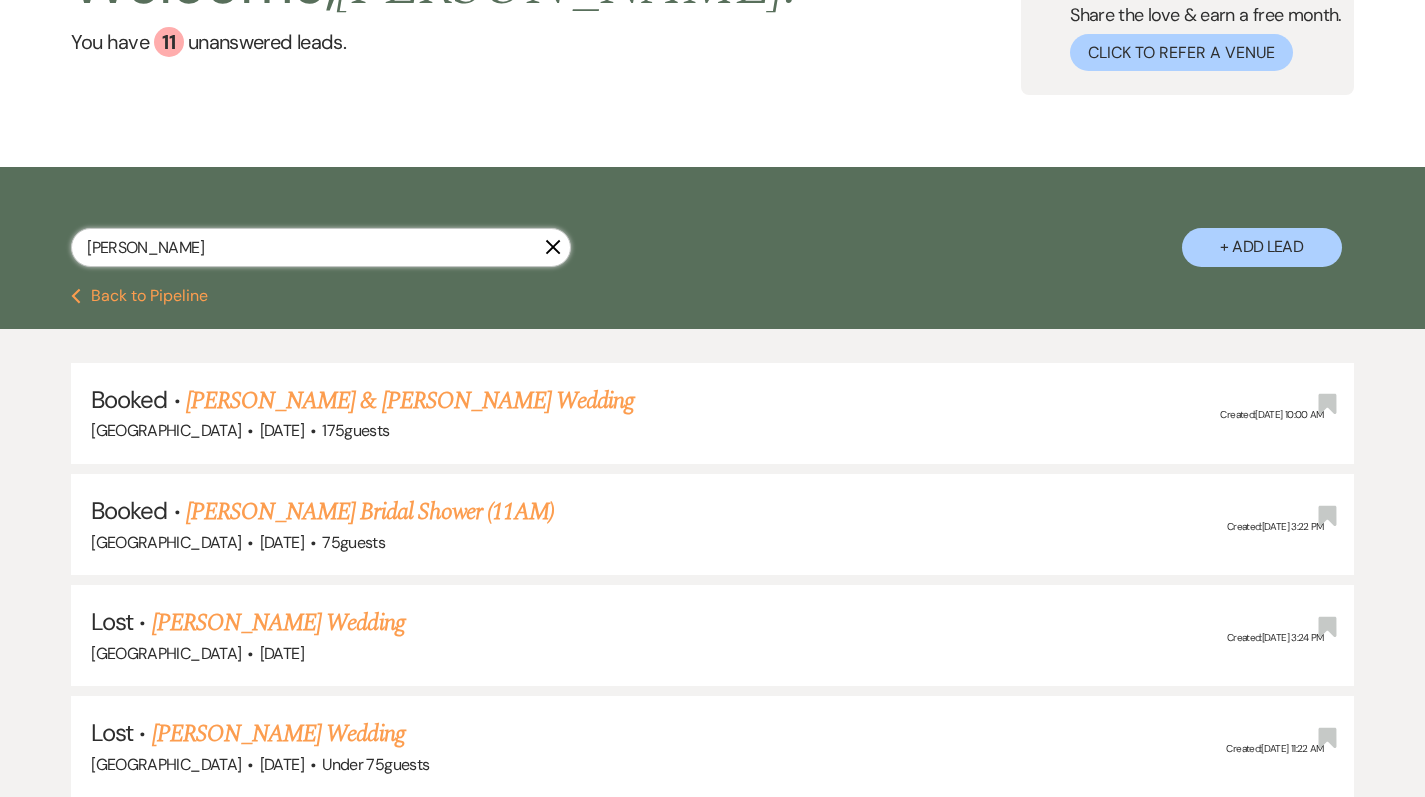 scroll, scrollTop: 211, scrollLeft: 0, axis: vertical 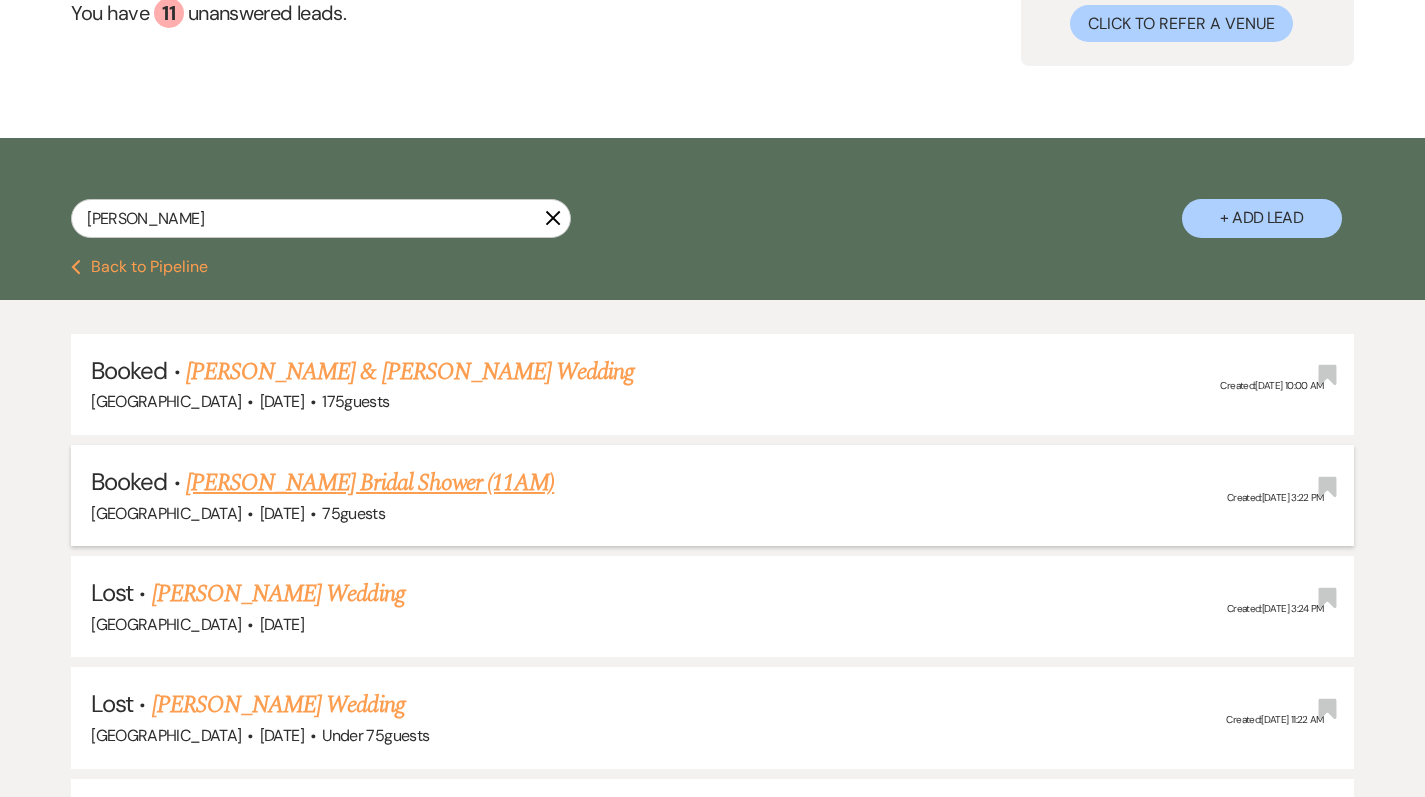 click on "[PERSON_NAME] Bridal Shower (11AM)" at bounding box center [370, 483] 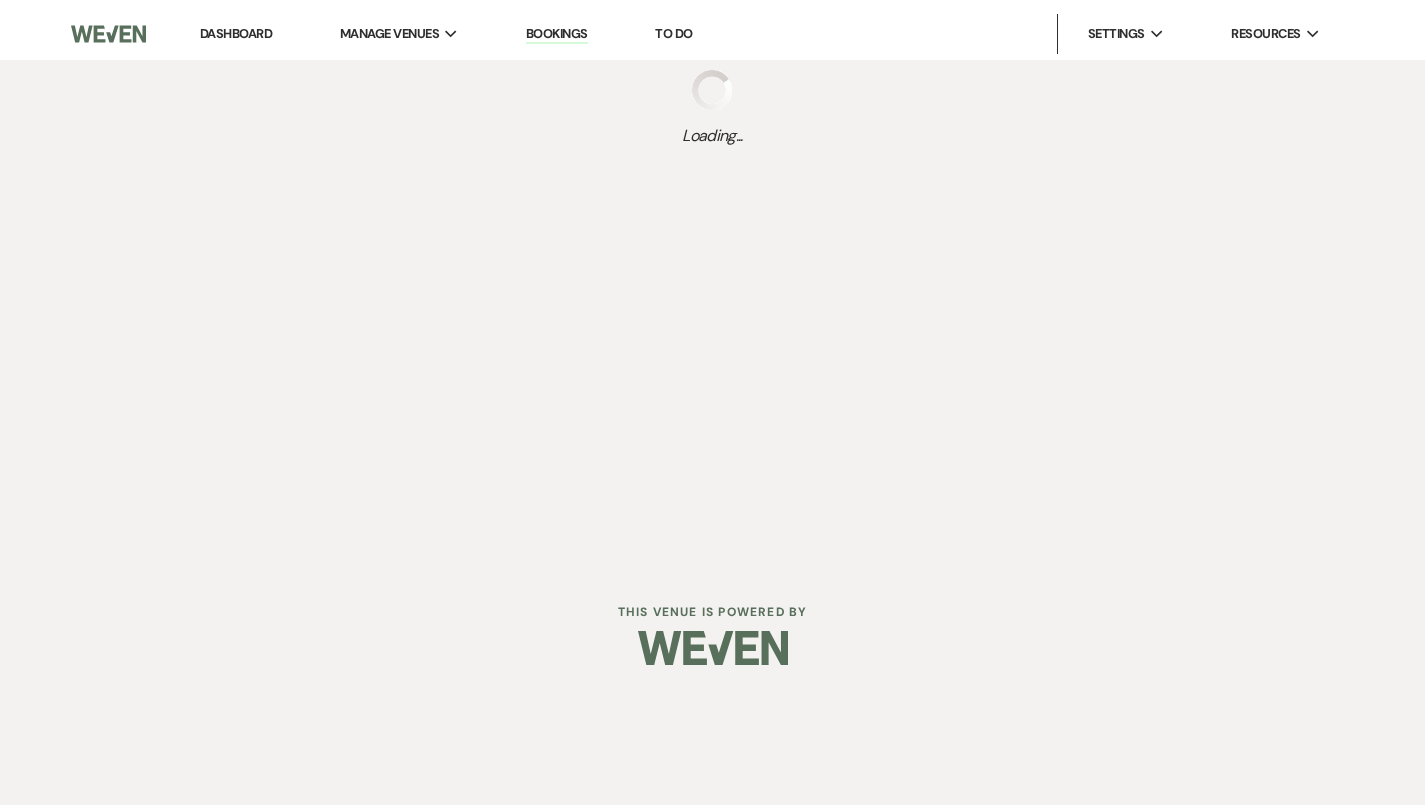 scroll, scrollTop: 0, scrollLeft: 0, axis: both 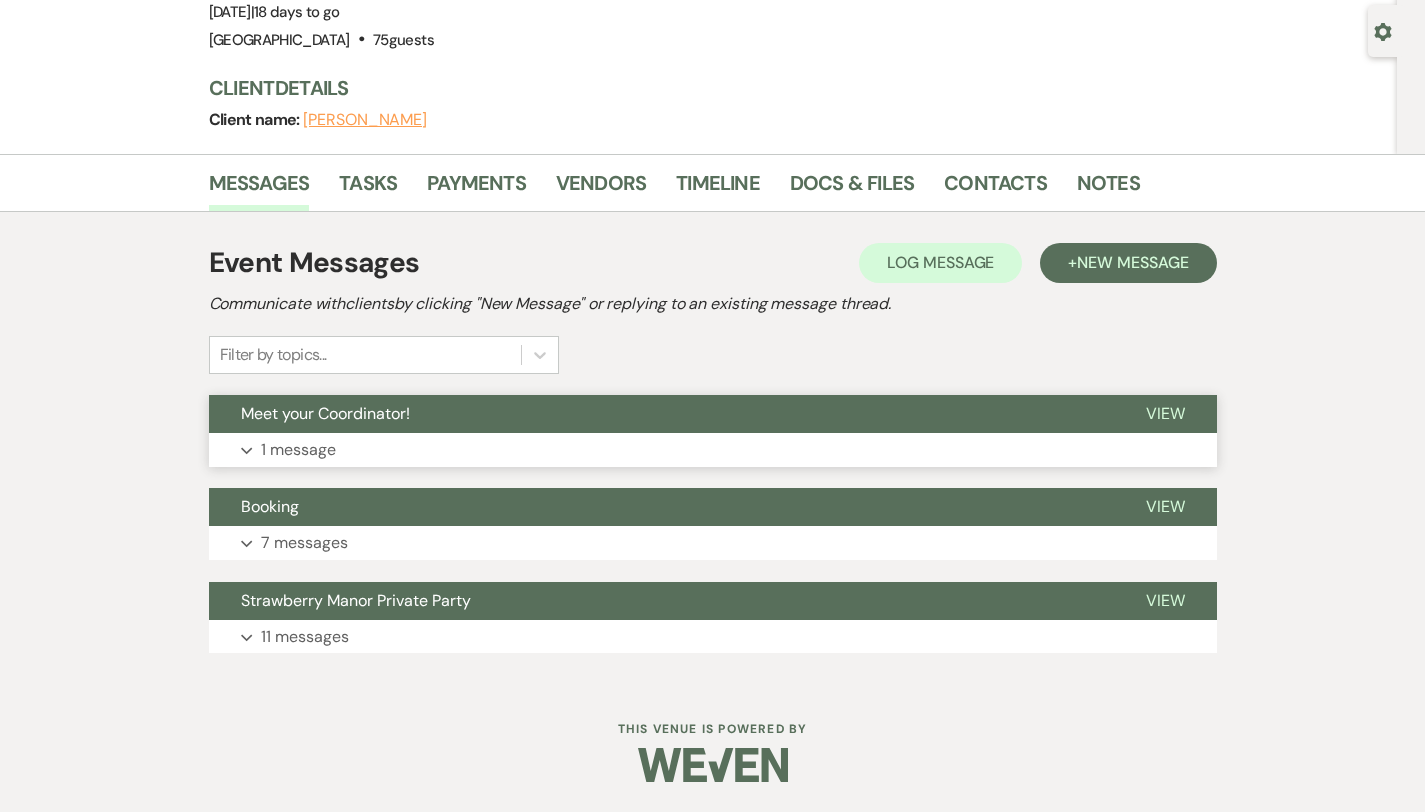 click on "Expand 1 message" at bounding box center [713, 450] 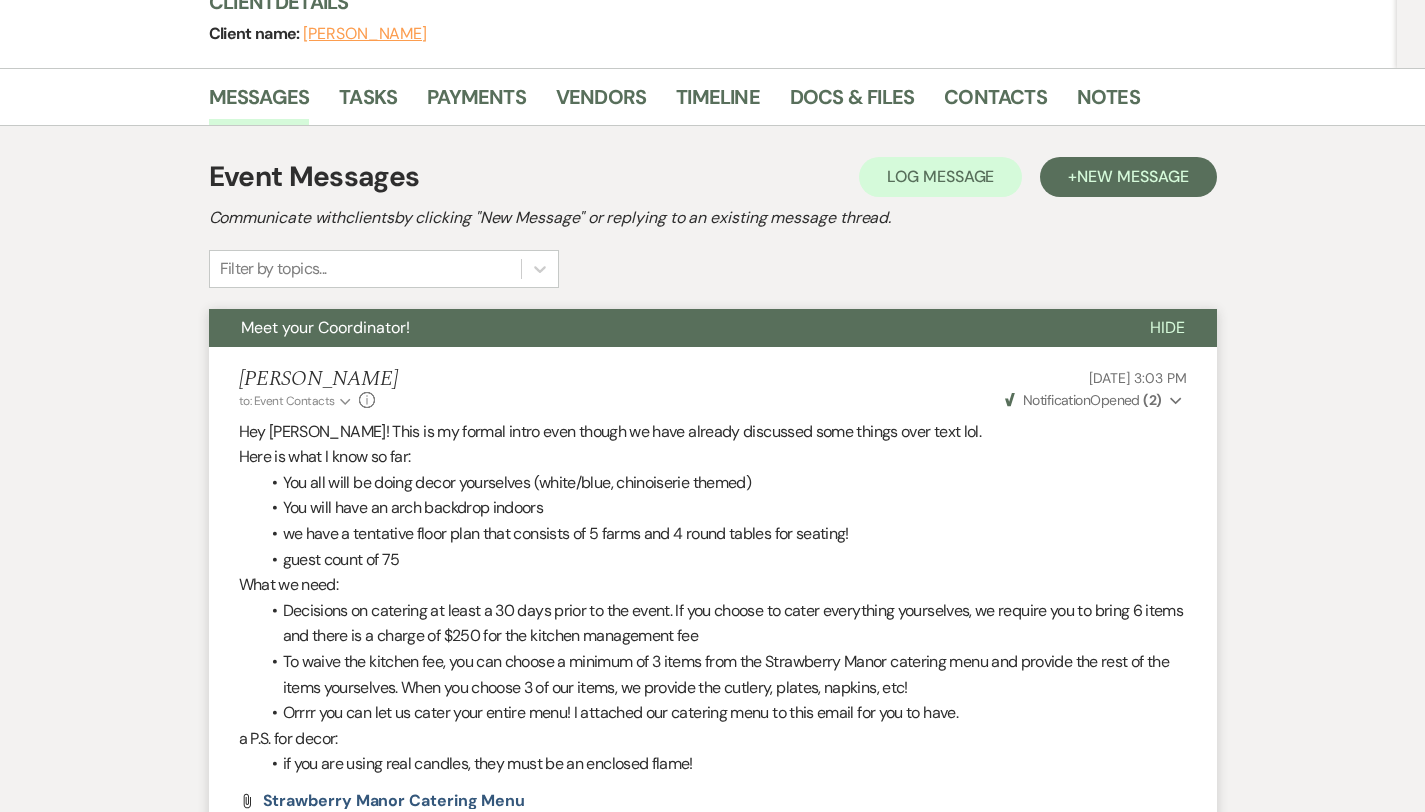 scroll, scrollTop: 223, scrollLeft: 0, axis: vertical 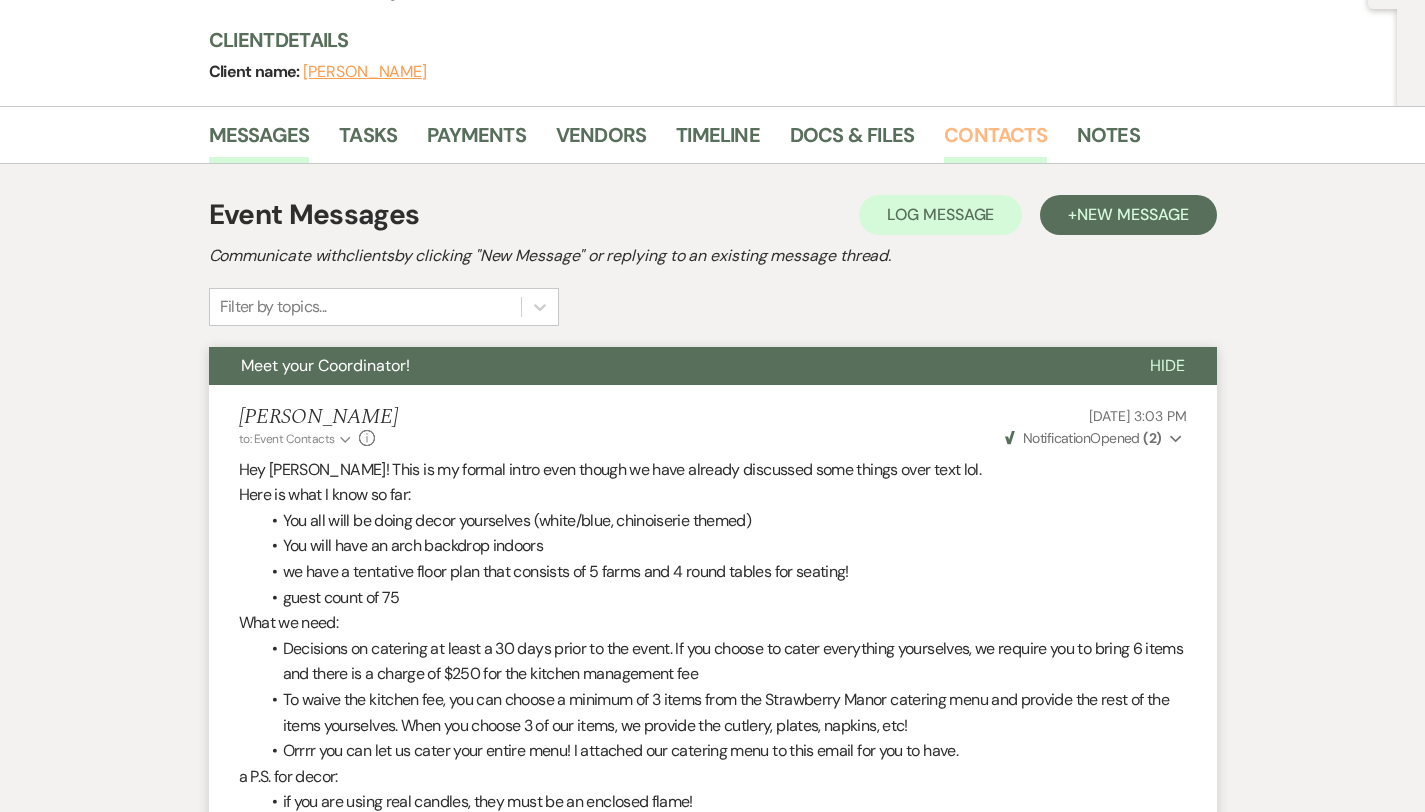 click on "Contacts" at bounding box center (995, 141) 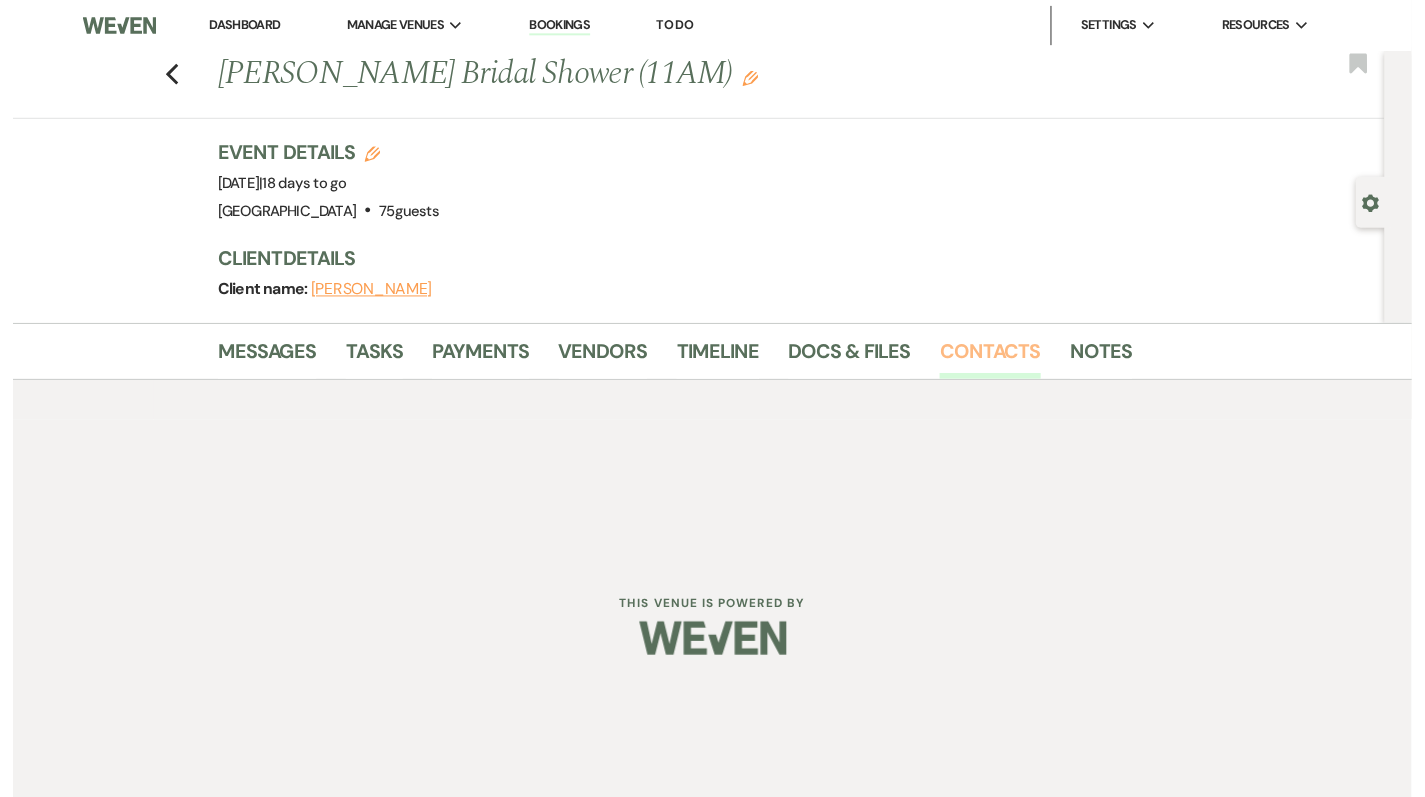 scroll, scrollTop: 0, scrollLeft: 0, axis: both 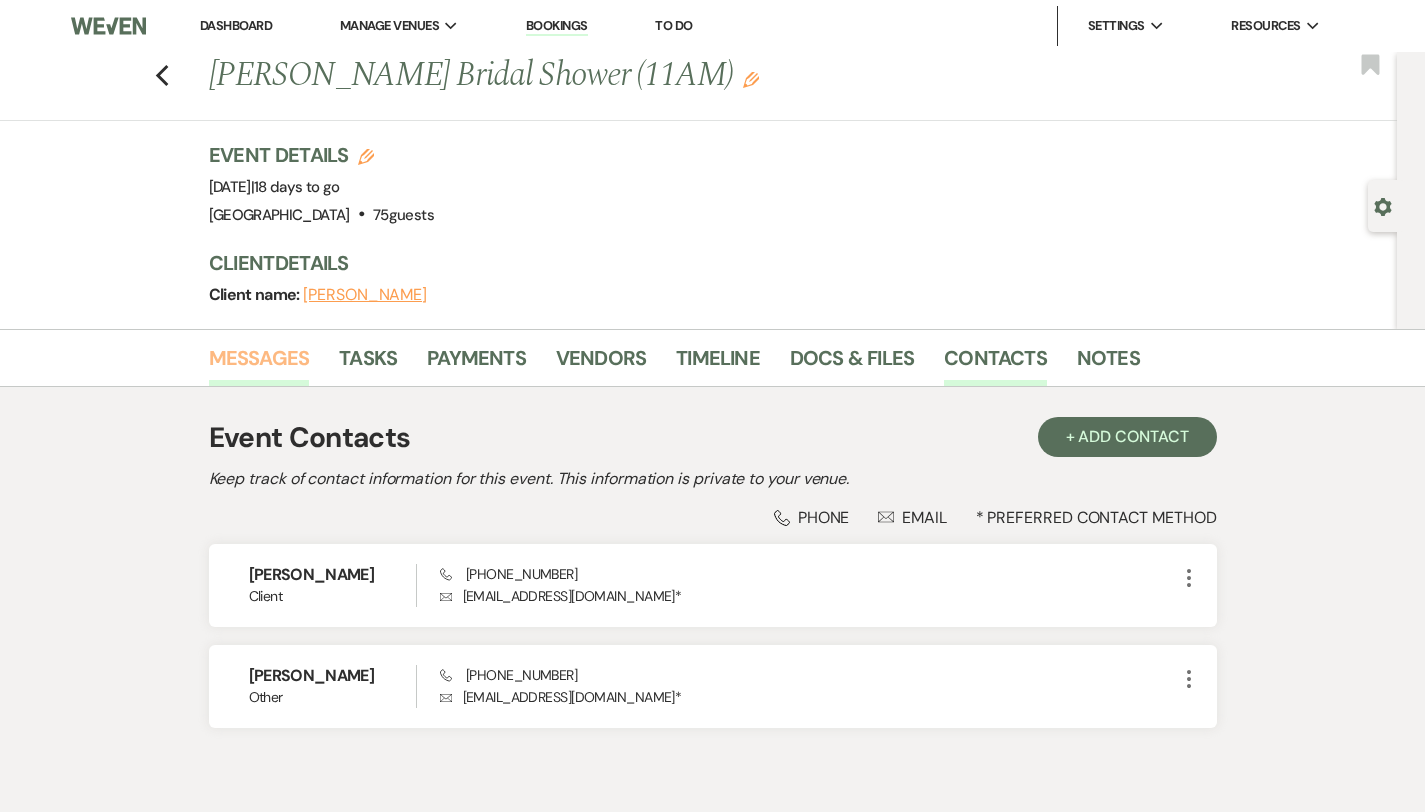 click on "Messages" at bounding box center (259, 364) 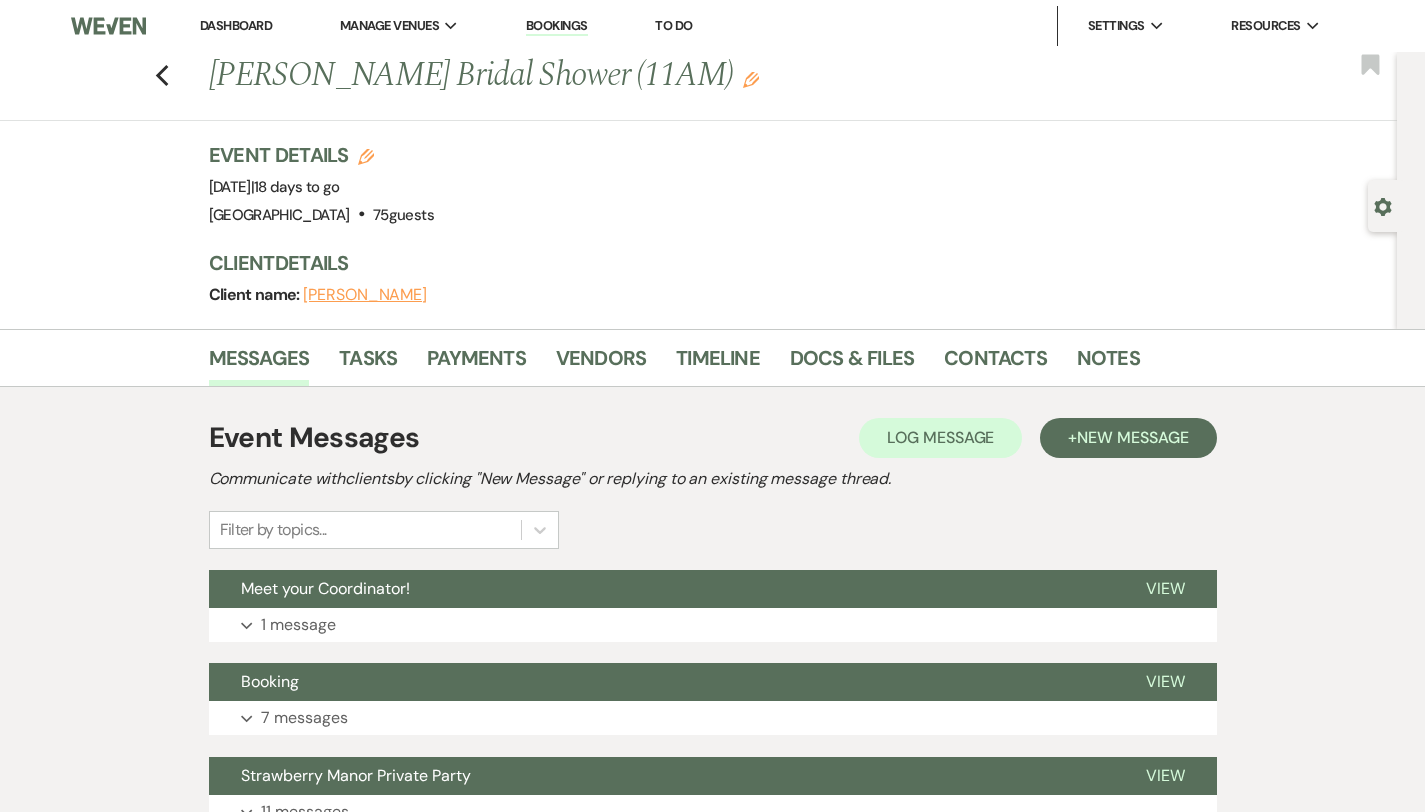 click on "Dashboard" at bounding box center (236, 25) 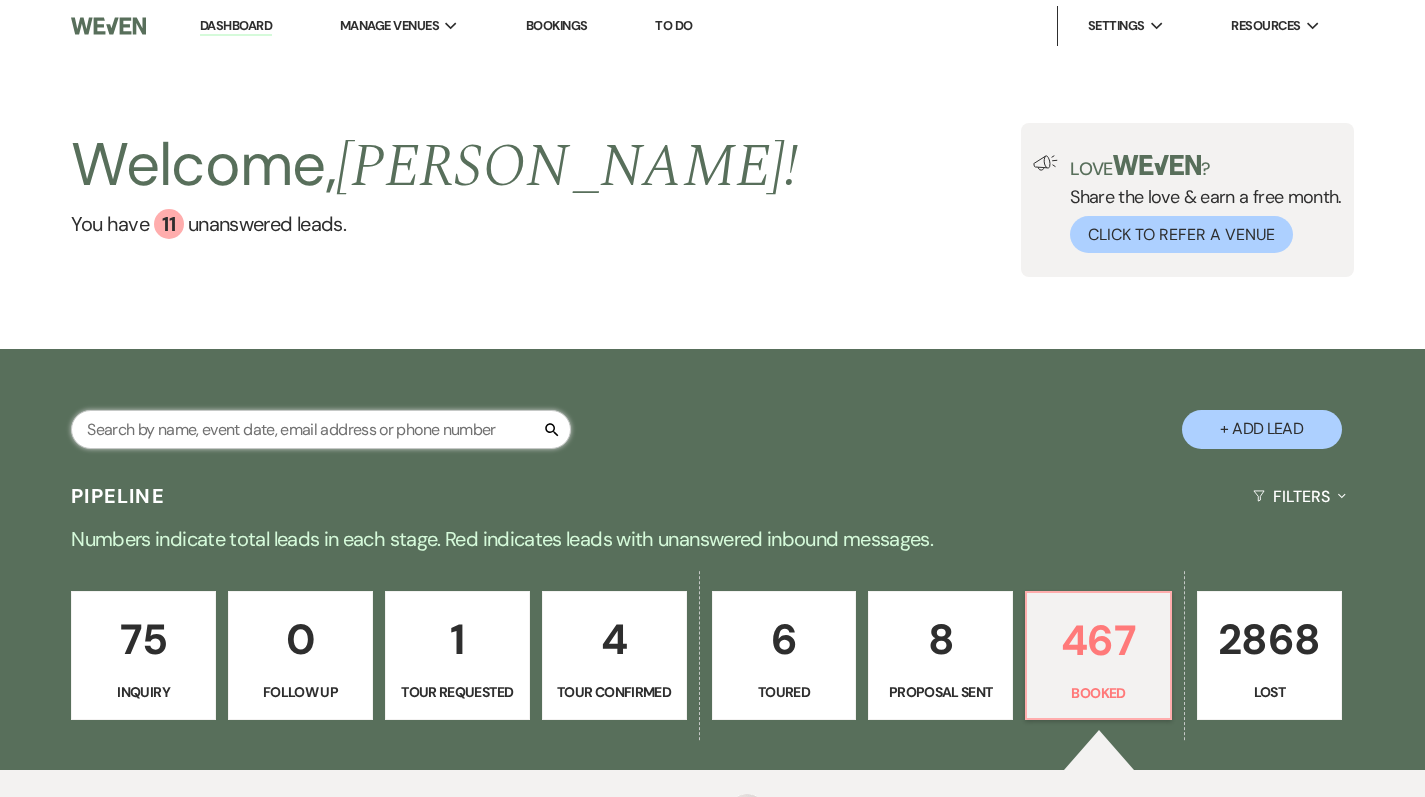 click 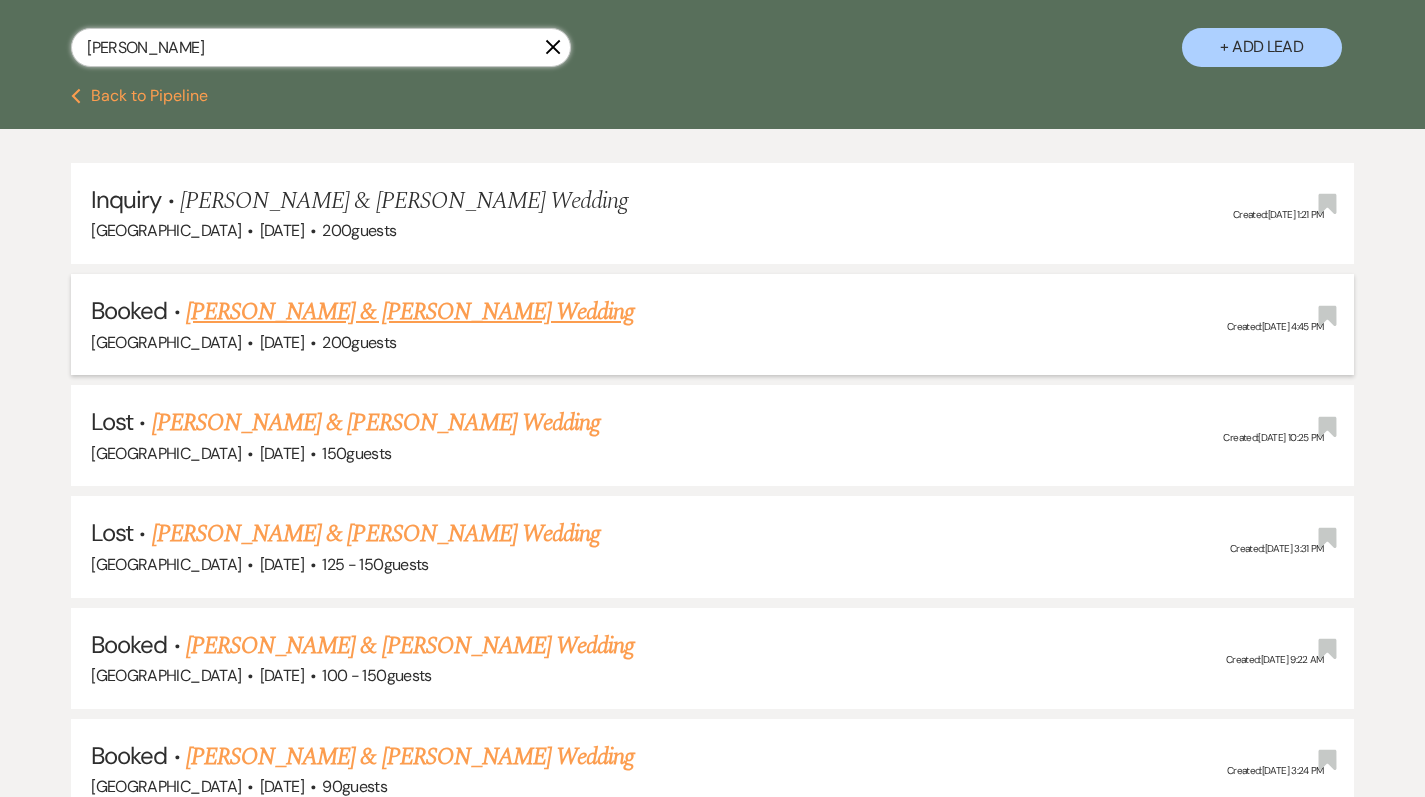scroll, scrollTop: 0, scrollLeft: 0, axis: both 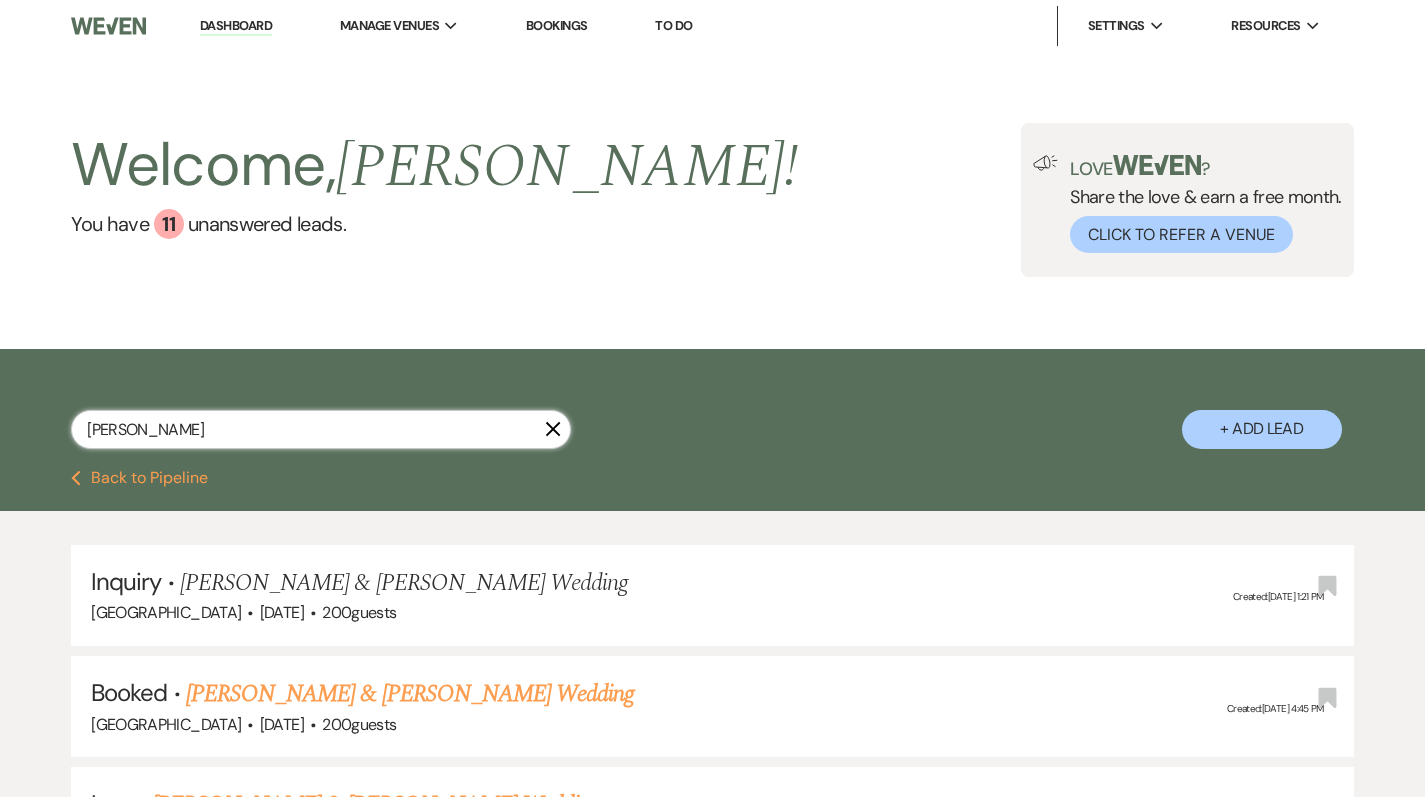 click on "hunt" 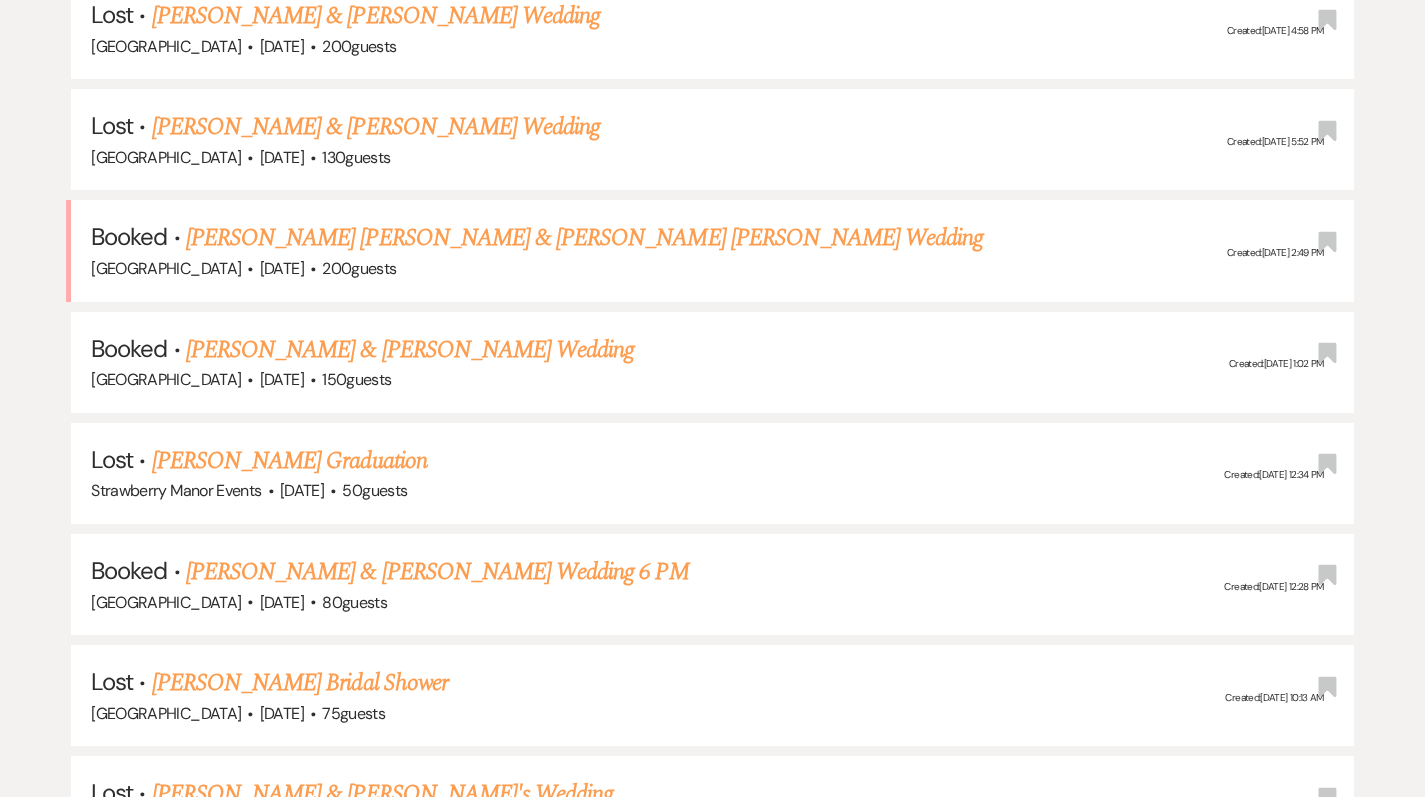 scroll, scrollTop: 681, scrollLeft: 1, axis: both 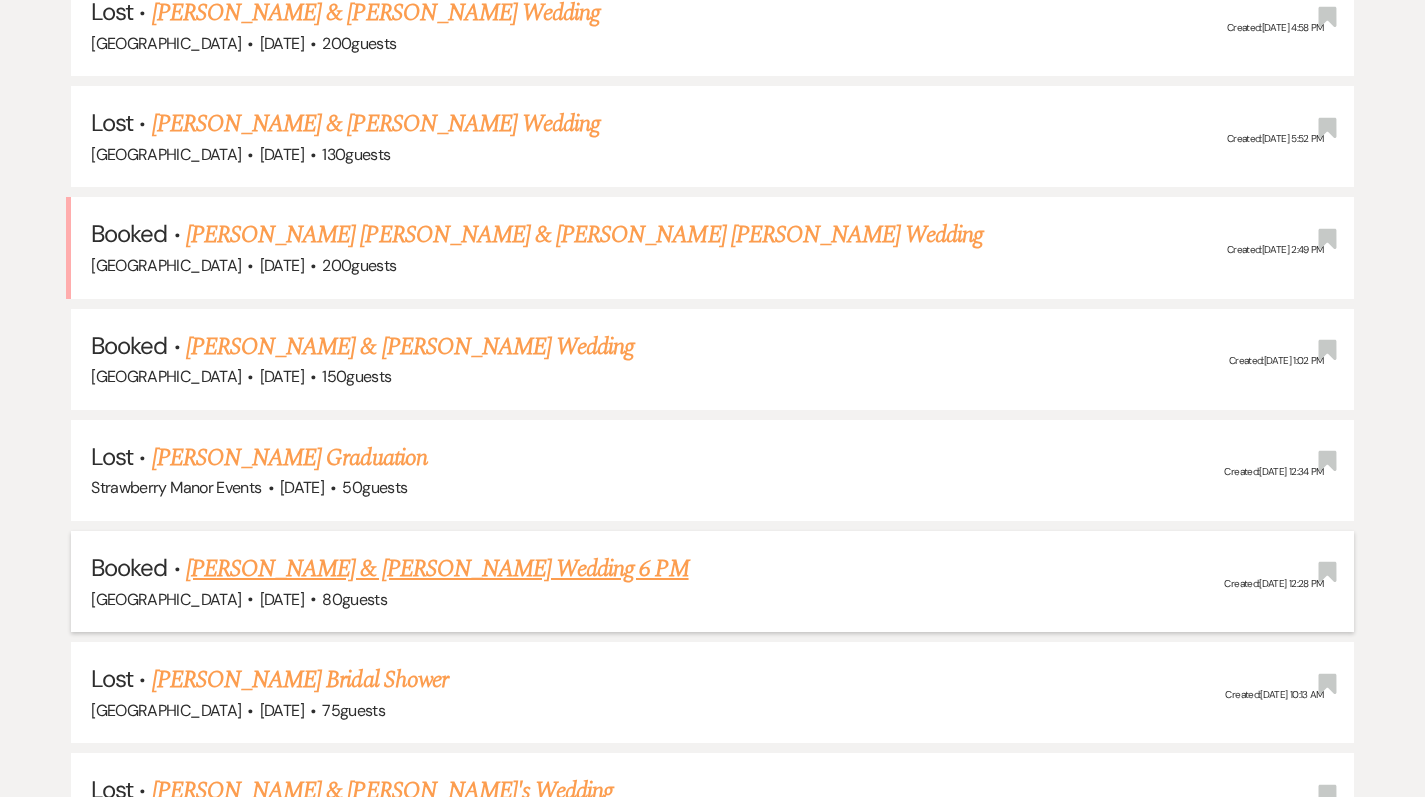 click on "[PERSON_NAME] & [PERSON_NAME] Wedding 6 PM" 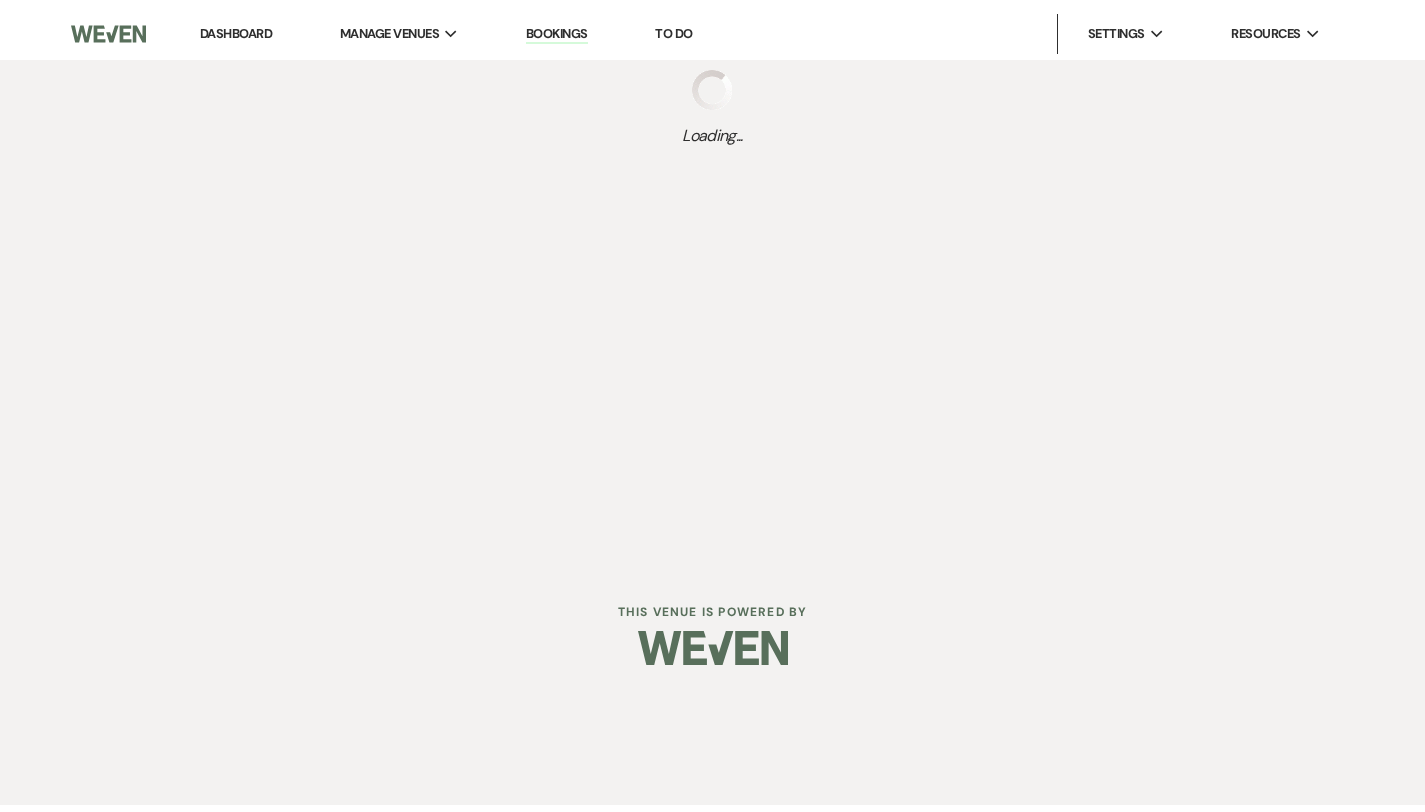 scroll, scrollTop: 0, scrollLeft: 0, axis: both 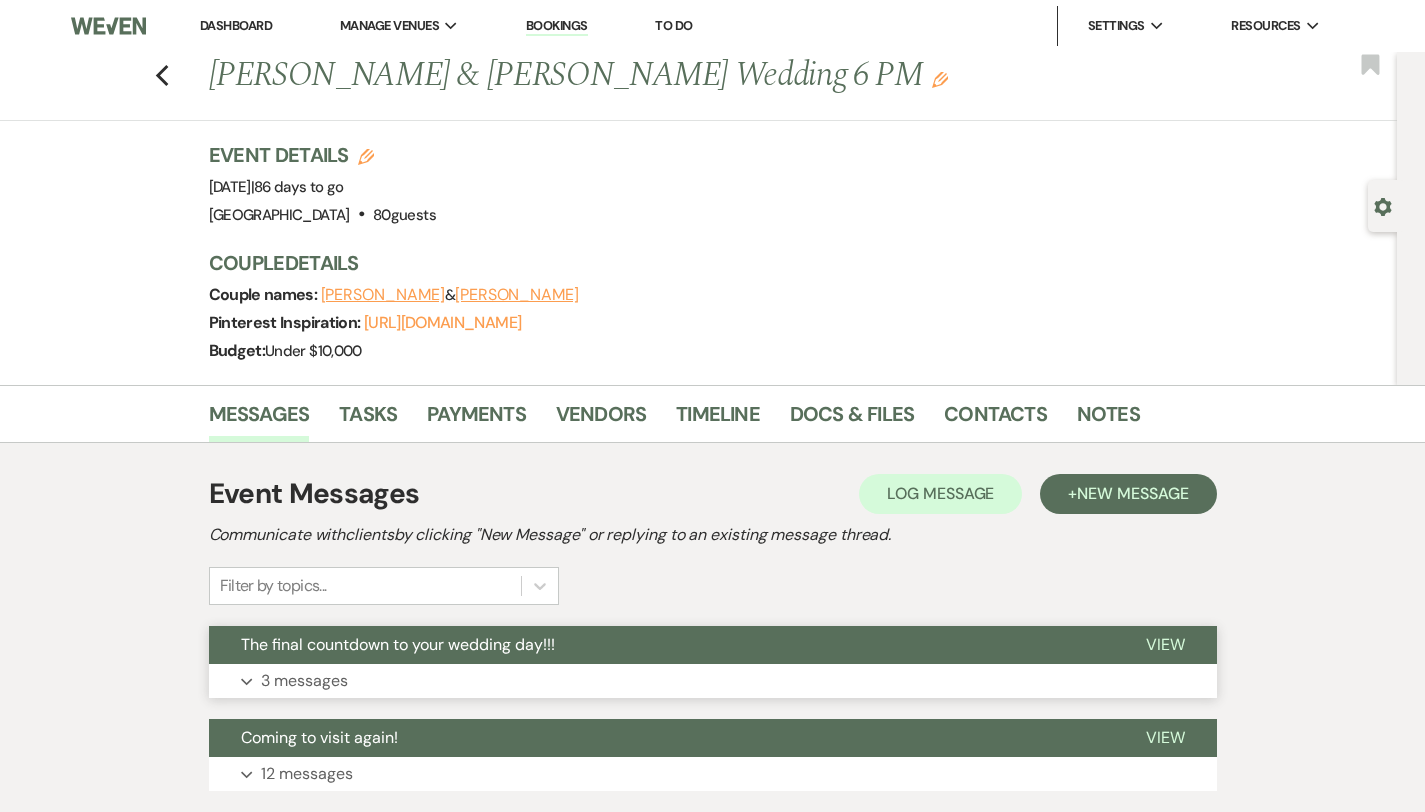 click on "Expand 3 messages" 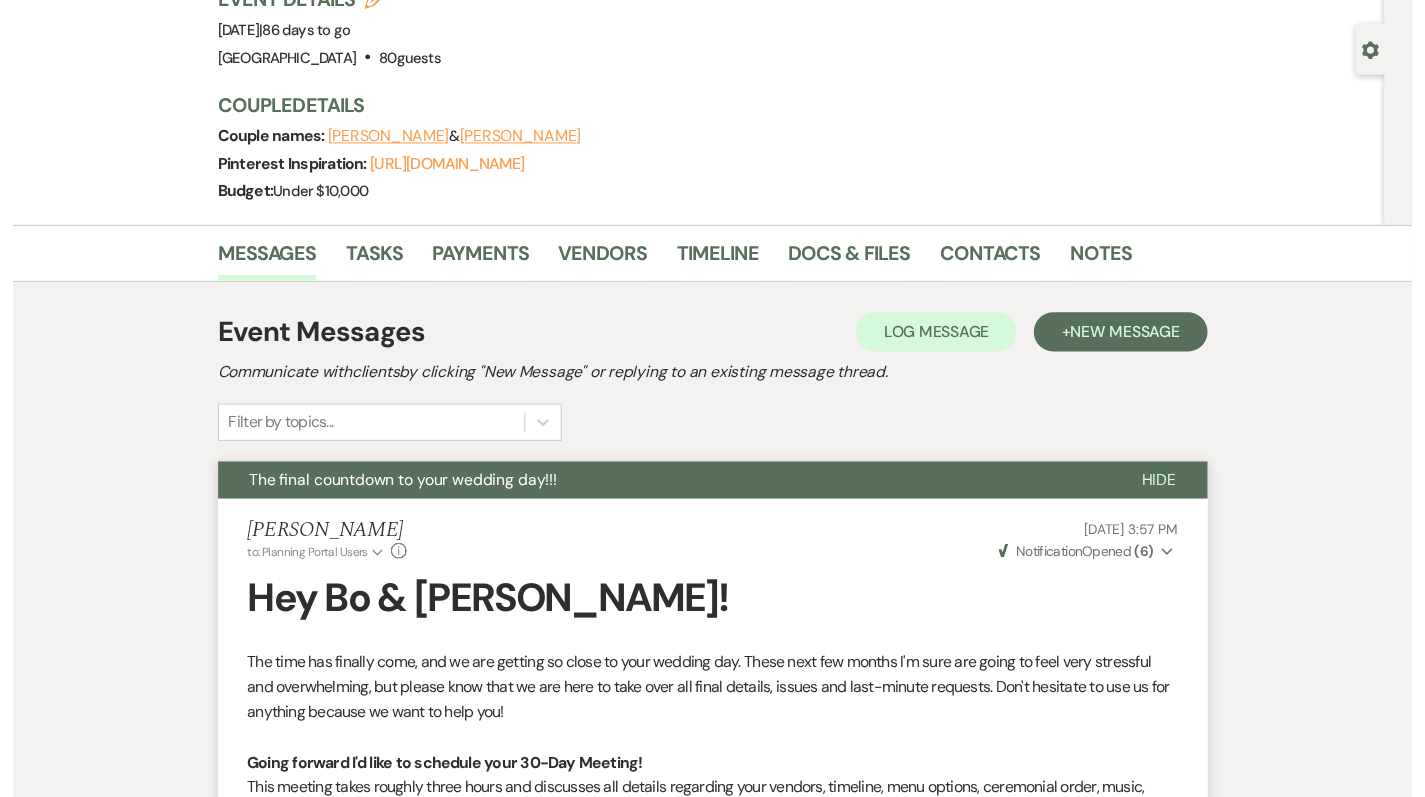 scroll, scrollTop: 0, scrollLeft: 0, axis: both 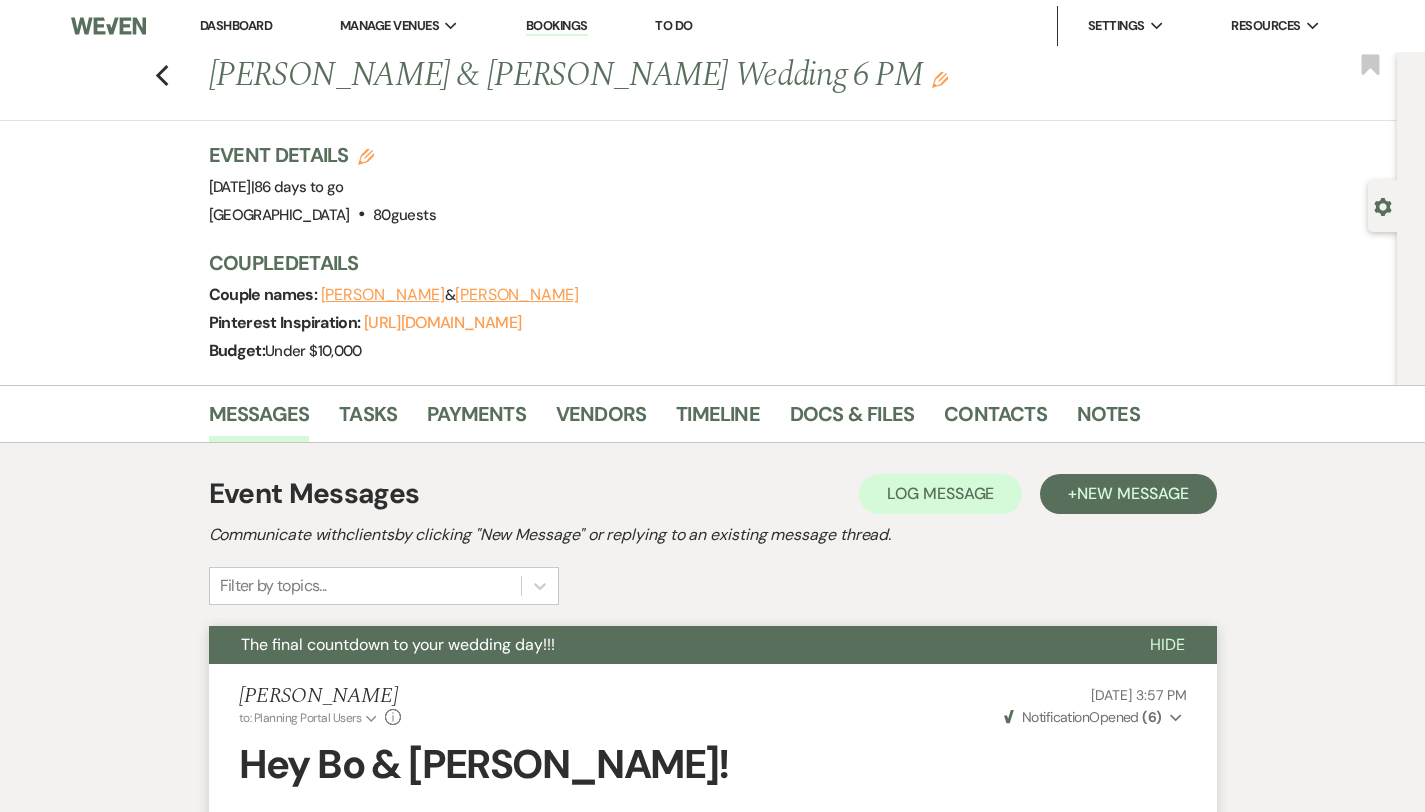 click on "Dashboard" 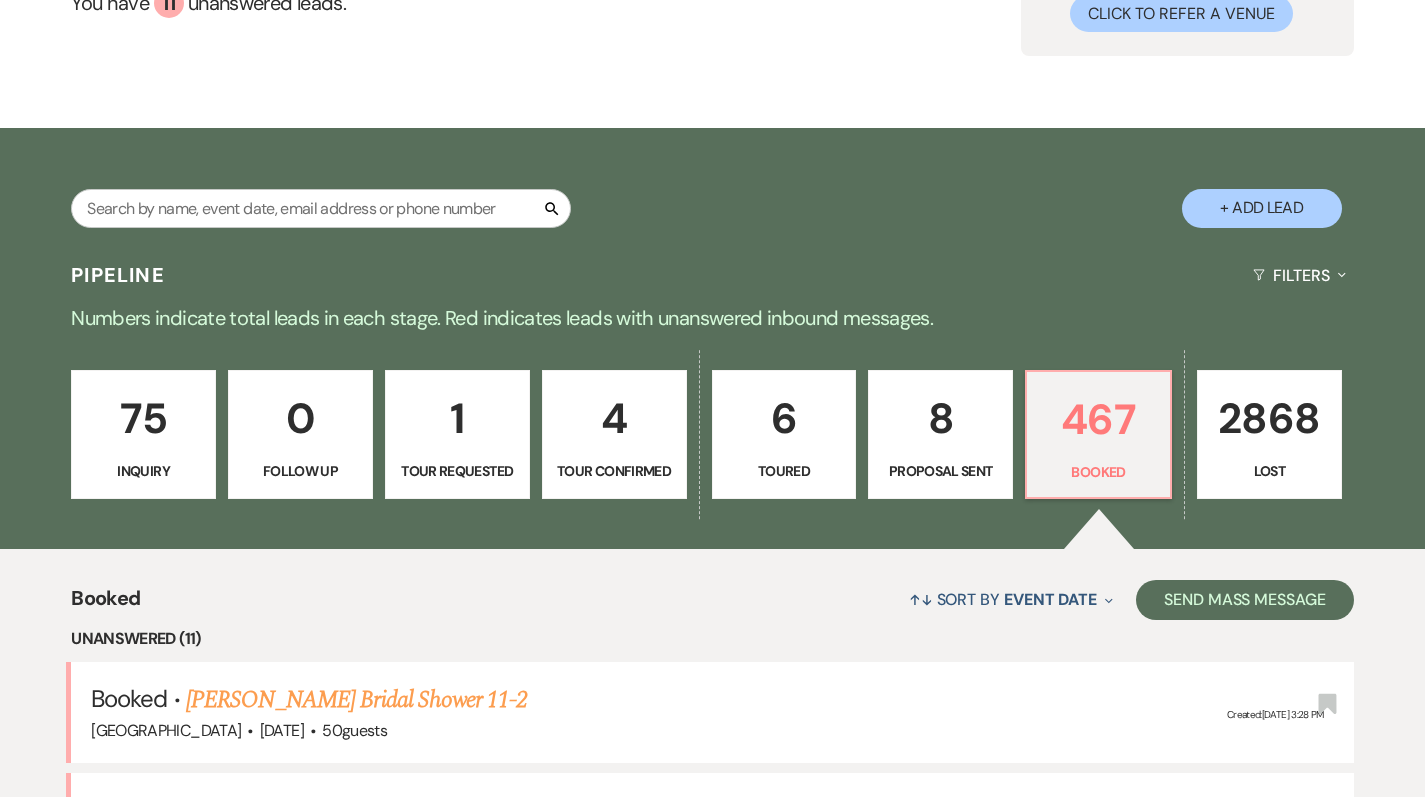 scroll, scrollTop: 225, scrollLeft: 0, axis: vertical 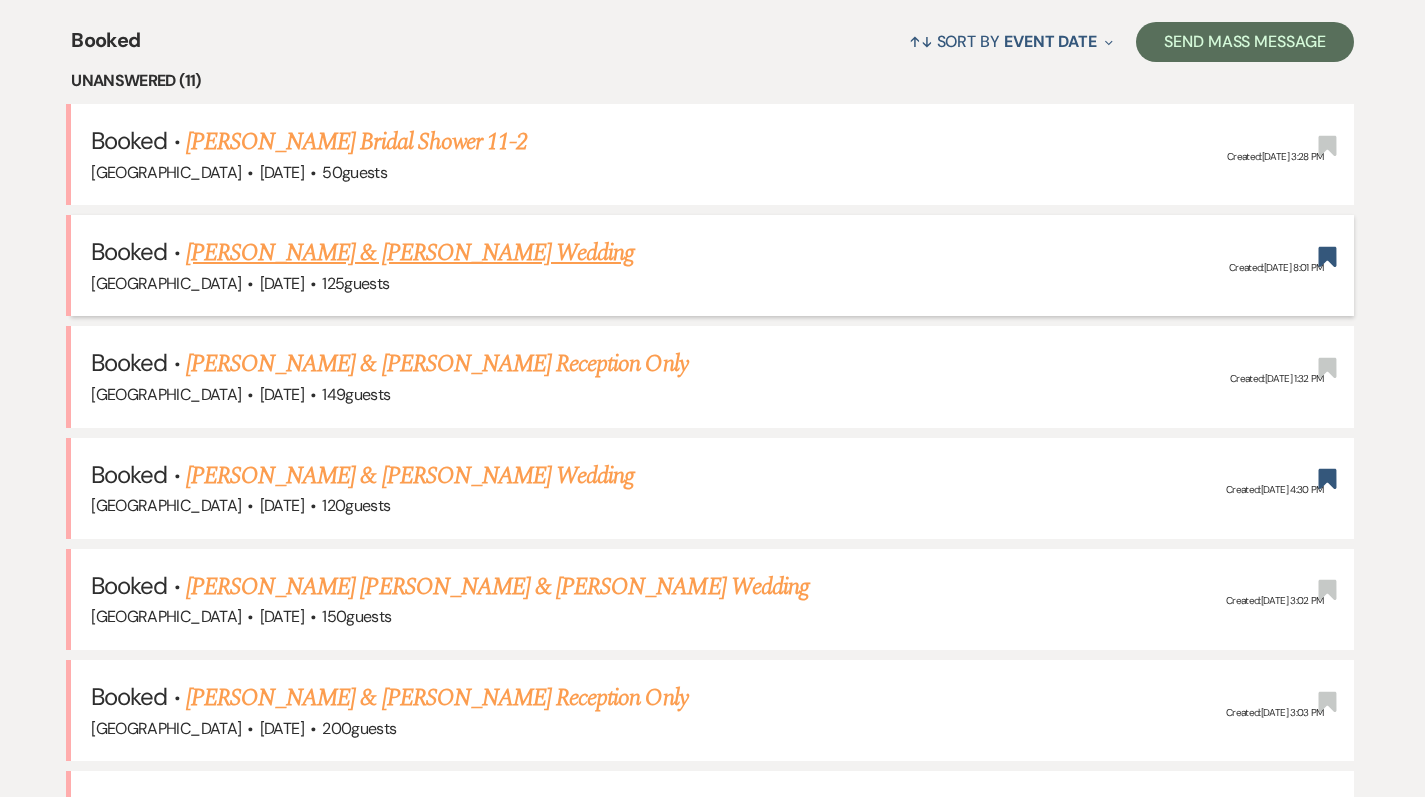 click on "[PERSON_NAME] & [PERSON_NAME] Wedding" at bounding box center (410, 253) 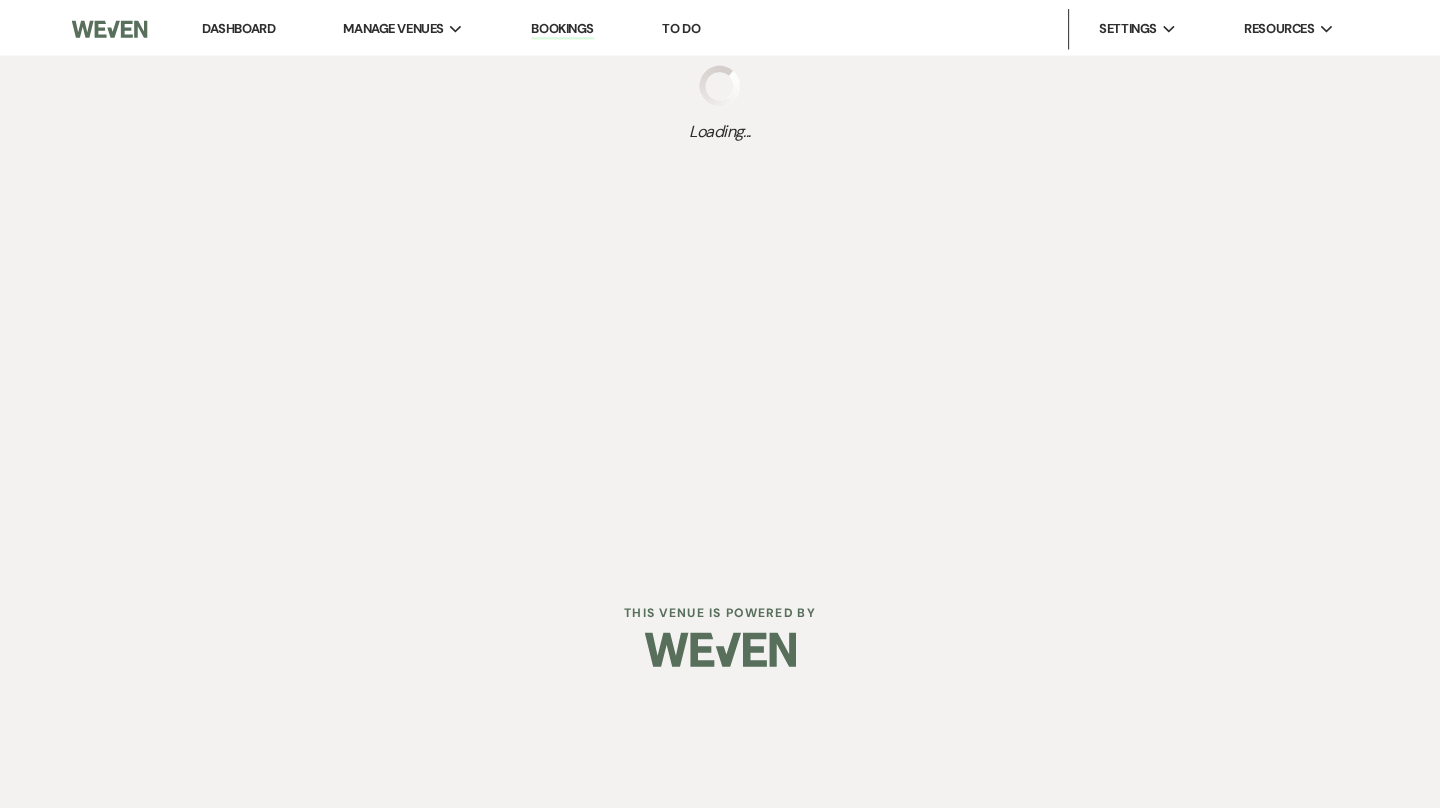 scroll, scrollTop: 0, scrollLeft: 0, axis: both 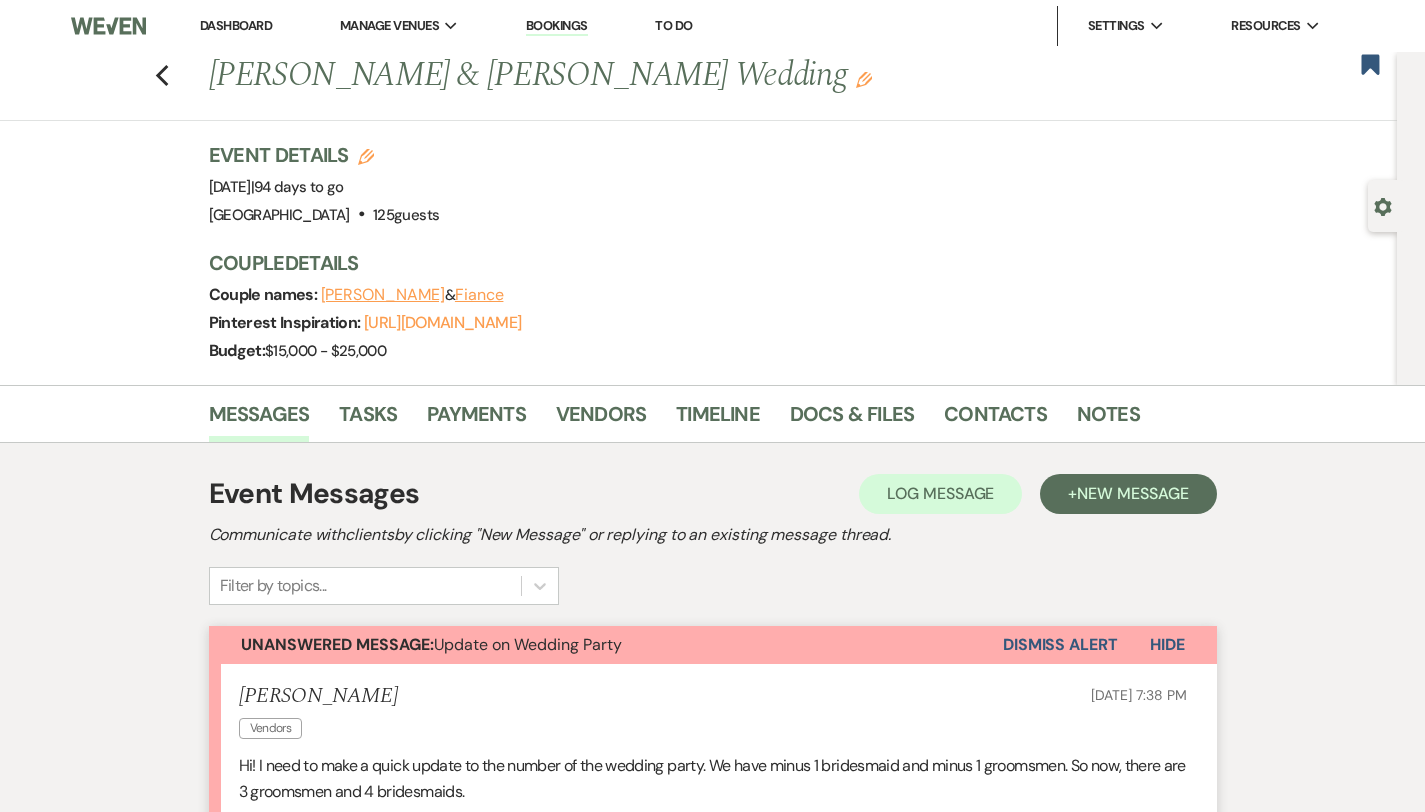 click on "Dashboard" at bounding box center (236, 25) 